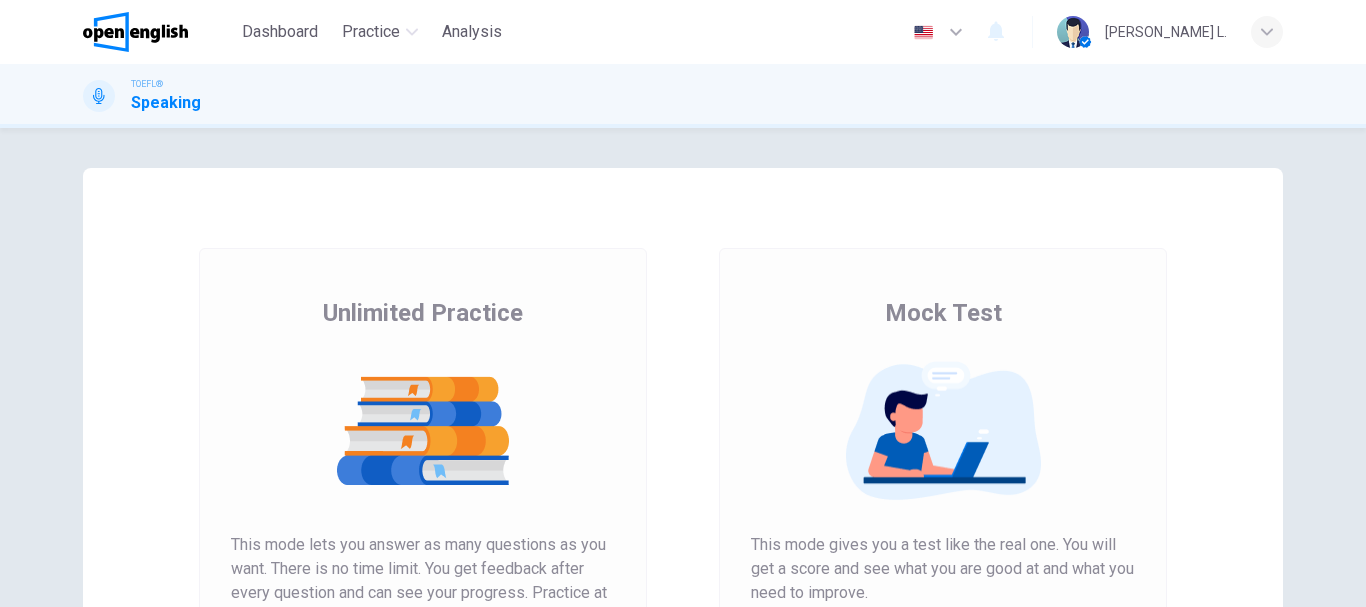 scroll, scrollTop: 0, scrollLeft: 0, axis: both 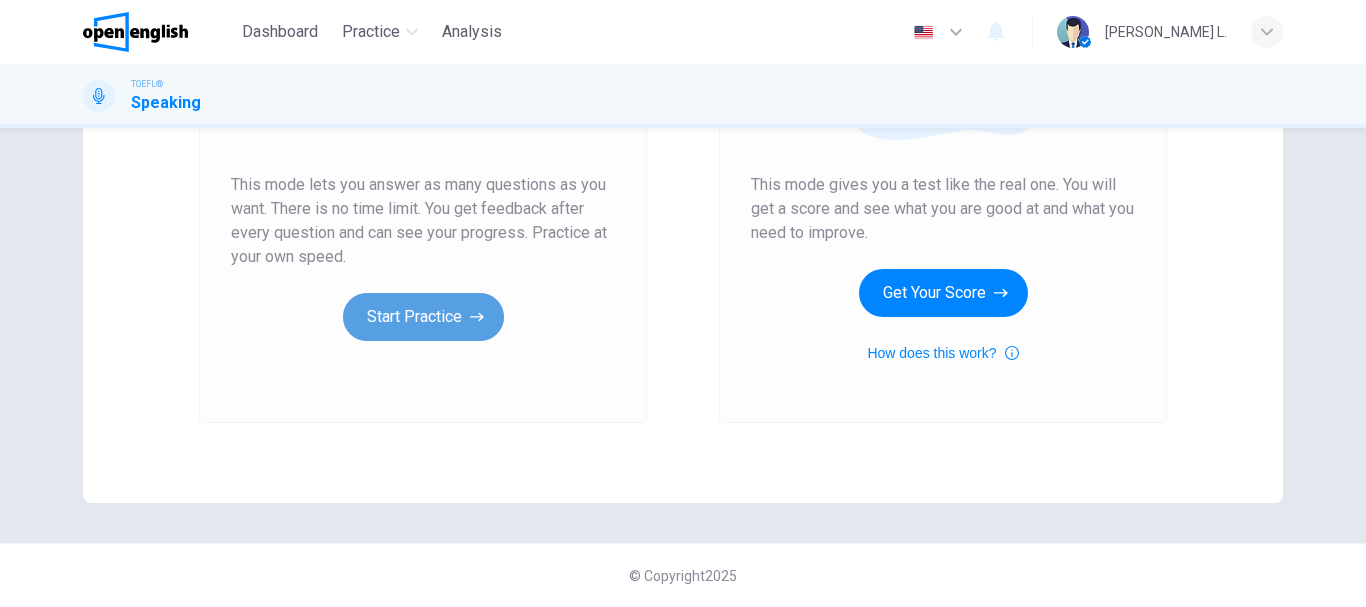click on "Start Practice" at bounding box center (423, 317) 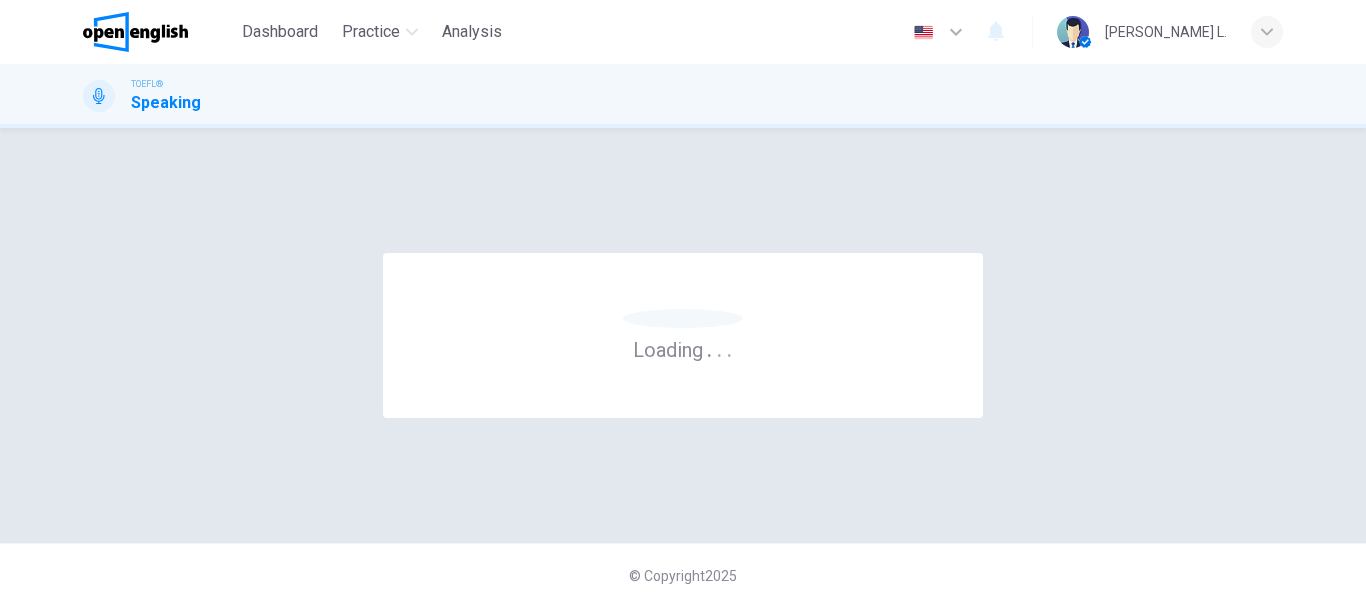 scroll, scrollTop: 0, scrollLeft: 0, axis: both 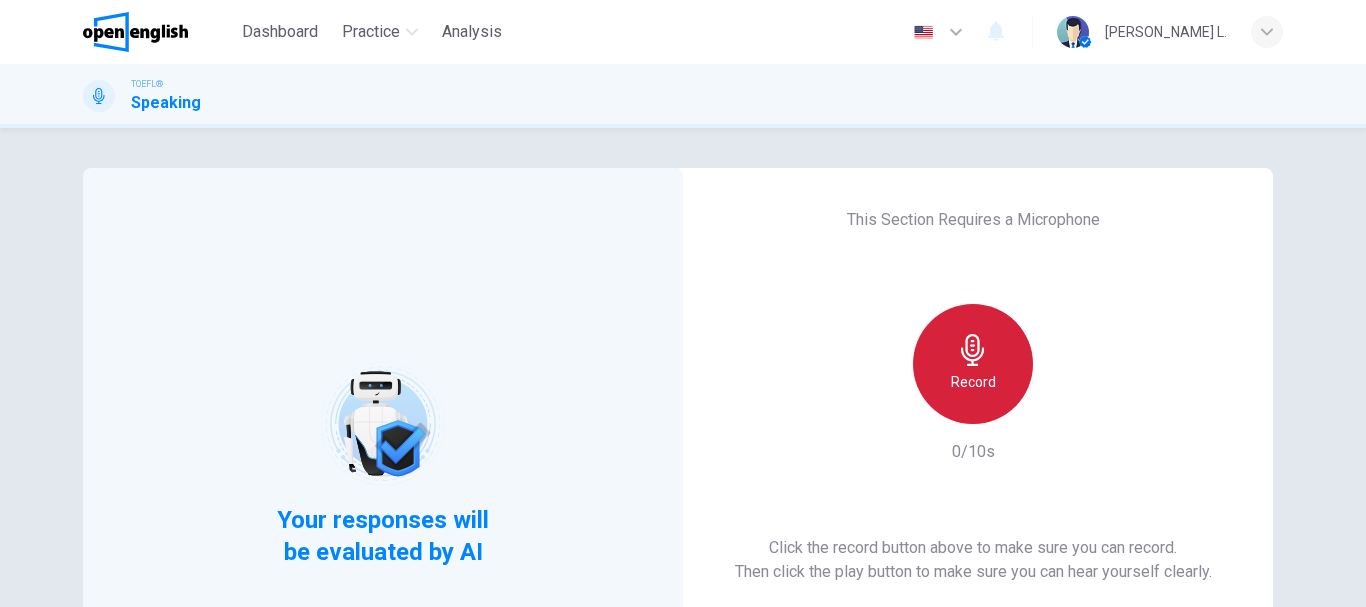 click 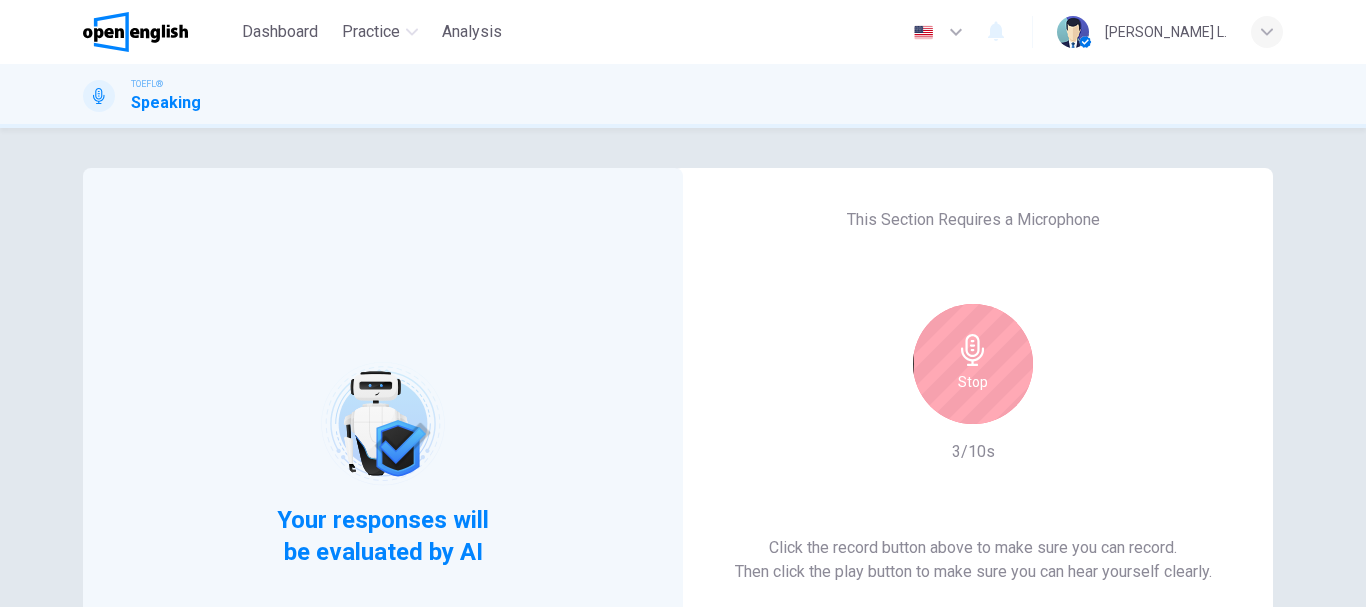 click on "This Section Requires a Microphone Stop 3/10s Click the record button above to make sure you can record.     Then click the play button to make sure you can hear yourself clearly. For the best performance, use   Google Chrome Sounds good!" at bounding box center [973, 464] 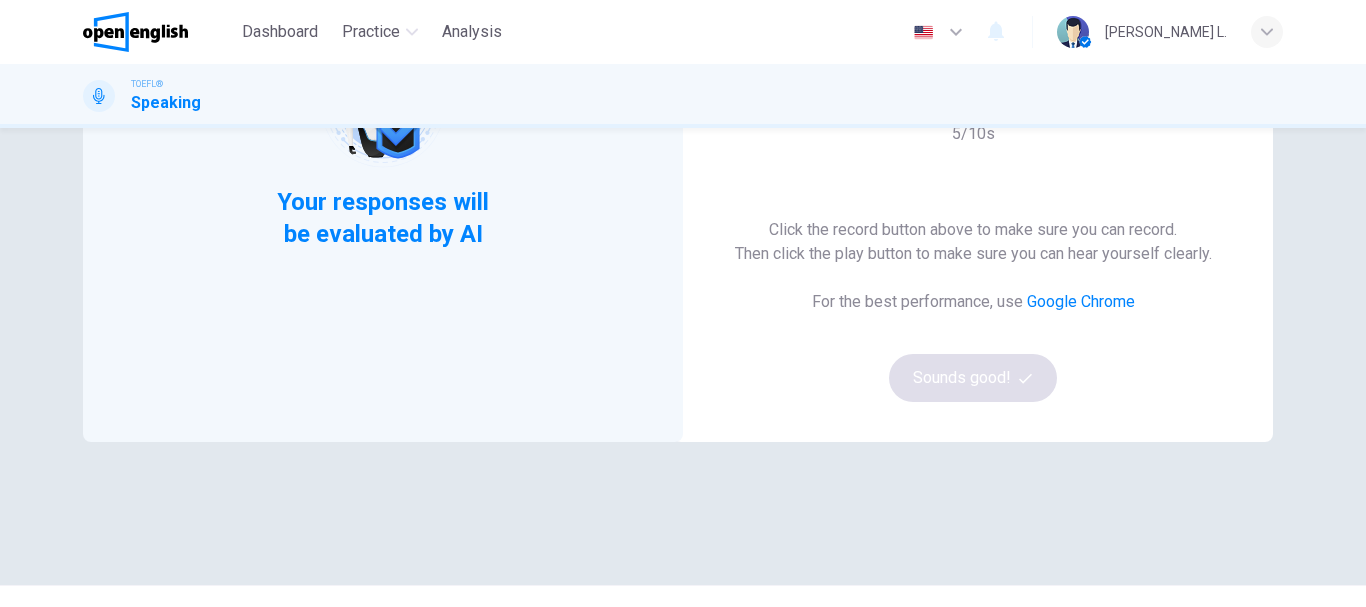 scroll, scrollTop: 320, scrollLeft: 0, axis: vertical 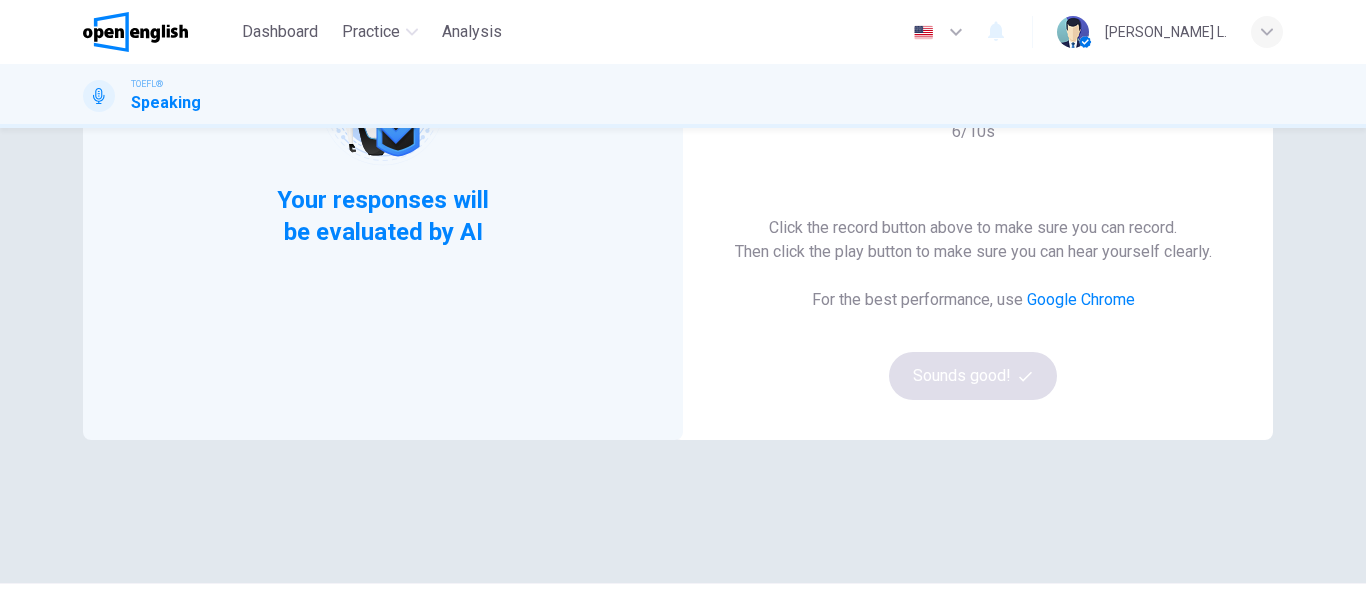click on "Click the record button above to make sure you can record.     Then click the play button to make sure you can hear yourself clearly." at bounding box center [973, 240] 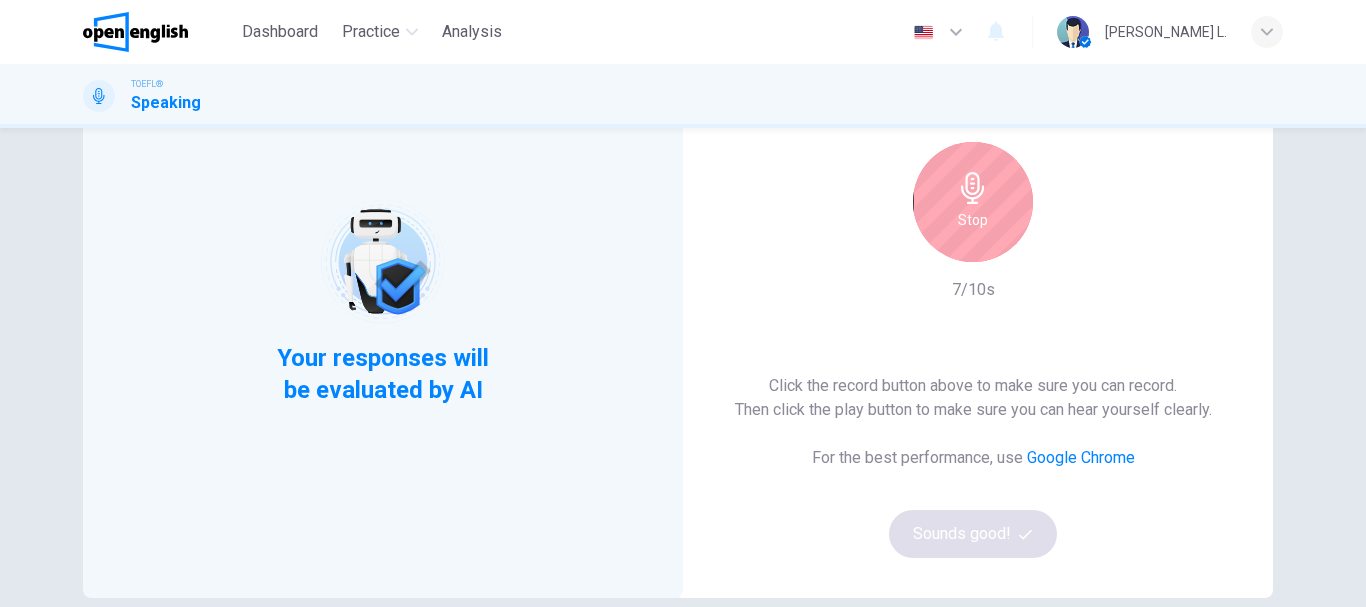 scroll, scrollTop: 160, scrollLeft: 0, axis: vertical 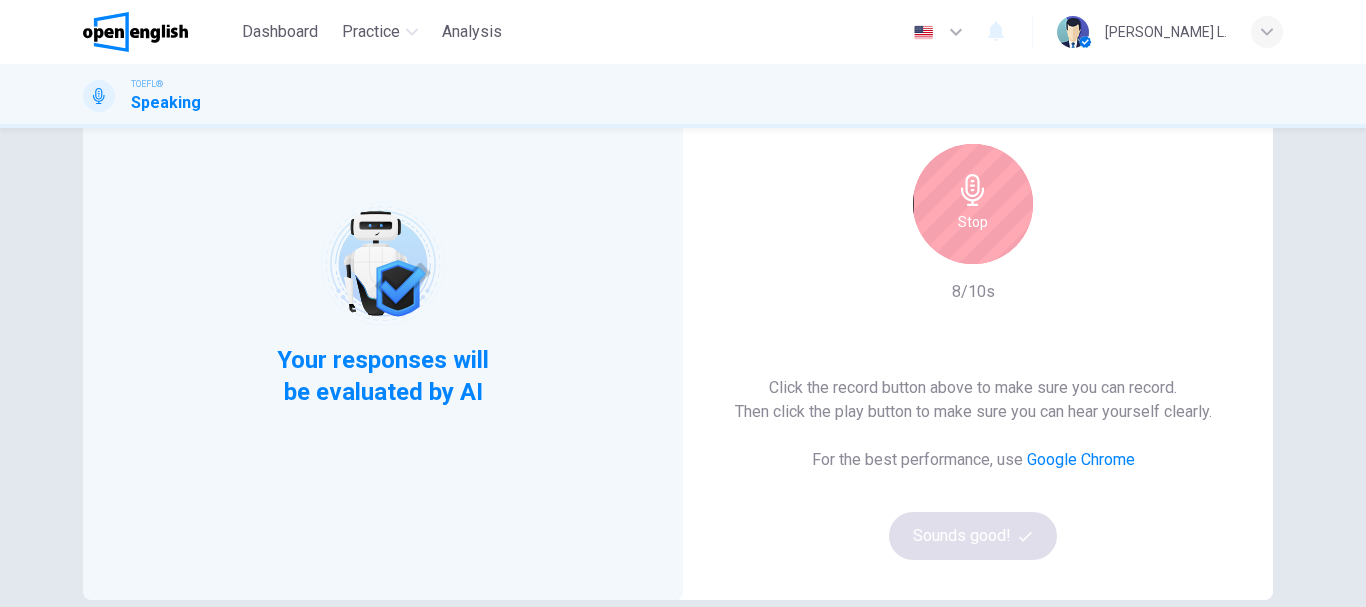click on "Stop" at bounding box center [973, 204] 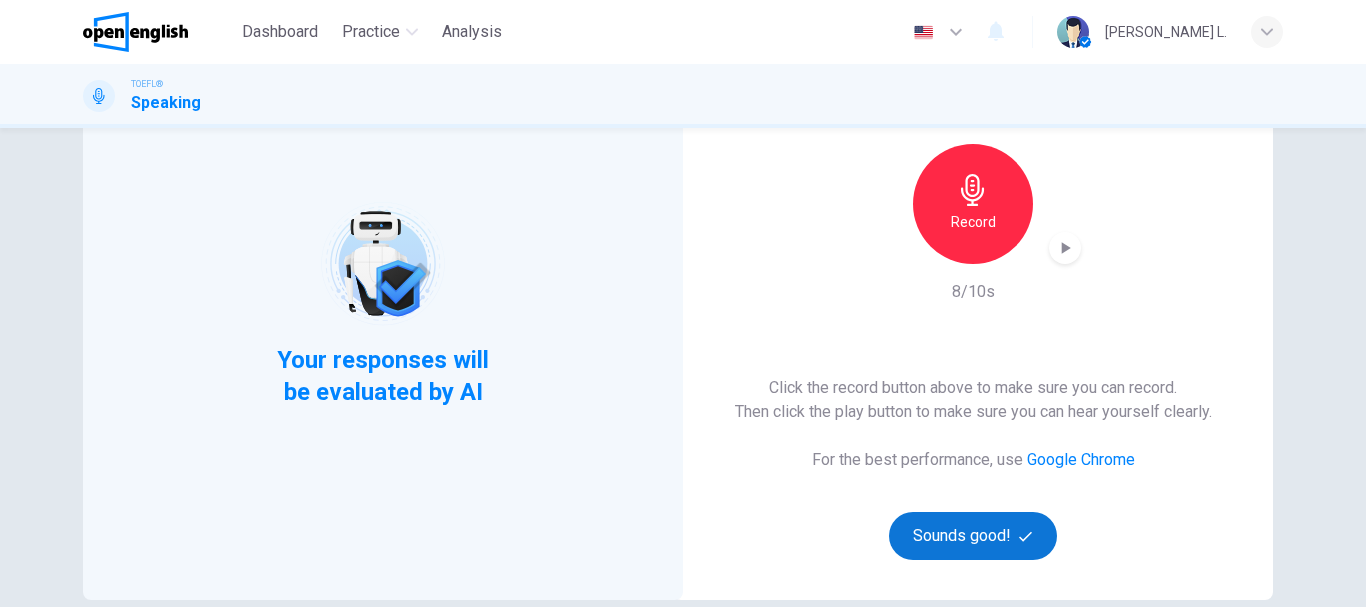 click on "Sounds good!" at bounding box center [973, 536] 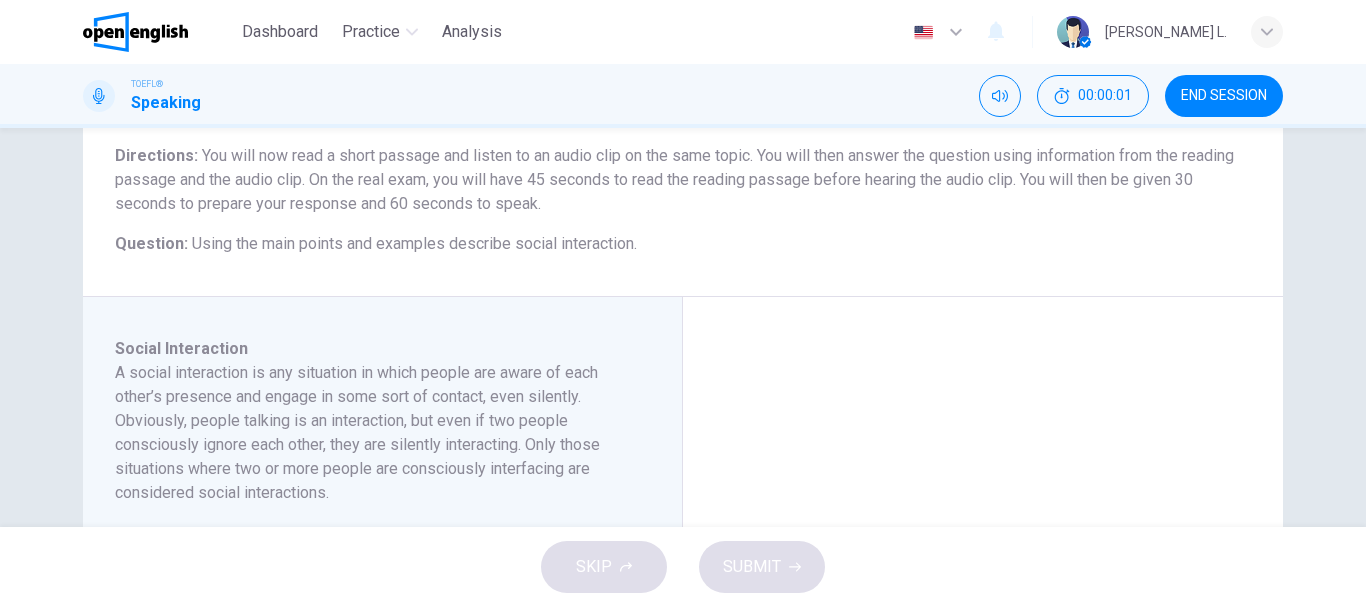 click on "Maximum of 60 seconds Record 0/60s" at bounding box center (983, 637) 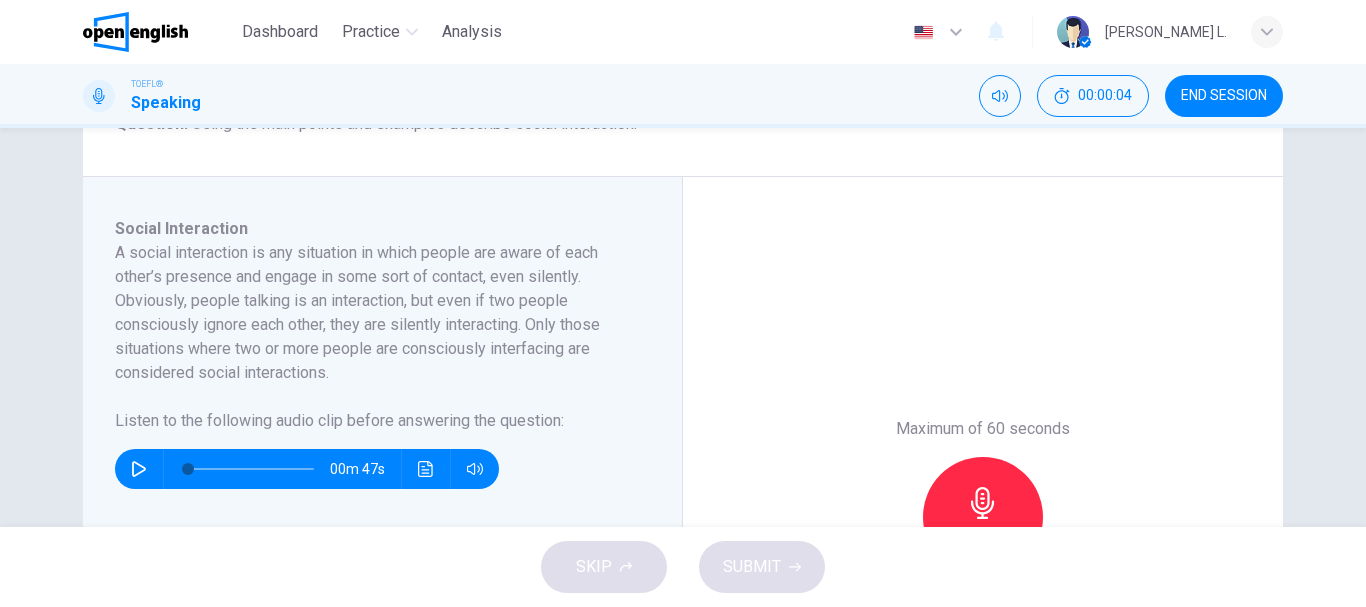 scroll, scrollTop: 320, scrollLeft: 0, axis: vertical 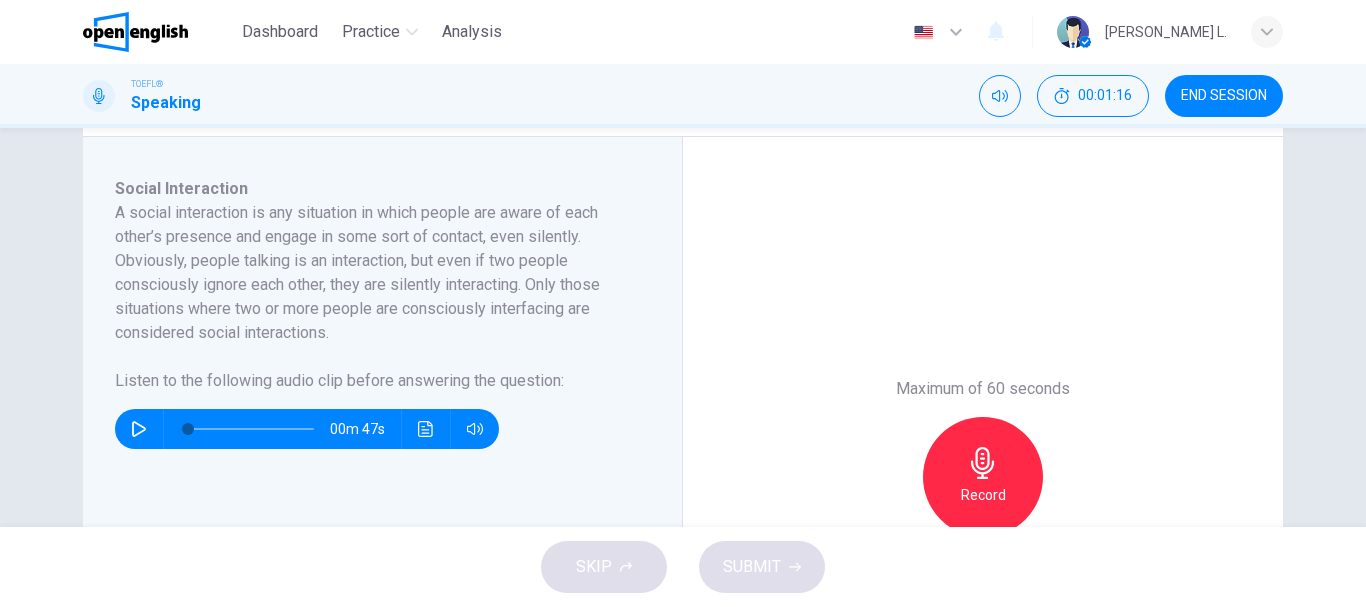 click on "Social Interaction A social interaction is any situation in which people are aware of each other’s presence and engage in some sort of contact, even silently. Obviously, people talking is an interaction, but even if two people consciously ignore each other, they are silently interacting. Only those situations where two or more people are consciously interfacing are considered social interactions. Listen to the following audio clip before answering the question : 00m 47s" at bounding box center [383, 477] 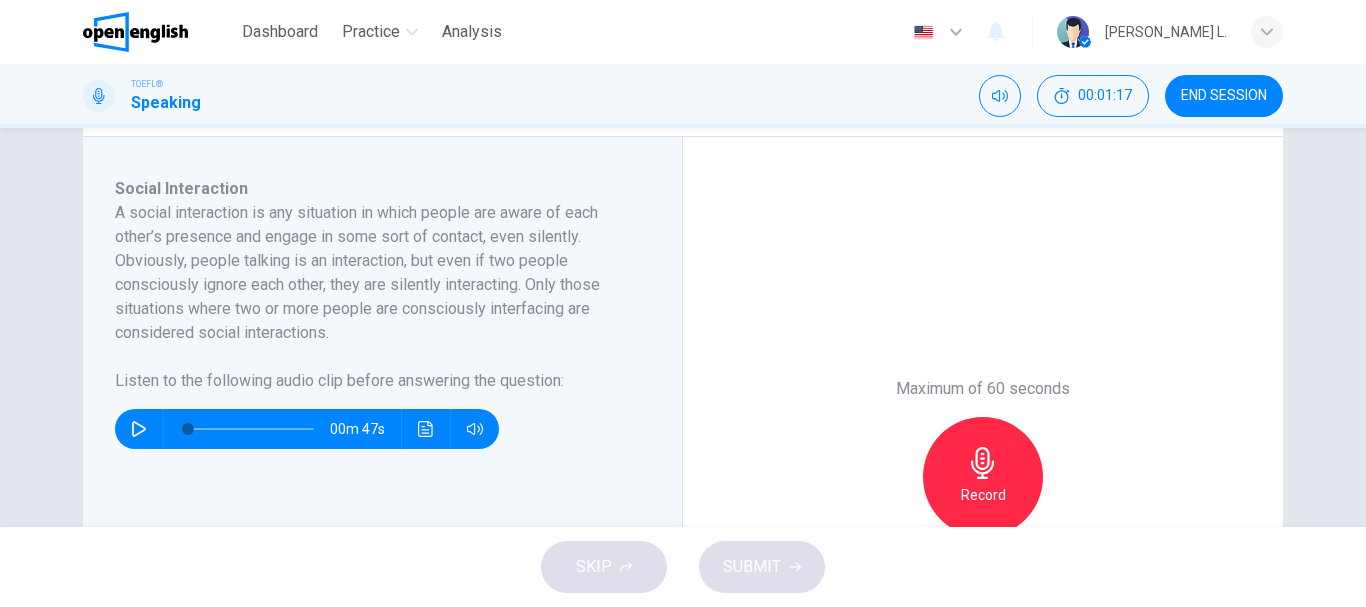 click on "END SESSION" at bounding box center [1224, 96] 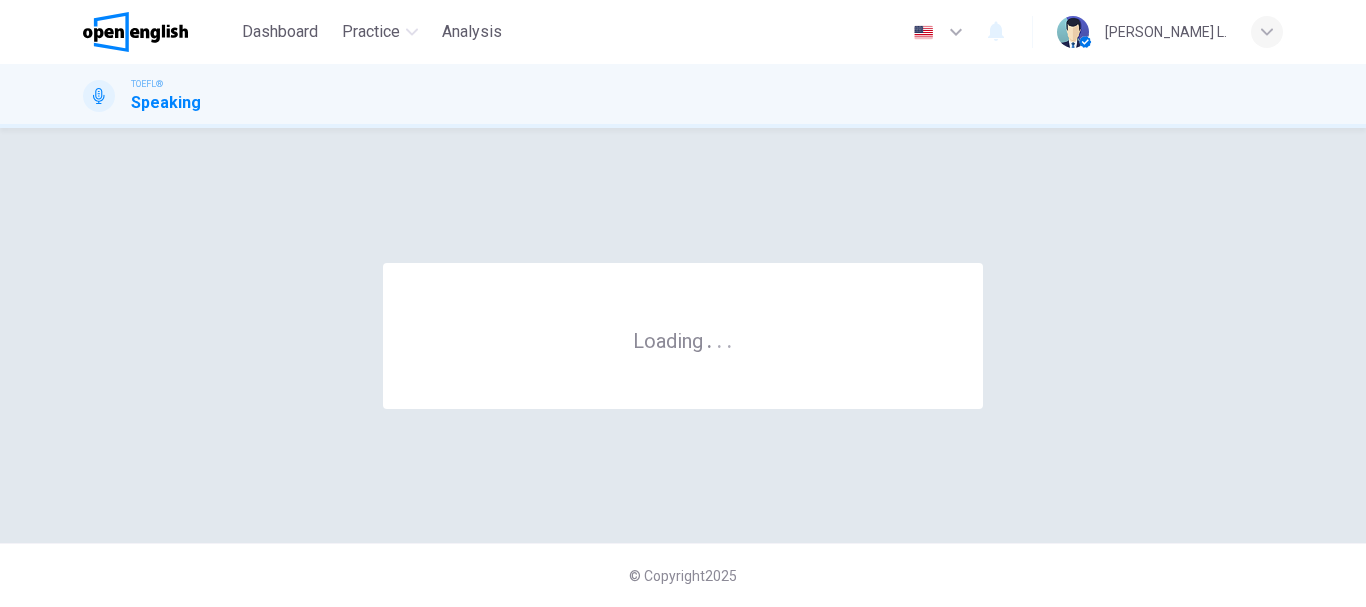 scroll, scrollTop: 0, scrollLeft: 0, axis: both 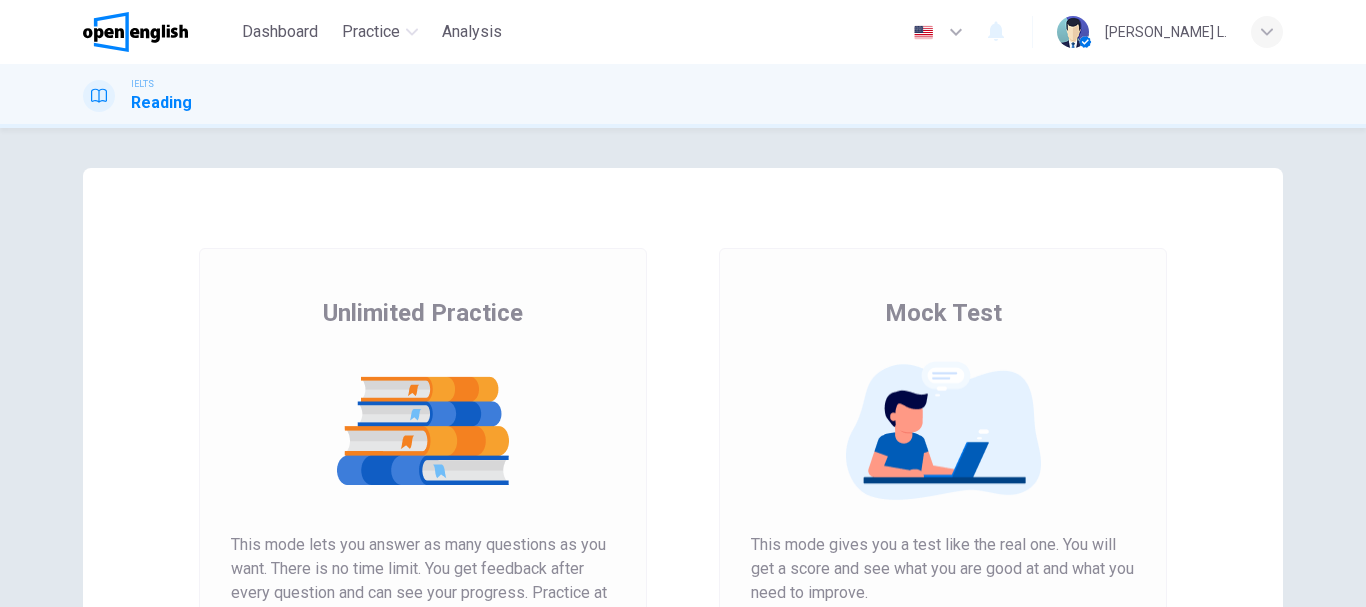 click on "Unlimited Practice This mode lets you answer as many questions as you want. There is no time limit. You get feedback after every question and can see your progress. Practice at your own speed. Start Practice" at bounding box center [423, 515] 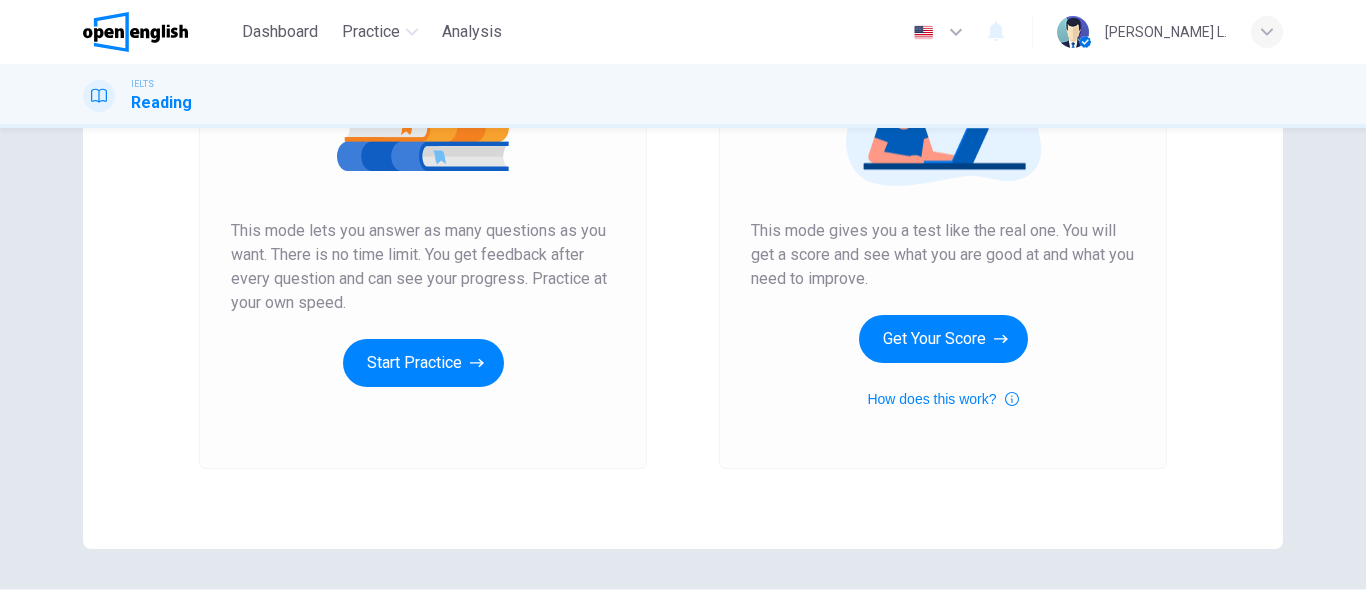 scroll, scrollTop: 320, scrollLeft: 0, axis: vertical 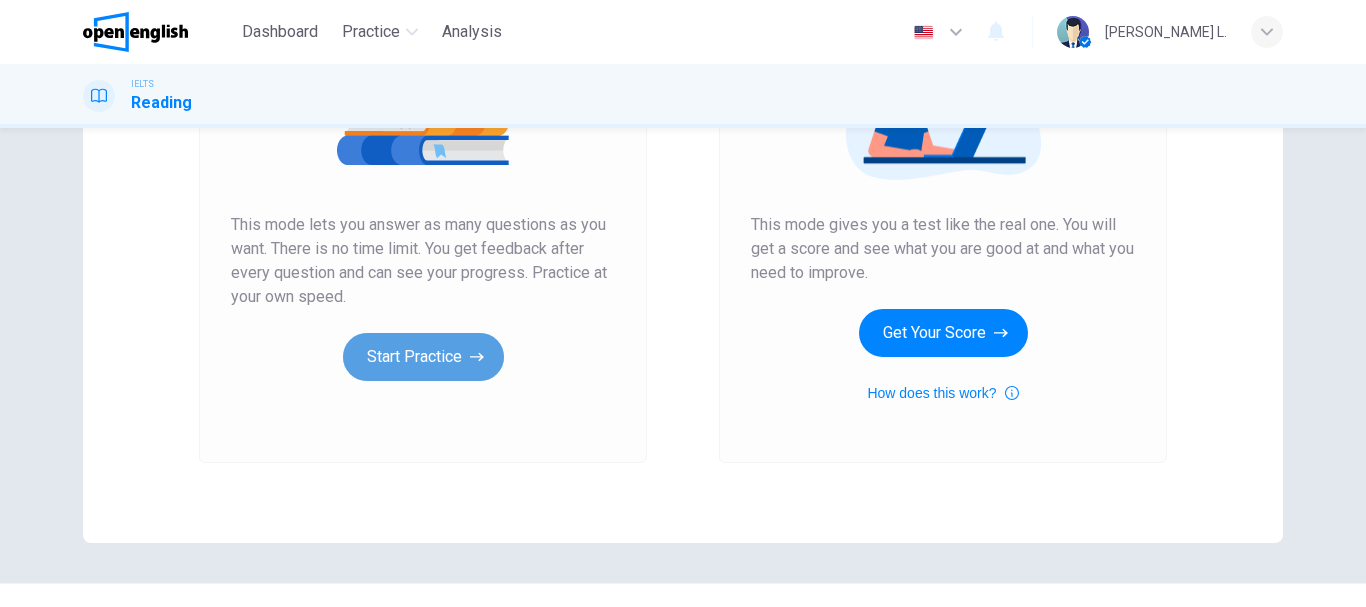 click on "Start Practice" at bounding box center [423, 357] 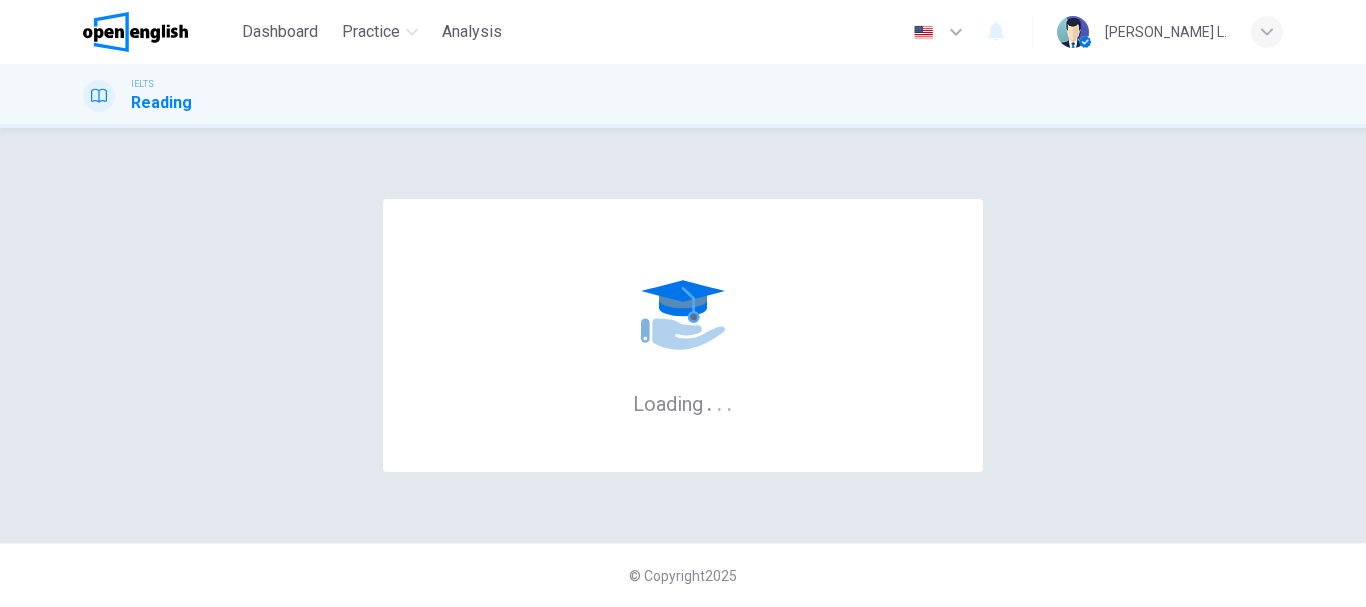 scroll, scrollTop: 0, scrollLeft: 0, axis: both 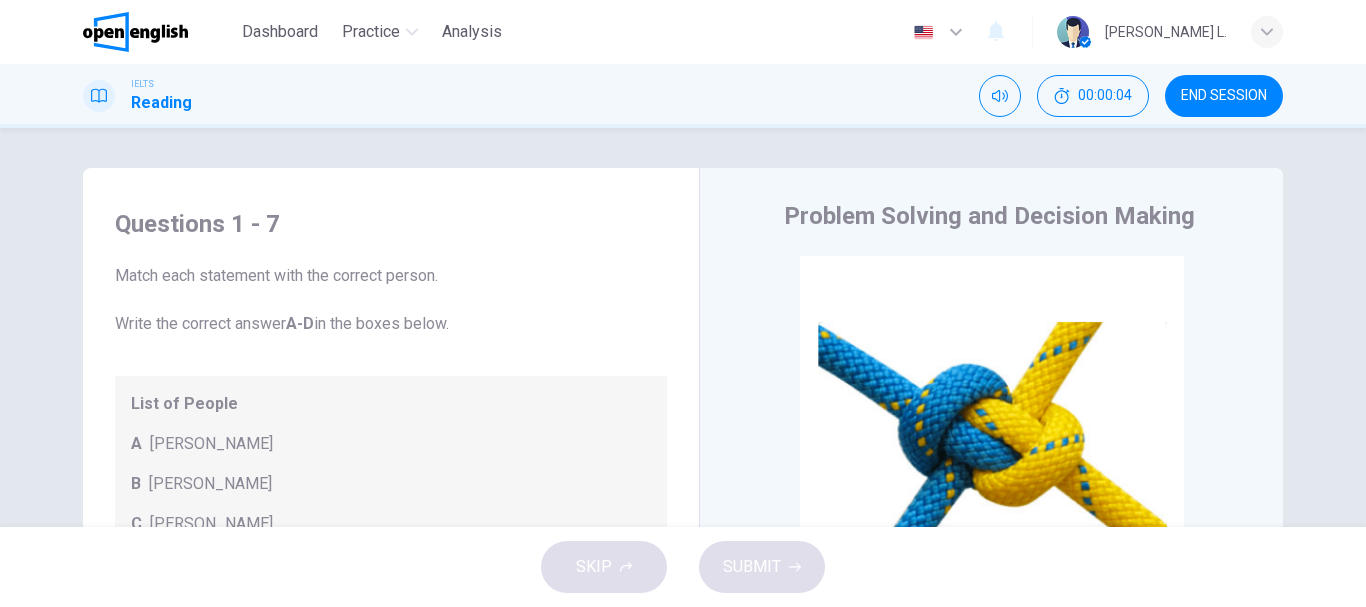 click on "Questions 1 - 7" at bounding box center (391, 224) 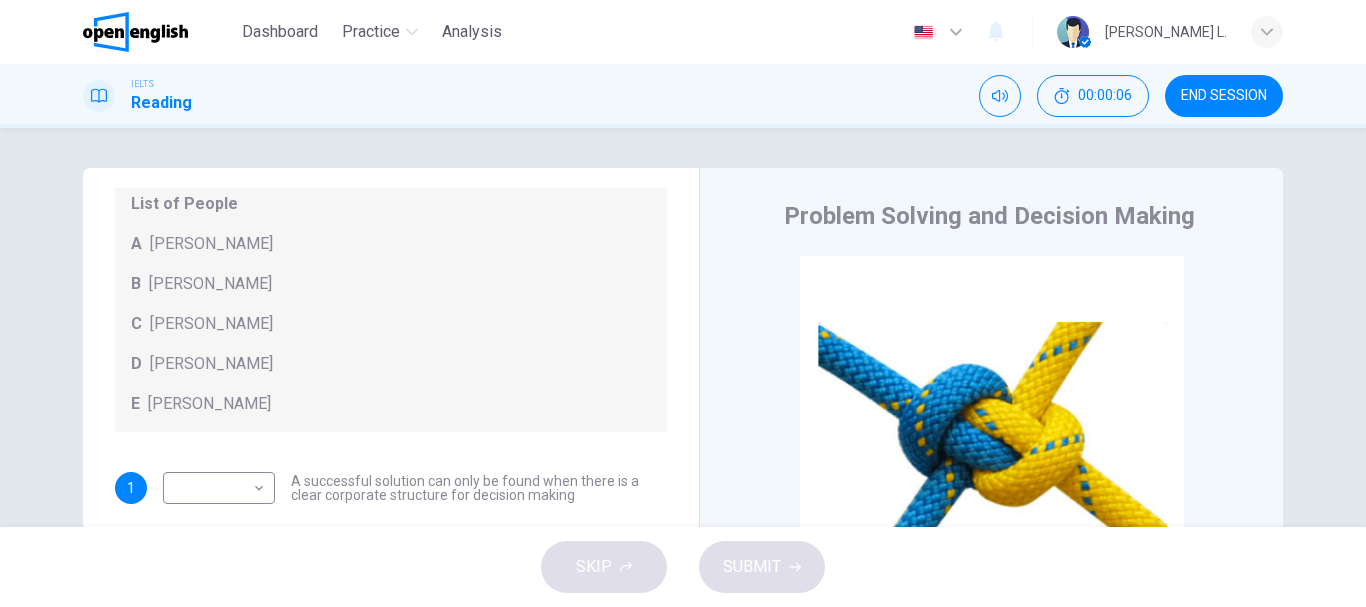 scroll, scrollTop: 217, scrollLeft: 0, axis: vertical 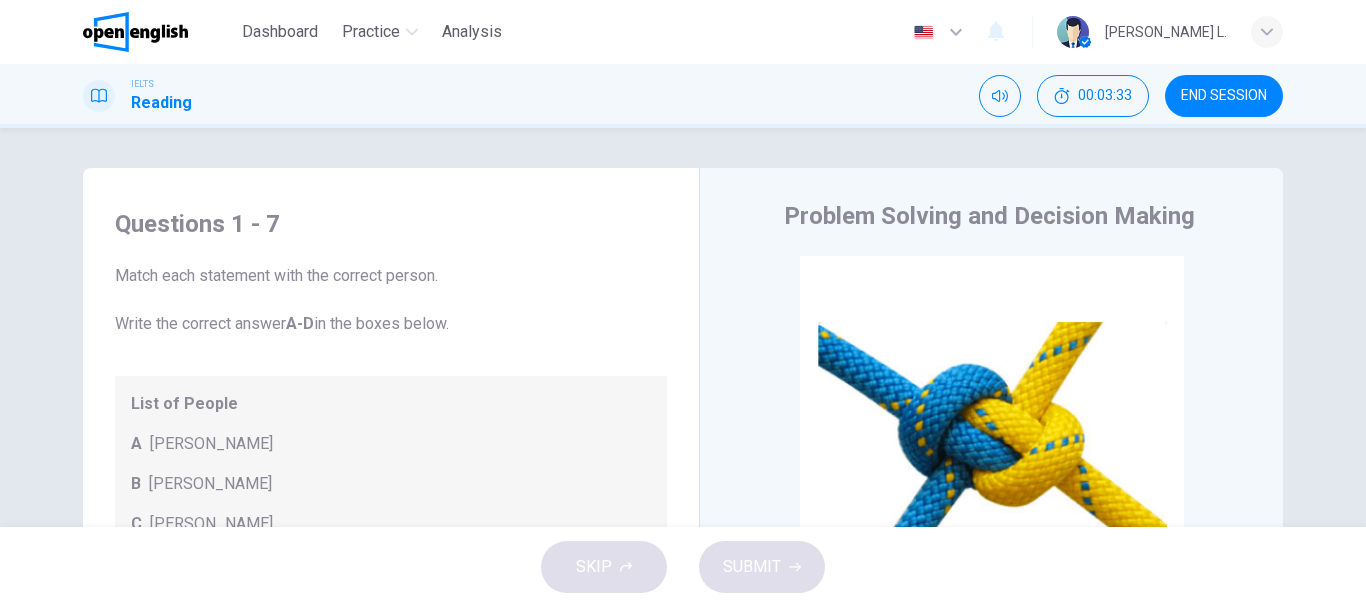 click on "Match each statement with the correct person.
Write the correct answer  A-D  in the boxes below." at bounding box center (391, 300) 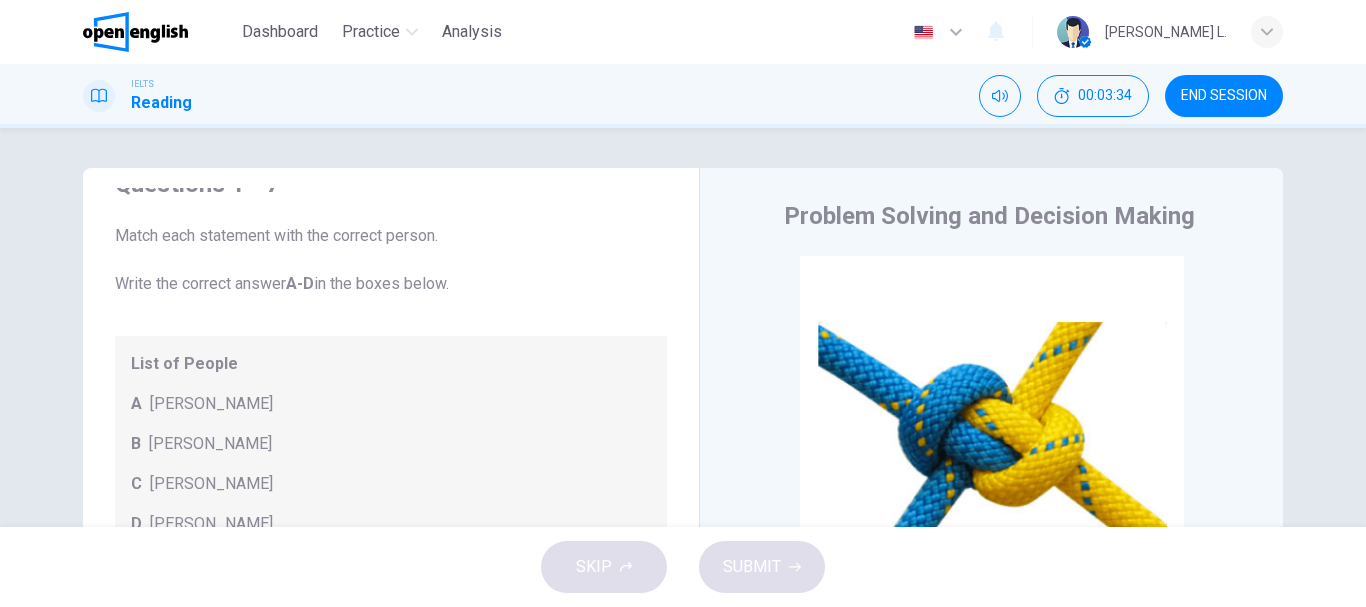 scroll, scrollTop: 80, scrollLeft: 0, axis: vertical 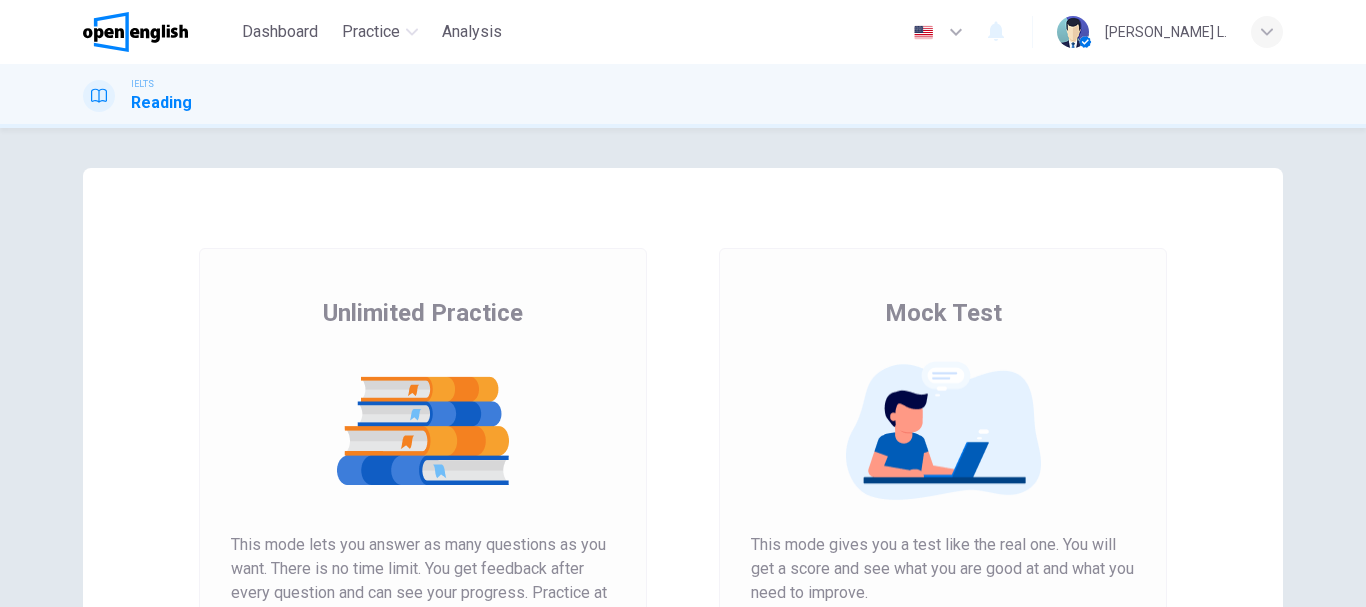 click at bounding box center (423, 431) 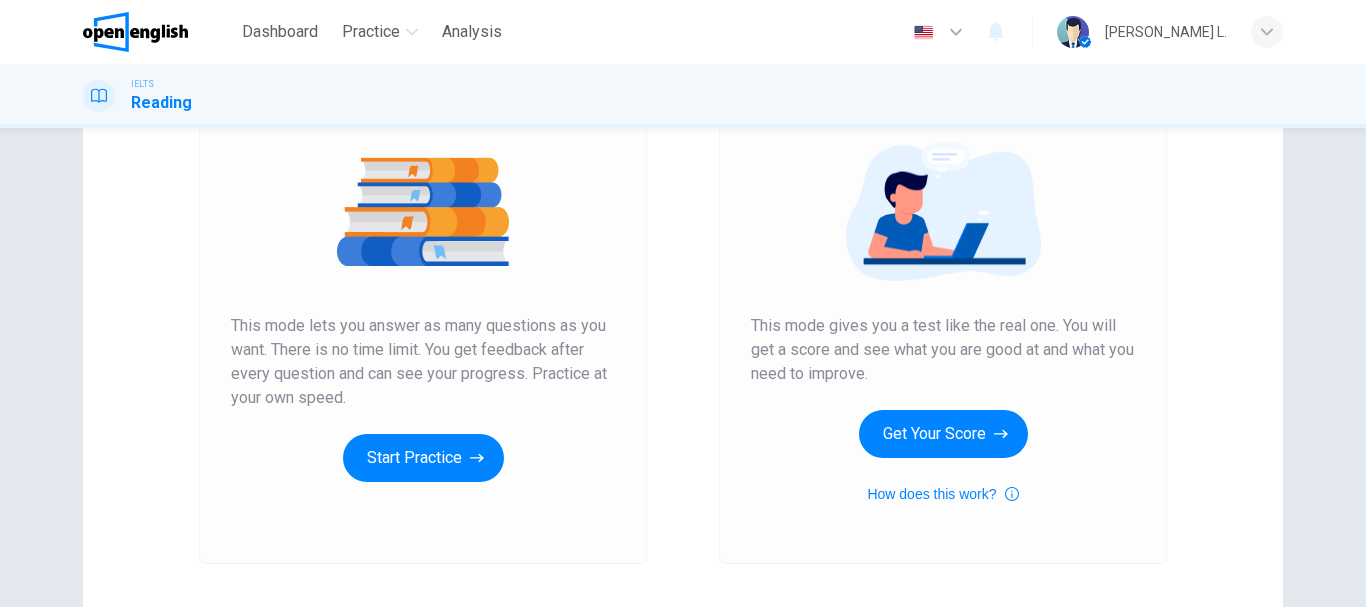 scroll, scrollTop: 280, scrollLeft: 0, axis: vertical 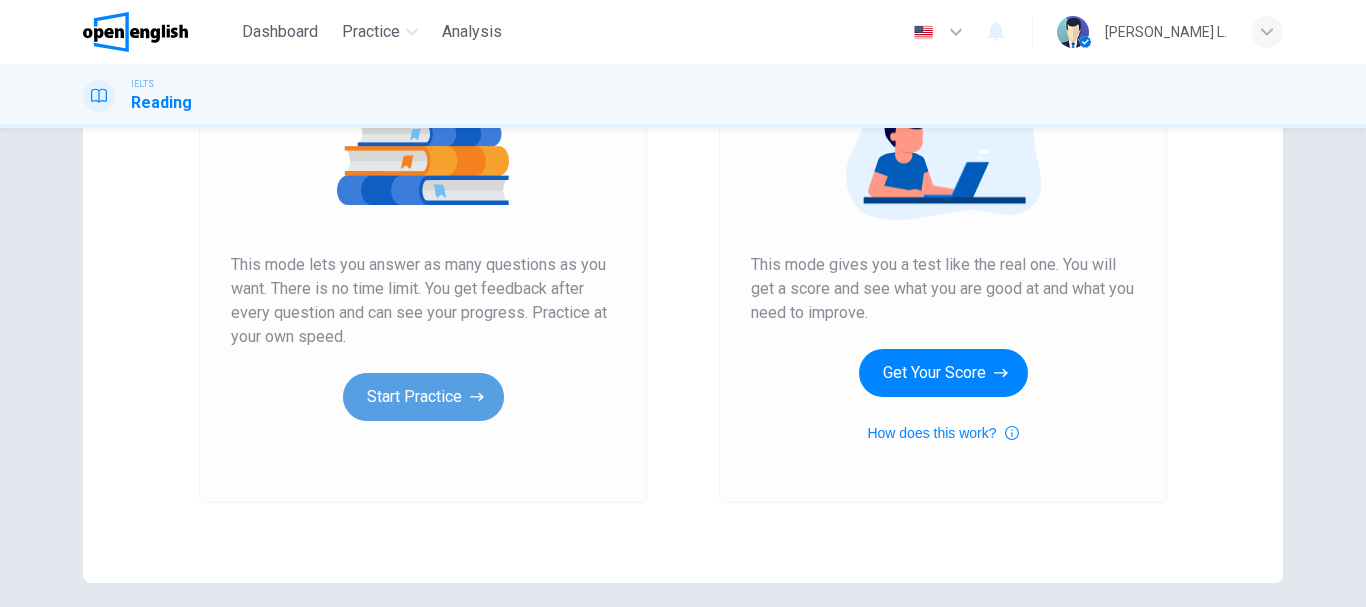 click on "Start Practice" at bounding box center [423, 397] 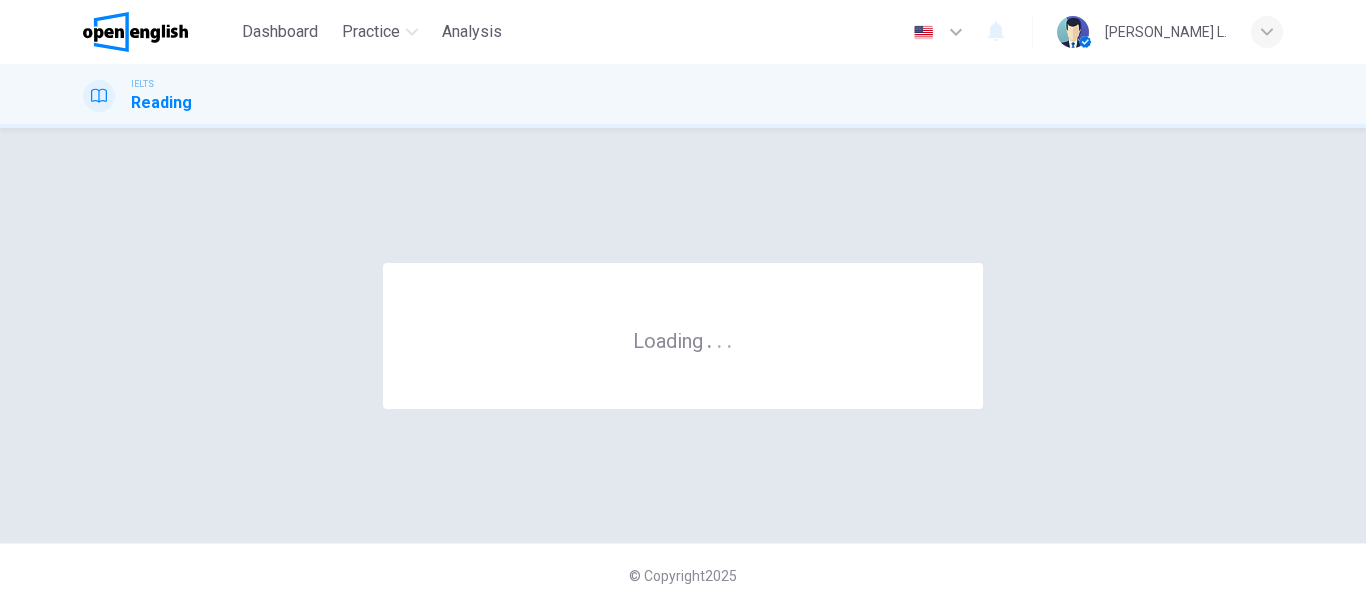 scroll, scrollTop: 0, scrollLeft: 0, axis: both 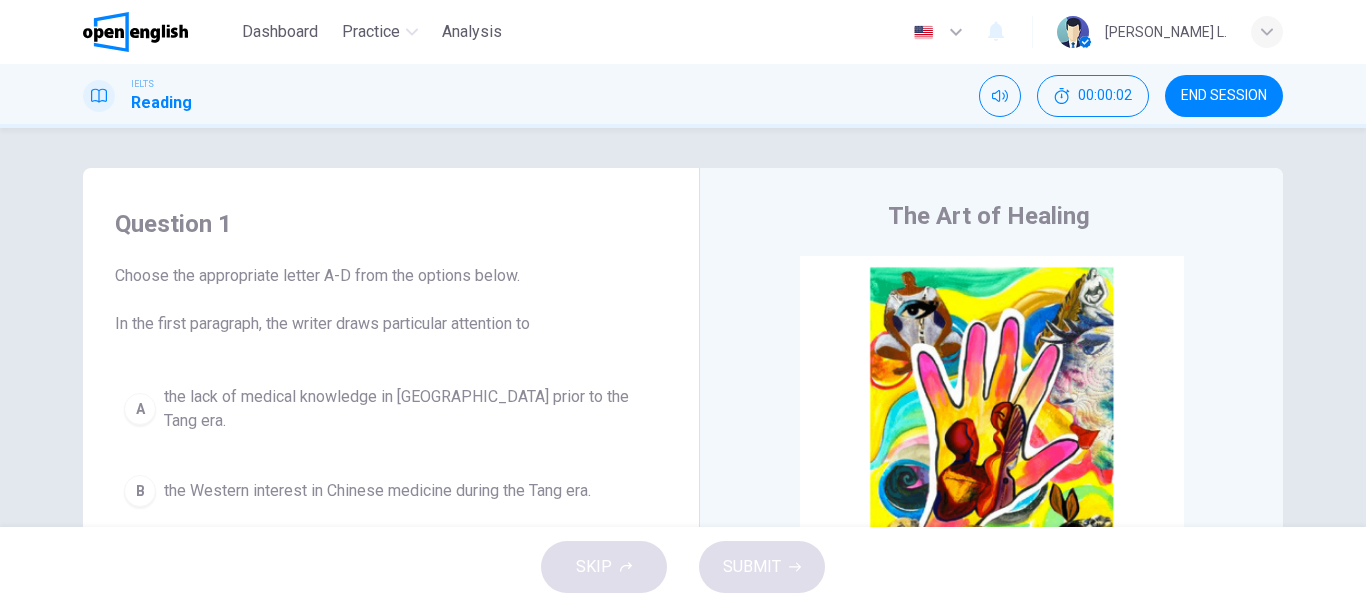 click on "Choose the appropriate letter A-D from the options below.
In the first paragraph, the writer draws particular attention to" at bounding box center (391, 300) 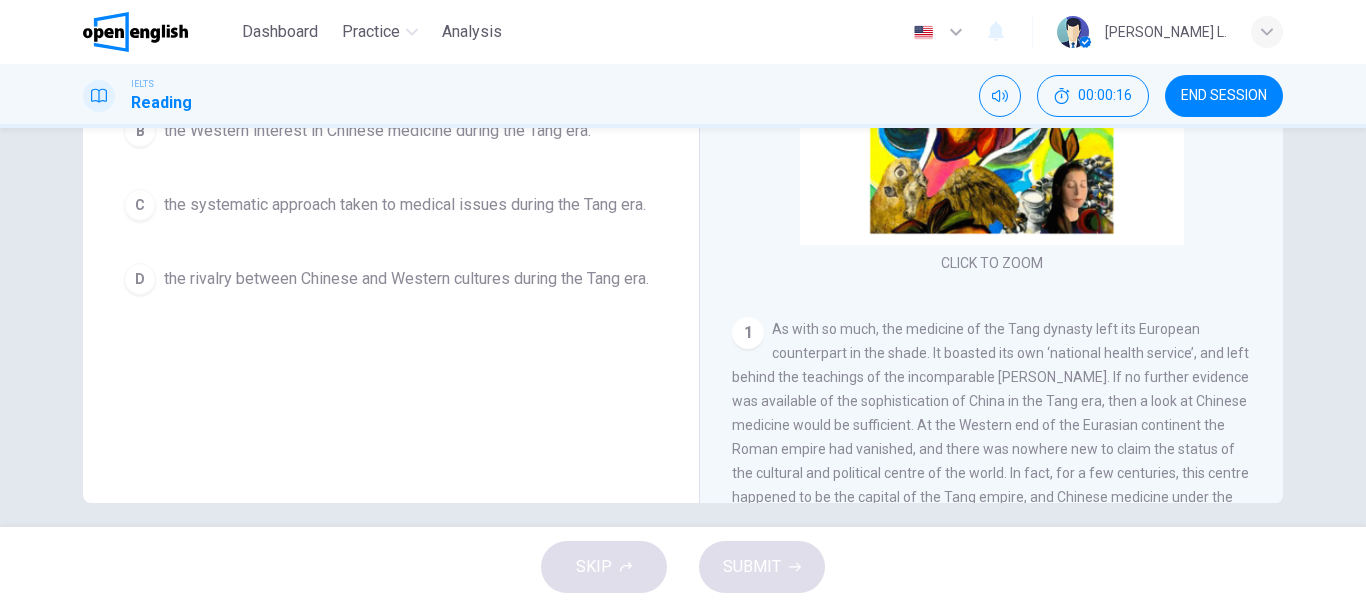 scroll, scrollTop: 376, scrollLeft: 0, axis: vertical 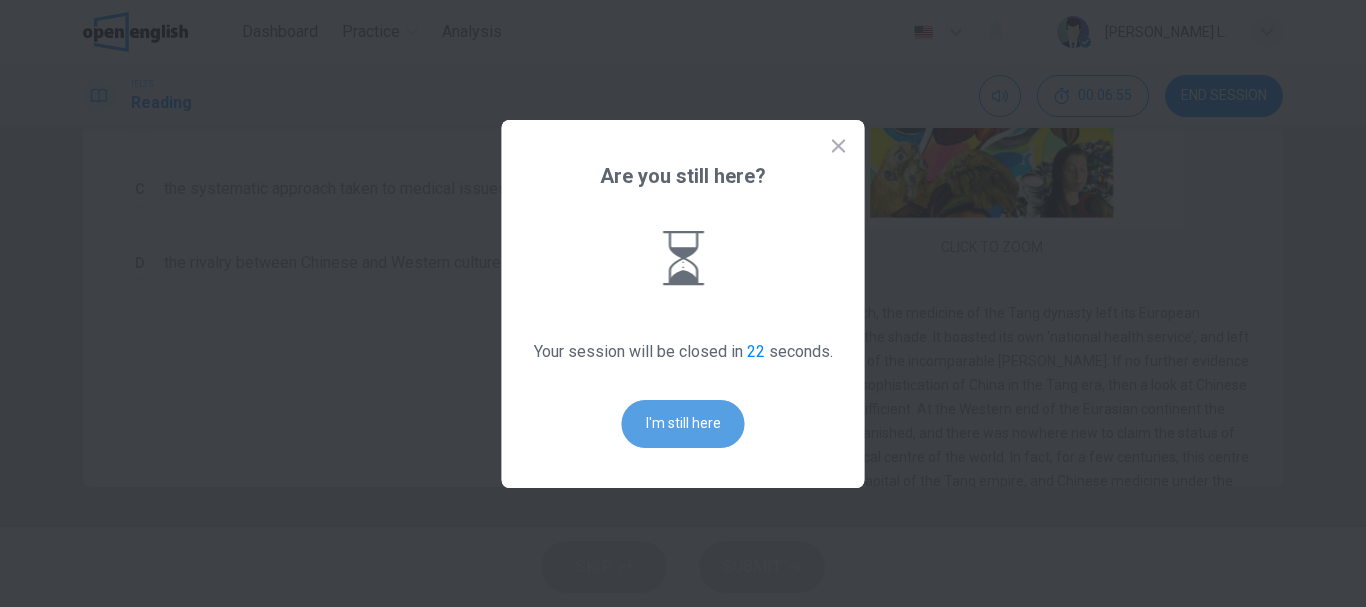 click on "I'm still here" at bounding box center [683, 424] 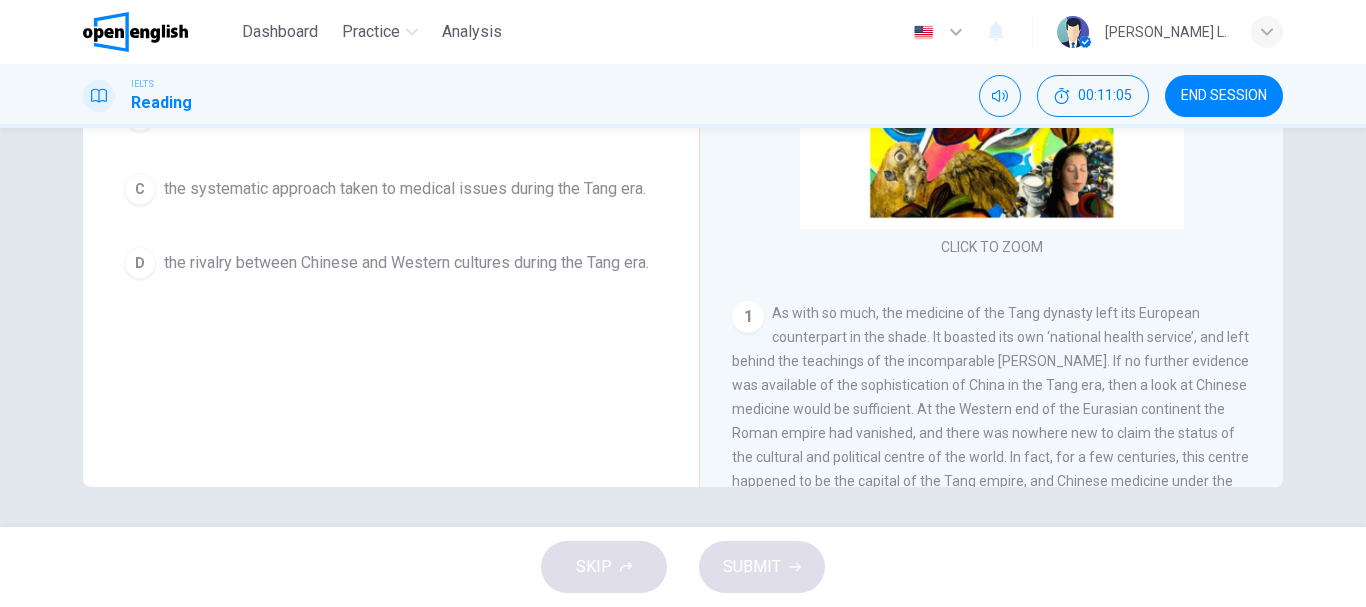 click on "Question 1 Choose the appropriate letter A-D from the options below.
In the first paragraph, the writer draws particular attention to A the lack of medical knowledge in China prior to the Tang era. B the Western interest in Chinese medicine during the Tang era. C the systematic approach taken to medical issues during the Tang era. D the rivalry between Chinese and Western cultures during the Tang era." at bounding box center [391, 149] 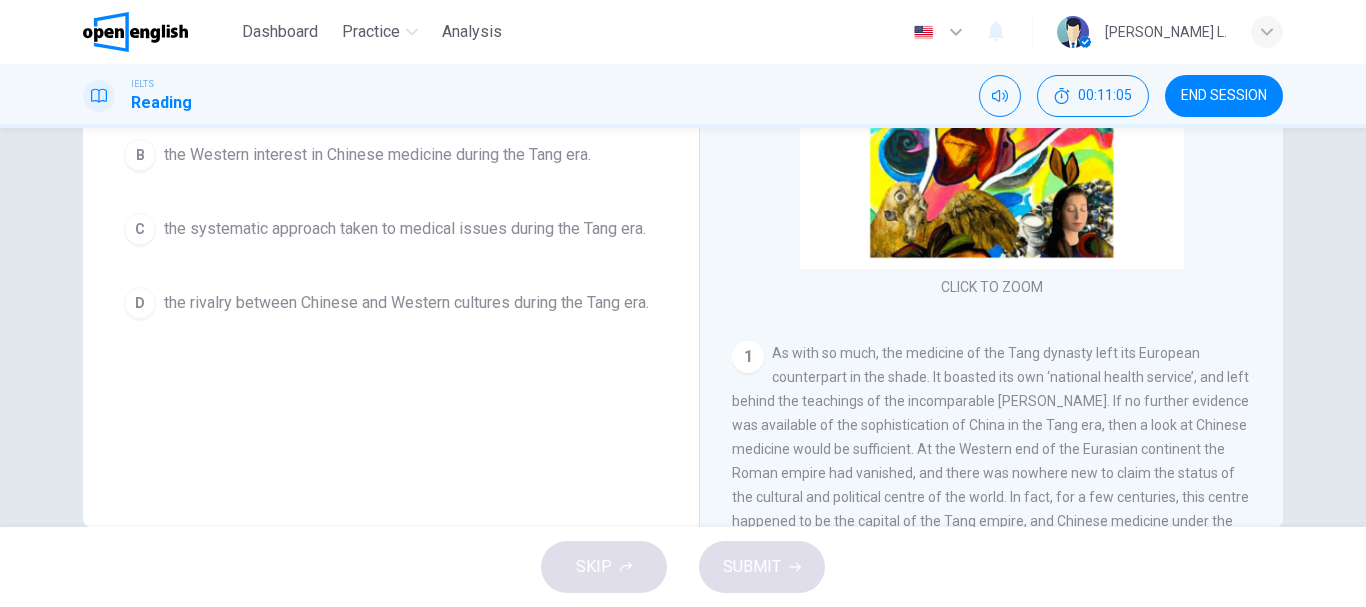 scroll, scrollTop: 376, scrollLeft: 0, axis: vertical 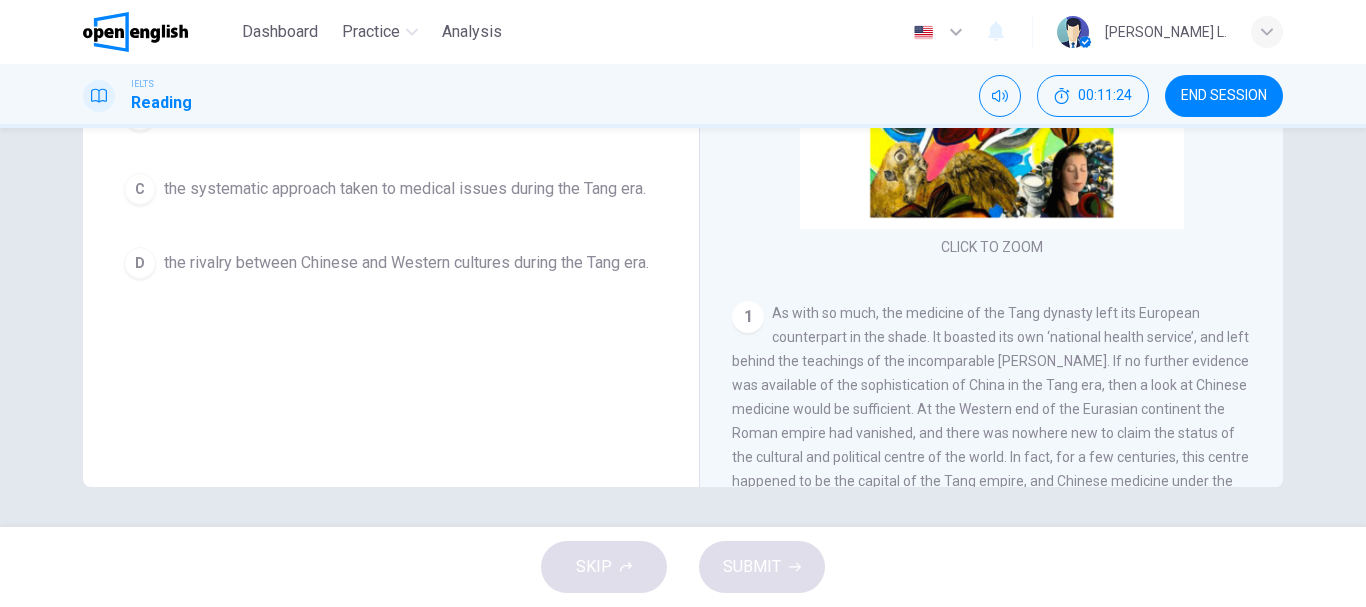 click on "The Art of Healing CLICK TO ZOOM Click to Zoom 1 As with so much, the medicine of the Tang dynasty left its European counterpart in the shade. It boasted its own ‘national health service’, and left behind the teachings of the incomparable Sun Simiao. If no further evidence was available of the sophistication of China in the Tang era, then a look at Chinese medicine would be sufficient. At the Western end of the Eurasian continent the Roman empire had vanished, and there was nowhere new to claim the status of the cultural and political centre of the world. In fact, for a few centuries, this centre happened to be the capital of the Tang empire, and Chinese medicine under the Tang was far ahead of its European counterpart. The organisational context of health and healing was structured to a degree that had no precedence in Chinese history and found no parallel elsewhere. 2 3 4 5 6 7 8 9 10" at bounding box center (991, 155) 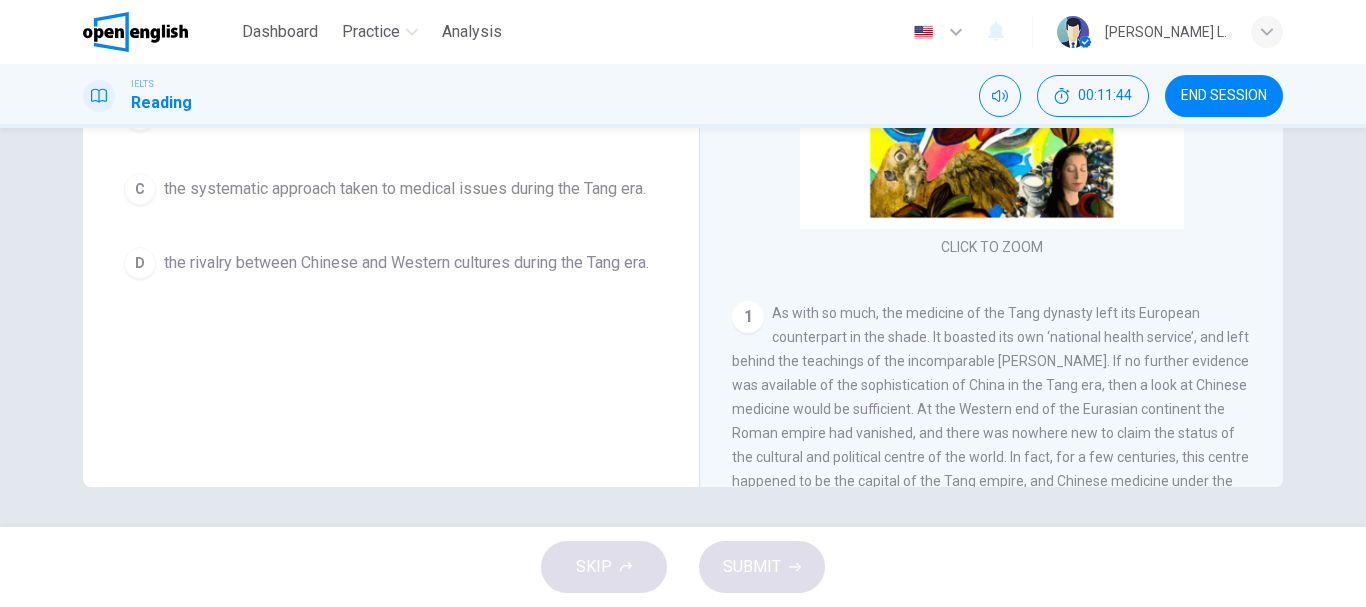 click on "CLICK TO ZOOM Click to Zoom 1 As with so much, the medicine of the Tang dynasty left its European counterpart in the shade. It boasted its own ‘national health service’, and left behind the teachings of the incomparable Sun Simiao. If no further evidence was available of the sophistication of China in the Tang era, then a look at Chinese medicine would be sufficient. At the Western end of the Eurasian continent the Roman empire had vanished, and there was nowhere new to claim the status of the cultural and political centre of the world. In fact, for a few centuries, this centre happened to be the capital of the Tang empire, and Chinese medicine under the Tang was far ahead of its European counterpart. The organisational context of health and healing was structured to a degree that had no precedence in Chinese history and found no parallel elsewhere. 2 3 4 5 6 7 8 9 10" at bounding box center [1005, 183] 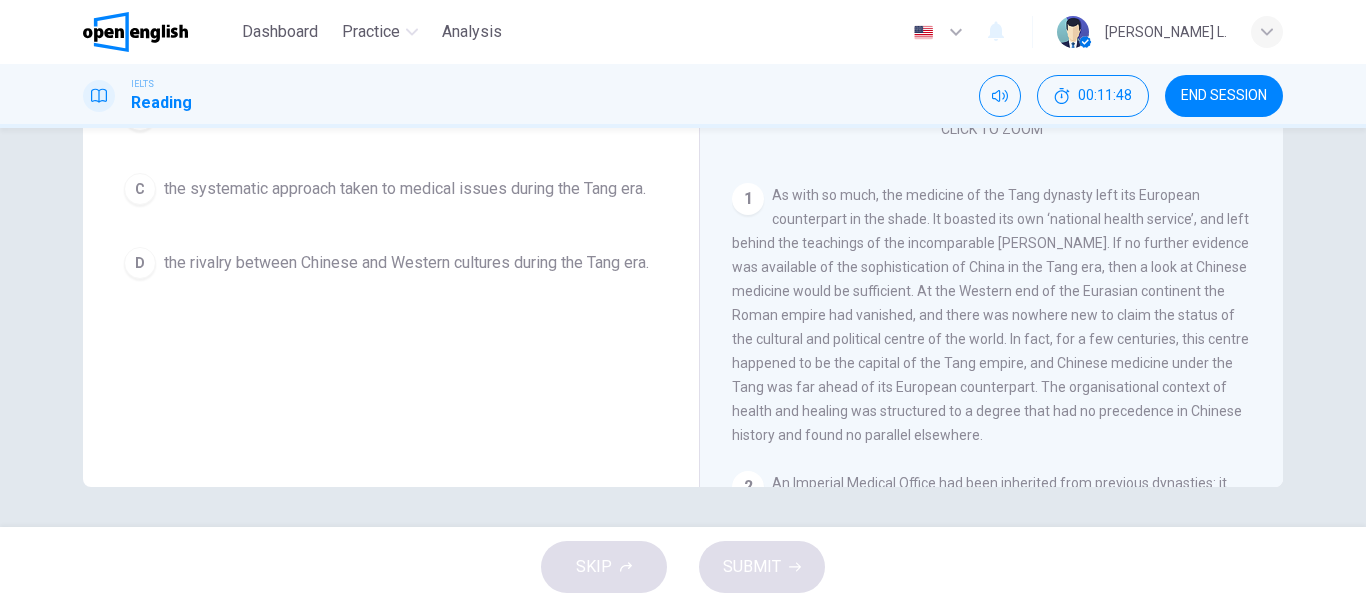 scroll, scrollTop: 120, scrollLeft: 0, axis: vertical 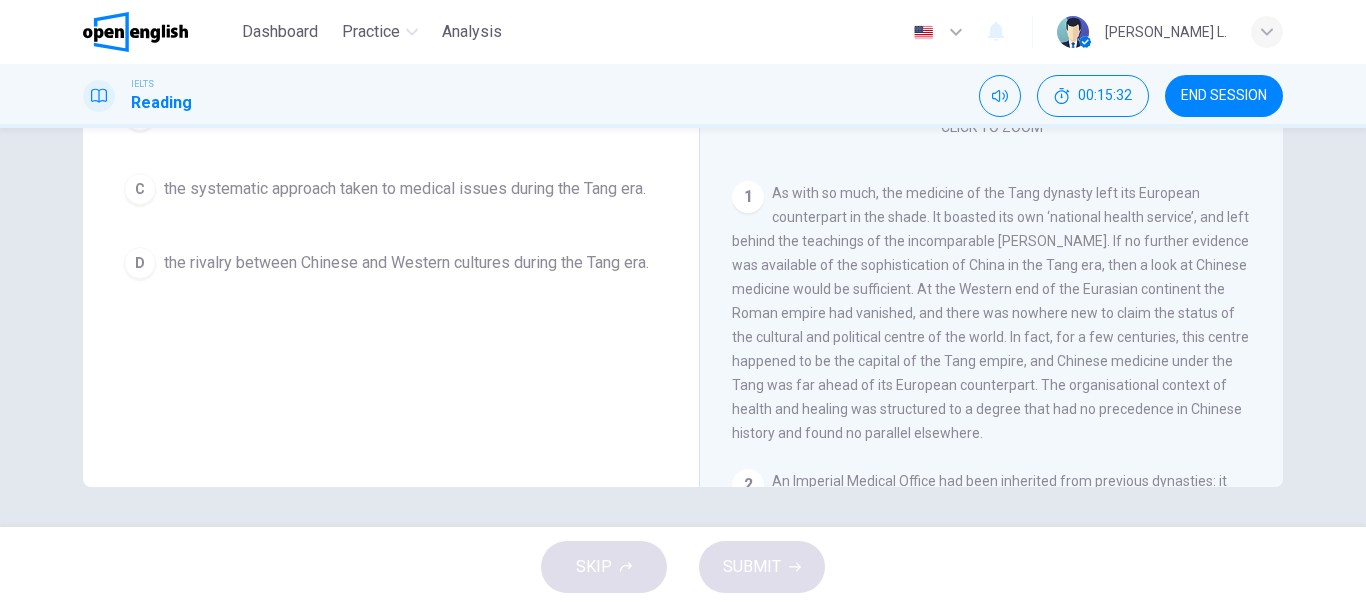click on "Question 1 Choose the appropriate letter A-D from the options below.
In the first paragraph, the writer draws particular attention to A the lack of medical knowledge in China prior to the Tang era. B the Western interest in Chinese medicine during the Tang era. C the systematic approach taken to medical issues during the Tang era. D the rivalry between Chinese and Western cultures during the Tang era. The Art of Healing CLICK TO ZOOM Click to Zoom 1 2 3 Physicians were given positions in governmental medical service only after passing qualifying examinations. They were remunerated in accordance with the number of cures they had effected during the past year. 4 5 6 7 8 9 10" at bounding box center (683, 139) 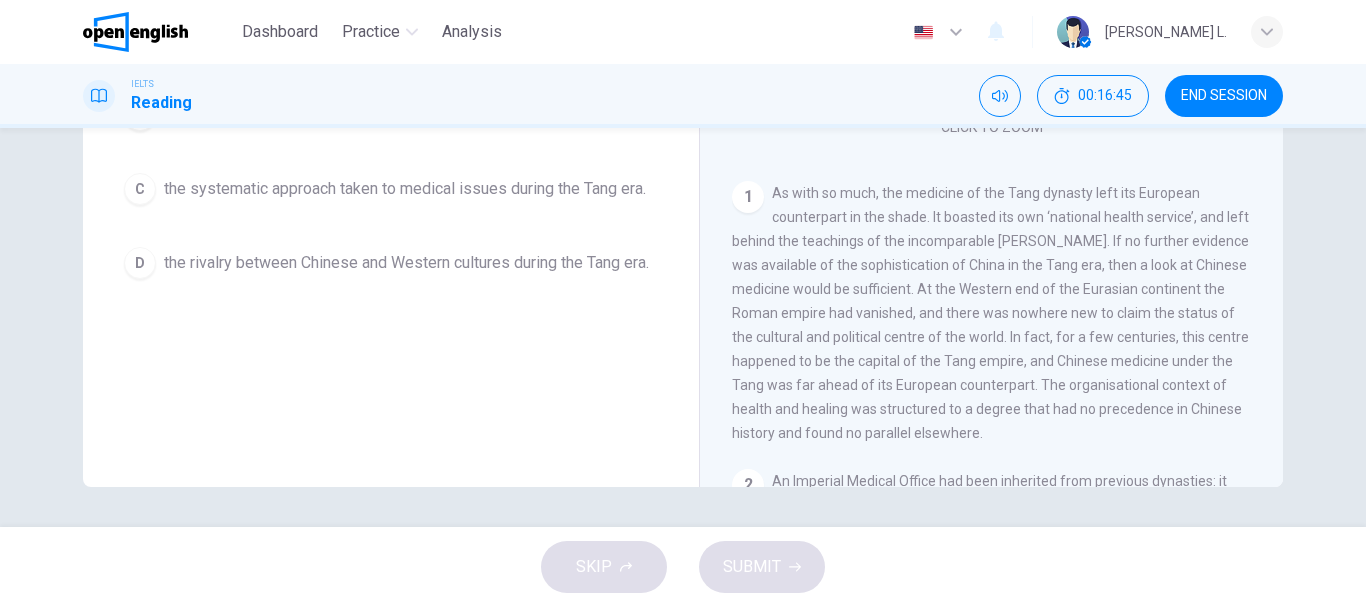 click on "The Art of Healing CLICK TO ZOOM Click to Zoom 1 As with so much, the medicine of the Tang dynasty left its European counterpart in the shade. It boasted its own ‘national health service’, and left behind the teachings of the incomparable Sun Simiao. If no further evidence was available of the sophistication of China in the Tang era, then a look at Chinese medicine would be sufficient. At the Western end of the Eurasian continent the Roman empire had vanished, and there was nowhere new to claim the status of the cultural and political centre of the world. In fact, for a few centuries, this centre happened to be the capital of the Tang empire, and Chinese medicine under the Tang was far ahead of its European counterpart. The organisational context of health and healing was structured to a degree that had no precedence in Chinese history and found no parallel elsewhere. 2 3 4 5 6 7 8 9 10" at bounding box center (991, 155) 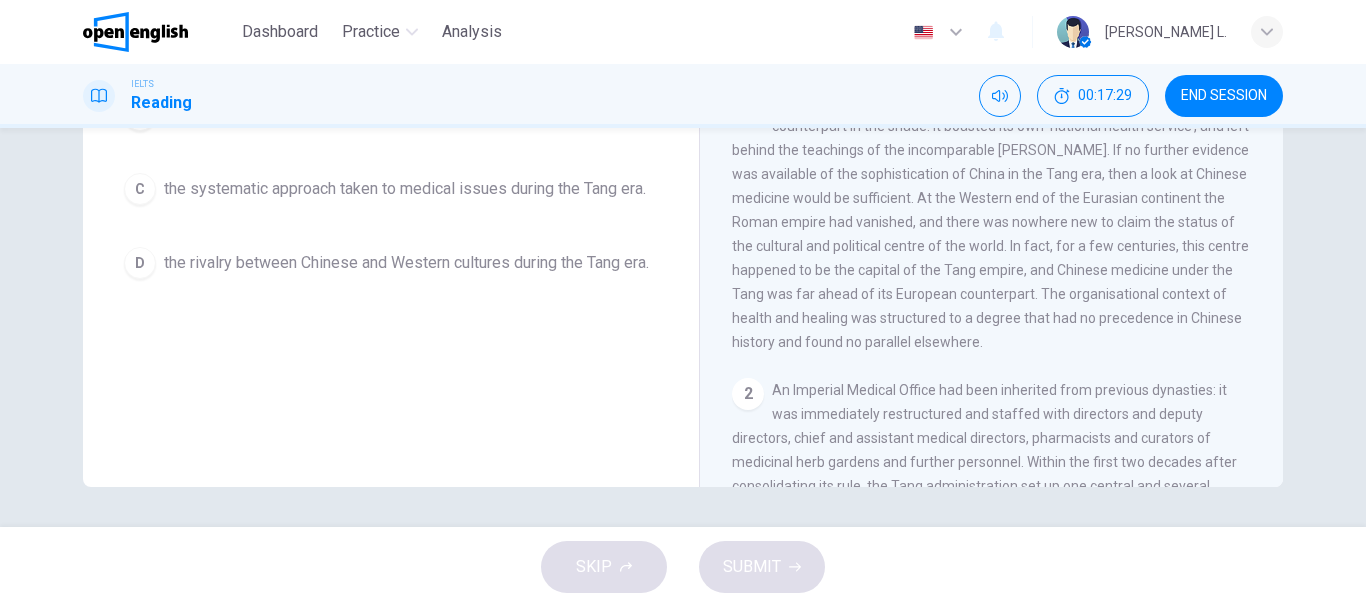 scroll, scrollTop: 240, scrollLeft: 0, axis: vertical 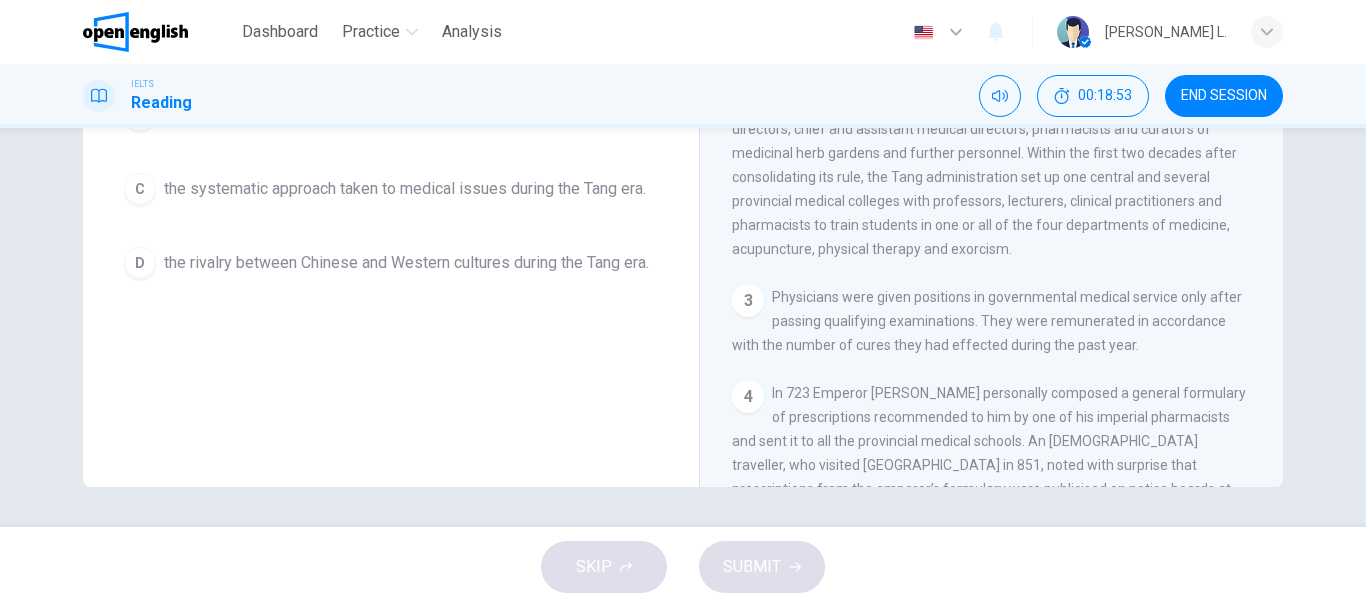 click on "3 Physicians were given positions in governmental medical service only after passing qualifying examinations. They were remunerated in accordance with the number of cures they had effected during the past year." at bounding box center (992, 321) 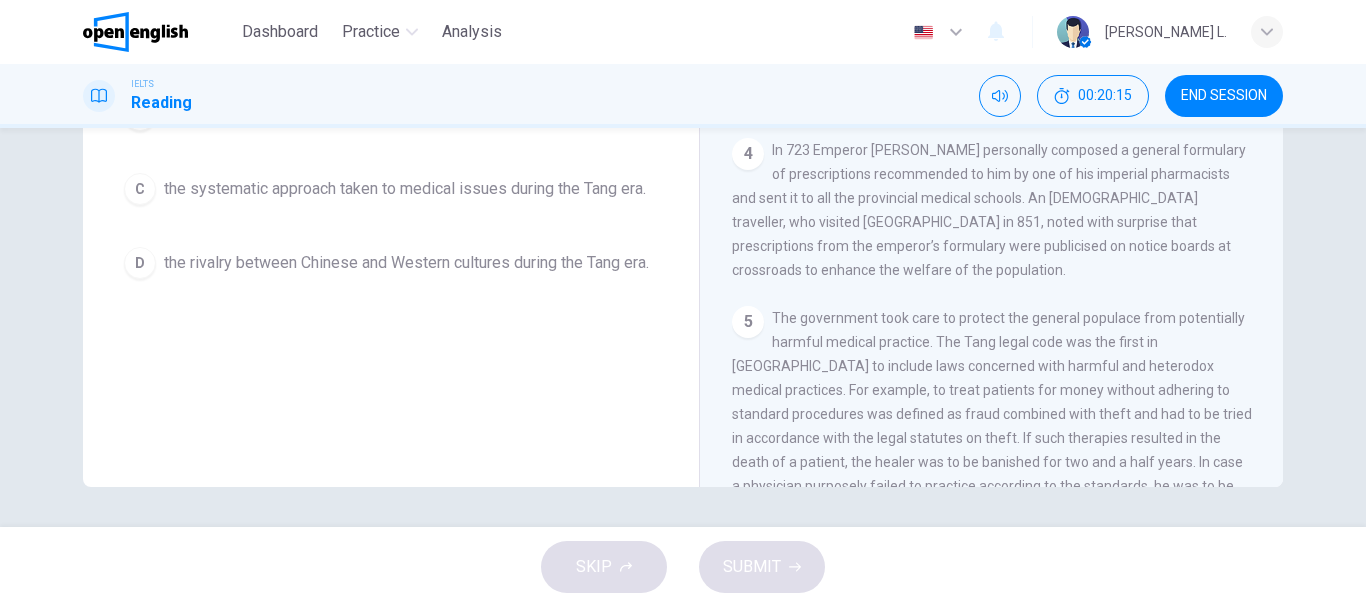 scroll, scrollTop: 760, scrollLeft: 0, axis: vertical 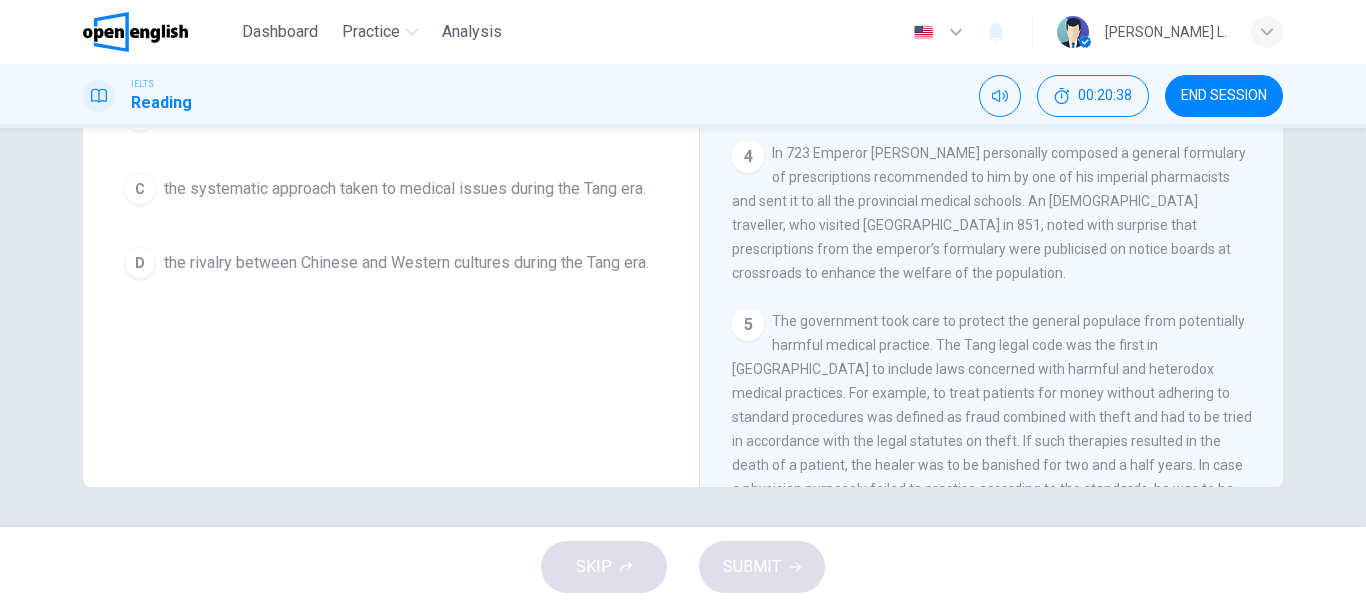 click on "The government took care to protect the general populace from potentially harmful medical practice. The Tang legal code was the first in China to include laws concerned with harmful and heterodox medical practices. For example, to treat patients for money without adhering to standard procedures was defined as fraud combined with theft and had to be tried in accordance with the legal statutes on theft. If such therapies resulted in the death of a patient, the healer was to be banished for two and a half years. In case a physician purposely failed to practice according to the standards, he was to be tried in accordance with the statutes on premeditated homicide. Even if no harm resulted, he was
to be sentenced to sixty strokes with a heavy cane." at bounding box center (992, 429) 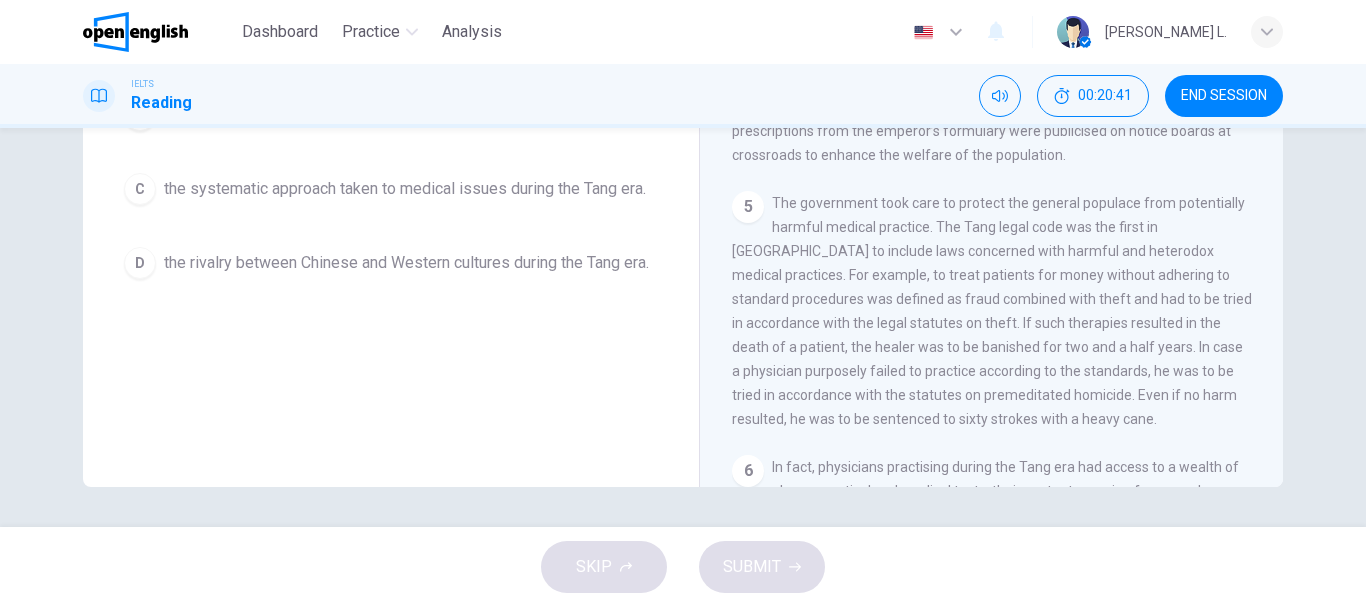 scroll, scrollTop: 880, scrollLeft: 0, axis: vertical 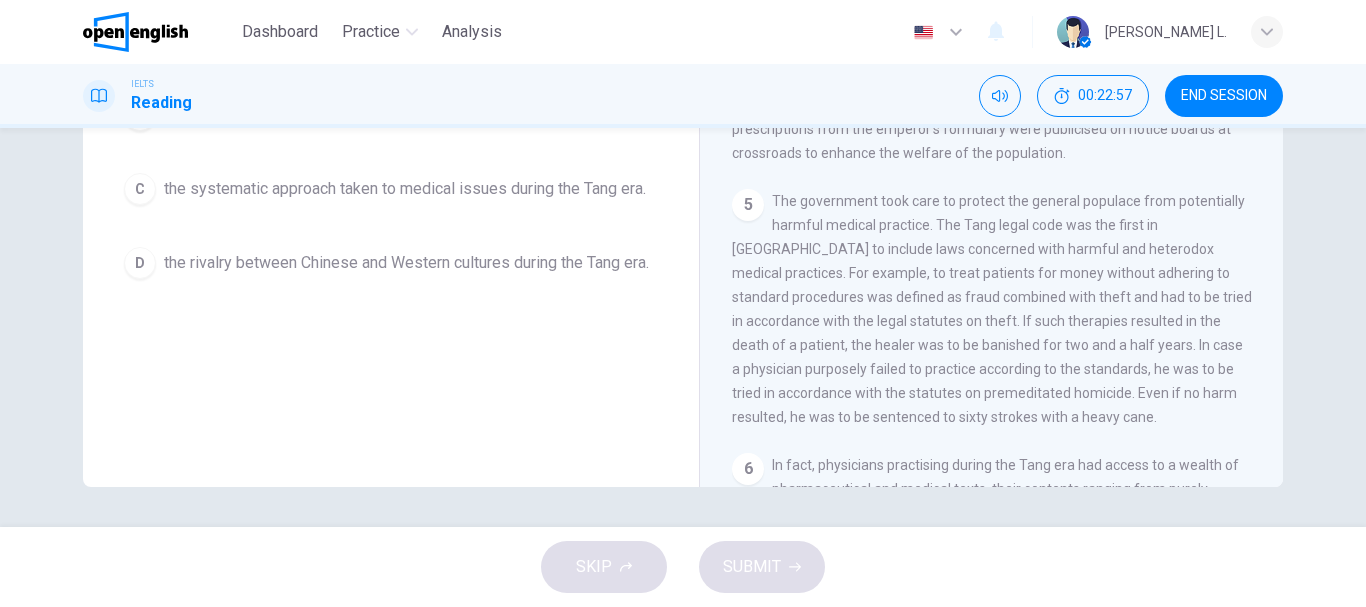 click on "The government took care to protect the general populace from potentially harmful medical practice. The Tang legal code was the first in China to include laws concerned with harmful and heterodox medical practices. For example, to treat patients for money without adhering to standard procedures was defined as fraud combined with theft and had to be tried in accordance with the legal statutes on theft. If such therapies resulted in the death of a patient, the healer was to be banished for two and a half years. In case a physician purposely failed to practice according to the standards, he was to be tried in accordance with the statutes on premeditated homicide. Even if no harm resulted, he was
to be sentenced to sixty strokes with a heavy cane." at bounding box center (992, 309) 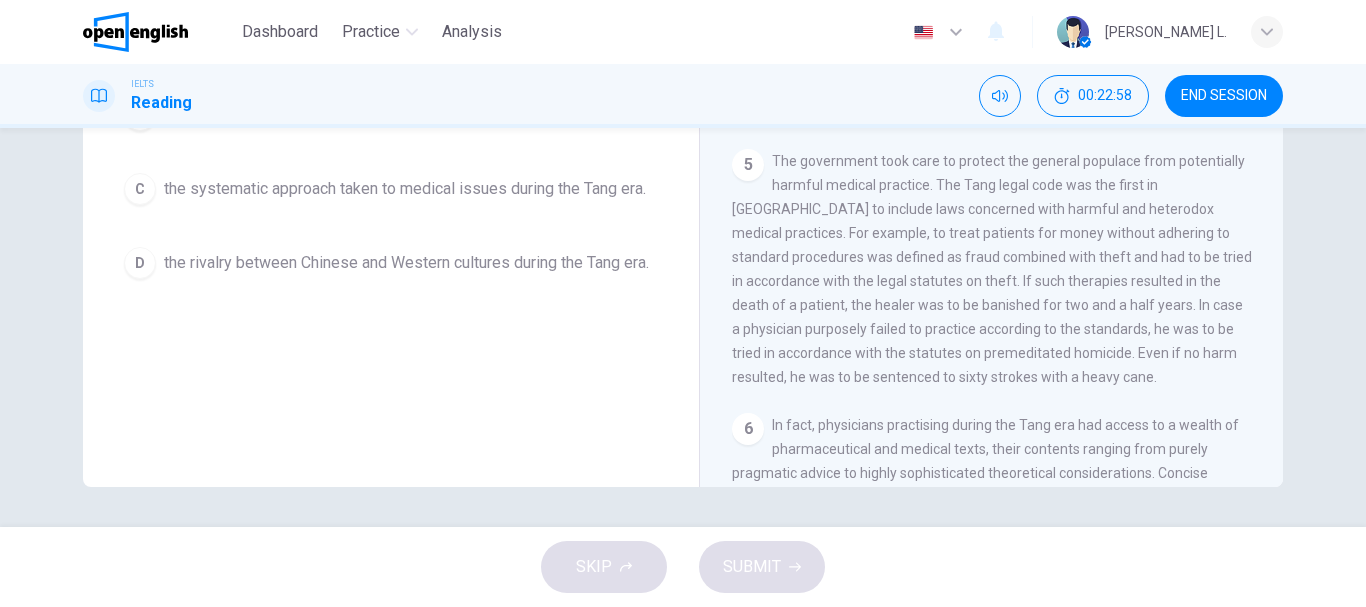 scroll, scrollTop: 960, scrollLeft: 0, axis: vertical 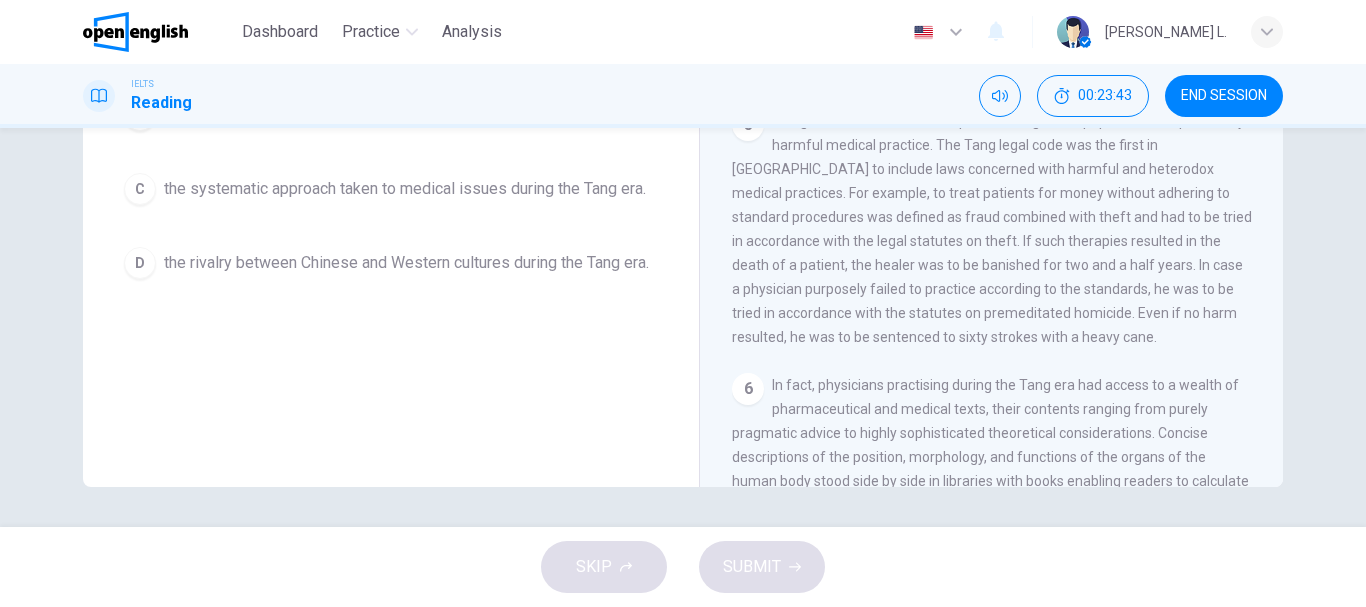 click on "The Art of Healing CLICK TO ZOOM Click to Zoom 1 As with so much, the medicine of the Tang dynasty left its European counterpart in the shade. It boasted its own ‘national health service’, and left behind the teachings of the incomparable Sun Simiao. If no further evidence was available of the sophistication of China in the Tang era, then a look at Chinese medicine would be sufficient. At the Western end of the Eurasian continent the Roman empire had vanished, and there was nowhere new to claim the status of the cultural and political centre of the world. In fact, for a few centuries, this centre happened to be the capital of the Tang empire, and Chinese medicine under the Tang was far ahead of its European counterpart. The organisational context of health and healing was structured to a degree that had no precedence in Chinese history and found no parallel elsewhere. 2 3 4 5 6 7 8 9 10" at bounding box center (991, 155) 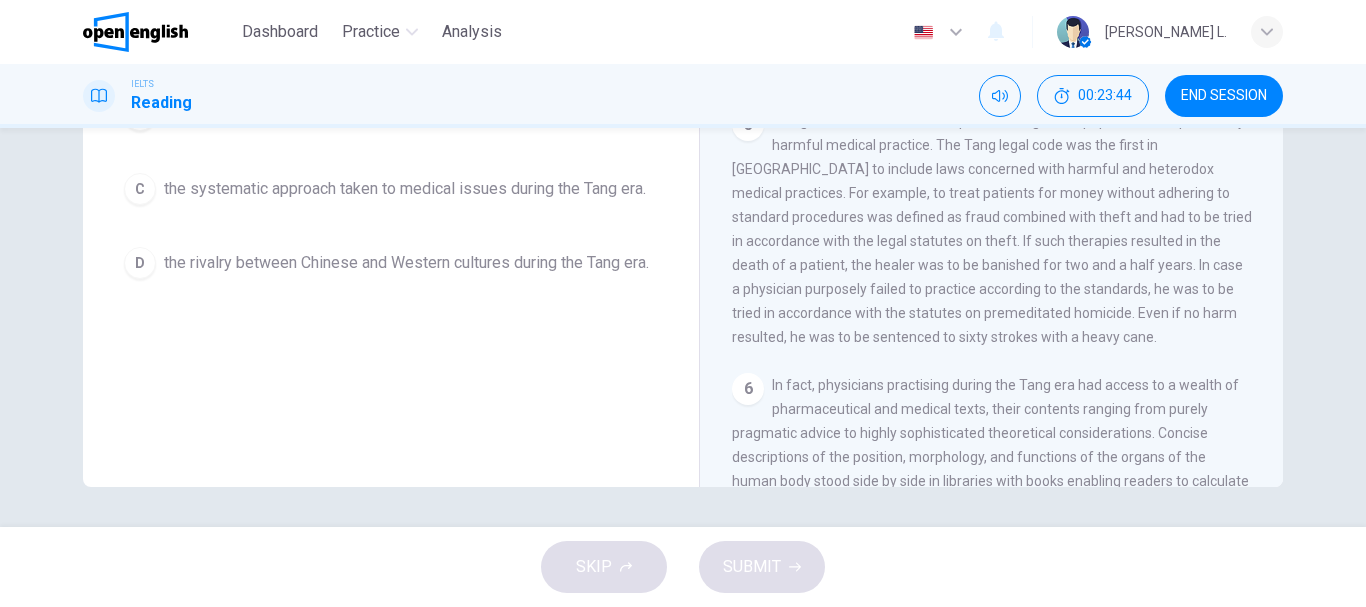 click on "The Art of Healing CLICK TO ZOOM Click to Zoom 1 As with so much, the medicine of the Tang dynasty left its European counterpart in the shade. It boasted its own ‘national health service’, and left behind the teachings of the incomparable Sun Simiao. If no further evidence was available of the sophistication of China in the Tang era, then a look at Chinese medicine would be sufficient. At the Western end of the Eurasian continent the Roman empire had vanished, and there was nowhere new to claim the status of the cultural and political centre of the world. In fact, for a few centuries, this centre happened to be the capital of the Tang empire, and Chinese medicine under the Tang was far ahead of its European counterpart. The organisational context of health and healing was structured to a degree that had no precedence in Chinese history and found no parallel elsewhere. 2 3 4 5 6 7 8 9 10" at bounding box center (991, 155) 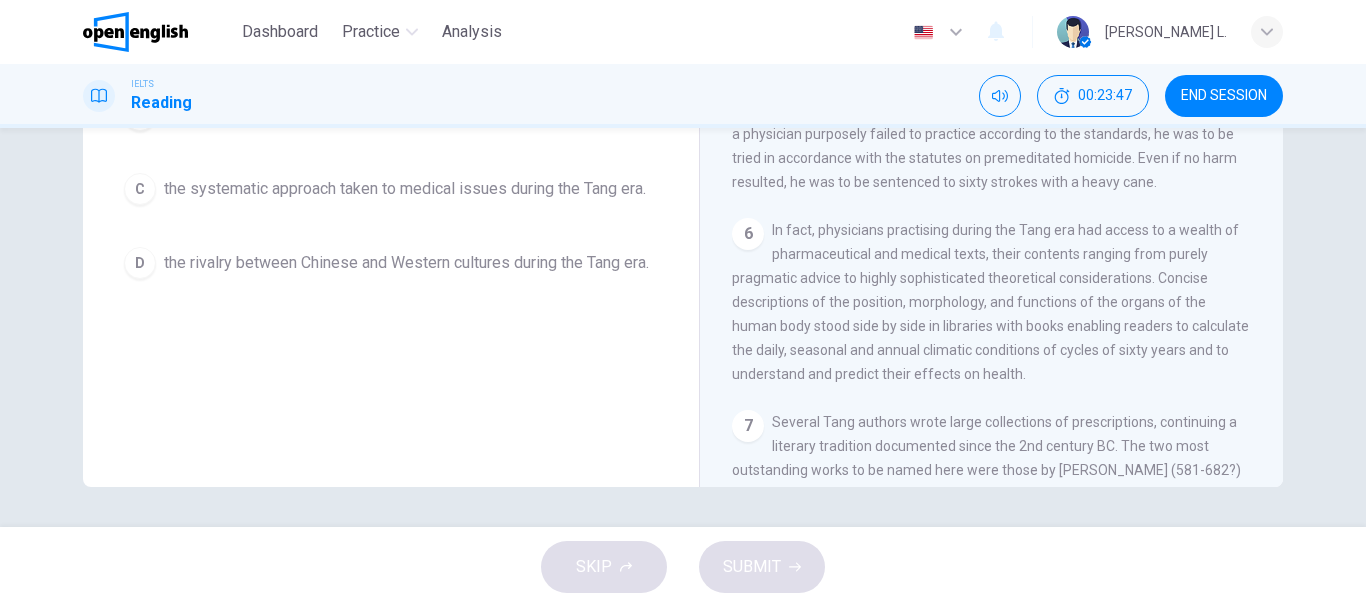 scroll, scrollTop: 1120, scrollLeft: 0, axis: vertical 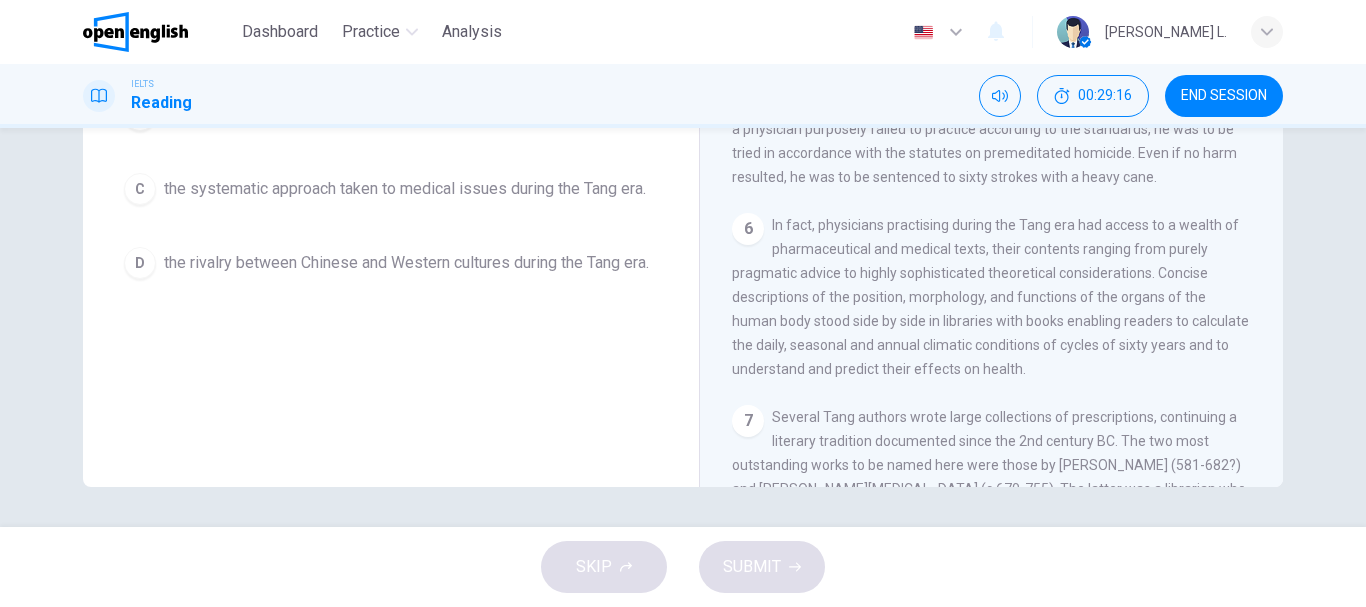 click on "The Art of Healing CLICK TO ZOOM Click to Zoom 1 As with so much, the medicine of the Tang dynasty left its European counterpart in the shade. It boasted its own ‘national health service’, and left behind the teachings of the incomparable Sun Simiao. If no further evidence was available of the sophistication of China in the Tang era, then a look at Chinese medicine would be sufficient. At the Western end of the Eurasian continent the Roman empire had vanished, and there was nowhere new to claim the status of the cultural and political centre of the world. In fact, for a few centuries, this centre happened to be the capital of the Tang empire, and Chinese medicine under the Tang was far ahead of its European counterpart. The organisational context of health and healing was structured to a degree that had no precedence in Chinese history and found no parallel elsewhere. 2 3 4 5 6 7 8 9 10" at bounding box center (991, 155) 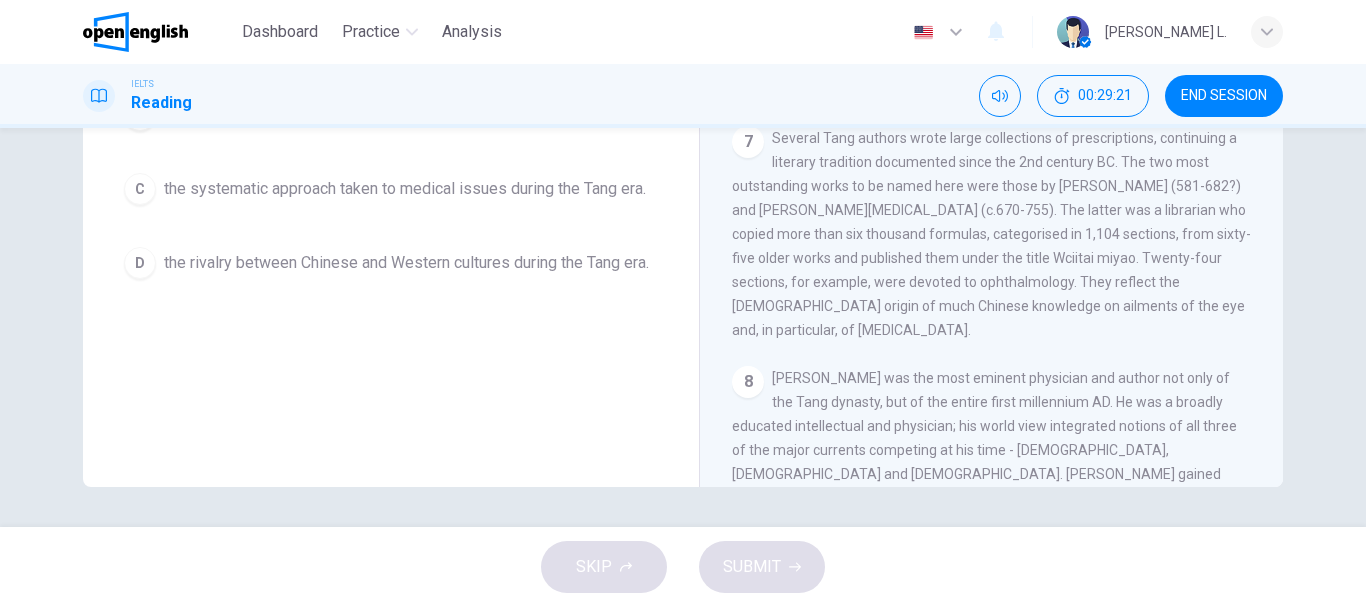 scroll, scrollTop: 1400, scrollLeft: 0, axis: vertical 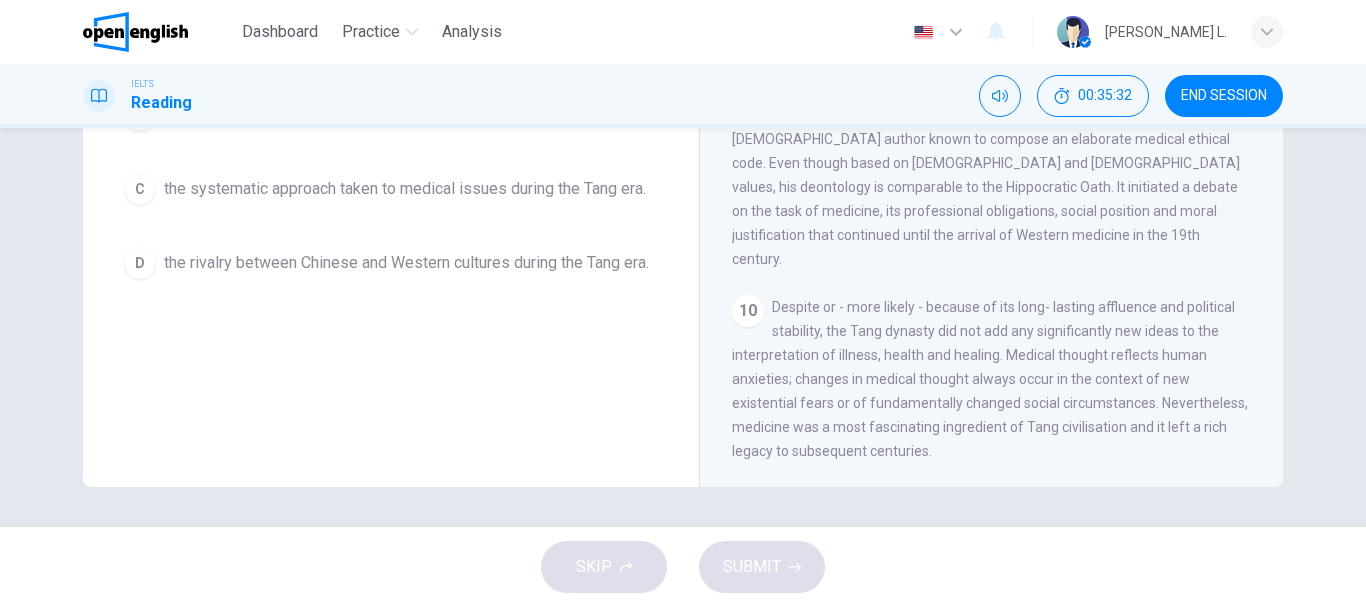 click on "Question 1 Choose the appropriate letter A-D from the options below.
In the first paragraph, the writer draws particular attention to A the lack of medical knowledge in China prior to the Tang era. B the Western interest in Chinese medicine during the Tang era. C the systematic approach taken to medical issues during the Tang era. D the rivalry between Chinese and Western cultures during the Tang era." at bounding box center (391, 149) 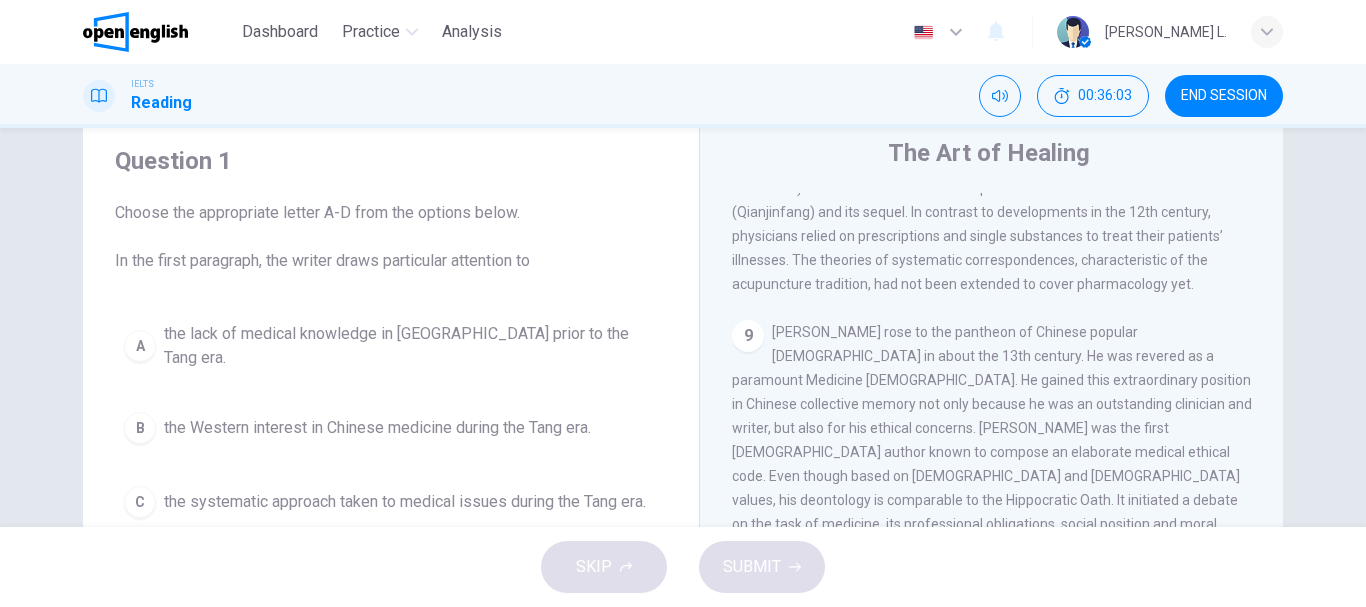 scroll, scrollTop: 0, scrollLeft: 0, axis: both 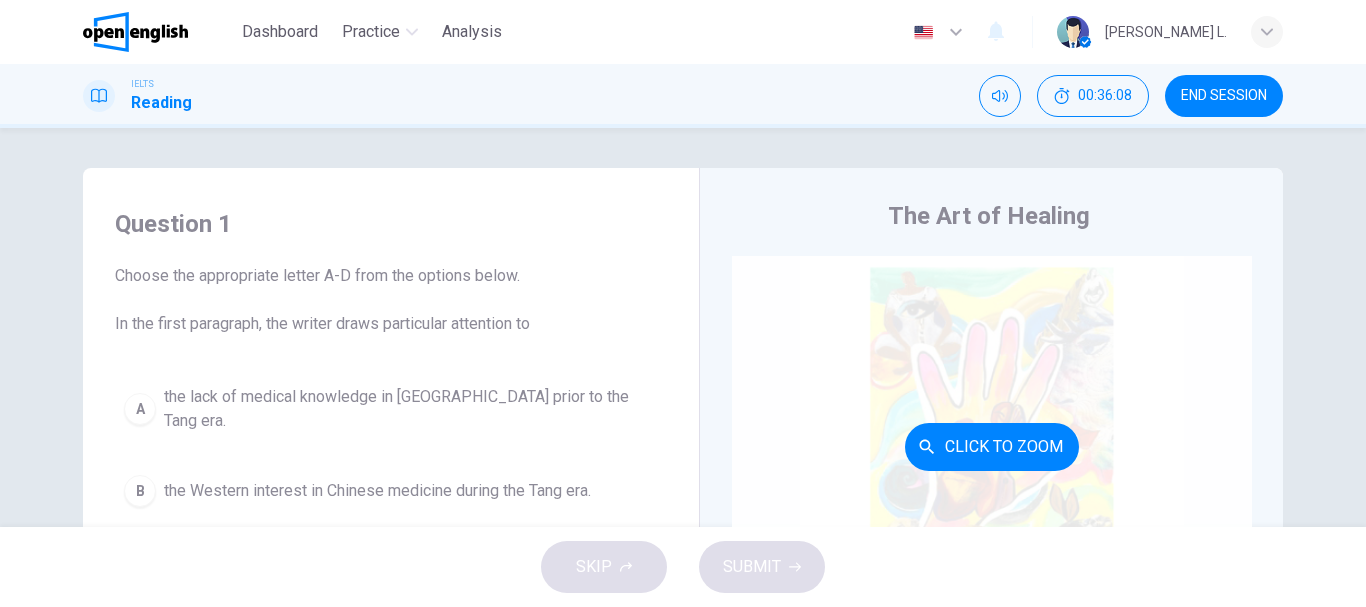 click on "Click to Zoom" at bounding box center [992, 446] 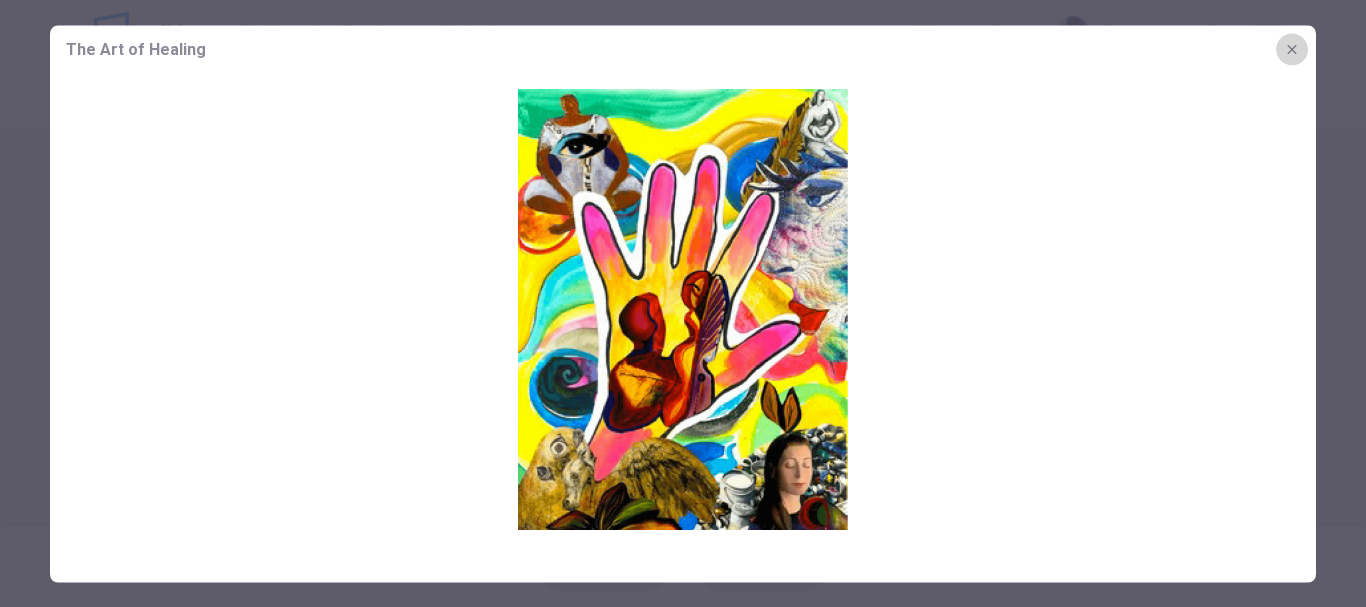 click 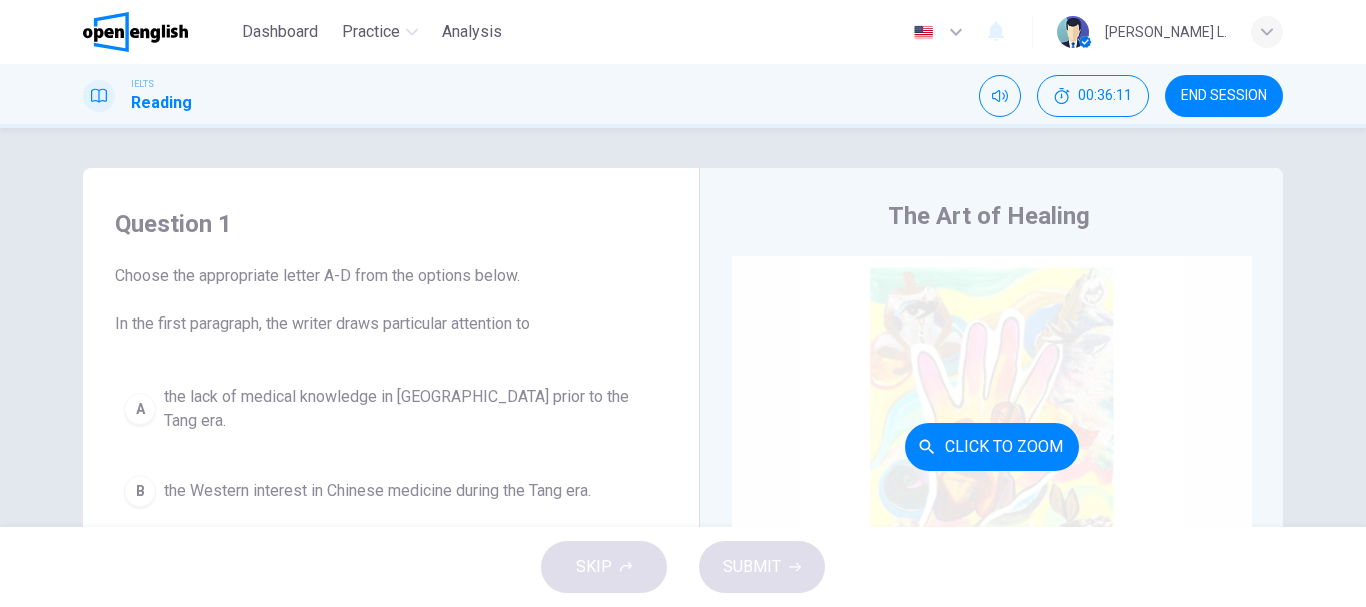 click on "Click to Zoom" at bounding box center (992, 446) 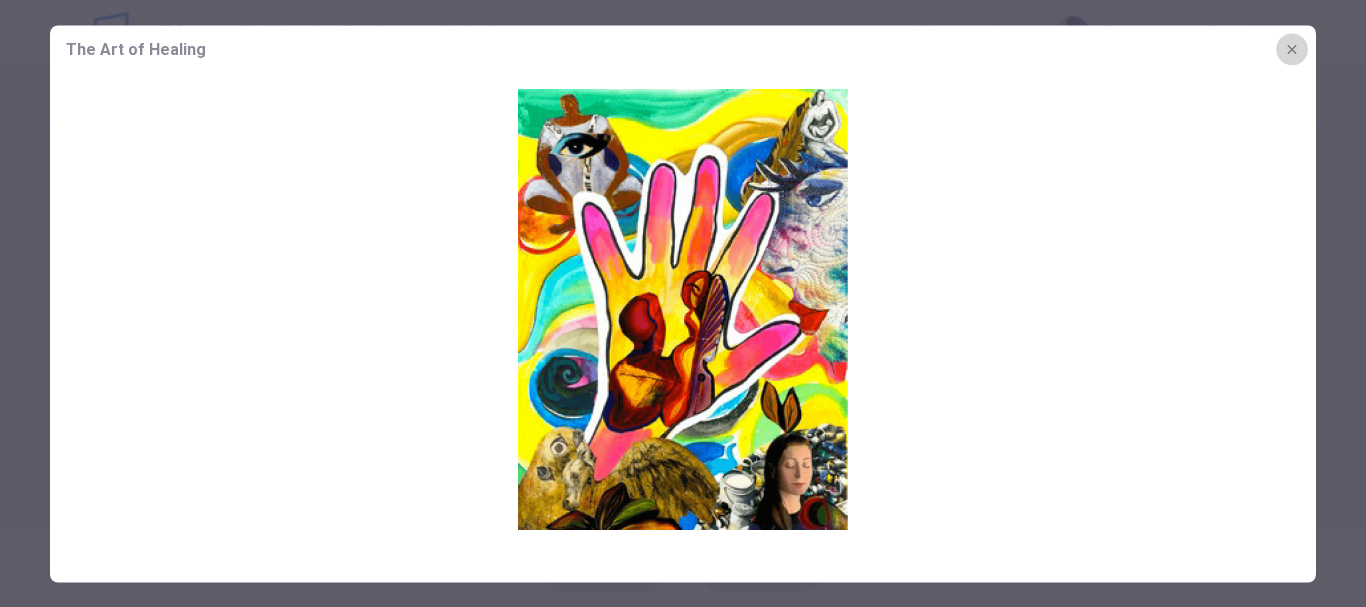 click at bounding box center [1292, 49] 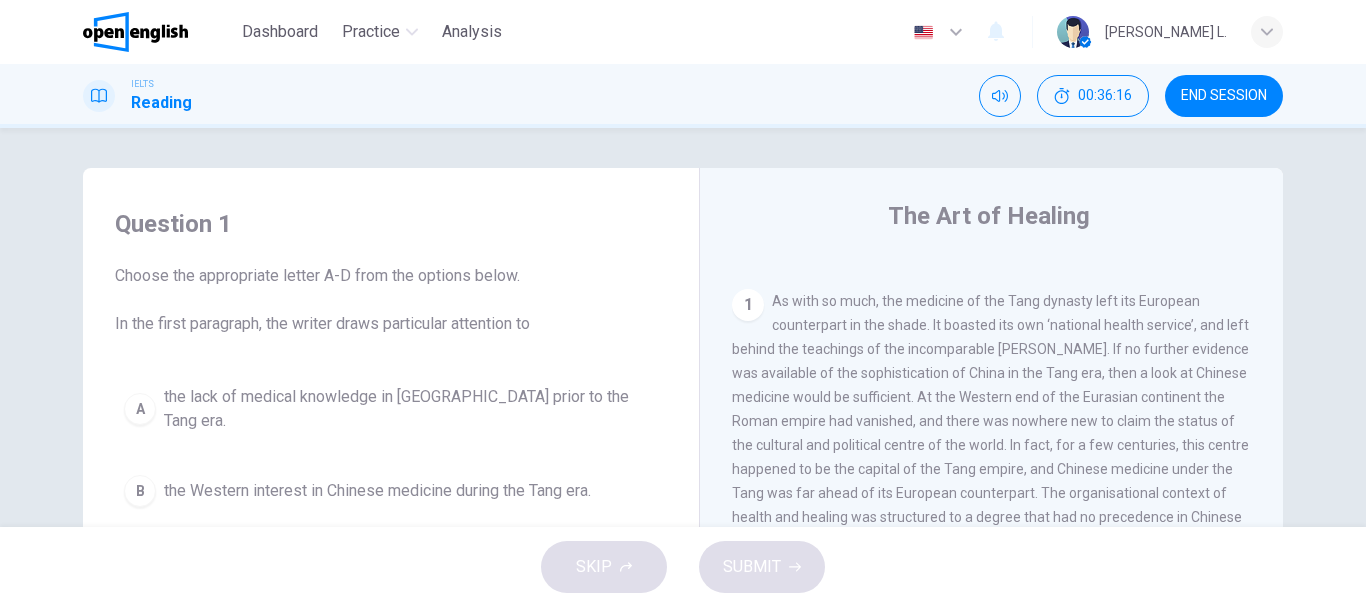 scroll, scrollTop: 393, scrollLeft: 0, axis: vertical 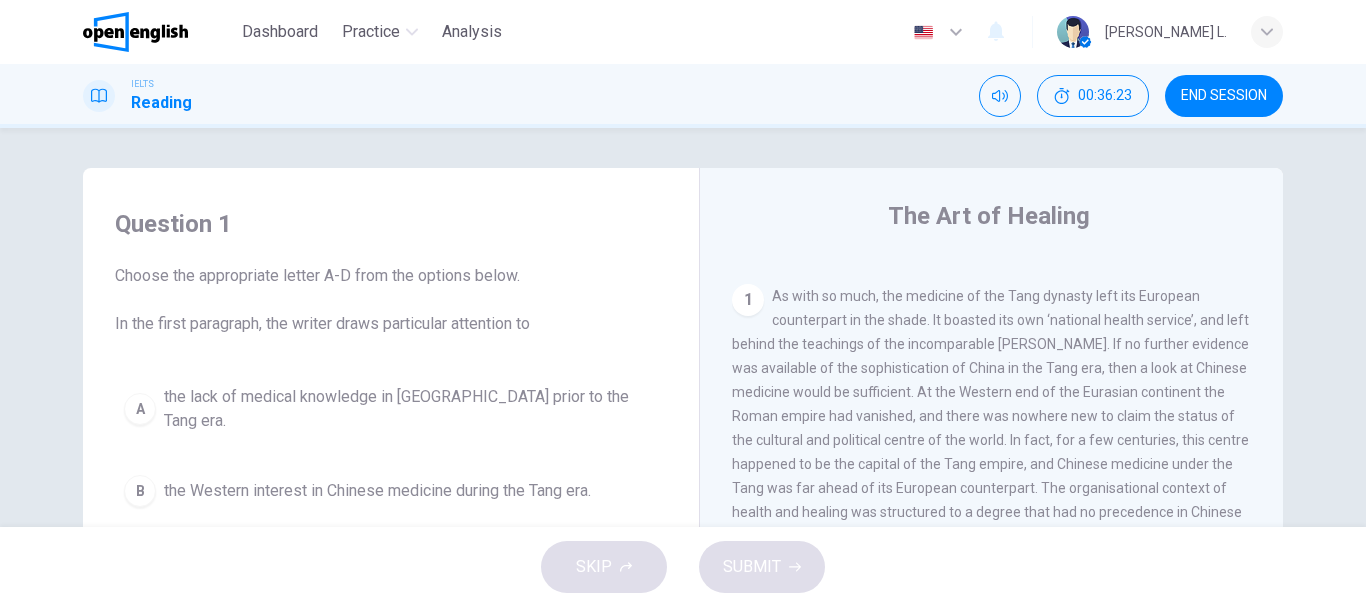 click on "The Art of Healing CLICK TO ZOOM Click to Zoom 1 As with so much, the medicine of the Tang dynasty left its European counterpart in the shade. It boasted its own ‘national health service’, and left behind the teachings of the incomparable Sun Simiao. If no further evidence was available of the sophistication of China in the Tang era, then a look at Chinese medicine would be sufficient. At the Western end of the Eurasian continent the Roman empire had vanished, and there was nowhere new to claim the status of the cultural and political centre of the world. In fact, for a few centuries, this centre happened to be the capital of the Tang empire, and Chinese medicine under the Tang was far ahead of its European counterpart. The organisational context of health and healing was structured to a degree that had no precedence in Chinese history and found no parallel elsewhere. 2 3 4 5 6 7 8 9 10" at bounding box center [991, 531] 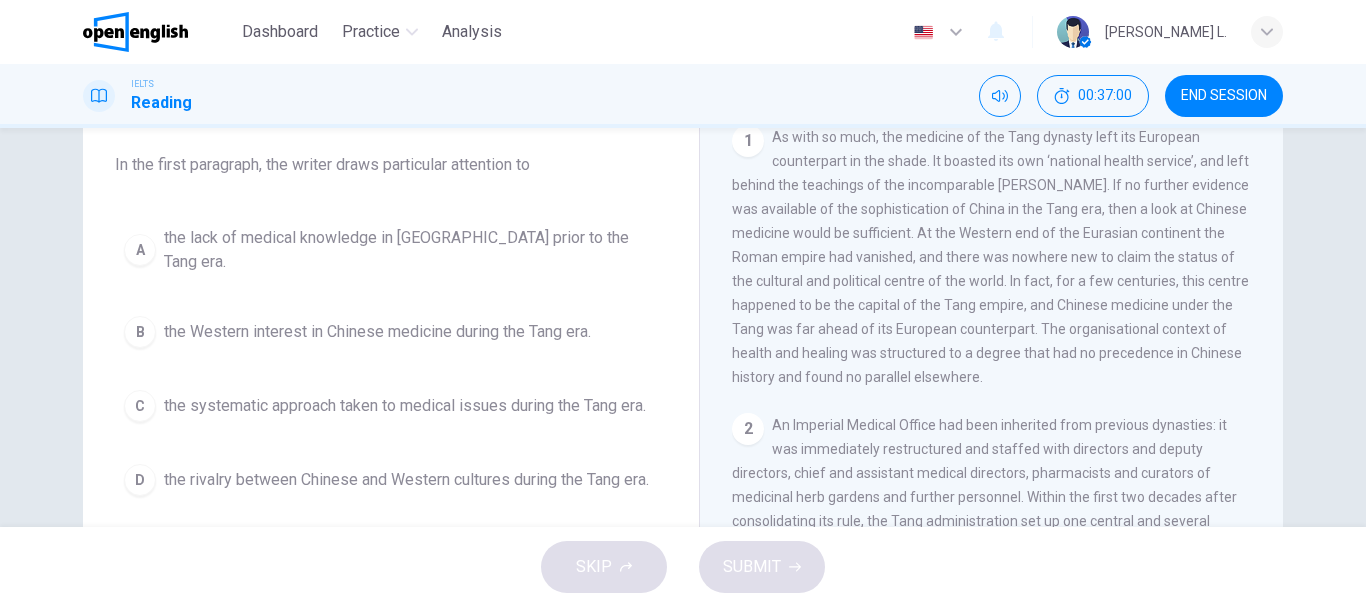 scroll, scrollTop: 160, scrollLeft: 0, axis: vertical 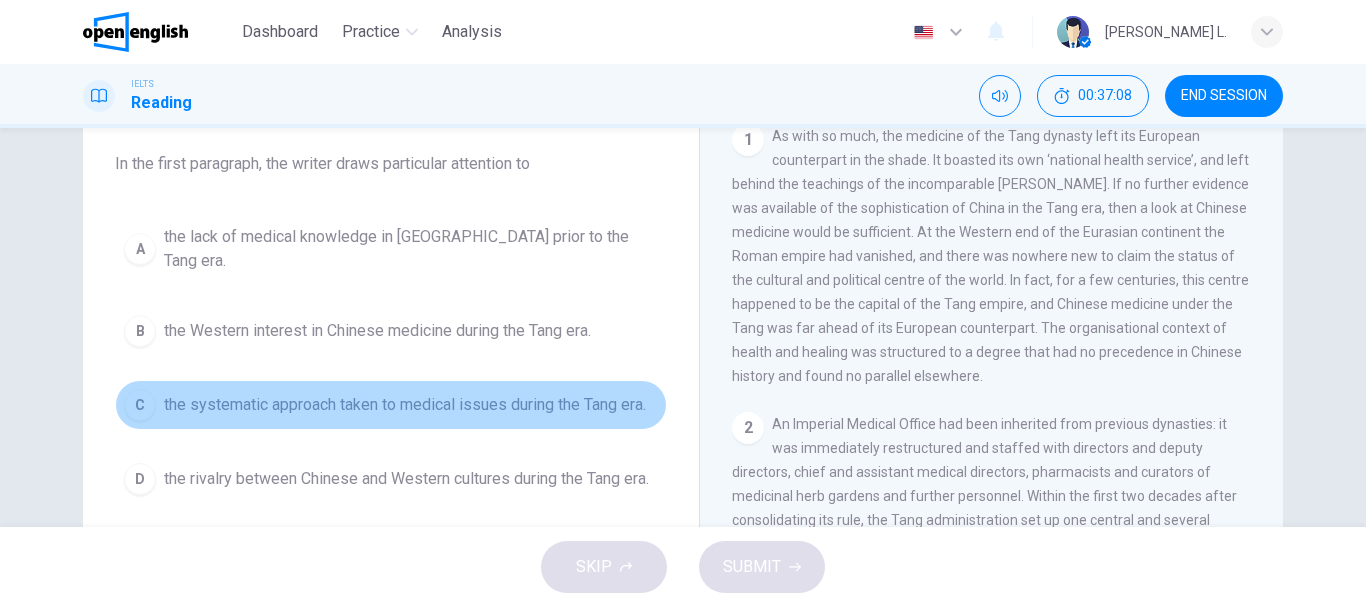 click on "the systematic approach taken to medical issues during the Tang era." at bounding box center [405, 405] 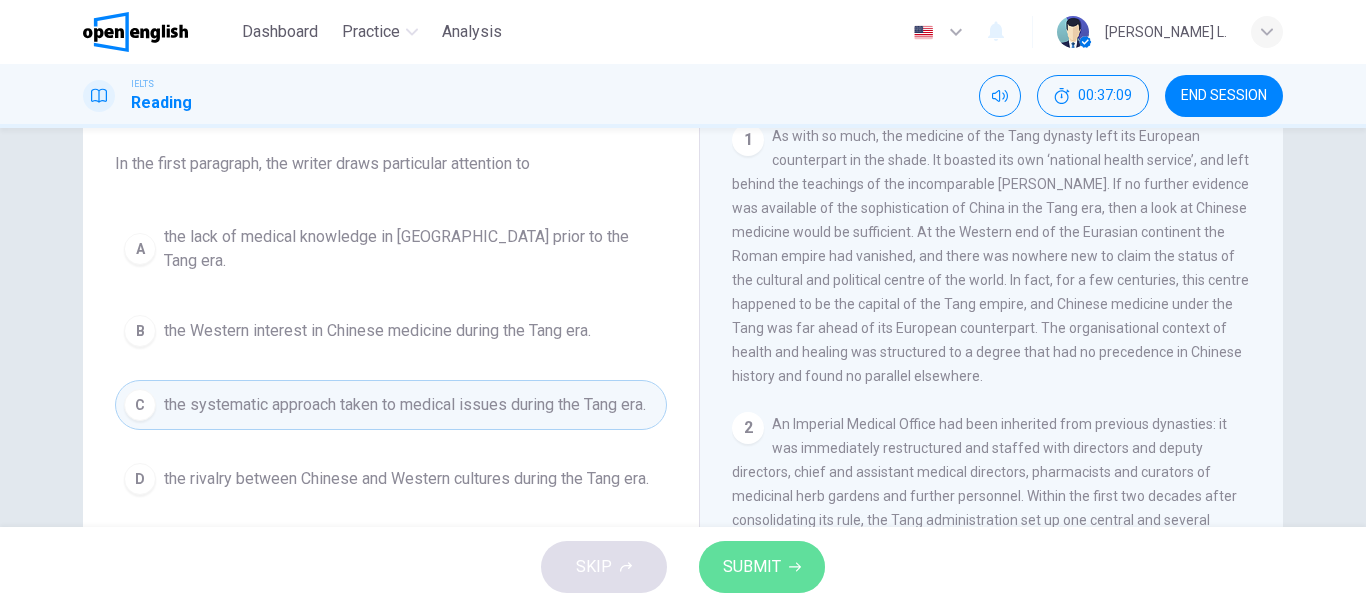 click on "SUBMIT" at bounding box center [752, 567] 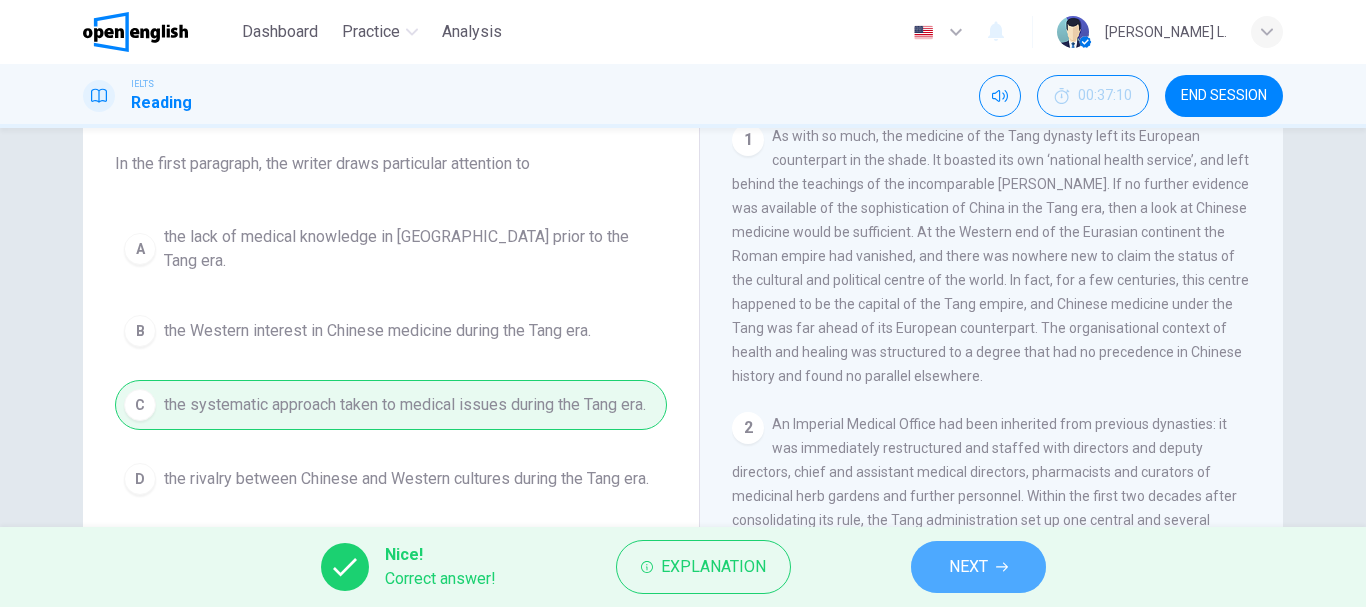 click on "NEXT" at bounding box center [968, 567] 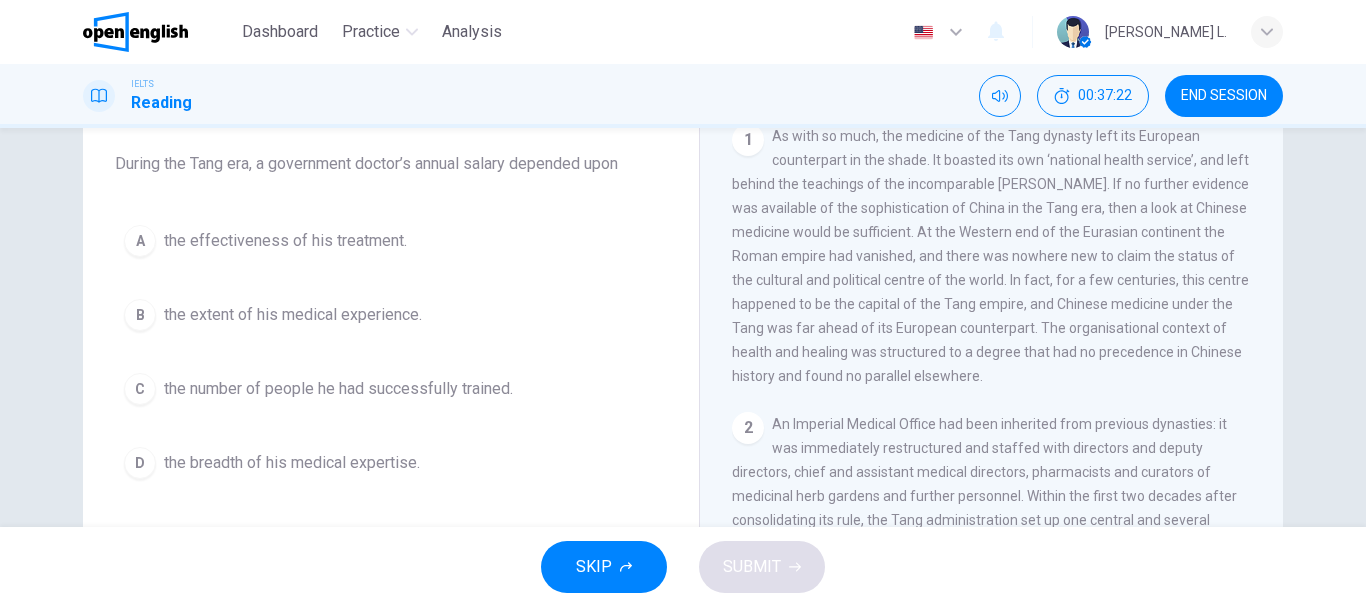 click on "the number of people he had successfully trained." at bounding box center [338, 389] 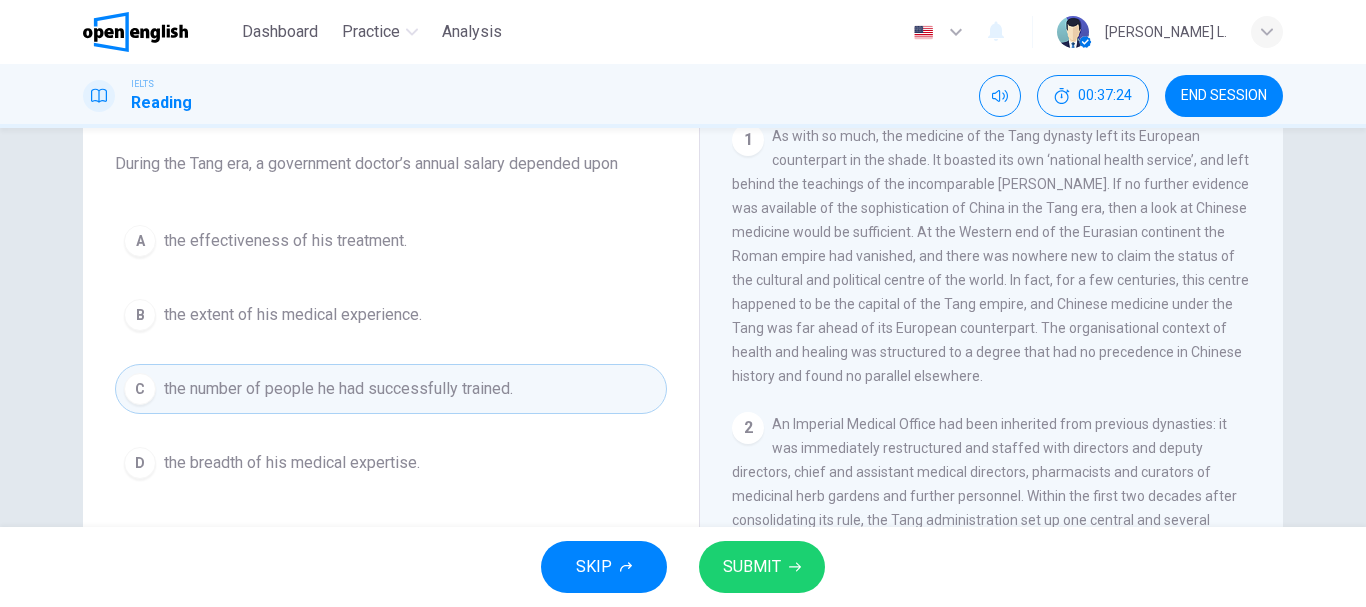click on "SUBMIT" at bounding box center (752, 567) 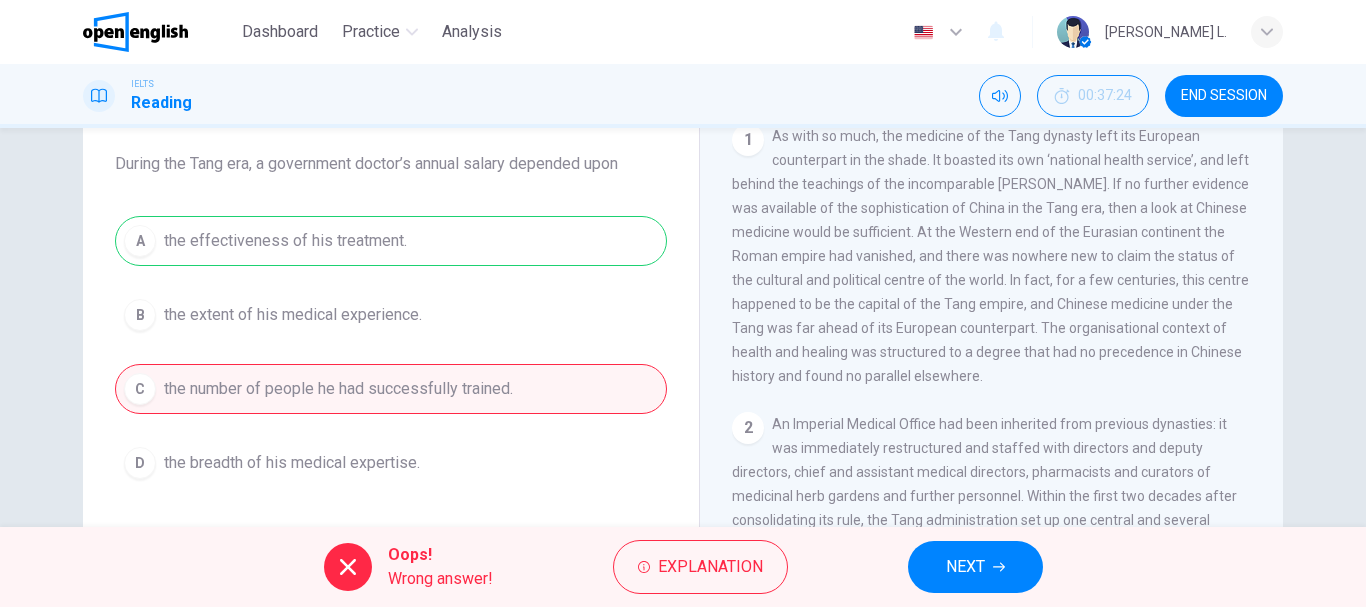 click on "A the effectiveness of his treatment. B the extent of his medical experience. C the number of people he had successfully trained. D the breadth of his medical expertise." at bounding box center (391, 352) 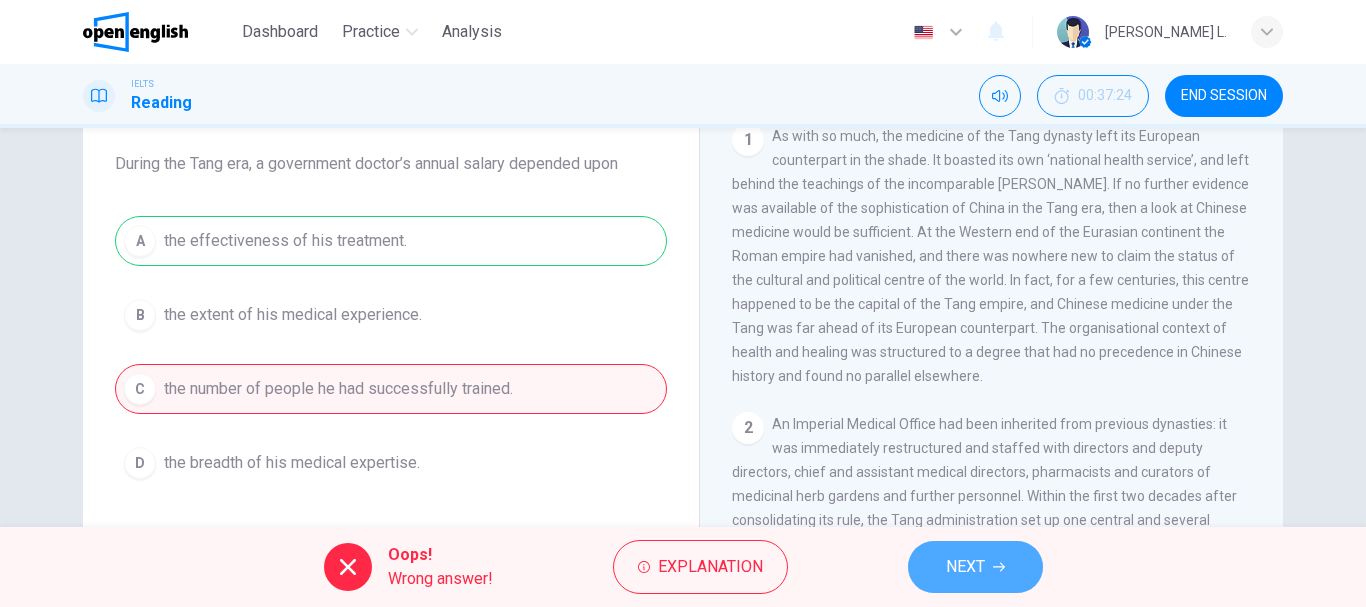 click 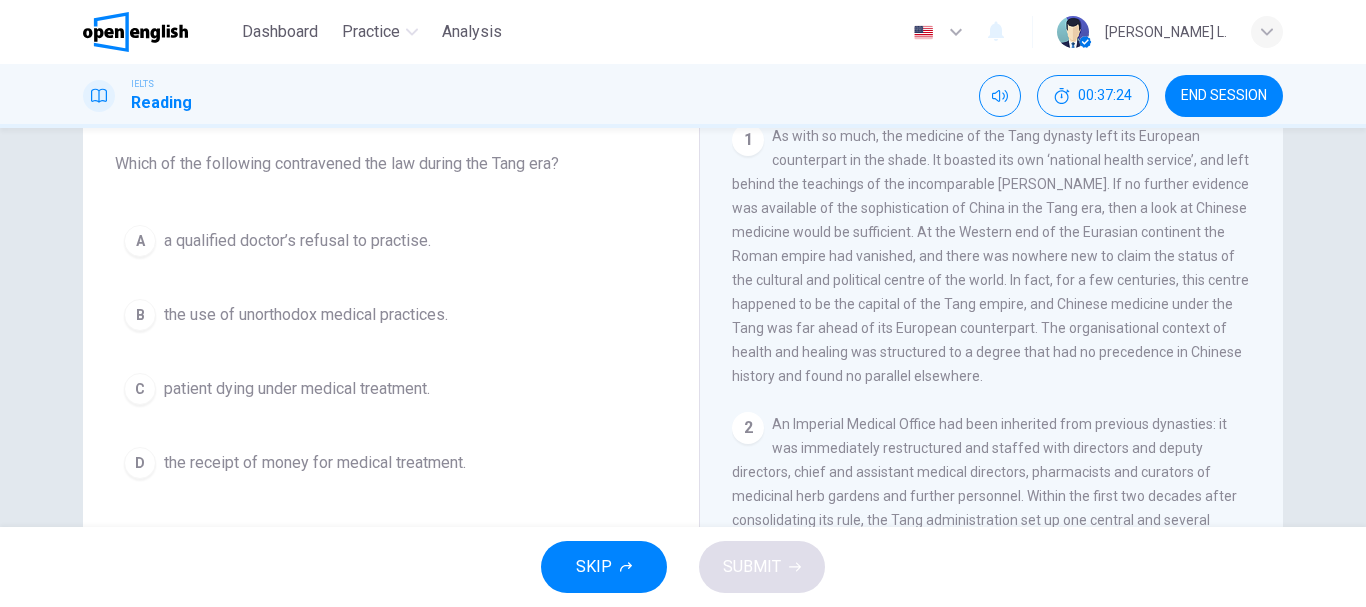 click on "Question 3 Choose the appropriate letter A-D from the options below.
Which of the following contravened the law during the Tang era? A a qualified doctor’s refusal to practise. B the use of unorthodox medical practices. C patient dying under medical treatment. D the receipt of money for medical treatment. The Art of Healing CLICK TO ZOOM Click to Zoom 1 2 An Imperial Medical Office had been inherited from previous dynasties: it was immediately restructured and staffed with directors and deputy directors, chief and assistant medical directors, pharmacists and curators of medicinal herb gardens and further personnel. Within the first two decades after consolidating its rule, the Tang administration set up one central and several provincial medical colleges with professors, lecturers, clinical practitioners and pharmacists to train students in one or all of the four departments of medicine, acupuncture, physical therapy and exorcism. 3 4 5 6 7 8 9 10" at bounding box center (683, 355) 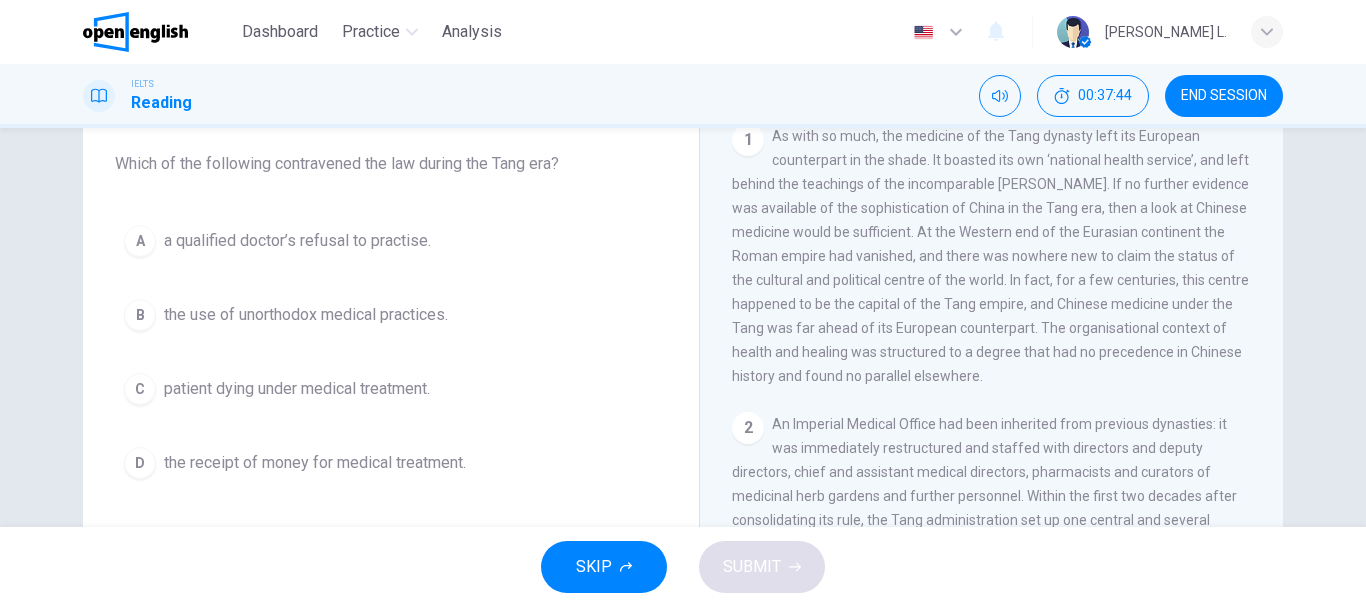 click on "A a qualified doctor’s refusal to practise." at bounding box center [391, 241] 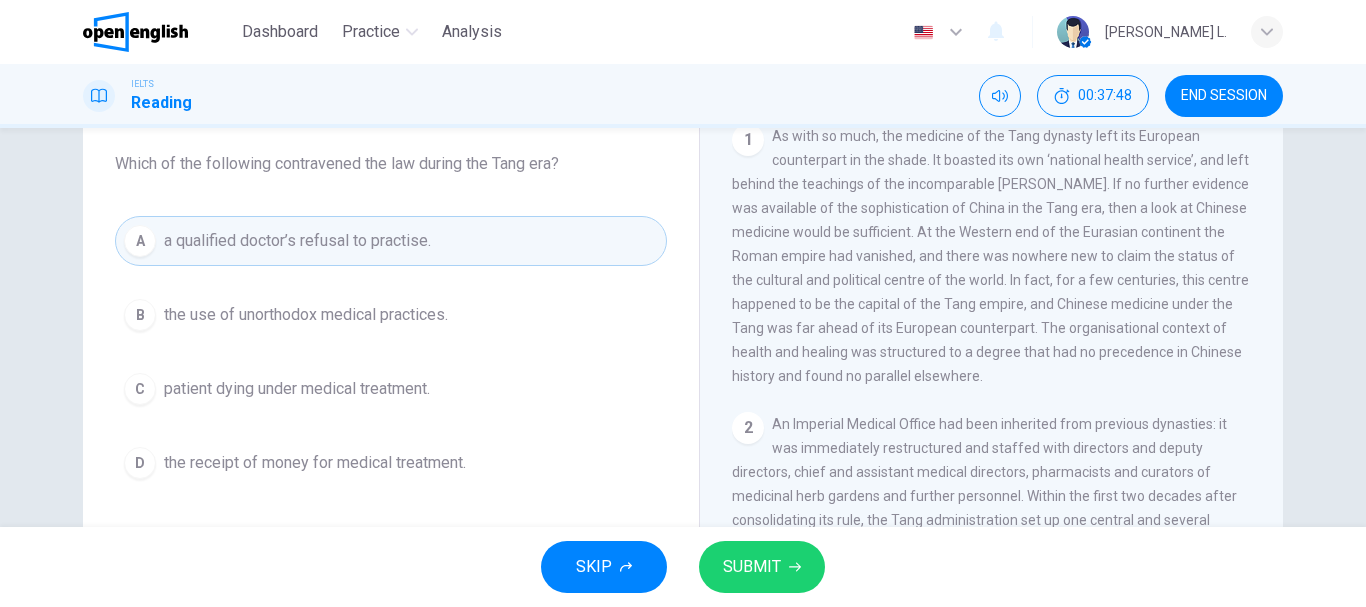 click on "The Art of Healing CLICK TO ZOOM Click to Zoom 1 As with so much, the medicine of the Tang dynasty left its European counterpart in the shade. It boasted its own ‘national health service’, and left behind the teachings of the incomparable Sun Simiao. If no further evidence was available of the sophistication of China in the Tang era, then a look at Chinese medicine would be sufficient. At the Western end of the Eurasian continent the Roman empire had vanished, and there was nowhere new to claim the status of the cultural and political centre of the world. In fact, for a few centuries, this centre happened to be the capital of the Tang empire, and Chinese medicine under the Tang was far ahead of its European counterpart. The organisational context of health and healing was structured to a degree that had no precedence in Chinese history and found no parallel elsewhere. 2 3 4 5 6 7 8 9 10" at bounding box center [991, 371] 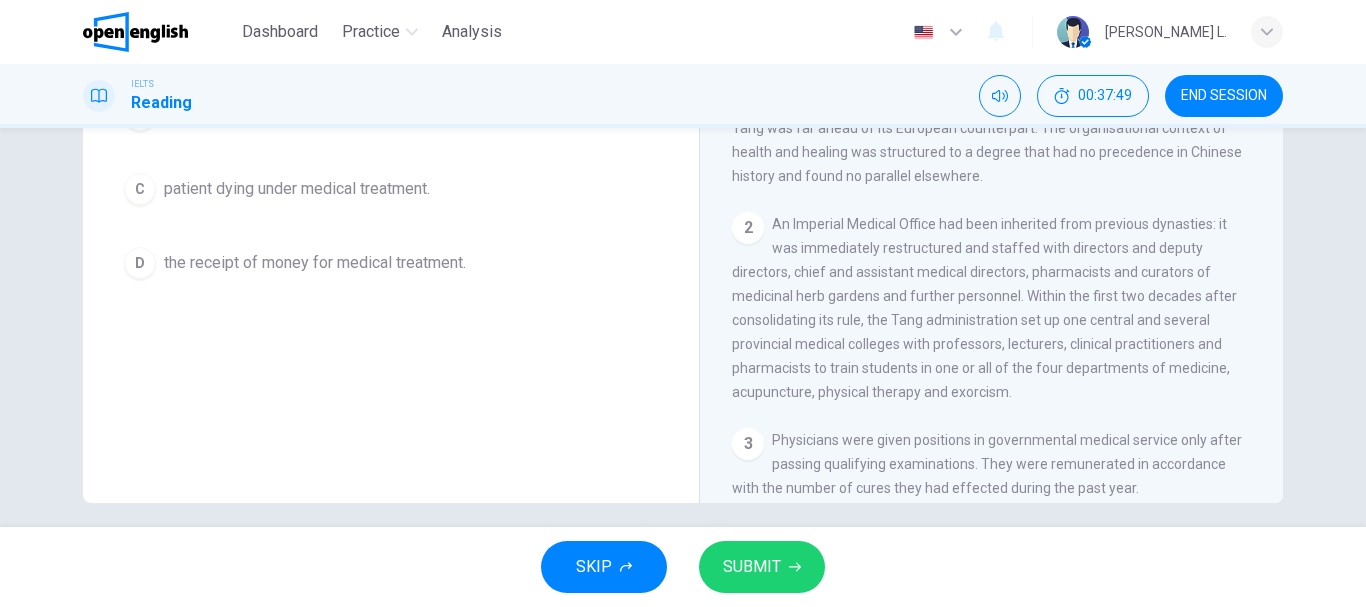scroll, scrollTop: 376, scrollLeft: 0, axis: vertical 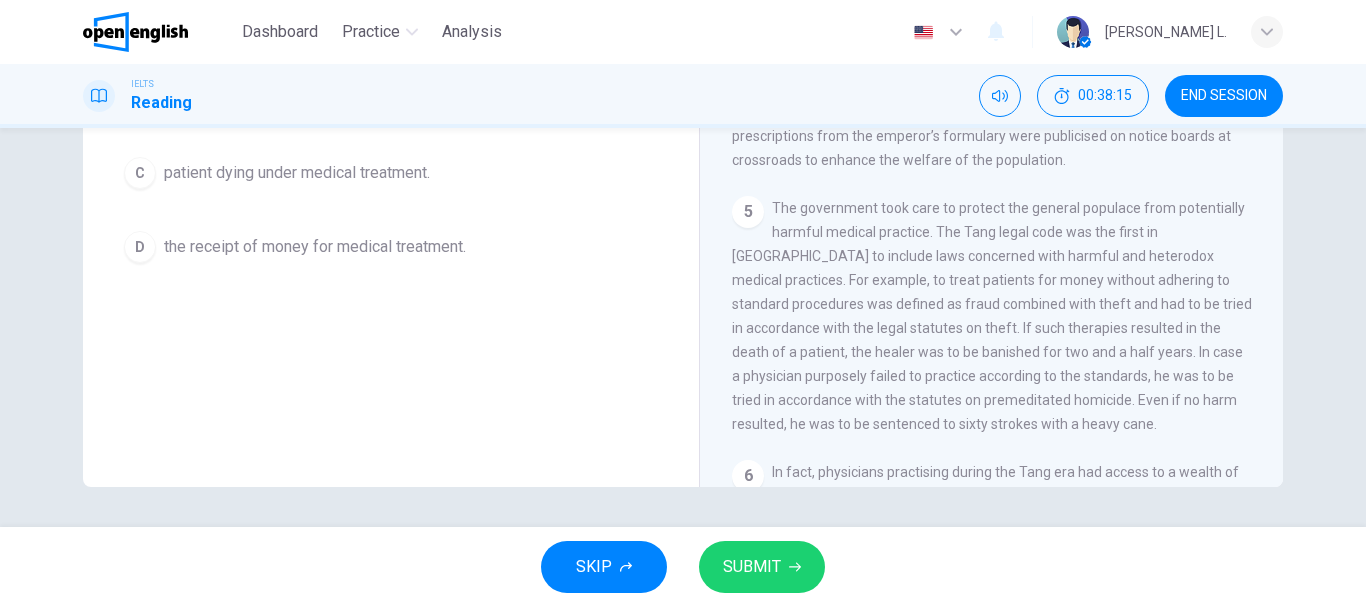 click on "Question 3 Choose the appropriate letter A-D from the options below.
Which of the following contravened the law during the Tang era? A a qualified doctor’s refusal to practise. B the use of unorthodox medical practices. C patient dying under medical treatment. D the receipt of money for medical treatment." at bounding box center [391, 149] 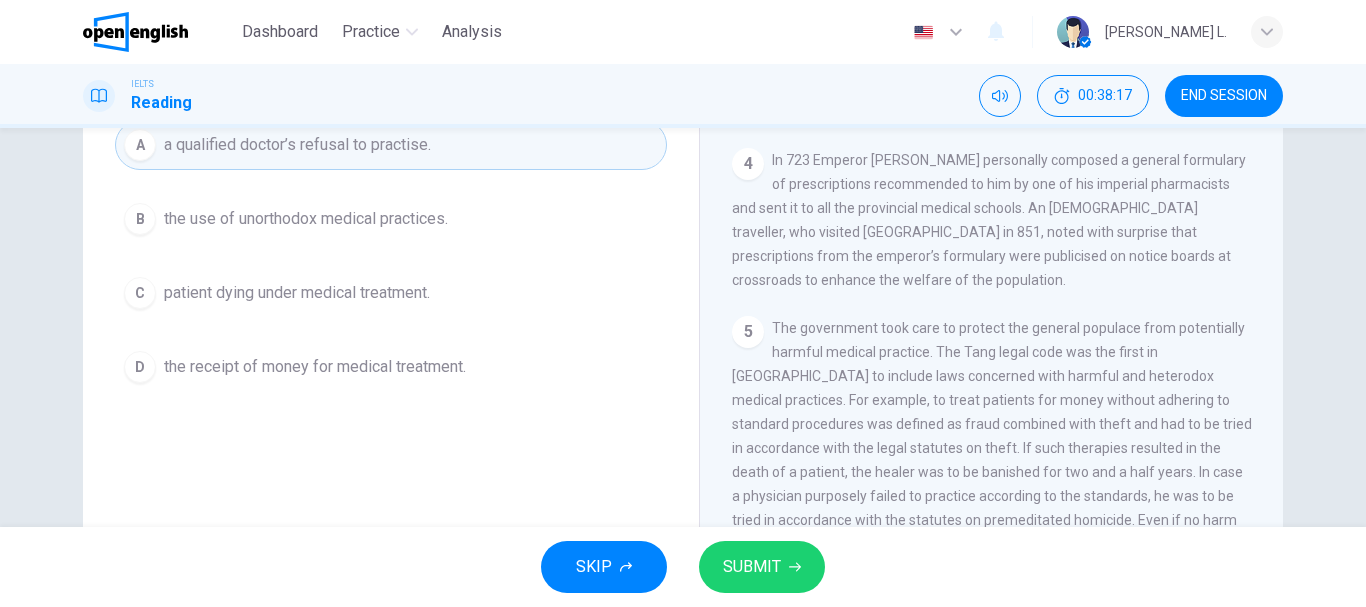 scroll, scrollTop: 216, scrollLeft: 0, axis: vertical 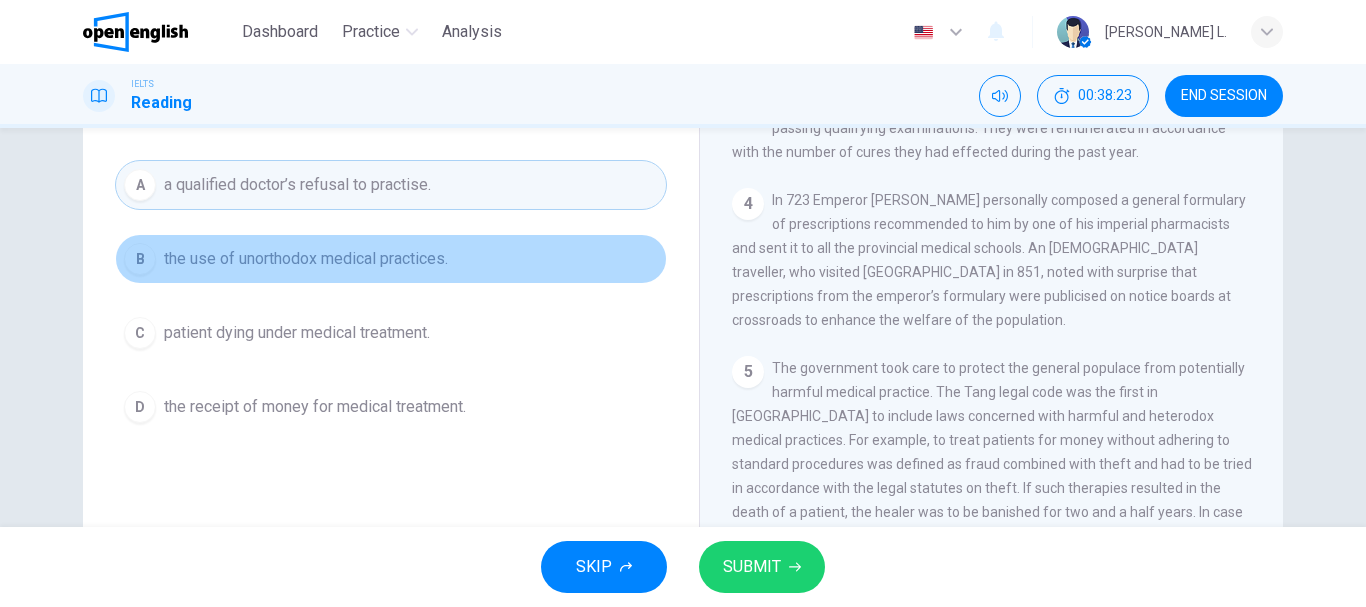 click on "the use of unorthodox medical practices." at bounding box center [306, 259] 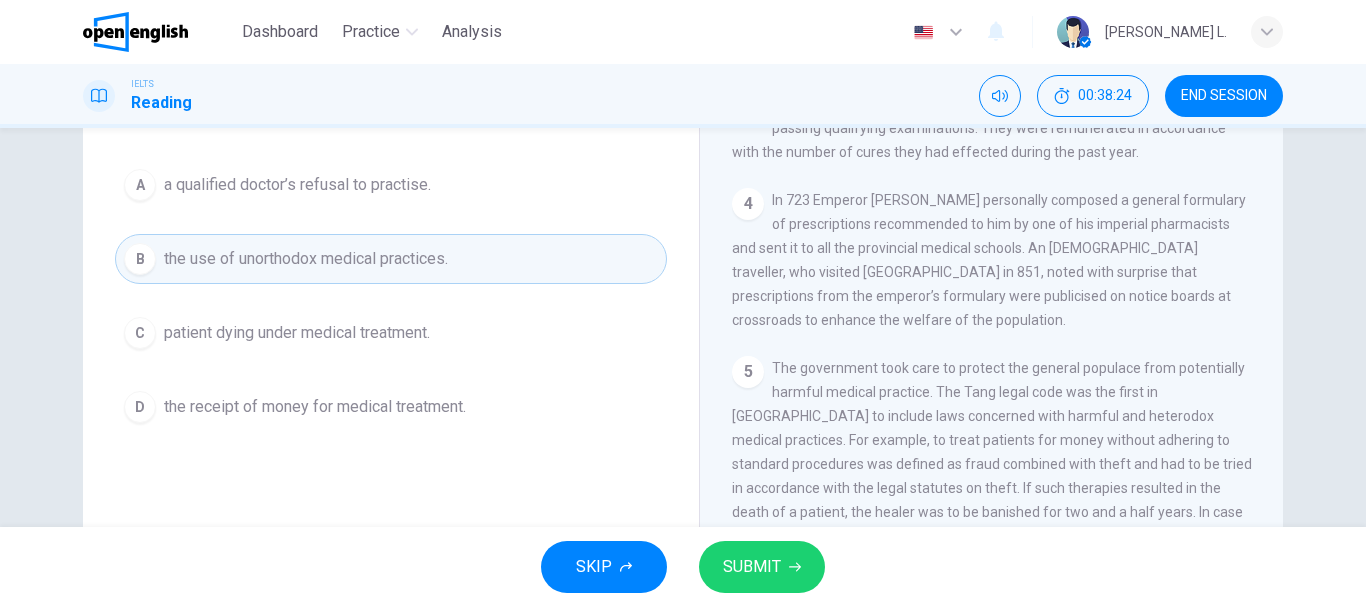 click on "SUBMIT" at bounding box center (752, 567) 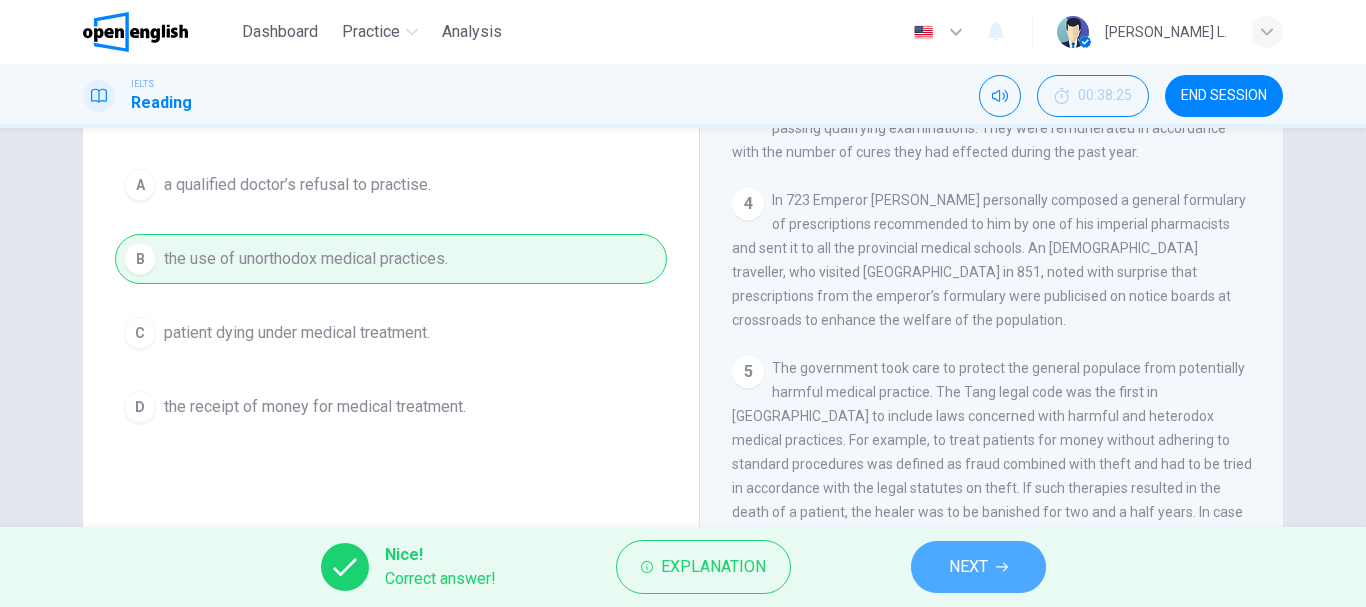 click on "NEXT" at bounding box center (978, 567) 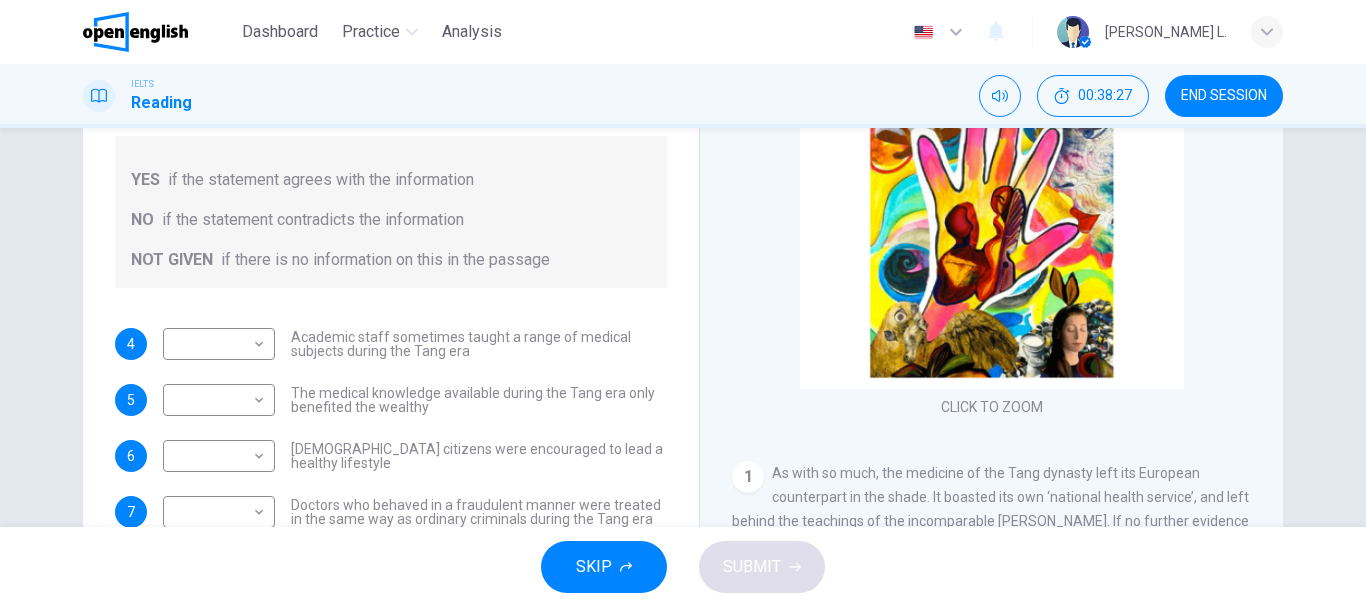 click on "Questions 4 - 10 Do the following statements agree with the information given in the Reading Passage?
In the boxes below on your answer sheet write: YES if the statement agrees with the information NO if the statement contradicts the information NOT GIVEN if there is no information on this in the passage 4 ​ ​ Academic staff sometimes taught a range of medical subjects during the Tang era 5 ​ ​ The medical knowledge available during the Tang era only benefited the wealthy 6 ​ ​ Tang citizens were encouraged to lead a healthy lifestyle 7 ​ ​ Doctors who behaved in a fraudulent manner were treated in the same way as ordinary criminals during the Tang era 8 ​ ​ Medical reference books published during the Tang era covered practical and academic issues 9 ​ ​ Waitai Miyao contained medical data from the Tang era 10 ​ ​ Chinese medical authors are known to have influenced Indian writing" at bounding box center [391, 344] 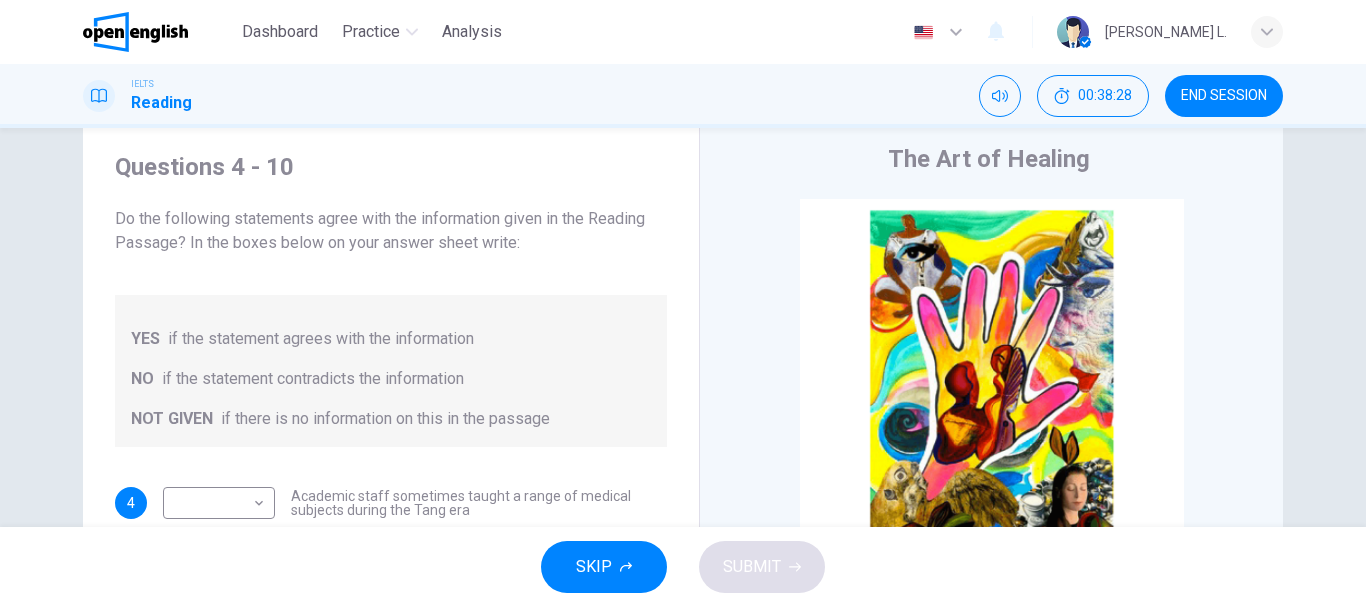 scroll, scrollTop: 56, scrollLeft: 0, axis: vertical 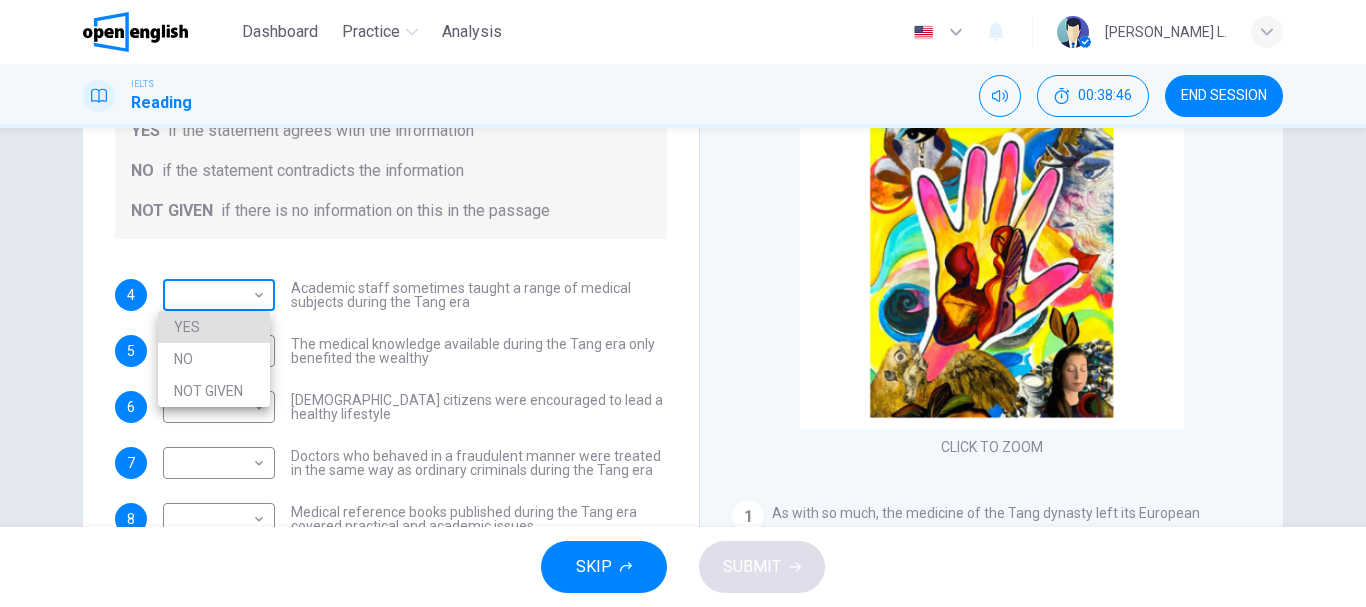 click on "This site uses cookies, as explained in our  Privacy Policy . If you agree to the use of cookies, please click the Accept button and continue to browse our site.   Privacy Policy Accept Dashboard Practice Analysis English ** ​ Julie Marian Villarreal L. IELTS Reading 00:38:46 END SESSION Questions 4 - 10 Do the following statements agree with the information given in the Reading Passage?
In the boxes below on your answer sheet write: YES if the statement agrees with the information NO if the statement contradicts the information NOT GIVEN if there is no information on this in the passage 4 ​ ​ Academic staff sometimes taught a range of medical subjects during the Tang era 5 ​ ​ The medical knowledge available during the Tang era only benefited the wealthy 6 ​ ​ Tang citizens were encouraged to lead a healthy lifestyle 7 ​ ​ Doctors who behaved in a fraudulent manner were treated in the same way as ordinary criminals during the Tang era 8 ​ ​ 9 ​ ​ 10 ​ ​ The Art of Healing 1 2 3" at bounding box center (683, 303) 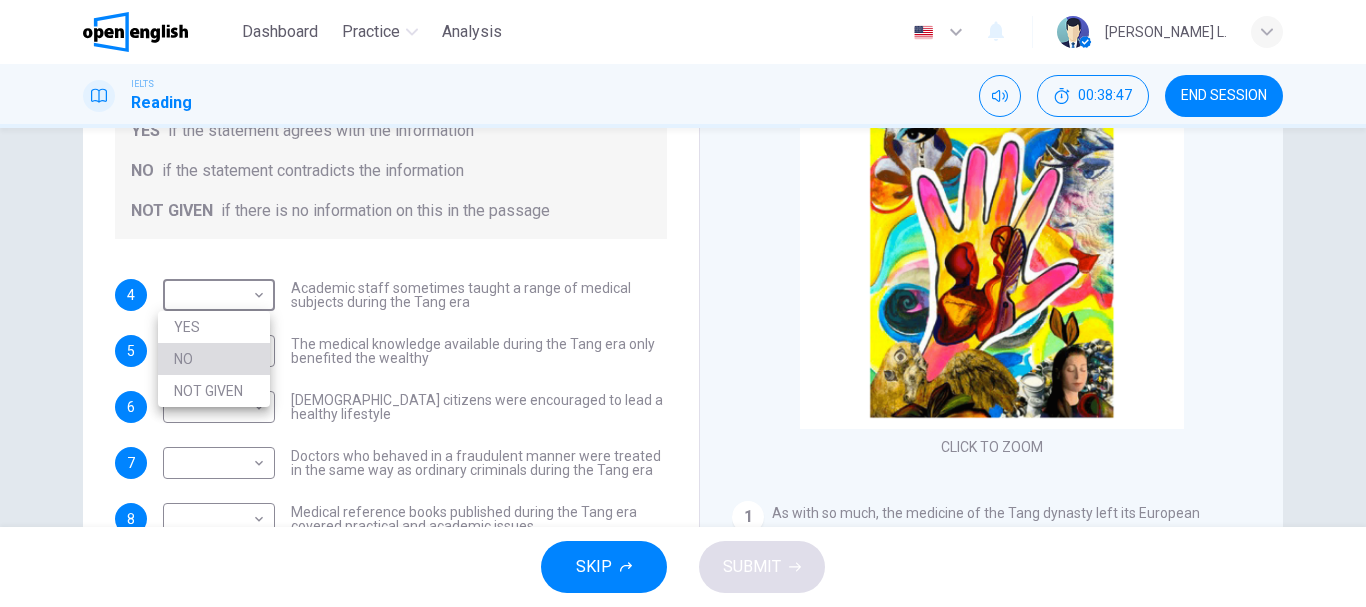 click on "NO" at bounding box center [214, 359] 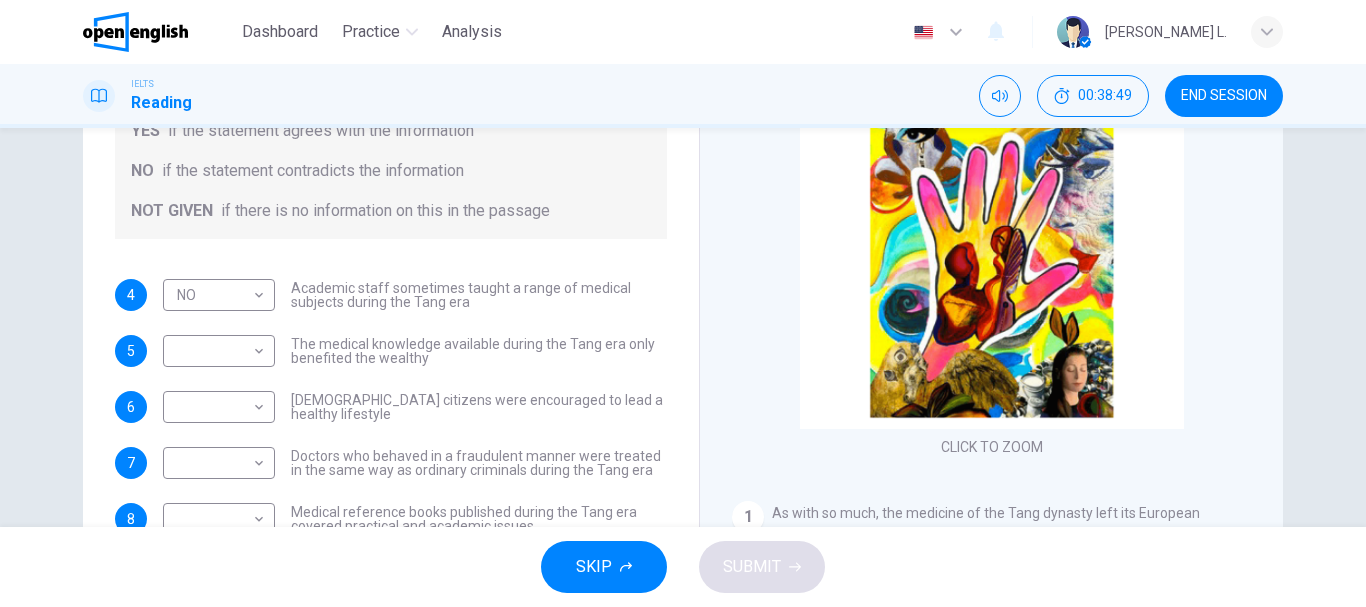 click on "Questions 4 - 10 Do the following statements agree with the information given in the Reading Passage?
In the boxes below on your answer sheet write: YES if the statement agrees with the information NO if the statement contradicts the information NOT GIVEN if there is no information on this in the passage 4 NO ** ​ Academic staff sometimes taught a range of medical subjects during the Tang era 5 ​ ​ The medical knowledge available during the Tang era only benefited the wealthy 6 ​ ​ Tang citizens were encouraged to lead a healthy lifestyle 7 ​ ​ Doctors who behaved in a fraudulent manner were treated in the same way as ordinary criminals during the Tang era 8 ​ ​ Medical reference books published during the Tang era covered practical and academic issues 9 ​ ​ Waitai Miyao contained medical data from the Tang era 10 ​ ​ Chinese medical authors are known to have influenced Indian writing The Art of Healing CLICK TO ZOOM Click to Zoom 1 2 3 4 5 6 7 8 9 10" at bounding box center [683, 339] 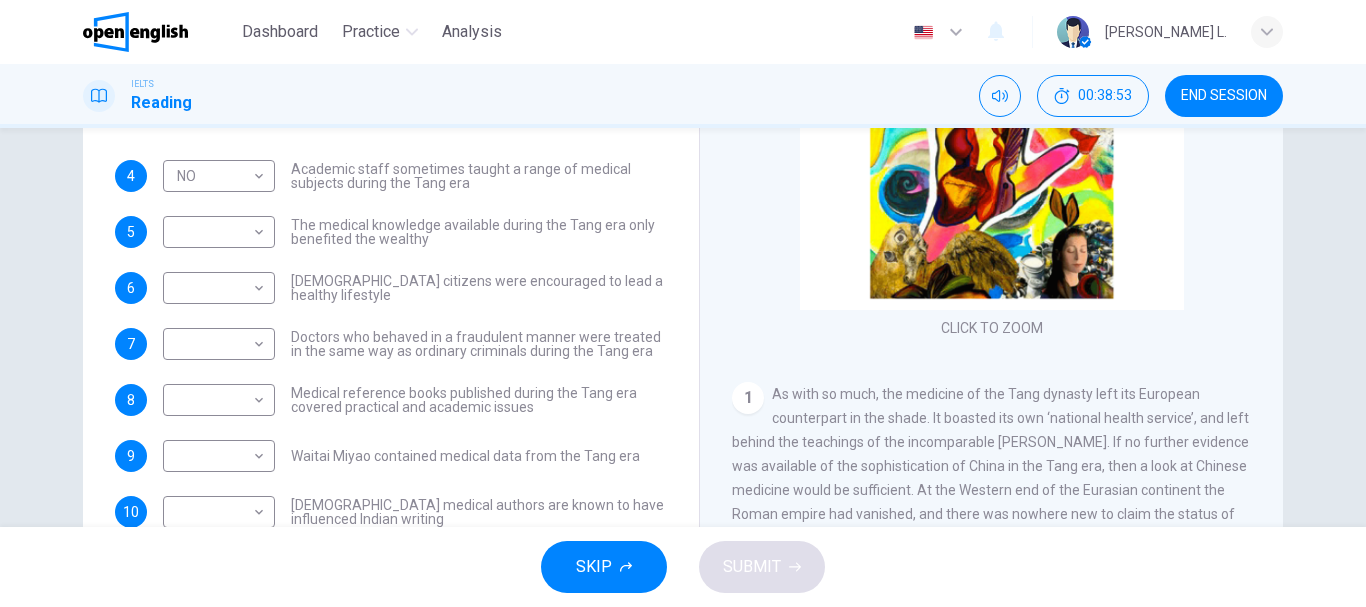 scroll, scrollTop: 296, scrollLeft: 0, axis: vertical 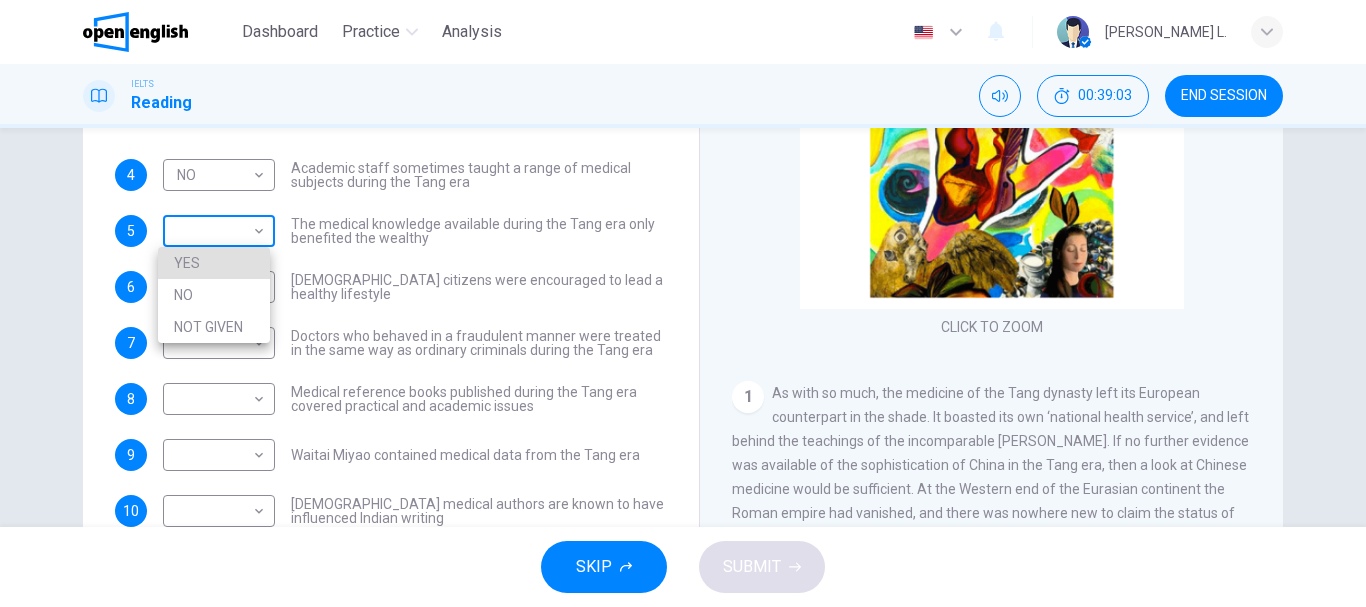 click on "This site uses cookies, as explained in our  Privacy Policy . If you agree to the use of cookies, please click the Accept button and continue to browse our site.   Privacy Policy Accept Dashboard Practice Analysis English ** ​ Julie Marian Villarreal L. IELTS Reading 00:39:03 END SESSION Questions 4 - 10 Do the following statements agree with the information given in the Reading Passage?
In the boxes below on your answer sheet write: YES if the statement agrees with the information NO if the statement contradicts the information NOT GIVEN if there is no information on this in the passage 4 NO ** ​ Academic staff sometimes taught a range of medical subjects during the Tang era 5 ​ ​ The medical knowledge available during the Tang era only benefited the wealthy 6 ​ ​ Tang citizens were encouraged to lead a healthy lifestyle 7 ​ ​ Doctors who behaved in a fraudulent manner were treated in the same way as ordinary criminals during the Tang era 8 ​ ​ 9 ​ ​ 10 ​ ​ The Art of Healing 1 2" at bounding box center [683, 303] 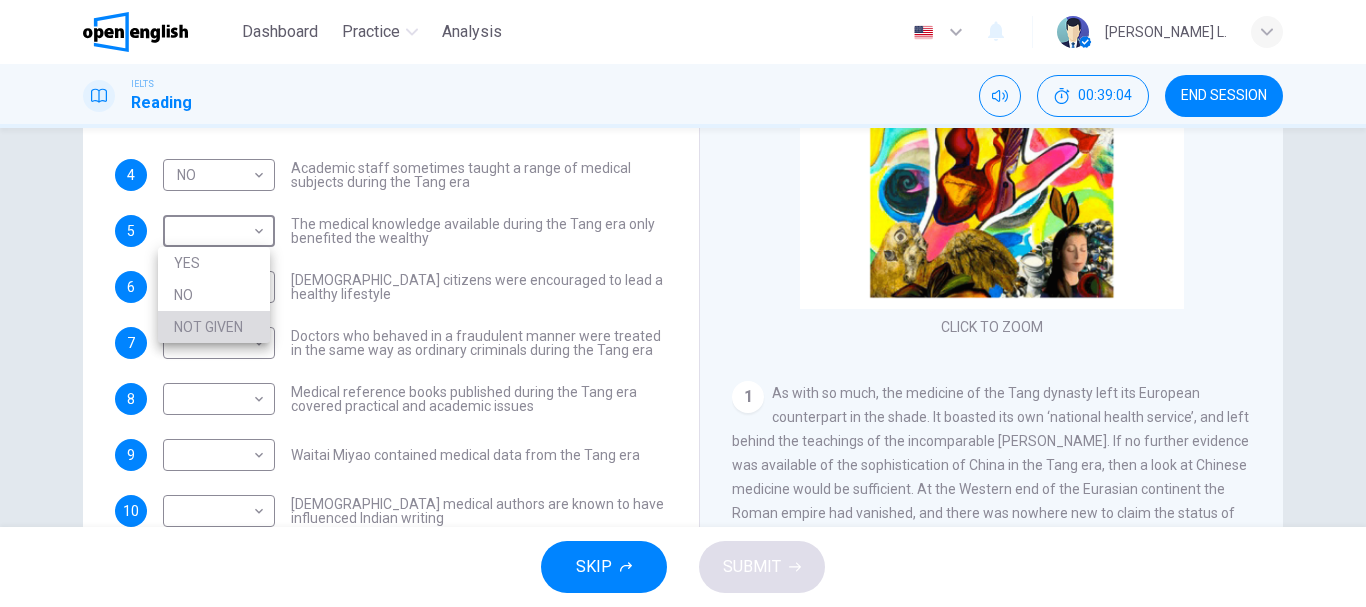 click on "NOT GIVEN" at bounding box center (214, 327) 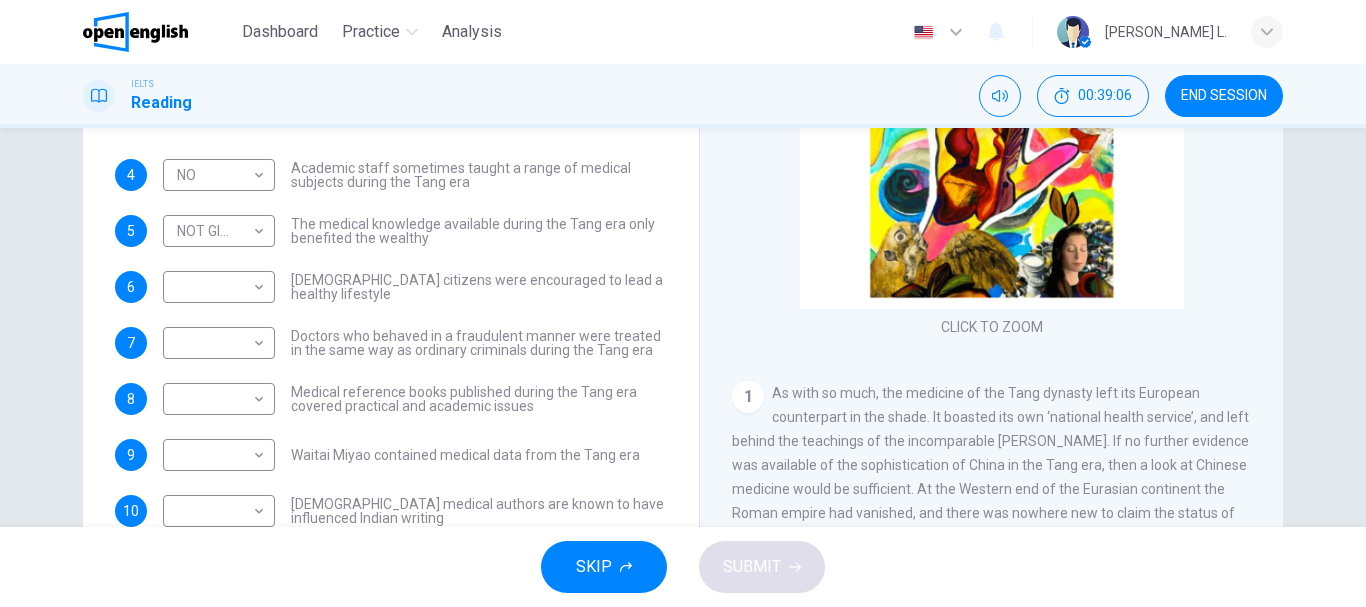 click on "Questions 4 - 10 Do the following statements agree with the information given in the Reading Passage?
In the boxes below on your answer sheet write: YES if the statement agrees with the information NO if the statement contradicts the information NOT GIVEN if there is no information on this in the passage 4 NO ** ​ Academic staff sometimes taught a range of medical subjects during the Tang era 5 NOT GIVEN ********* ​ The medical knowledge available during the Tang era only benefited the wealthy 6 ​ ​ Tang citizens were encouraged to lead a healthy lifestyle 7 ​ ​ Doctors who behaved in a fraudulent manner were treated in the same way as ordinary criminals during the Tang era 8 ​ ​ Medical reference books published during the Tang era covered practical and academic issues 9 ​ ​ Waitai Miyao contained medical data from the Tang era 10 ​ ​ Chinese medical authors are known to have influenced Indian writing" at bounding box center [391, 175] 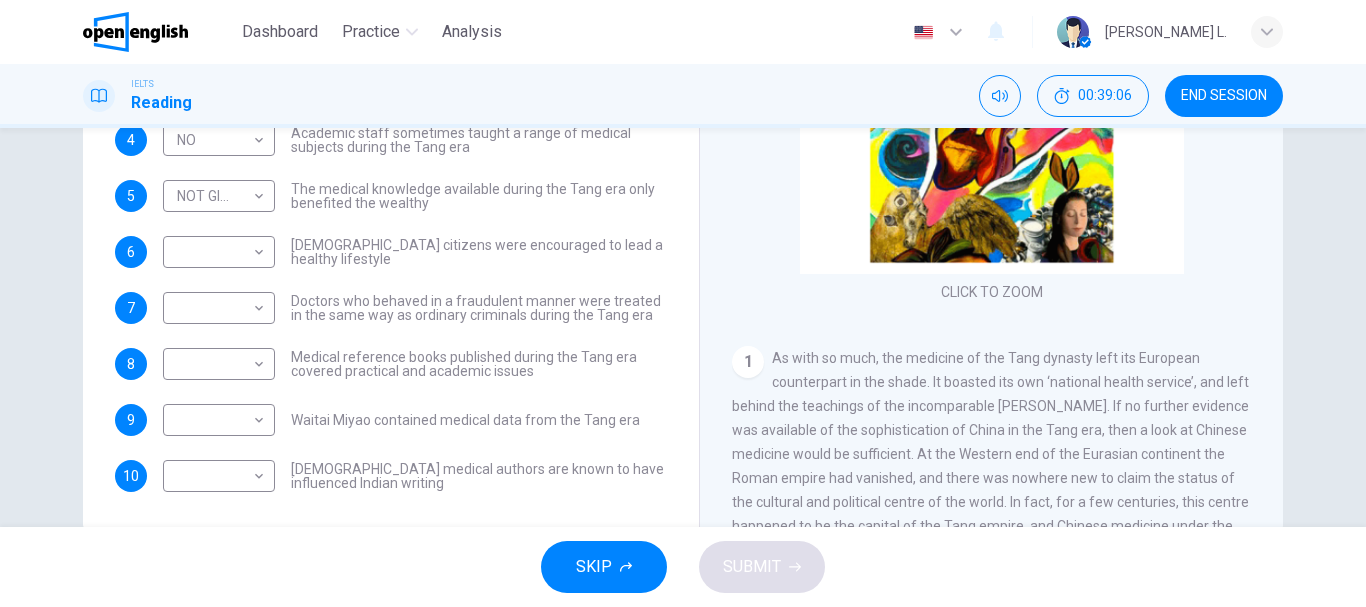 scroll, scrollTop: 336, scrollLeft: 0, axis: vertical 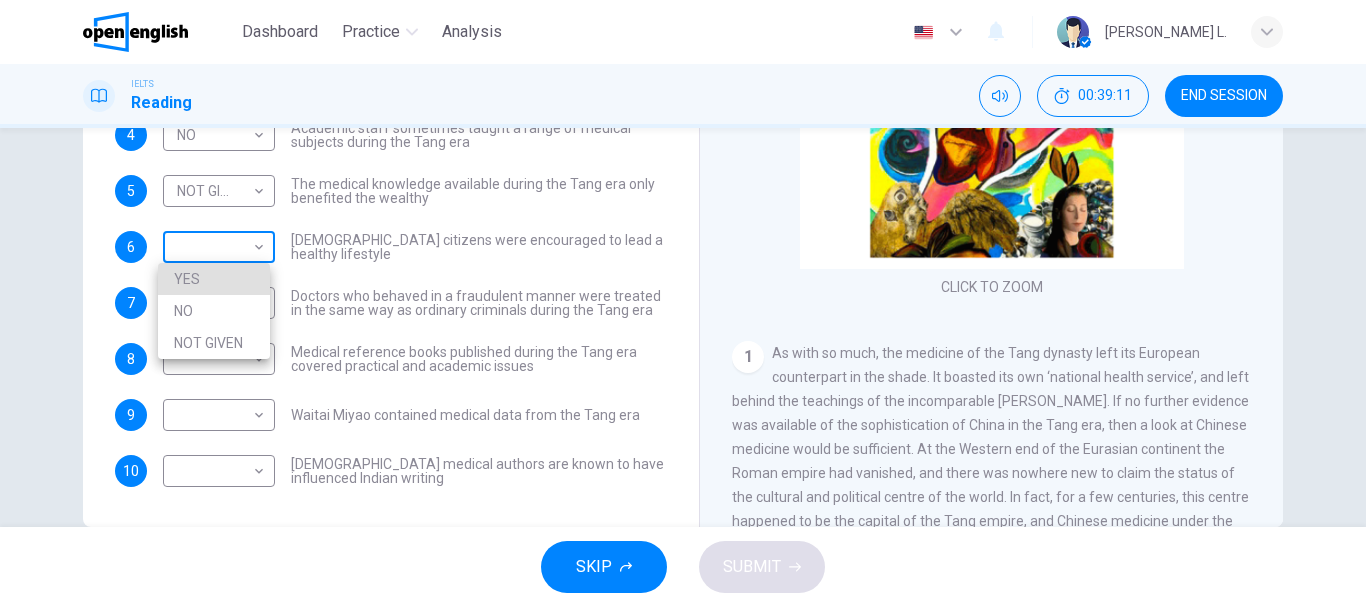 click on "This site uses cookies, as explained in our  Privacy Policy . If you agree to the use of cookies, please click the Accept button and continue to browse our site.   Privacy Policy Accept Dashboard Practice Analysis English ** ​ Julie Marian Villarreal L. IELTS Reading 00:39:11 END SESSION Questions 4 - 10 Do the following statements agree with the information given in the Reading Passage?
In the boxes below on your answer sheet write: YES if the statement agrees with the information NO if the statement contradicts the information NOT GIVEN if there is no information on this in the passage 4 NO ** ​ Academic staff sometimes taught a range of medical subjects during the Tang era 5 NOT GIVEN ********* ​ The medical knowledge available during the Tang era only benefited the wealthy 6 ​ ​ Tang citizens were encouraged to lead a healthy lifestyle 7 ​ ​ Doctors who behaved in a fraudulent manner were treated in the same way as ordinary criminals during the Tang era 8 ​ ​ 9 ​ ​ 10 ​ ​ 1 2 3" at bounding box center (683, 303) 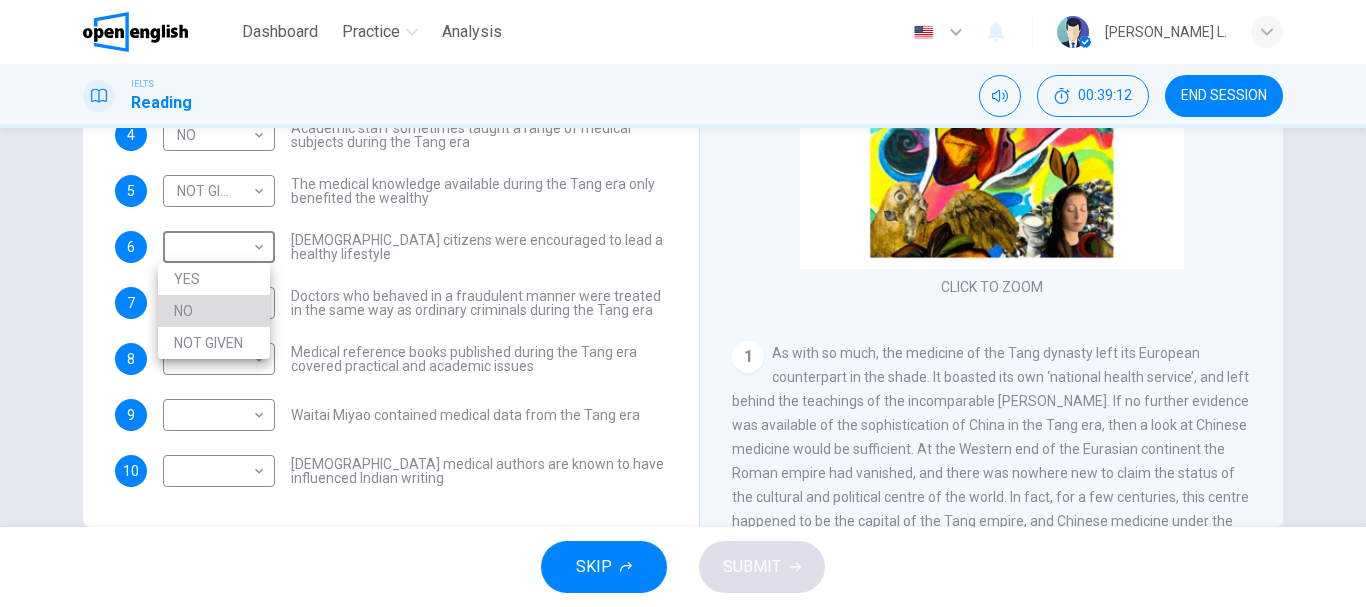 click on "NO" at bounding box center [214, 311] 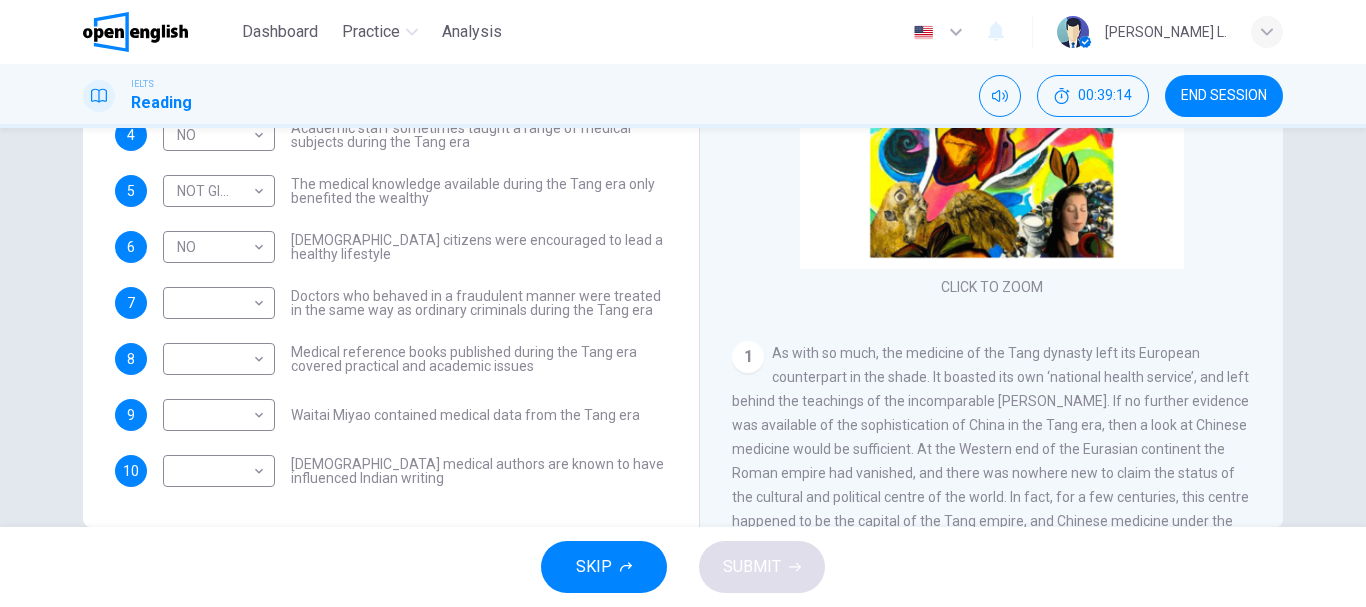 click on "Questions 4 - 10 Do the following statements agree with the information given in the Reading Passage?
In the boxes below on your answer sheet write: YES if the statement agrees with the information NO if the statement contradicts the information NOT GIVEN if there is no information on this in the passage 4 NO ** ​ Academic staff sometimes taught a range of medical subjects during the Tang era 5 NOT GIVEN ********* ​ The medical knowledge available during the Tang era only benefited the wealthy 6 NO ** ​ Tang citizens were encouraged to lead a healthy lifestyle 7 ​ ​ Doctors who behaved in a fraudulent manner were treated in the same way as ordinary criminals during the Tang era 8 ​ ​ Medical reference books published during the Tang era covered practical and academic issues 9 ​ ​ Waitai Miyao contained medical data from the Tang era 10 ​ ​ Chinese medical authors are known to have influenced Indian writing The Art of Healing CLICK TO ZOOM Click to Zoom 1 2 3 4 5 6 7 8 9 10" at bounding box center [683, 179] 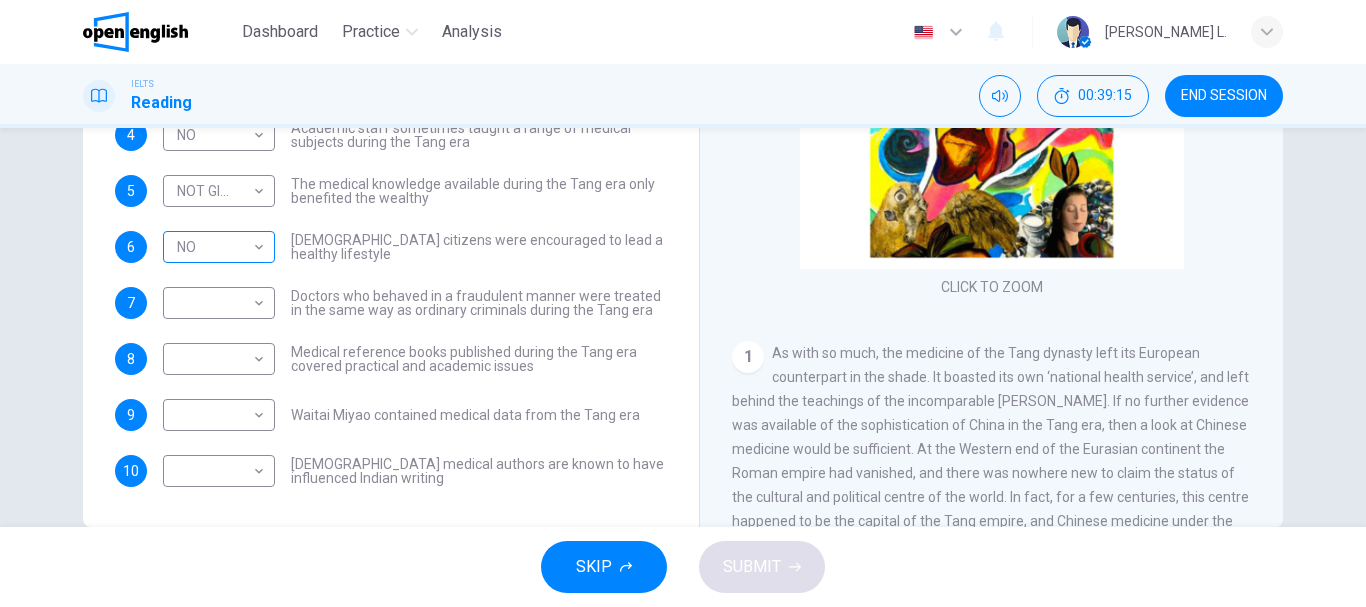 click on "This site uses cookies, as explained in our  Privacy Policy . If you agree to the use of cookies, please click the Accept button and continue to browse our site.   Privacy Policy Accept Dashboard Practice Analysis English ** ​ Julie Marian Villarreal L. IELTS Reading 00:39:15 END SESSION Questions 4 - 10 Do the following statements agree with the information given in the Reading Passage?
In the boxes below on your answer sheet write: YES if the statement agrees with the information NO if the statement contradicts the information NOT GIVEN if there is no information on this in the passage 4 NO ** ​ Academic staff sometimes taught a range of medical subjects during the Tang era 5 NOT GIVEN ********* ​ The medical knowledge available during the Tang era only benefited the wealthy 6 NO ** ​ Tang citizens were encouraged to lead a healthy lifestyle 7 ​ ​ Doctors who behaved in a fraudulent manner were treated in the same way as ordinary criminals during the Tang era 8 ​ ​ 9 ​ ​ 10 ​ ​ 1 2" at bounding box center (683, 303) 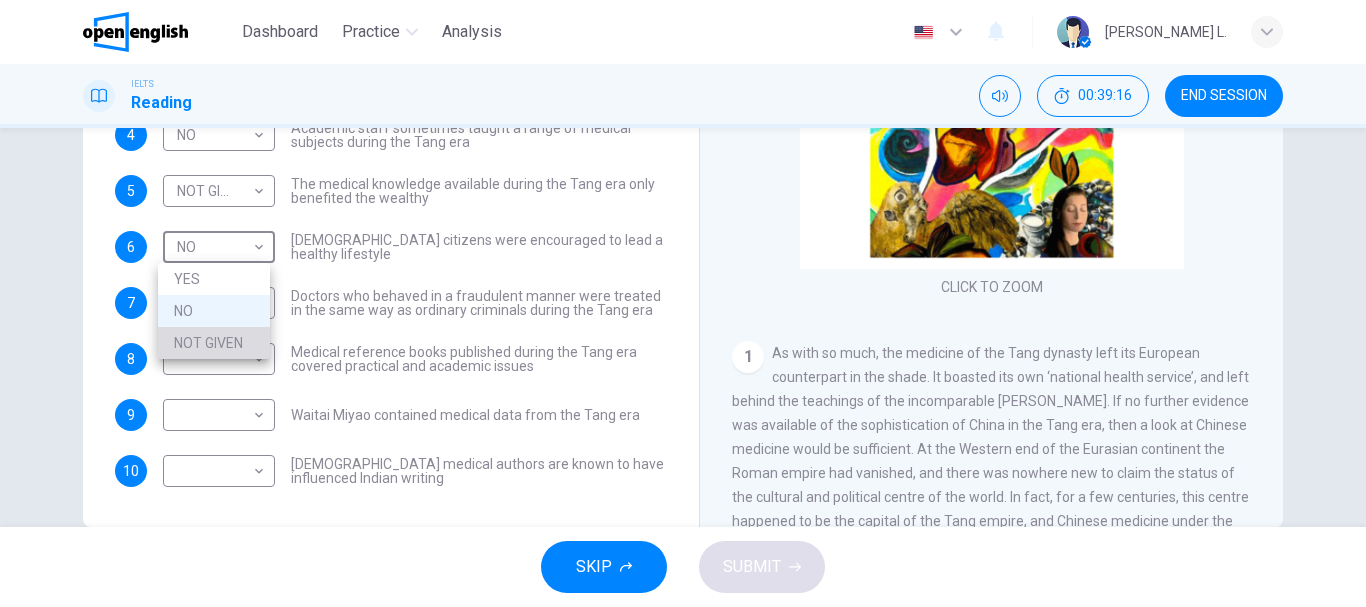 click on "NOT GIVEN" at bounding box center [214, 343] 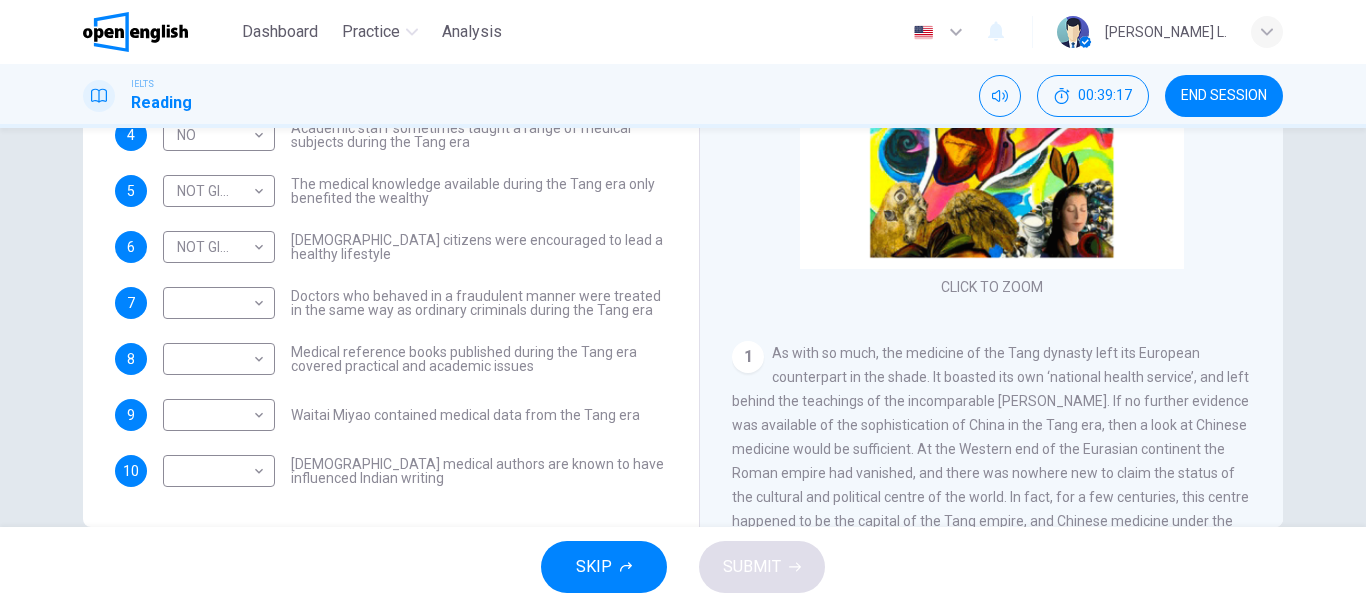 click on "Questions 4 - 10 Do the following statements agree with the information given in the Reading Passage?
In the boxes below on your answer sheet write: YES if the statement agrees with the information NO if the statement contradicts the information NOT GIVEN if there is no information on this in the passage 4 NO ** ​ Academic staff sometimes taught a range of medical subjects during the Tang era 5 NOT GIVEN ********* ​ The medical knowledge available during the Tang era only benefited the wealthy 6 NOT GIVEN ********* ​ Tang citizens were encouraged to lead a healthy lifestyle 7 ​ ​ Doctors who behaved in a fraudulent manner were treated in the same way as ordinary criminals during the Tang era 8 ​ ​ Medical reference books published during the Tang era covered practical and academic issues 9 ​ ​ Waitai Miyao contained medical data from the Tang era 10 ​ ​ Chinese medical authors are known to have influenced Indian writing The Art of Healing CLICK TO ZOOM Click to Zoom 1 2 3 4 5 6 7 8 9 10" at bounding box center (683, 179) 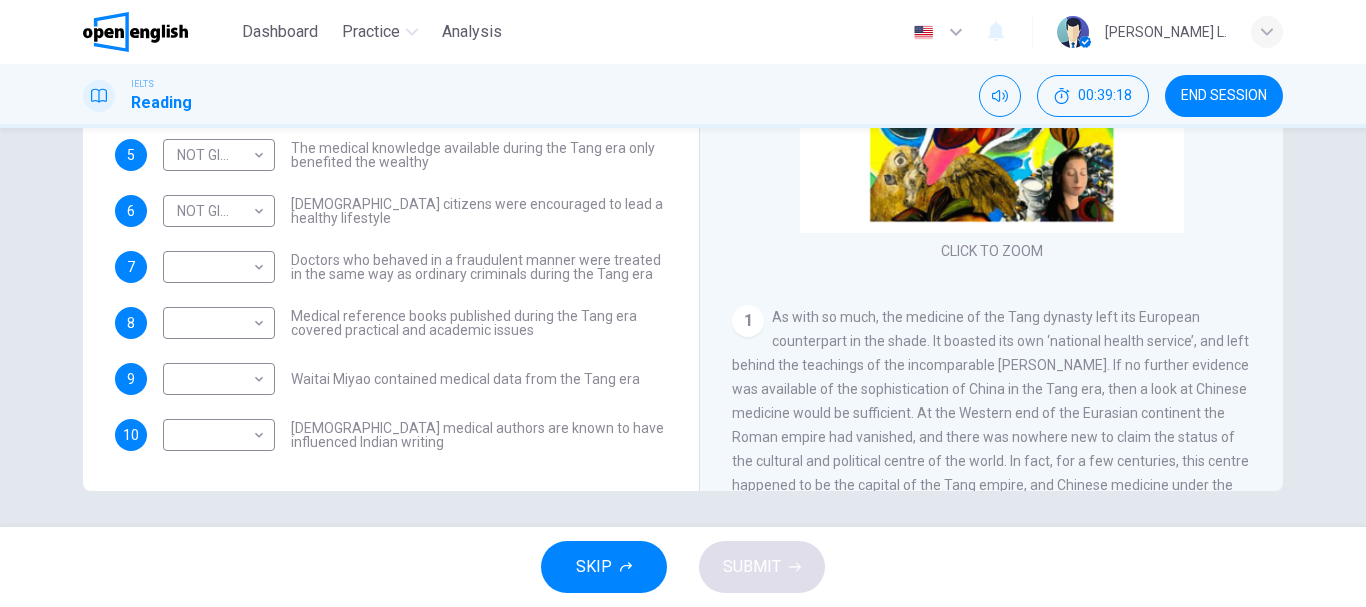 scroll, scrollTop: 376, scrollLeft: 0, axis: vertical 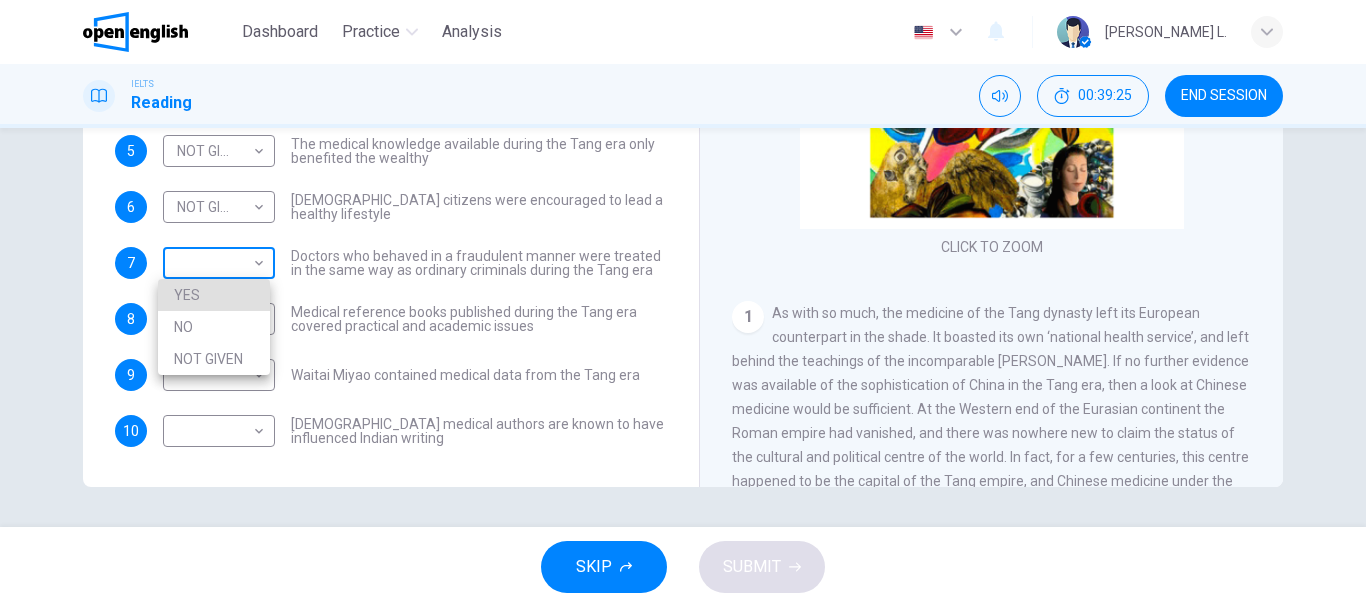 click on "This site uses cookies, as explained in our  Privacy Policy . If you agree to the use of cookies, please click the Accept button and continue to browse our site.   Privacy Policy Accept Dashboard Practice Analysis English ** ​ Julie Marian Villarreal L. IELTS Reading 00:39:25 END SESSION Questions 4 - 10 Do the following statements agree with the information given in the Reading Passage?
In the boxes below on your answer sheet write: YES if the statement agrees with the information NO if the statement contradicts the information NOT GIVEN if there is no information on this in the passage 4 NO ** ​ Academic staff sometimes taught a range of medical subjects during the Tang era 5 NOT GIVEN ********* ​ The medical knowledge available during the Tang era only benefited the wealthy 6 NOT GIVEN ********* ​ Tang citizens were encouraged to lead a healthy lifestyle 7 ​ ​ Doctors who behaved in a fraudulent manner were treated in the same way as ordinary criminals during the Tang era 8 ​ ​ 9 ​ ​ 1" at bounding box center [683, 303] 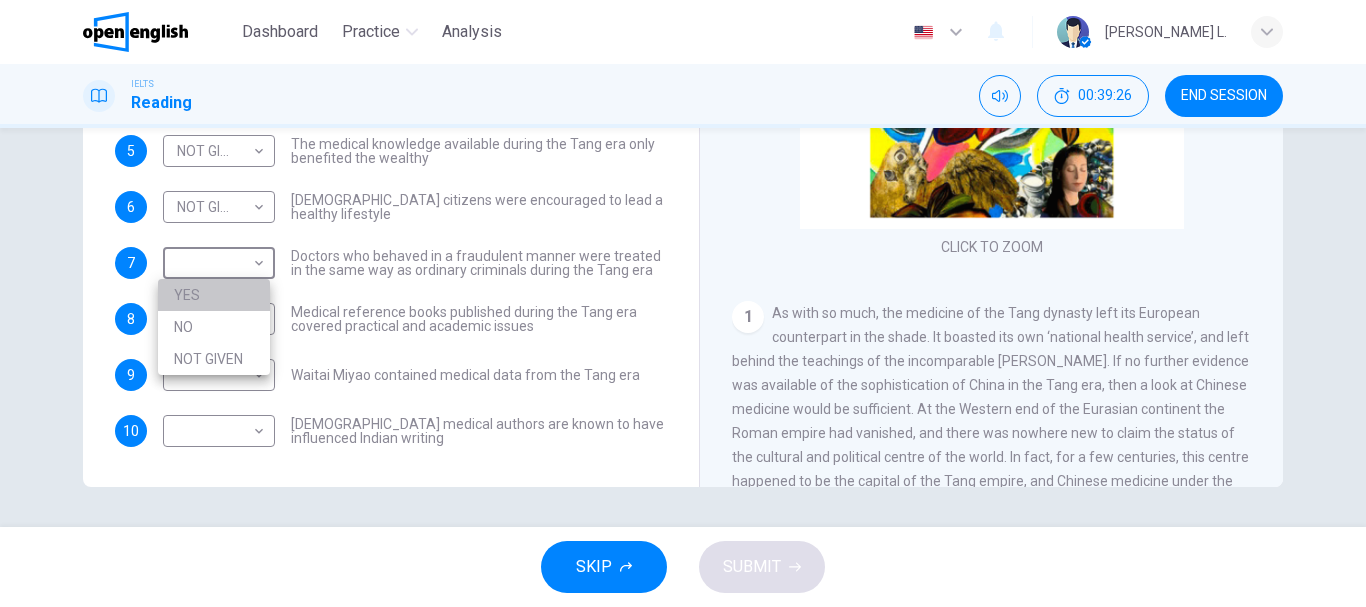 click on "YES" at bounding box center [214, 295] 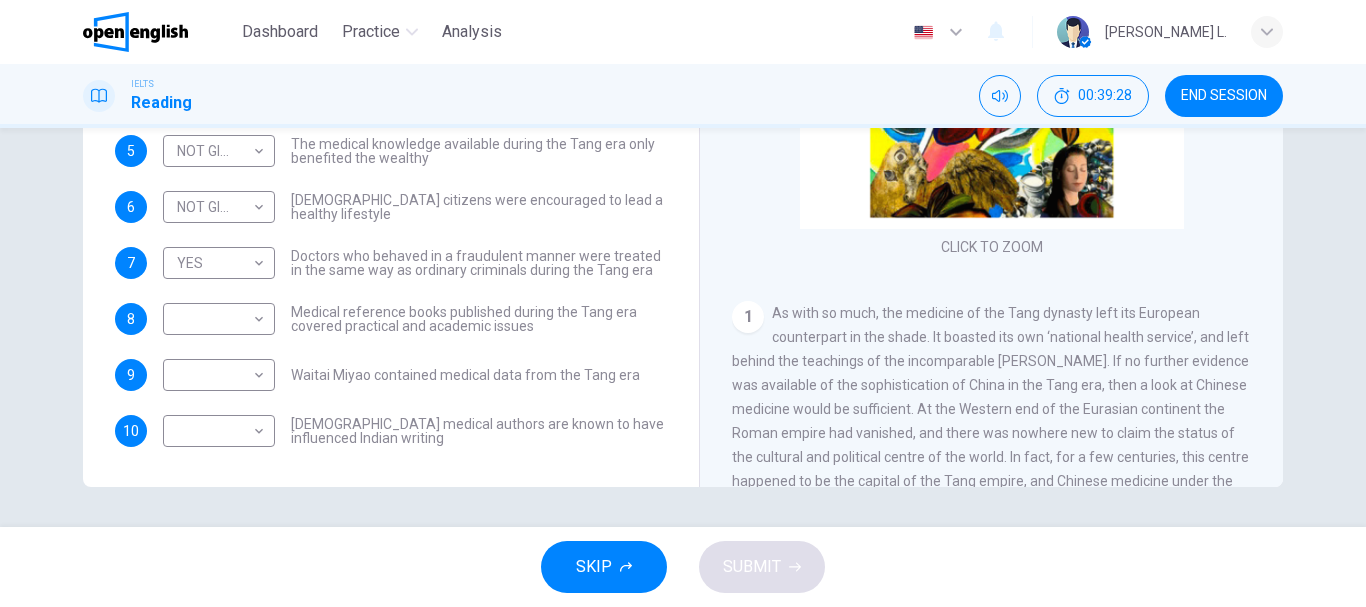 click on "Questions 4 - 10 Do the following statements agree with the information given in the Reading Passage?
In the boxes below on your answer sheet write: YES if the statement agrees with the information NO if the statement contradicts the information NOT GIVEN if there is no information on this in the passage 4 NO ** ​ Academic staff sometimes taught a range of medical subjects during the Tang era 5 NOT GIVEN ********* ​ The medical knowledge available during the Tang era only benefited the wealthy 6 NOT GIVEN ********* ​ Tang citizens were encouraged to lead a healthy lifestyle 7 YES *** ​ Doctors who behaved in a fraudulent manner were treated in the same way as ordinary criminals during the Tang era 8 ​ ​ Medical reference books published during the Tang era covered practical and academic issues 9 ​ ​ Waitai Miyao contained medical data from the Tang era 10 ​ ​ Chinese medical authors are known to have influenced Indian writing The Art of Healing CLICK TO ZOOM Click to Zoom 1 2 3 4 5 6 7 8" at bounding box center (683, 139) 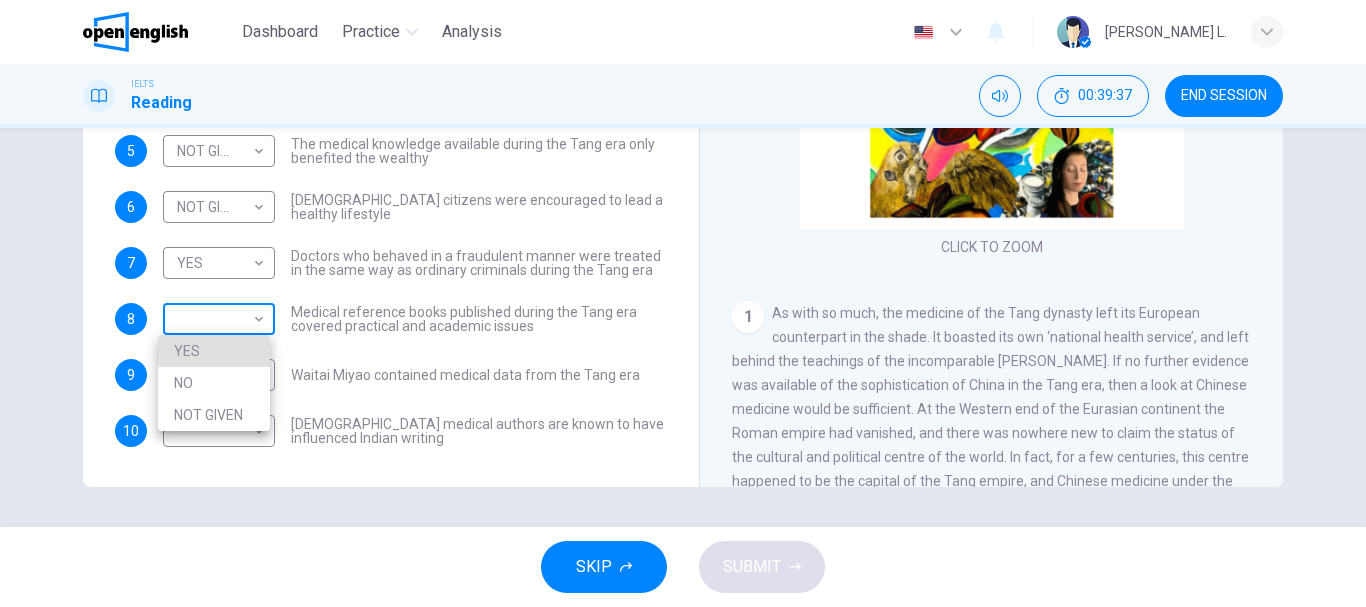 click on "This site uses cookies, as explained in our  Privacy Policy . If you agree to the use of cookies, please click the Accept button and continue to browse our site.   Privacy Policy Accept Dashboard Practice Analysis English ** ​ Julie Marian Villarreal L. IELTS Reading 00:39:37 END SESSION Questions 4 - 10 Do the following statements agree with the information given in the Reading Passage?
In the boxes below on your answer sheet write: YES if the statement agrees with the information NO if the statement contradicts the information NOT GIVEN if there is no information on this in the passage 4 NO ** ​ Academic staff sometimes taught a range of medical subjects during the Tang era 5 NOT GIVEN ********* ​ The medical knowledge available during the Tang era only benefited the wealthy 6 NOT GIVEN ********* ​ Tang citizens were encouraged to lead a healthy lifestyle 7 YES *** ​ Doctors who behaved in a fraudulent manner were treated in the same way as ordinary criminals during the Tang era 8 ​ ​ 9 ​ 1" at bounding box center (683, 303) 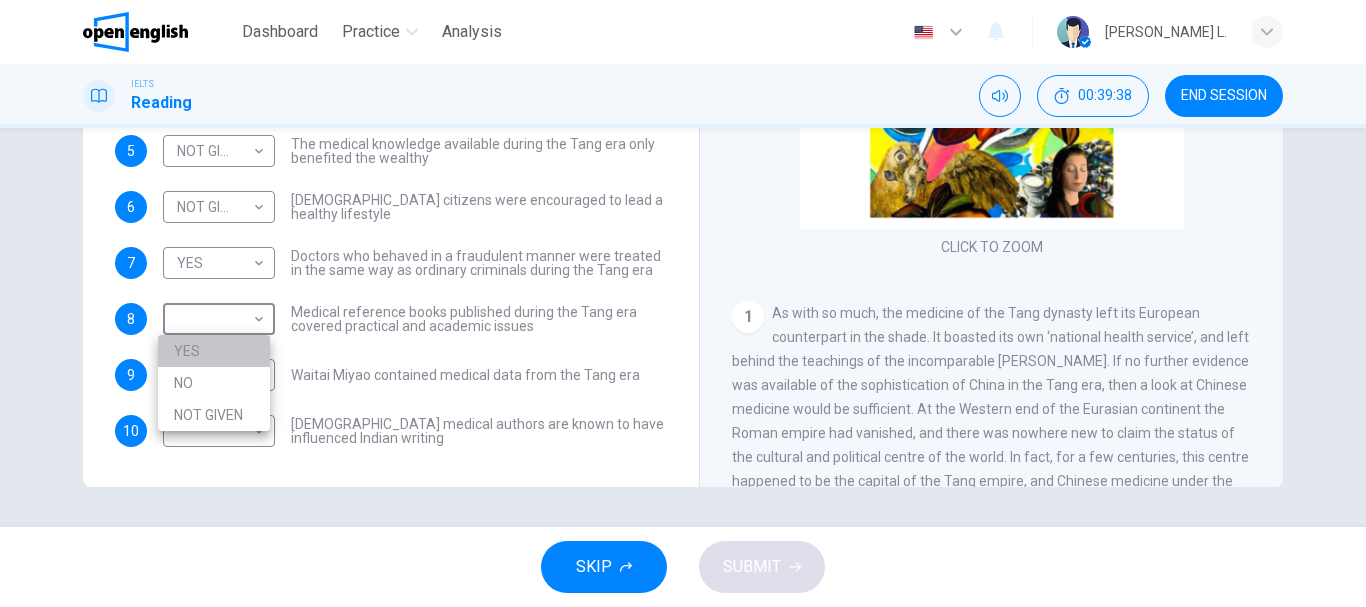 click on "YES" at bounding box center [214, 351] 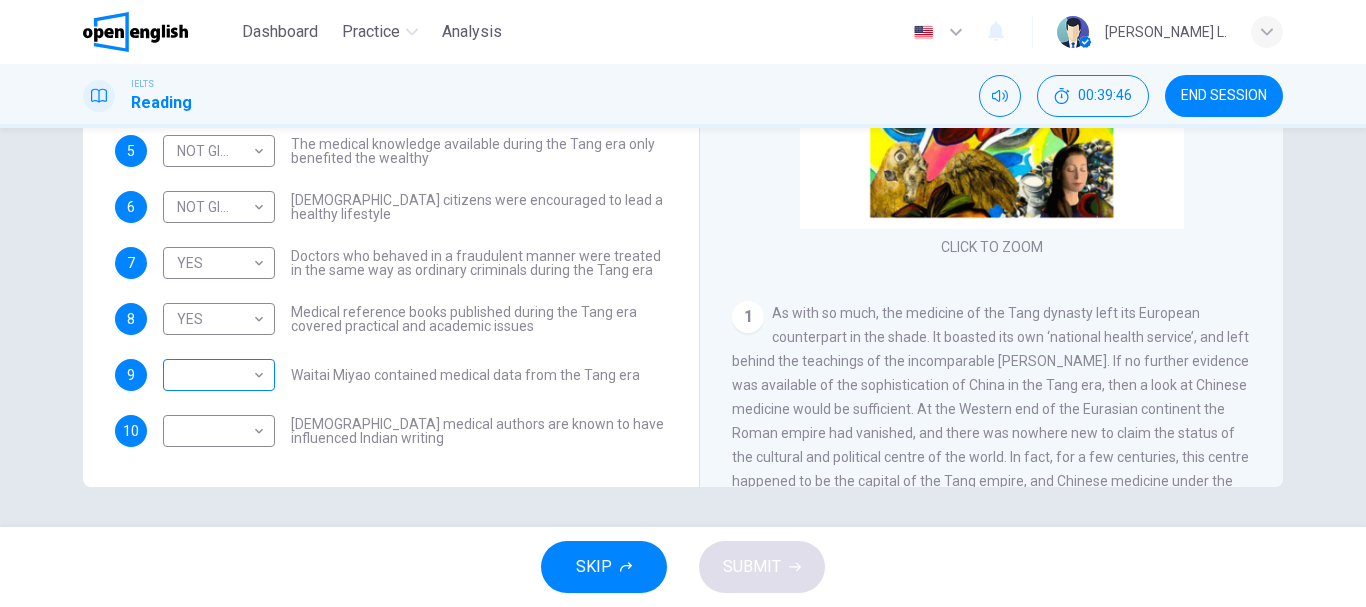 click on "​ ​" at bounding box center [219, 375] 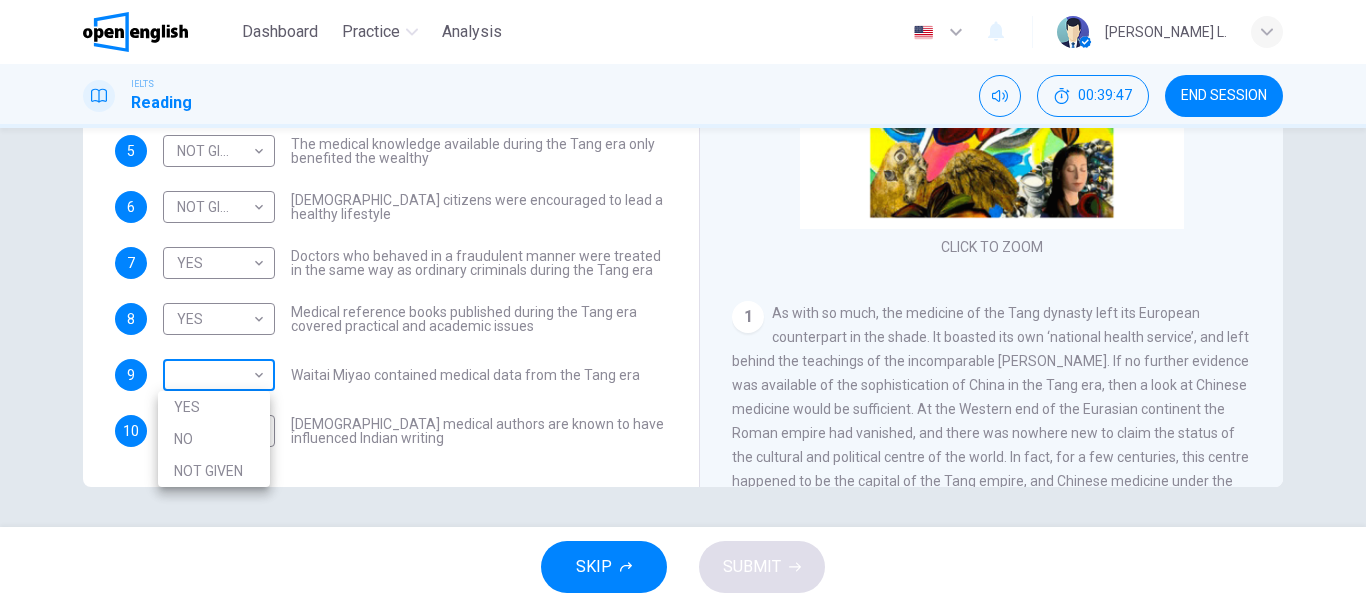 click on "This site uses cookies, as explained in our  Privacy Policy . If you agree to the use of cookies, please click the Accept button and continue to browse our site.   Privacy Policy Accept Dashboard Practice Analysis English ** ​ Julie Marian Villarreal L. IELTS Reading 00:39:47 END SESSION Questions 4 - 10 Do the following statements agree with the information given in the Reading Passage?
In the boxes below on your answer sheet write: YES if the statement agrees with the information NO if the statement contradicts the information NOT GIVEN if there is no information on this in the passage 4 NO ** ​ Academic staff sometimes taught a range of medical subjects during the Tang era 5 NOT GIVEN ********* ​ The medical knowledge available during the Tang era only benefited the wealthy 6 NOT GIVEN ********* ​ Tang citizens were encouraged to lead a healthy lifestyle 7 YES *** ​ Doctors who behaved in a fraudulent manner were treated in the same way as ordinary criminals during the Tang era 8 YES *** ​ 9 1" at bounding box center (683, 303) 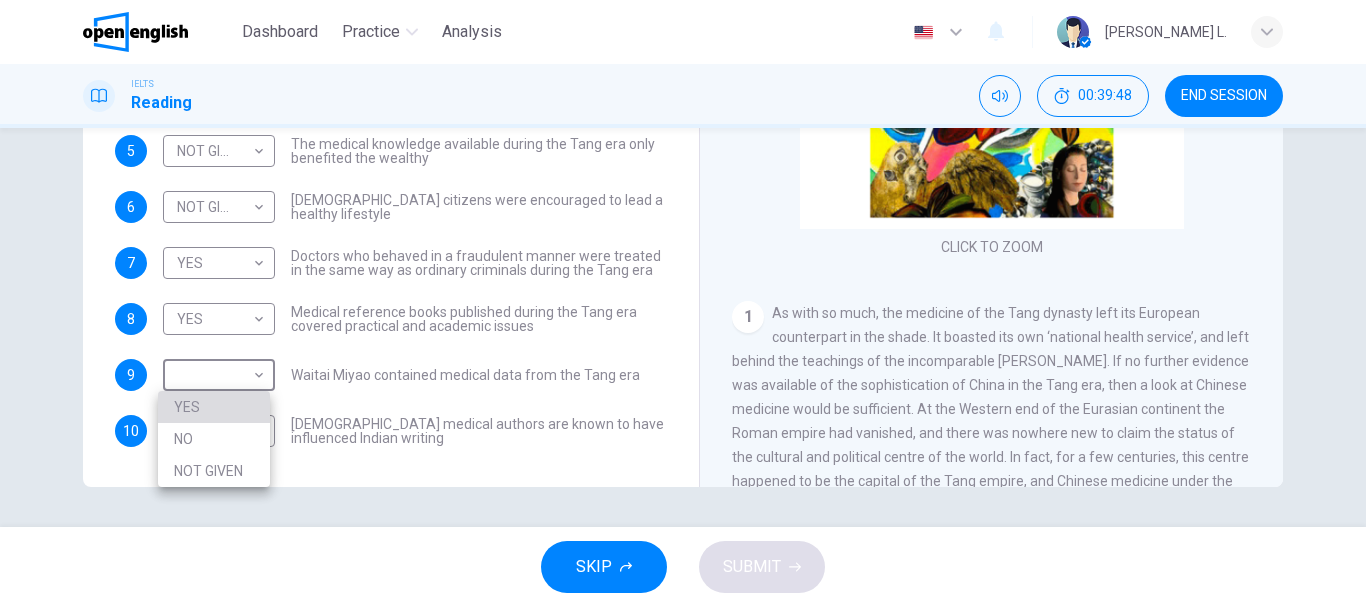 click on "YES" at bounding box center (214, 407) 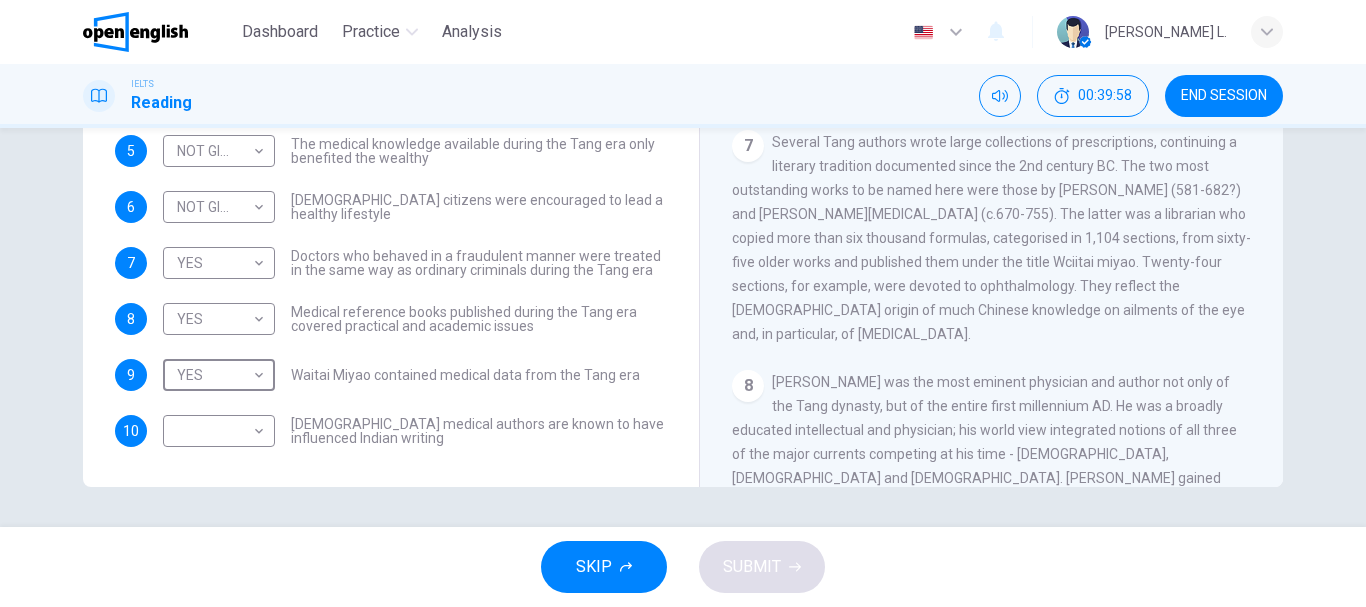 scroll, scrollTop: 1413, scrollLeft: 0, axis: vertical 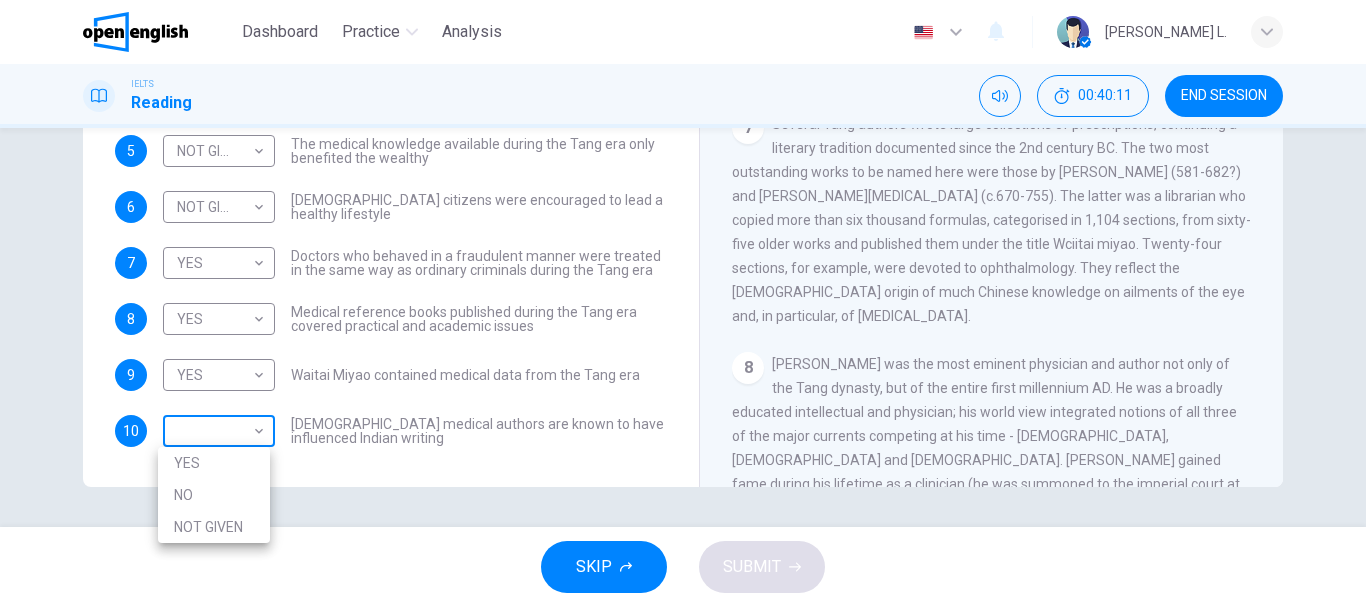 click on "This site uses cookies, as explained in our  Privacy Policy . If you agree to the use of cookies, please click the Accept button and continue to browse our site.   Privacy Policy Accept Dashboard Practice Analysis English ** ​ Julie Marian Villarreal L. IELTS Reading 00:40:11 END SESSION Questions 4 - 10 Do the following statements agree with the information given in the Reading Passage?
In the boxes below on your answer sheet write: YES if the statement agrees with the information NO if the statement contradicts the information NOT GIVEN if there is no information on this in the passage 4 NO ** ​ Academic staff sometimes taught a range of medical subjects during the Tang era 5 NOT GIVEN ********* ​ The medical knowledge available during the Tang era only benefited the wealthy 6 NOT GIVEN ********* ​ Tang citizens were encouraged to lead a healthy lifestyle 7 YES *** ​ Doctors who behaved in a fraudulent manner were treated in the same way as ordinary criminals during the Tang era 8 YES *** ​ 9 1" at bounding box center [683, 303] 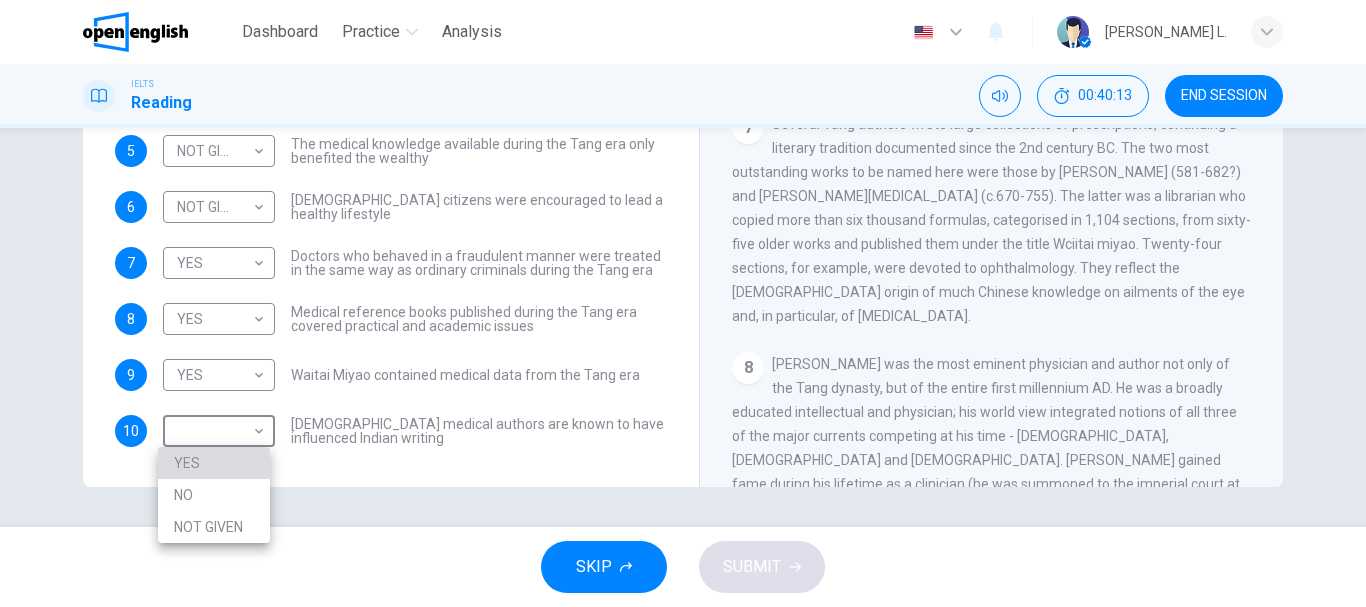 click on "YES" at bounding box center [214, 463] 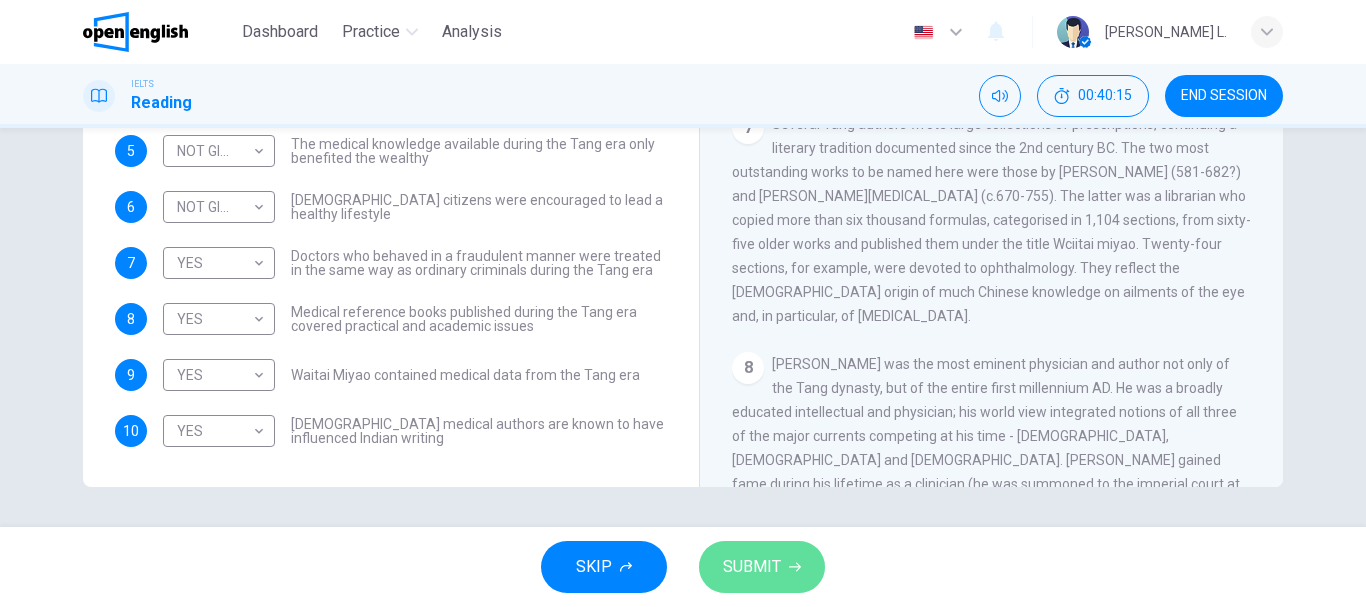 click on "SUBMIT" at bounding box center (752, 567) 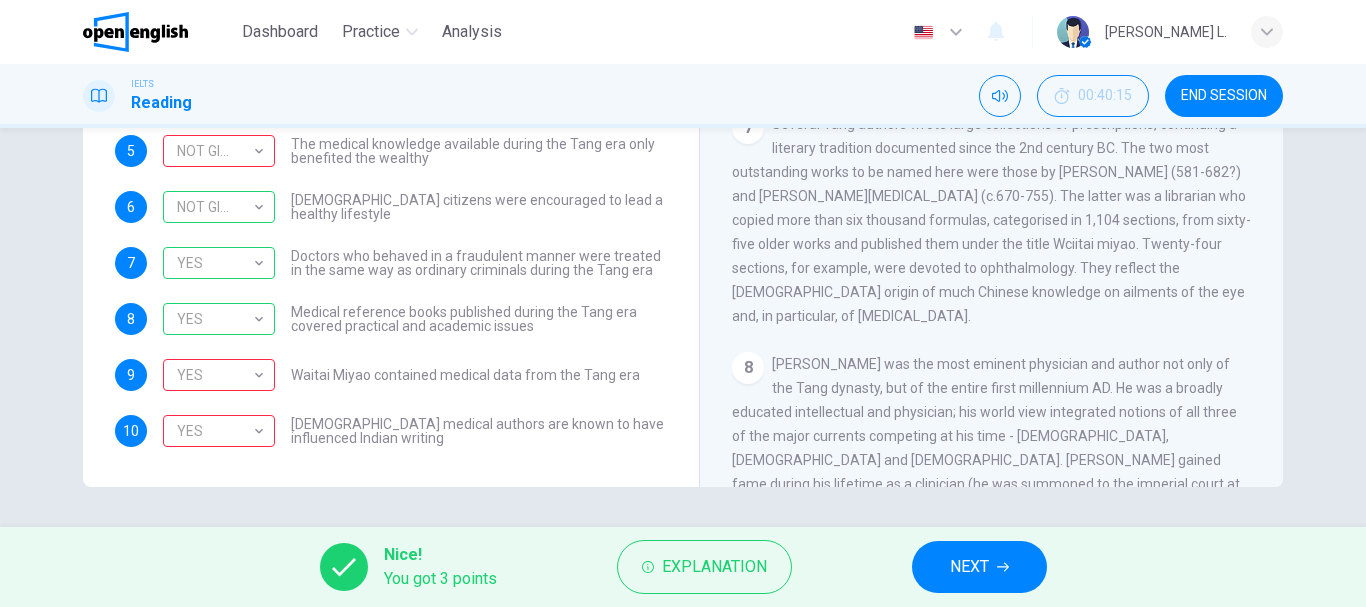 click on "Questions 4 - 10 Do the following statements agree with the information given in the Reading Passage?
In the boxes below on your answer sheet write: YES if the statement agrees with the information NO if the statement contradicts the information NOT GIVEN if there is no information on this in the passage 4 NO ** ​ Academic staff sometimes taught a range of medical subjects during the Tang era 5 NOT GIVEN ********* ​ The medical knowledge available during the Tang era only benefited the wealthy 6 NOT GIVEN ********* ​ Tang citizens were encouraged to lead a healthy lifestyle 7 YES *** ​ Doctors who behaved in a fraudulent manner were treated in the same way as ordinary criminals during the Tang era 8 YES *** ​ Medical reference books published during the Tang era covered practical and academic issues 9 YES *** ​ Waitai Miyao contained medical data from the Tang era 10 YES *** ​ Chinese medical authors are known to have influenced Indian writing" at bounding box center (391, 149) 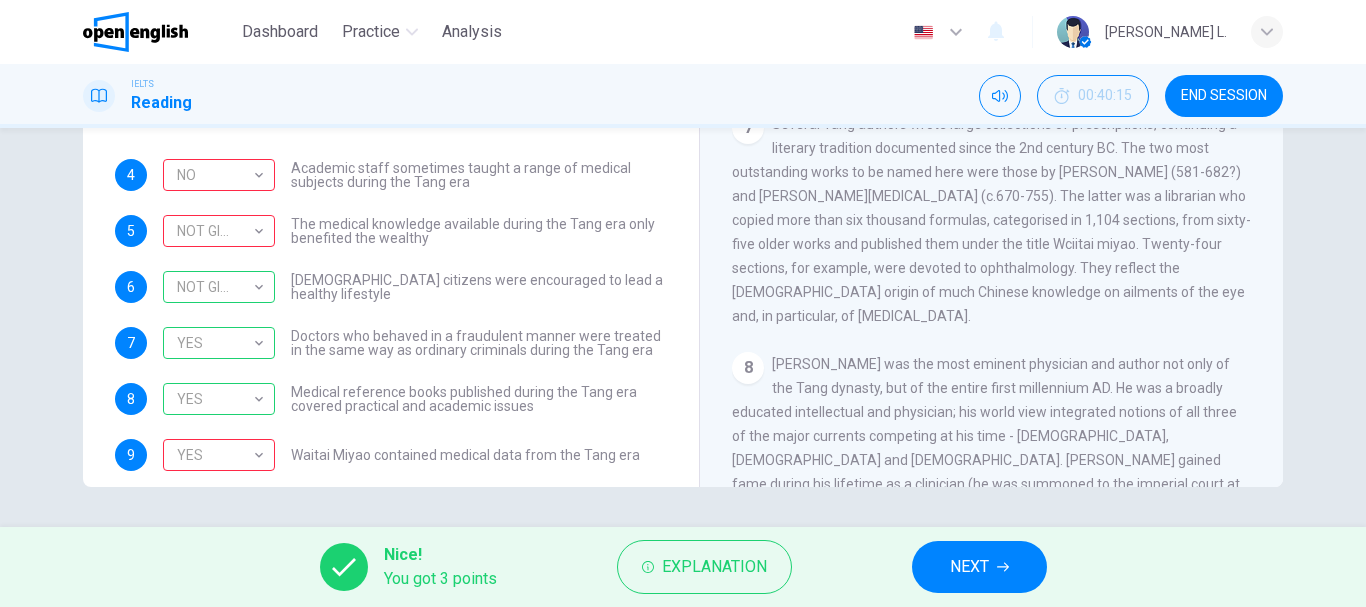 scroll, scrollTop: 0, scrollLeft: 0, axis: both 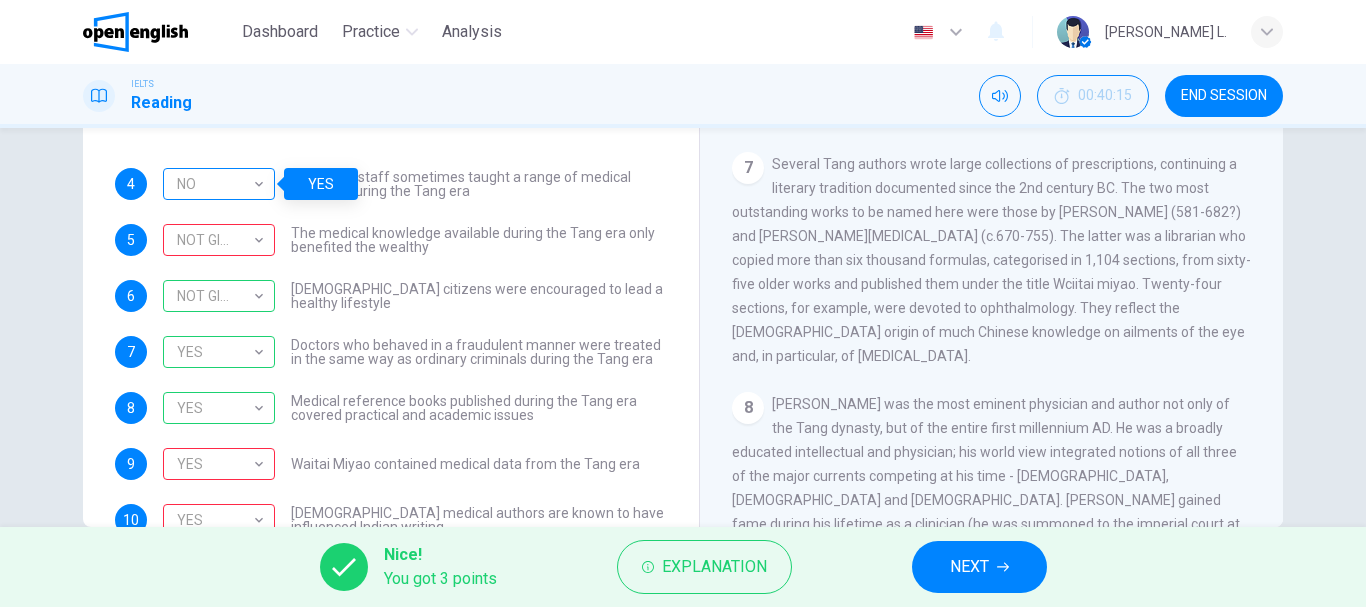 click on "NO" at bounding box center [215, 184] 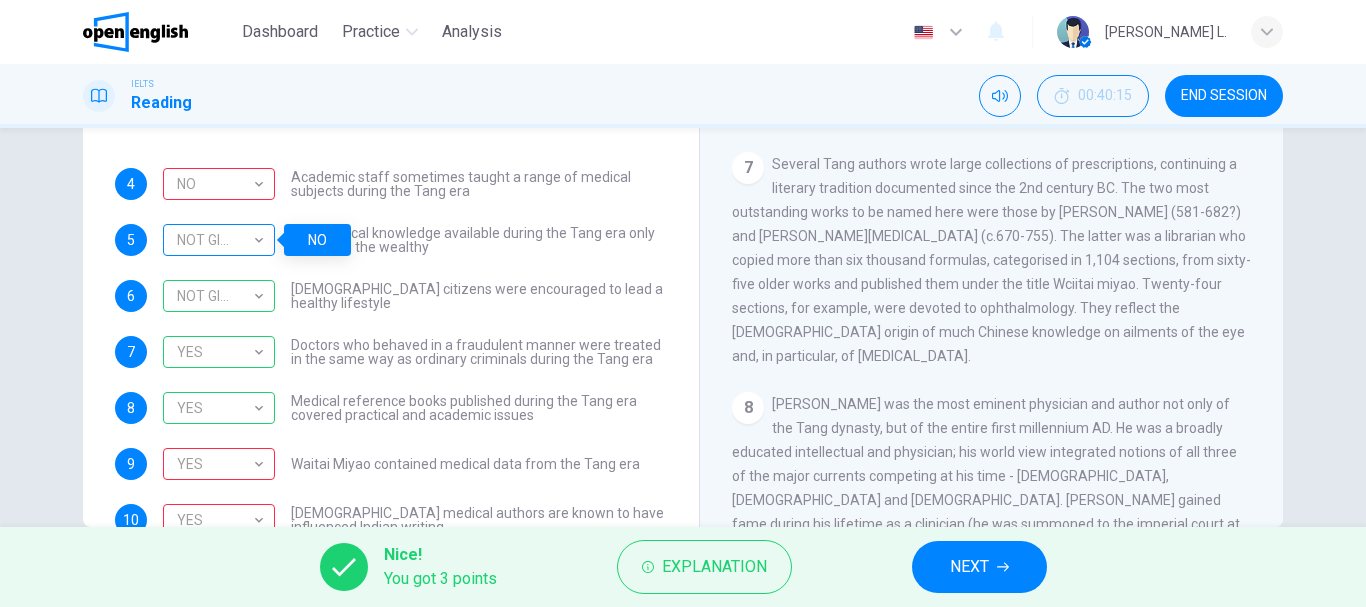 click on "NOT GIVEN" at bounding box center (215, 240) 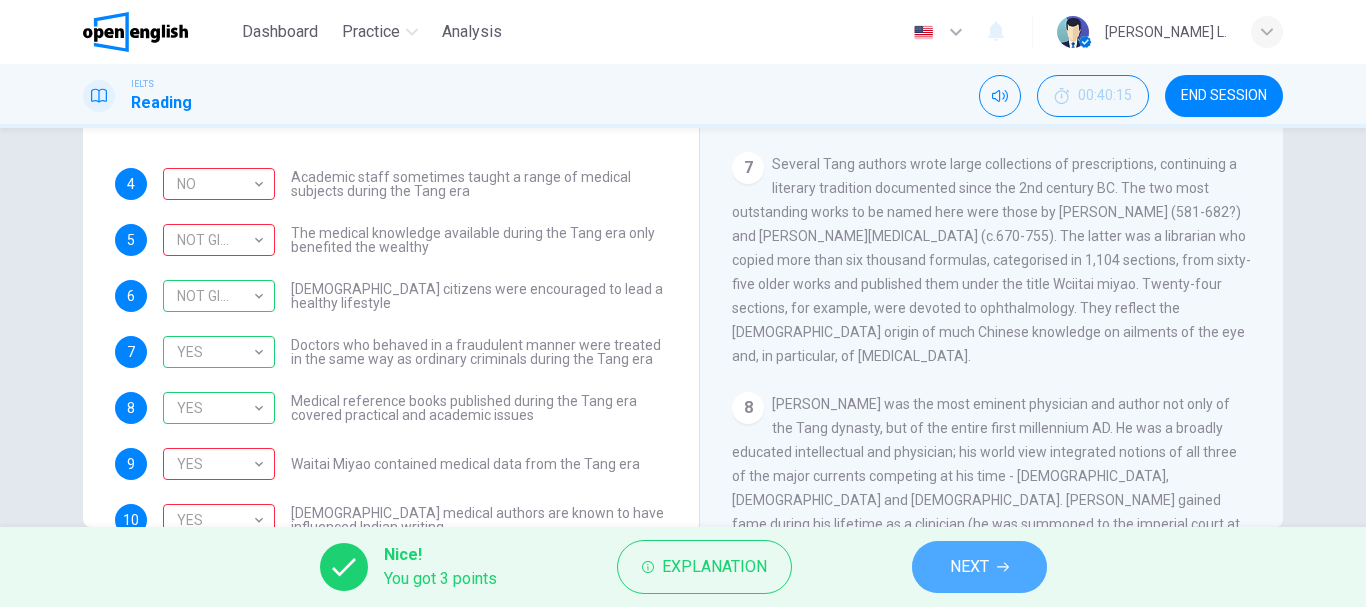 click on "NEXT" at bounding box center [979, 567] 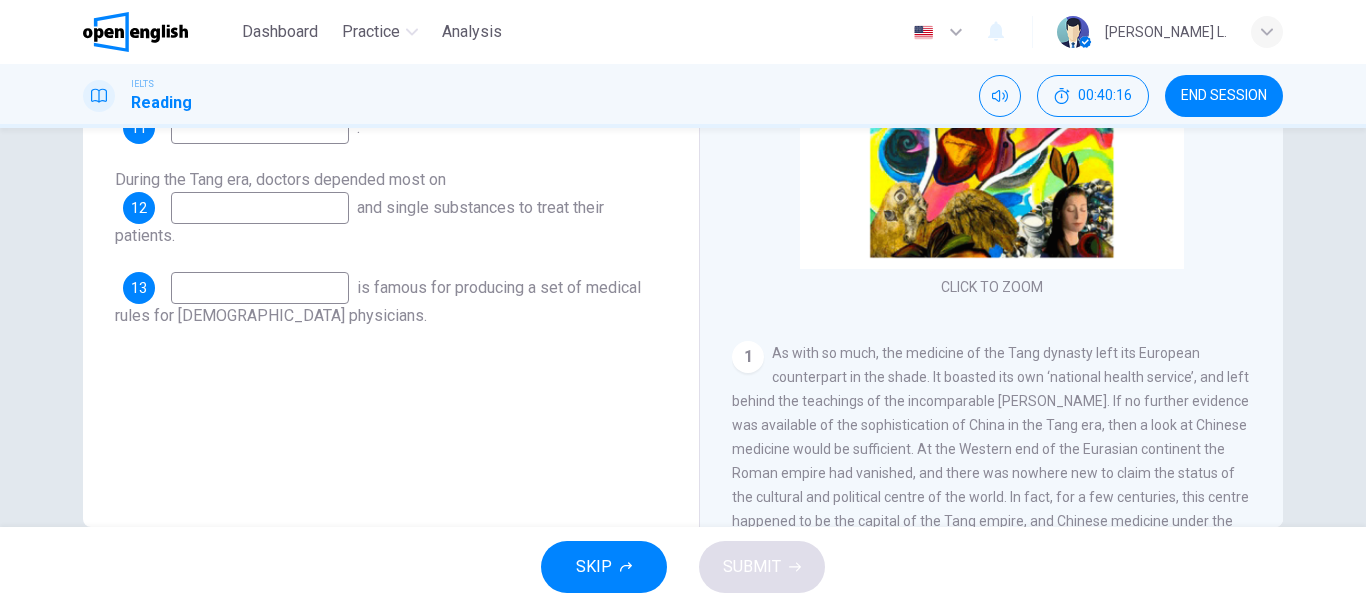 click on "Questions 11 - 13 Complete the sentences below with words taken from the Reading Passage.
Use NO MORE THAN THREE WORDS for each answer.
Write your answers in the boxes below. The first known medical writing in China dates back to the  11 . During the Tang era, doctors depended most on  12  and single substances to treat their patients. 13  is famous for producing a set of medical rules for Chinese physicians." at bounding box center [391, 189] 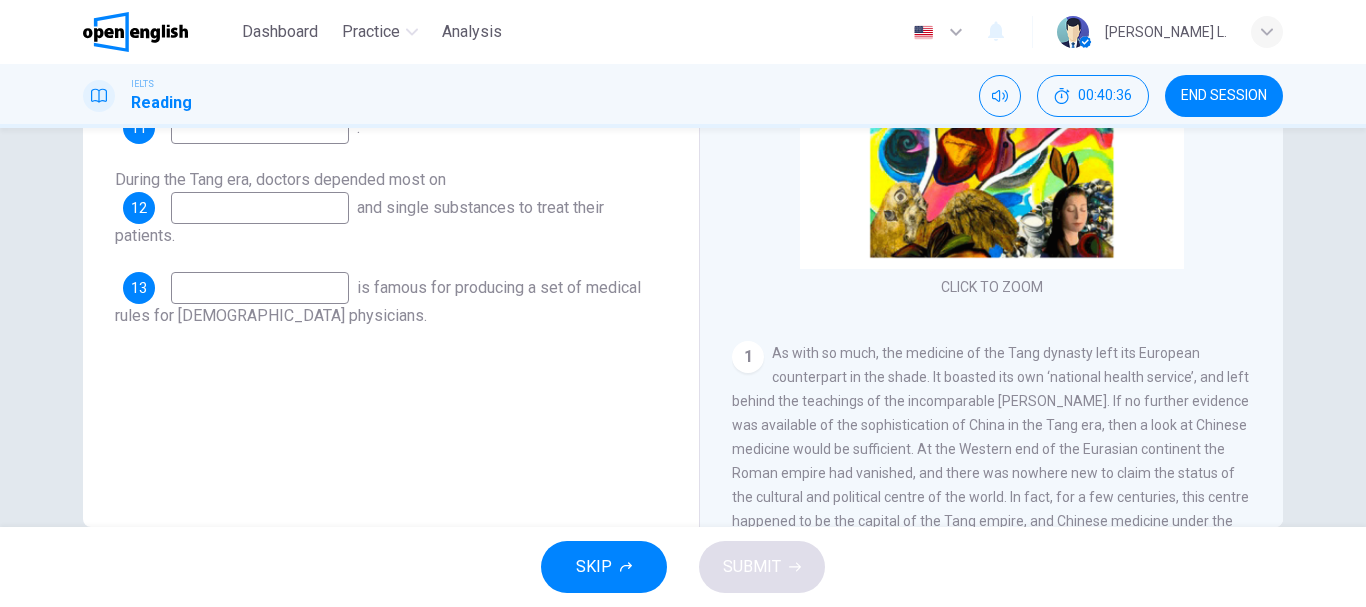 scroll, scrollTop: 376, scrollLeft: 0, axis: vertical 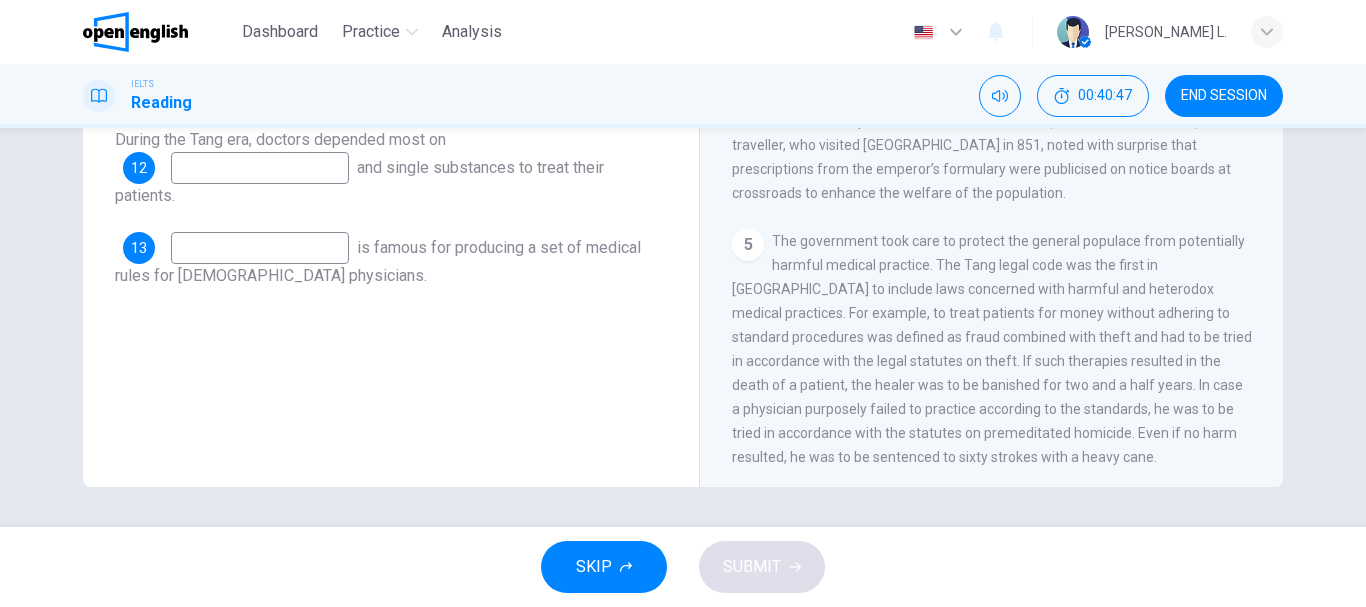 click on "CLICK TO ZOOM Click to Zoom 1 As with so much, the medicine of the Tang dynasty left its European counterpart in the shade. It boasted its own ‘national health service’, and left behind the teachings of the incomparable Sun Simiao. If no further evidence was available of the sophistication of China in the Tang era, then a look at Chinese medicine would be sufficient. At the Western end of the Eurasian continent the Roman empire had vanished, and there was nowhere new to claim the status of the cultural and political centre of the world. In fact, for a few centuries, this centre happened to be the capital of the Tang empire, and Chinese medicine under the Tang was far ahead of its European counterpart. The organisational context of health and healing was structured to a degree that had no precedence in Chinese history and found no parallel elsewhere. 2 3 4 5 6 7 8 9 10" at bounding box center (1005, 183) 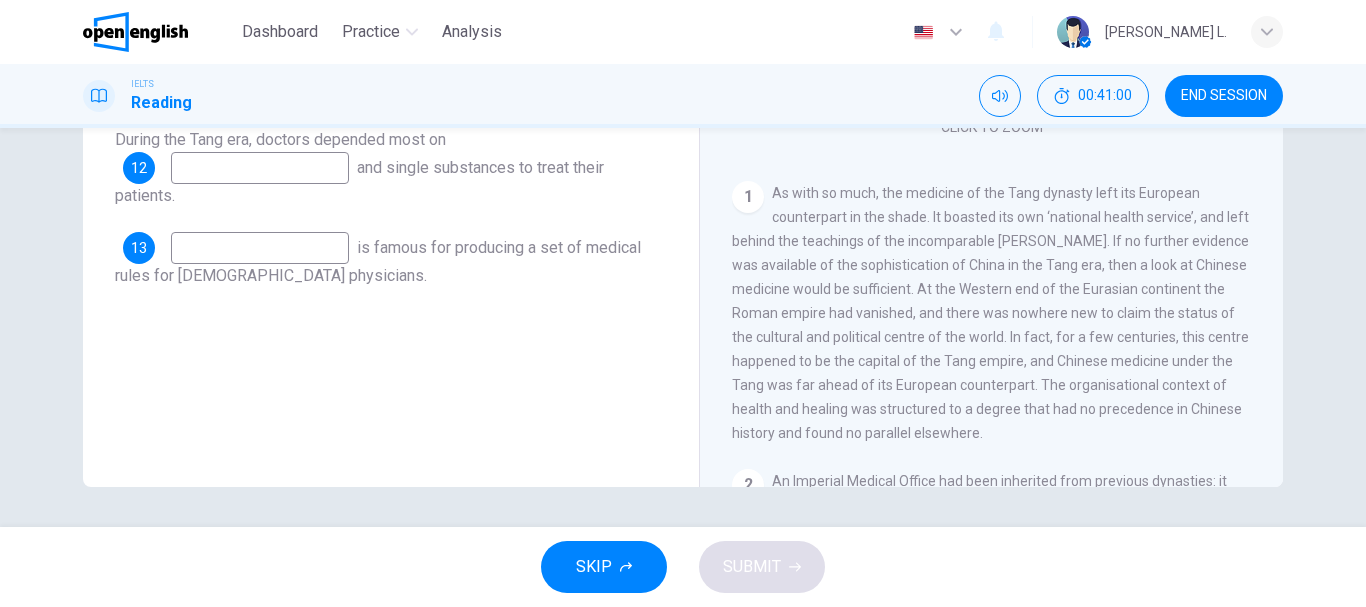 scroll, scrollTop: 0, scrollLeft: 0, axis: both 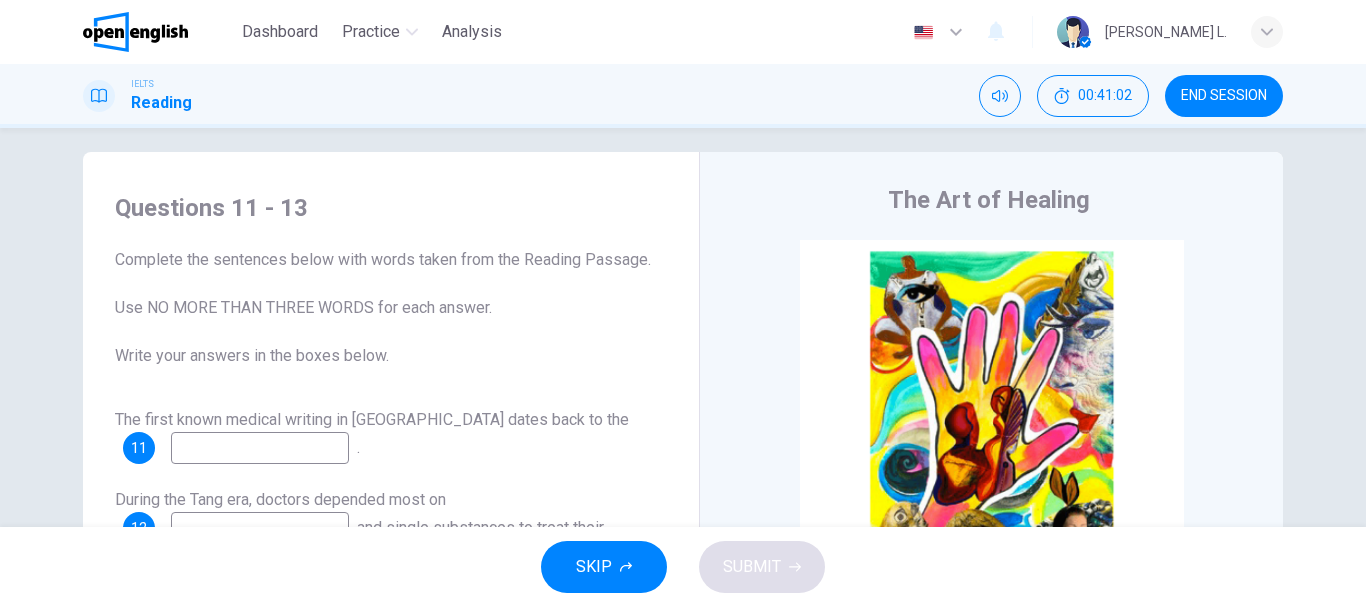 click at bounding box center (260, 448) 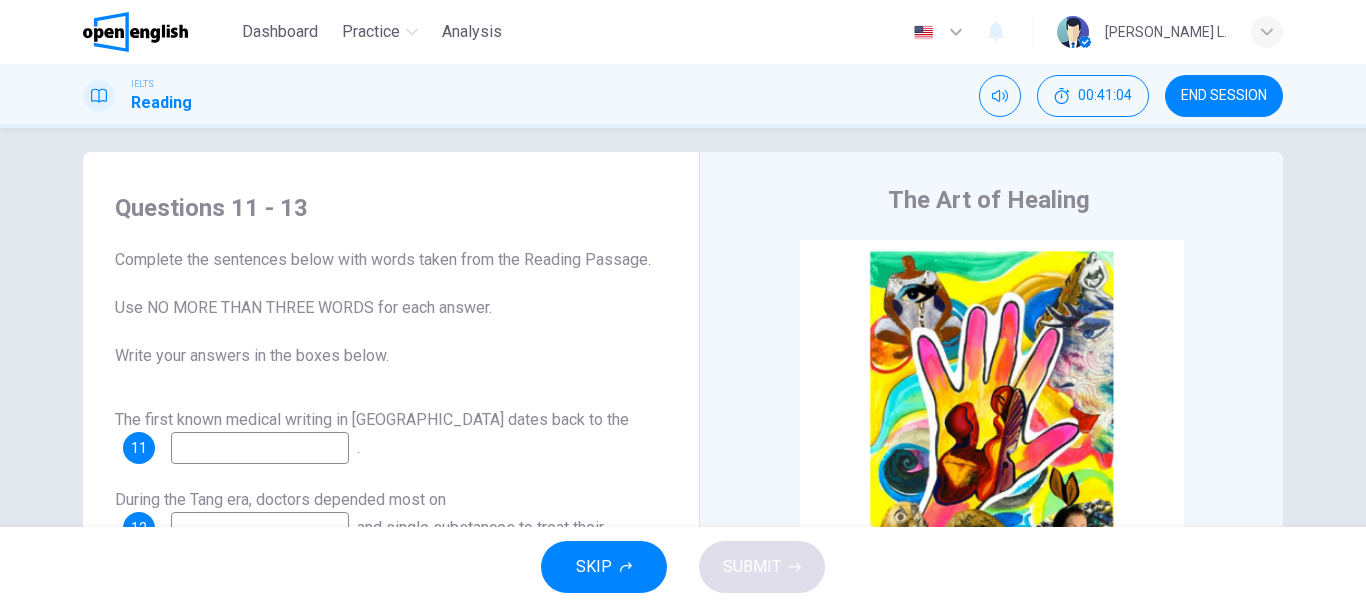 click on "Questions 11 - 13 Complete the sentences below with words taken from the Reading Passage.
Use NO MORE THAN THREE WORDS for each answer.
Write your answers in the boxes below. The first known medical writing in China dates back to the  11 . During the Tang era, doctors depended most on  12  and single substances to treat their patients. 13  is famous for producing a set of medical rules for Chinese physicians." at bounding box center [391, 420] 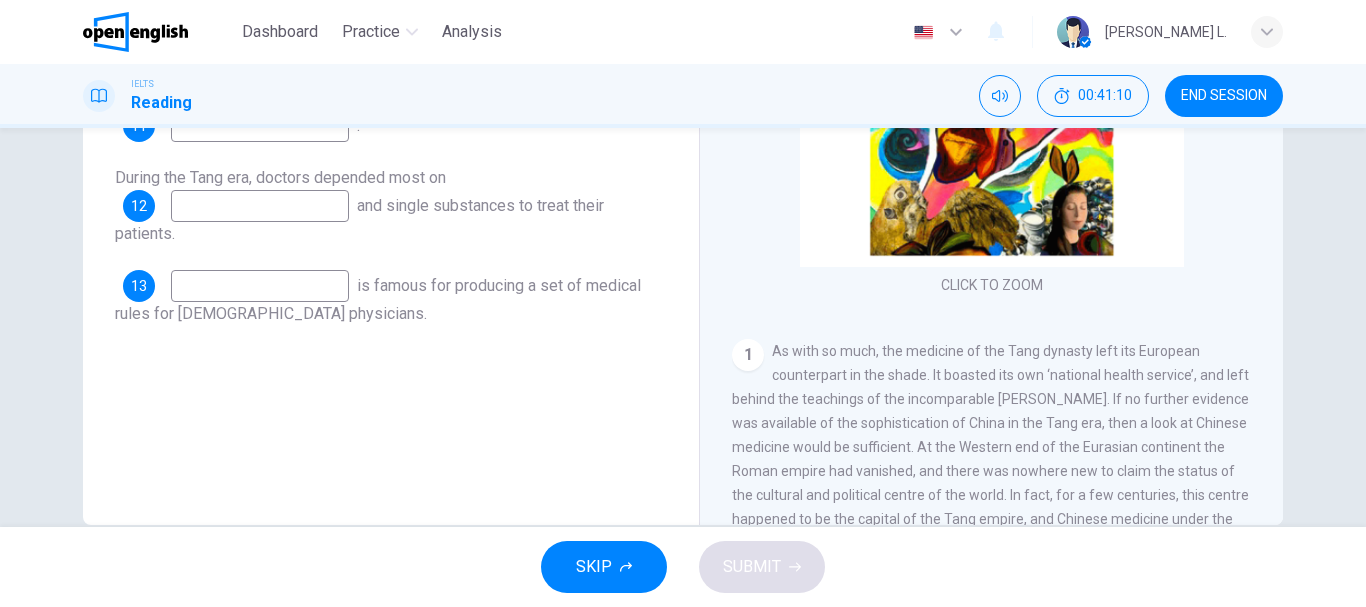 scroll, scrollTop: 376, scrollLeft: 0, axis: vertical 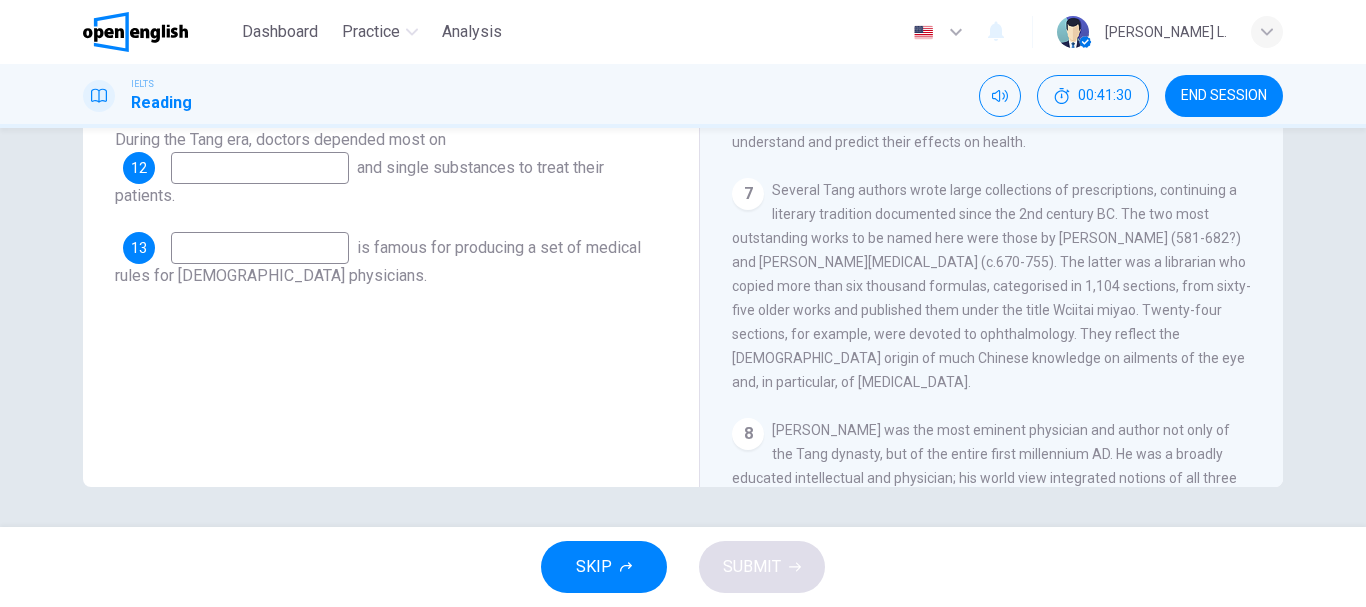 click on "Questions 11 - 13 Complete the sentences below with words taken from the Reading Passage.
Use NO MORE THAN THREE WORDS for each answer.
Write your answers in the boxes below. The first known medical writing in China dates back to the  11 . During the Tang era, doctors depended most on  12  and single substances to treat their patients. 13  is famous for producing a set of medical rules for Chinese physicians." at bounding box center [391, 149] 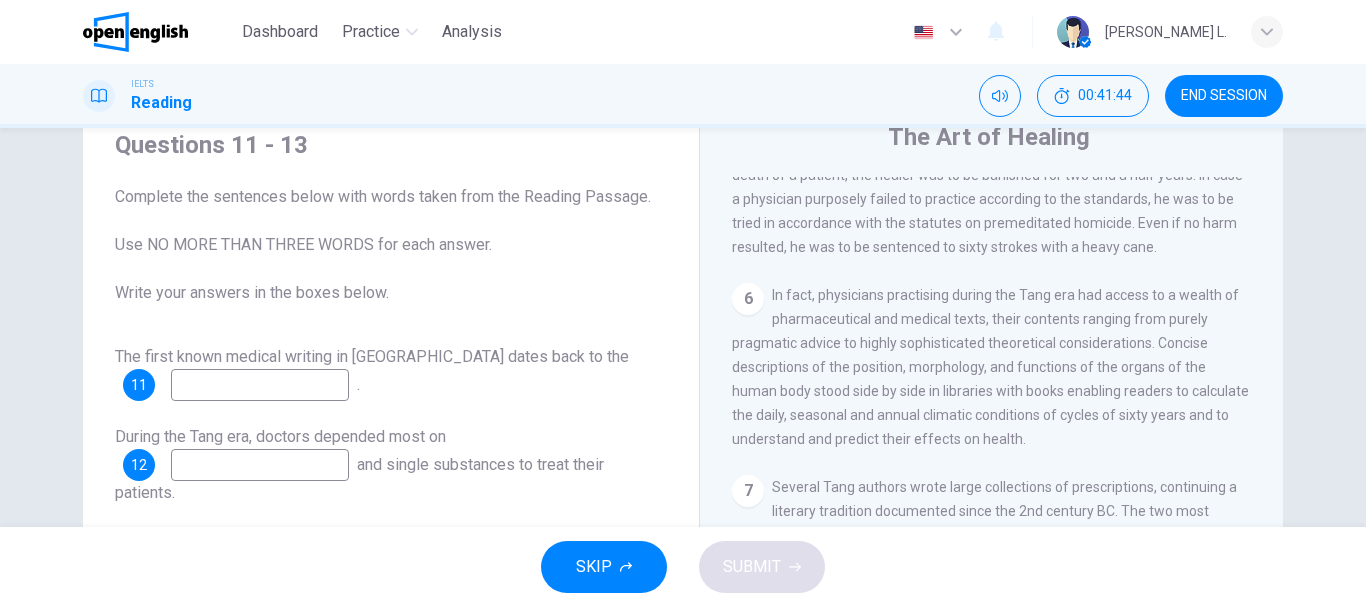 scroll, scrollTop: 16, scrollLeft: 0, axis: vertical 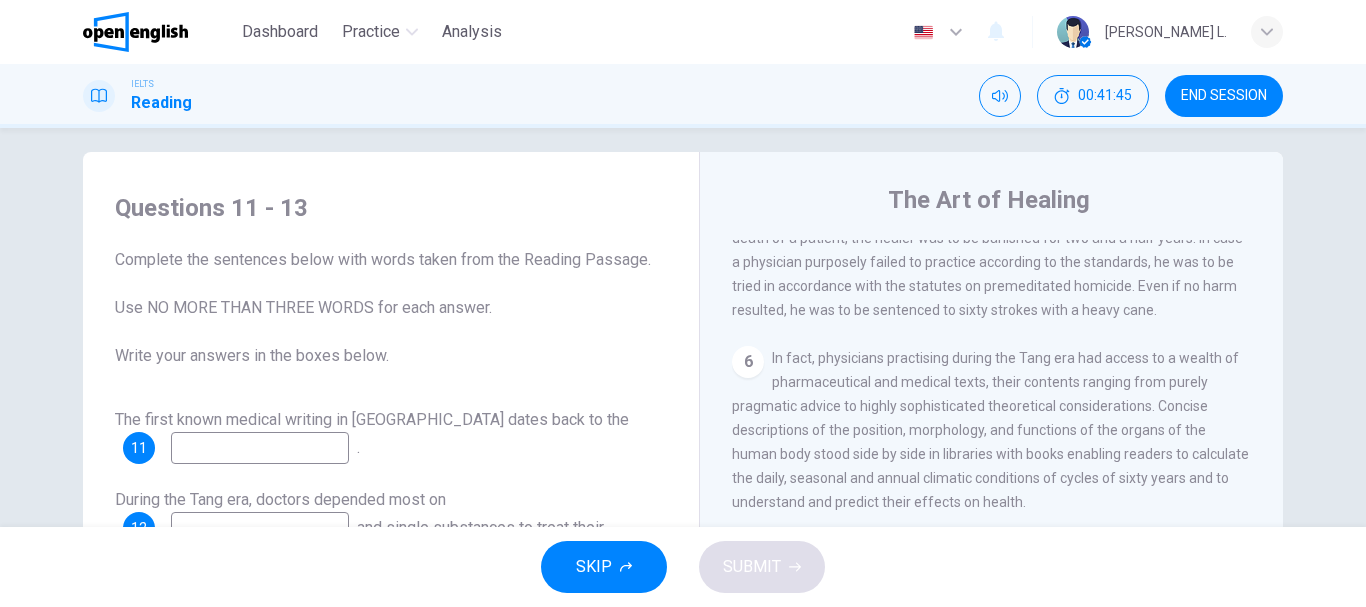 click at bounding box center (260, 448) 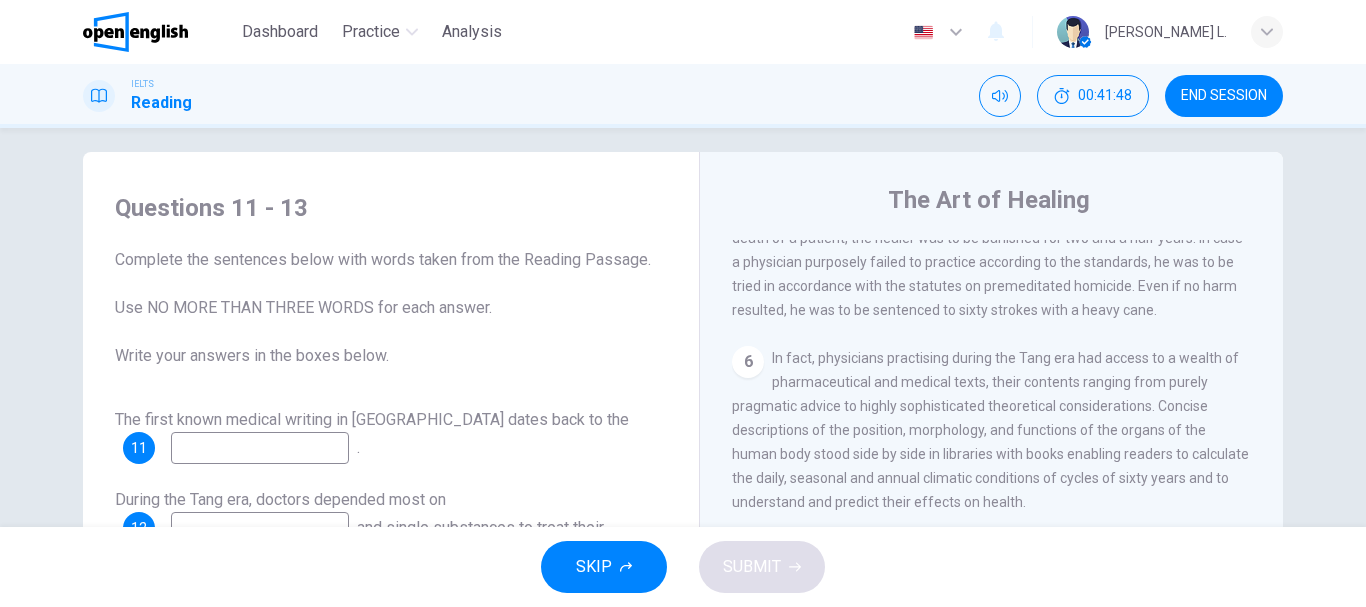 click on "The first known medical writing in China dates back to the  11 ." at bounding box center [391, 436] 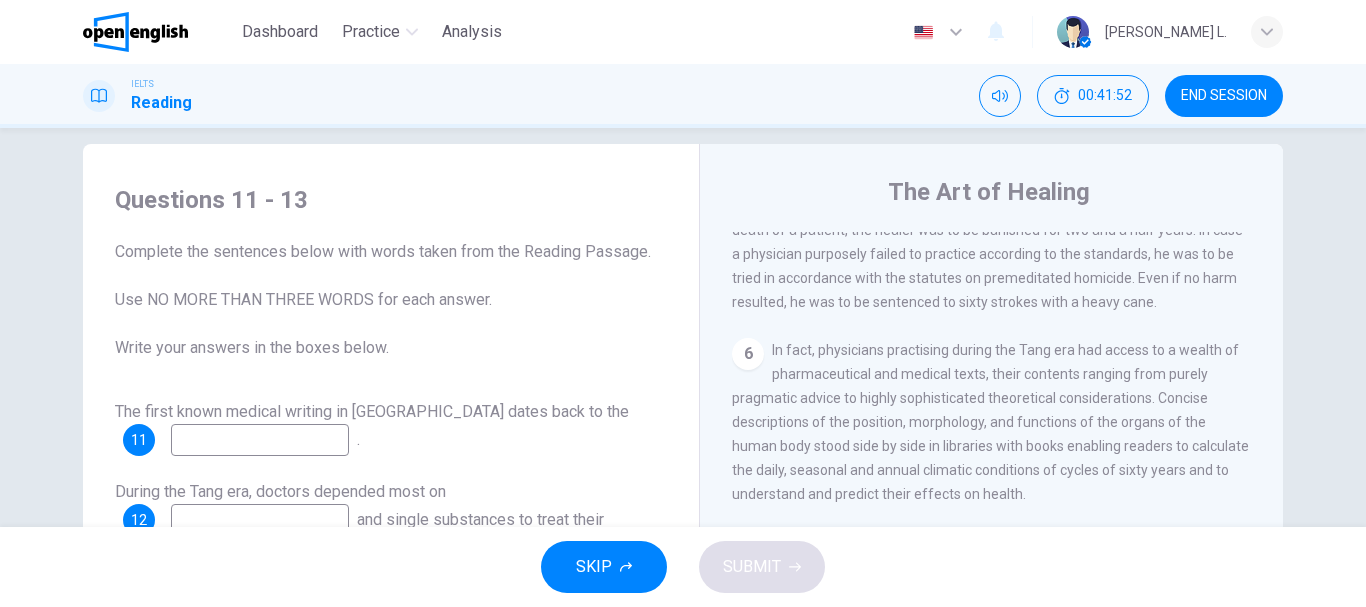 scroll, scrollTop: 0, scrollLeft: 0, axis: both 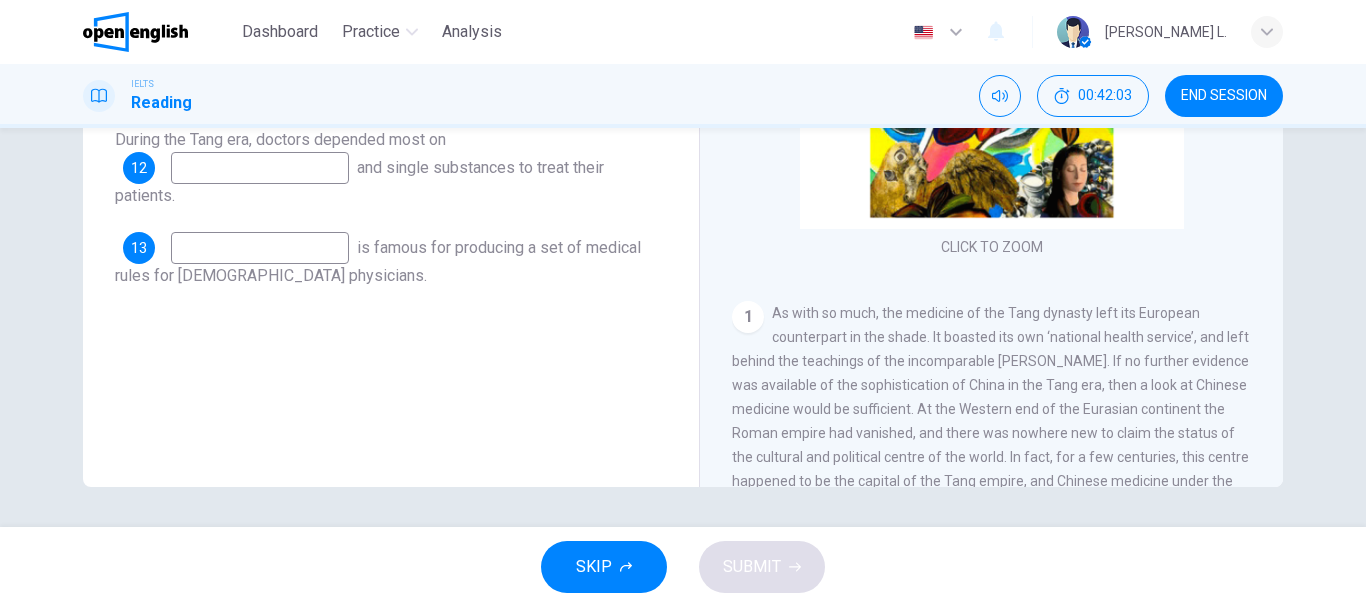 click on "The first known medical writing in China dates back to the  11 . During the Tang era, doctors depended most on  12  and single substances to treat their patients. 13  is famous for producing a set of medical rules for Chinese physicians." at bounding box center [391, 168] 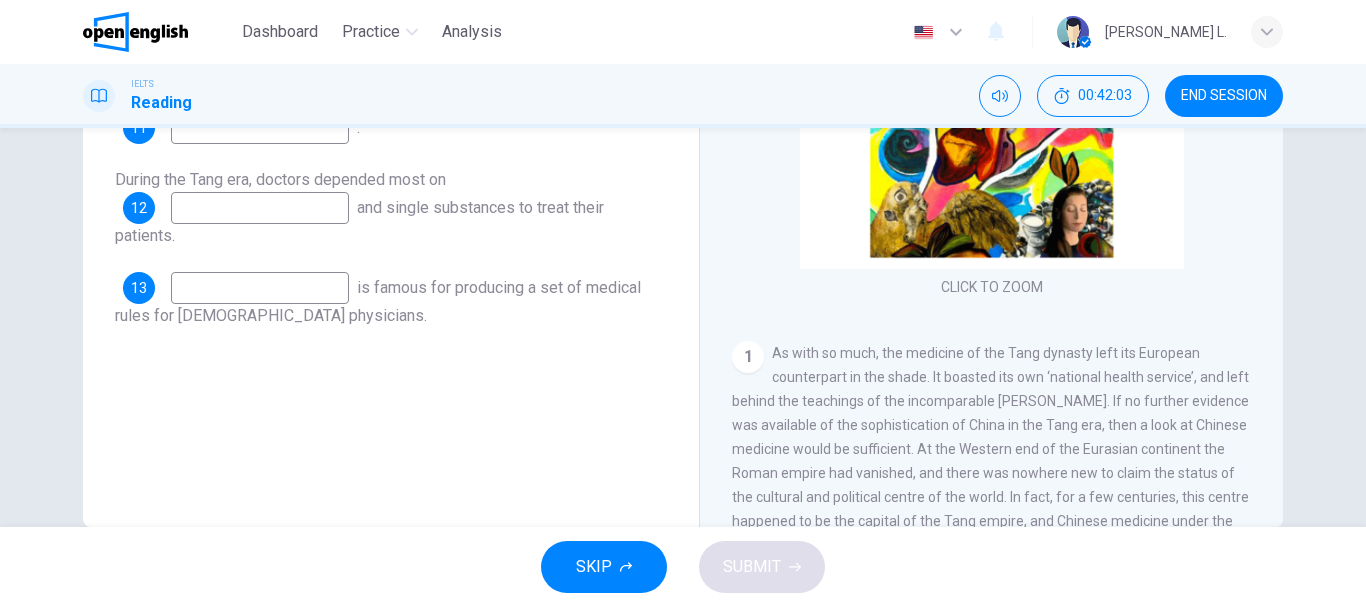 scroll, scrollTop: 296, scrollLeft: 0, axis: vertical 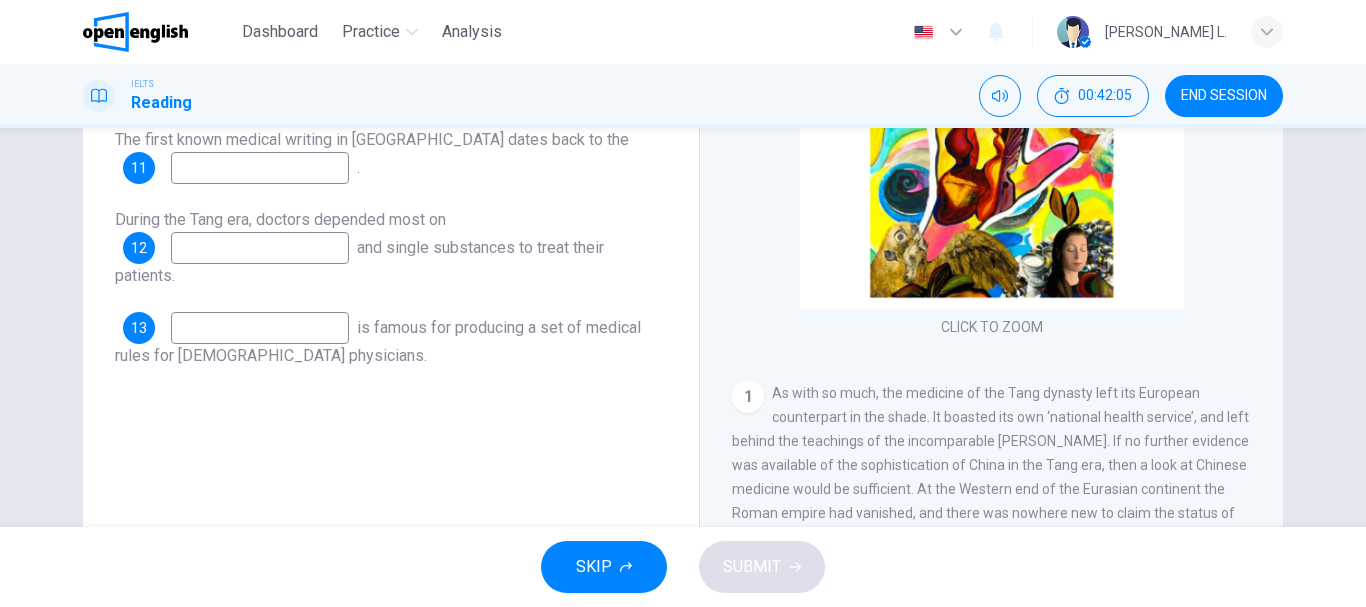 click at bounding box center (260, 168) 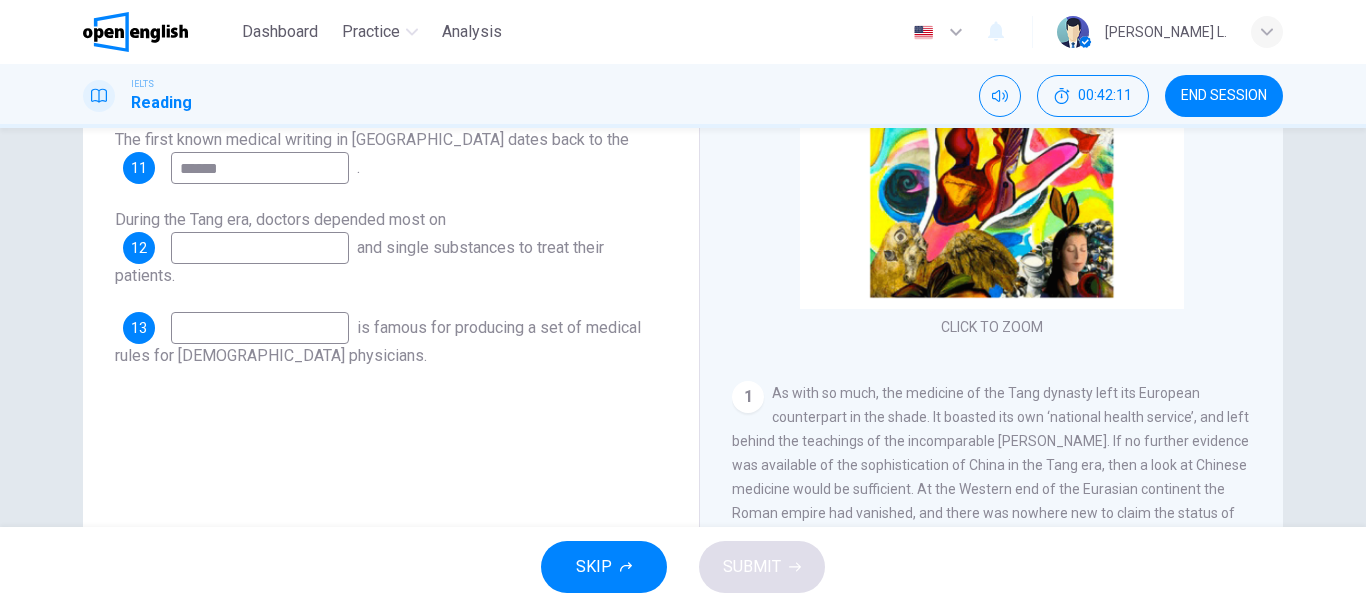 scroll, scrollTop: 376, scrollLeft: 0, axis: vertical 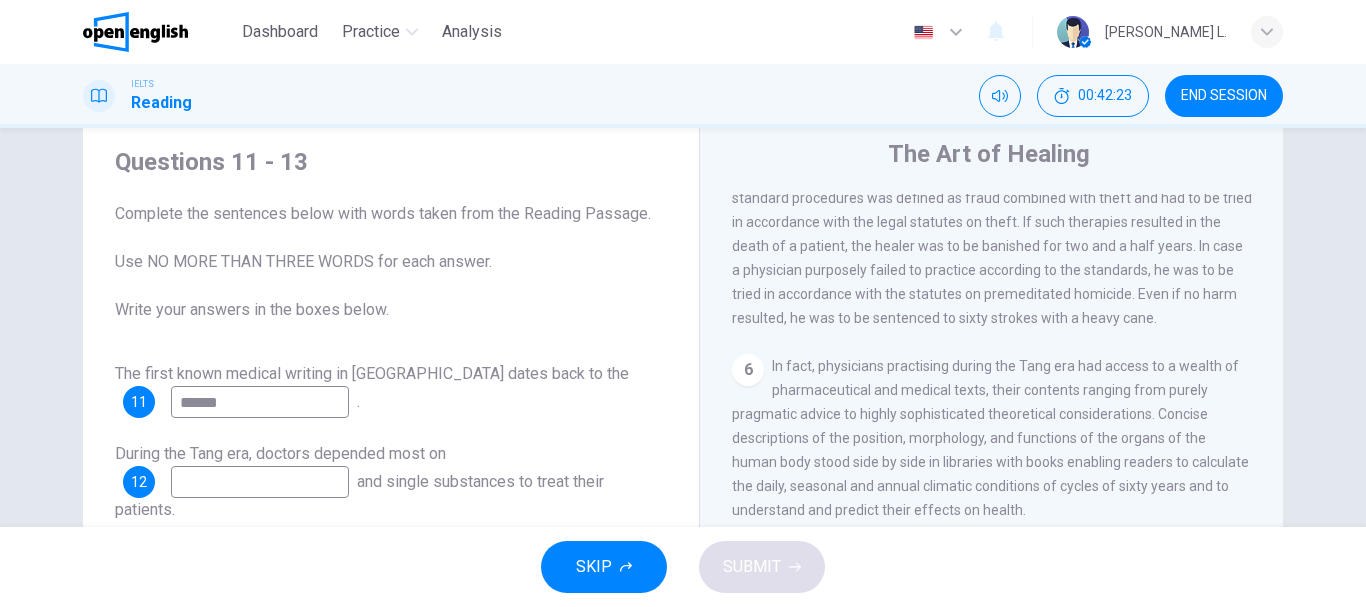 click on "******" at bounding box center [260, 402] 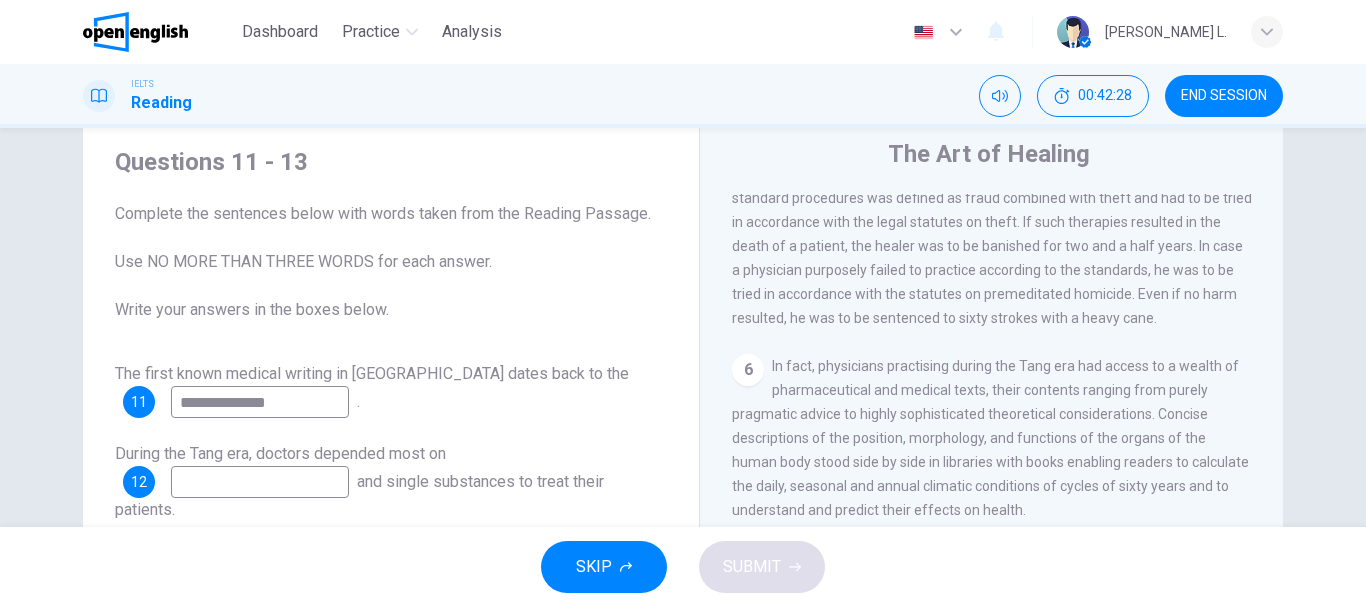 type on "**********" 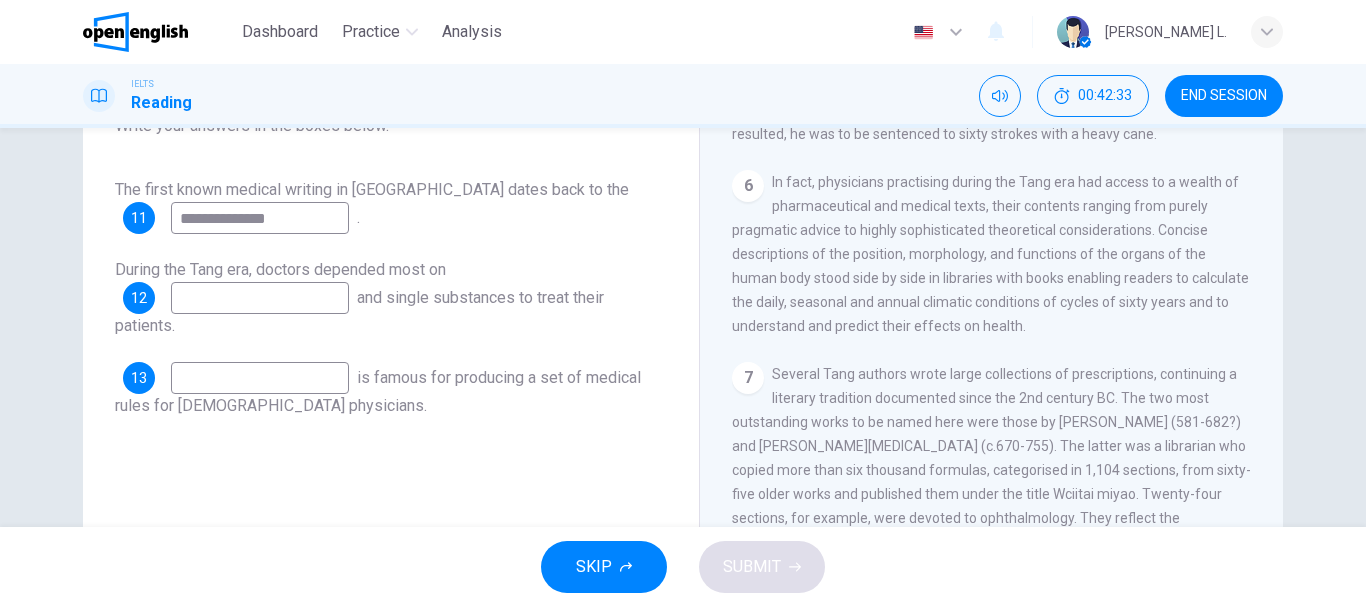 scroll, scrollTop: 258, scrollLeft: 0, axis: vertical 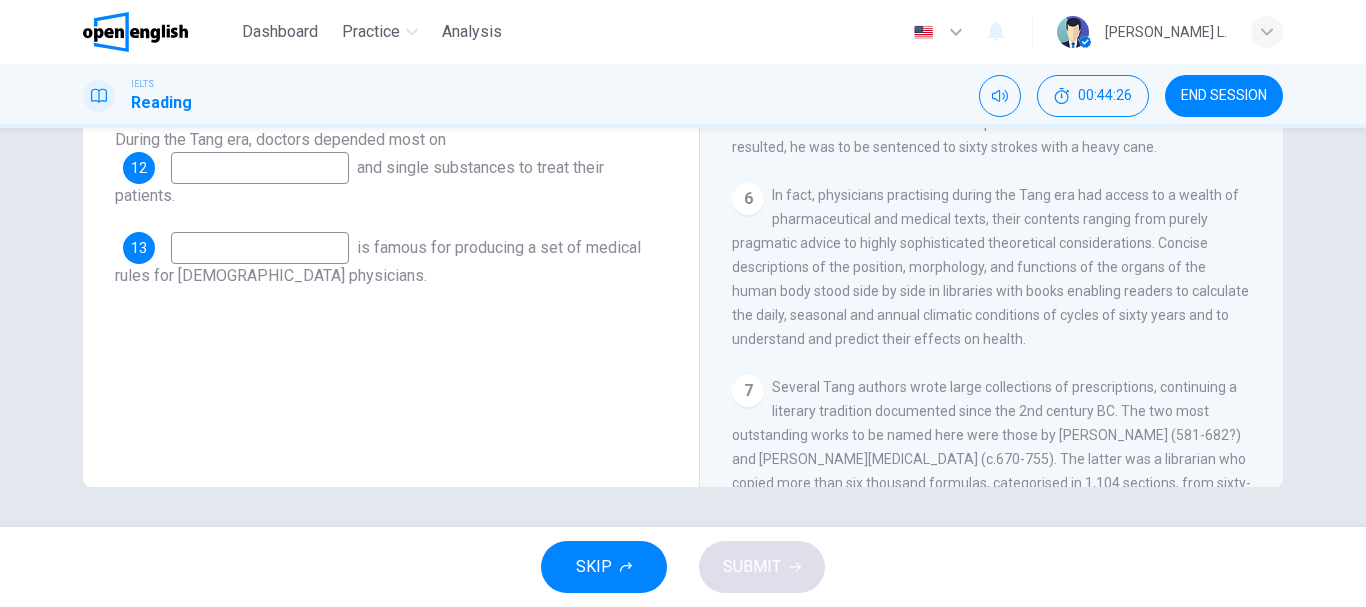 click on "5 The government took care to protect the general populace from potentially harmful medical practice. The Tang legal code was the first in China to include laws concerned with harmful and heterodox medical practices. For example, to treat patients for money without adhering to standard procedures was defined as fraud combined with theft and had to be tried in accordance with the legal statutes on theft. If such therapies resulted in the death of a patient, the healer was to be banished for two and a half years. In case a physician purposely failed to practice according to the standards, he was to be tried in accordance with the statutes on premeditated homicide. Even if no harm resulted, he was
to be sentenced to sixty strokes with a heavy cane." at bounding box center [992, 39] 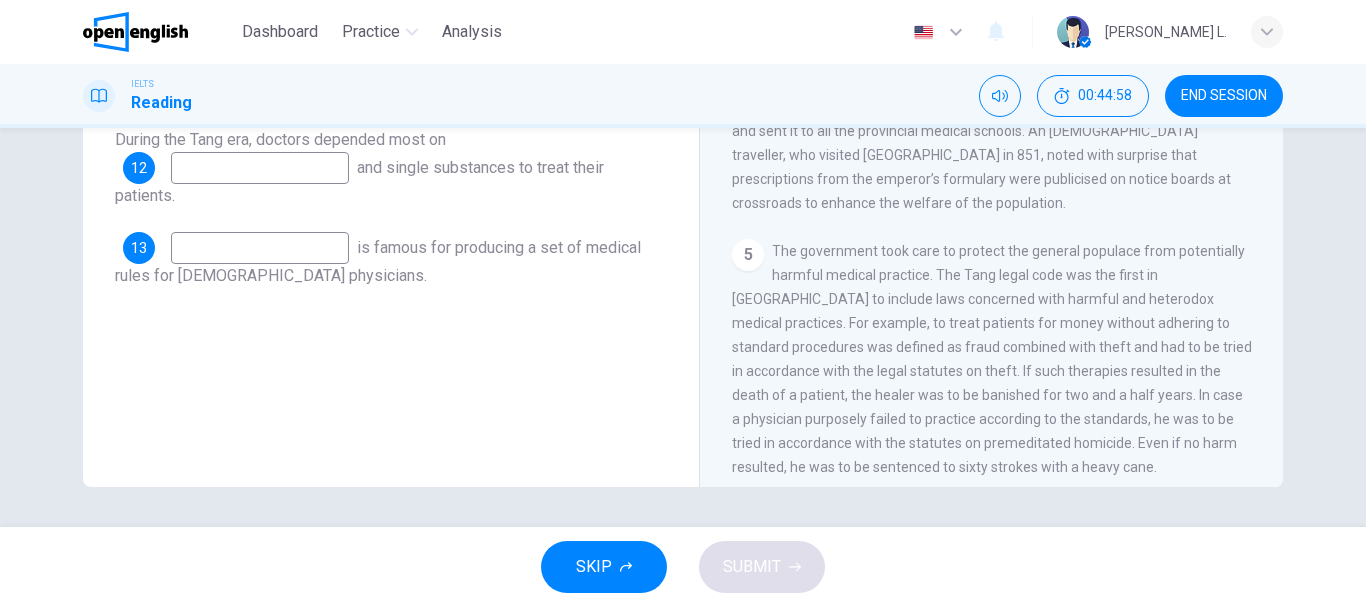 scroll, scrollTop: 870, scrollLeft: 0, axis: vertical 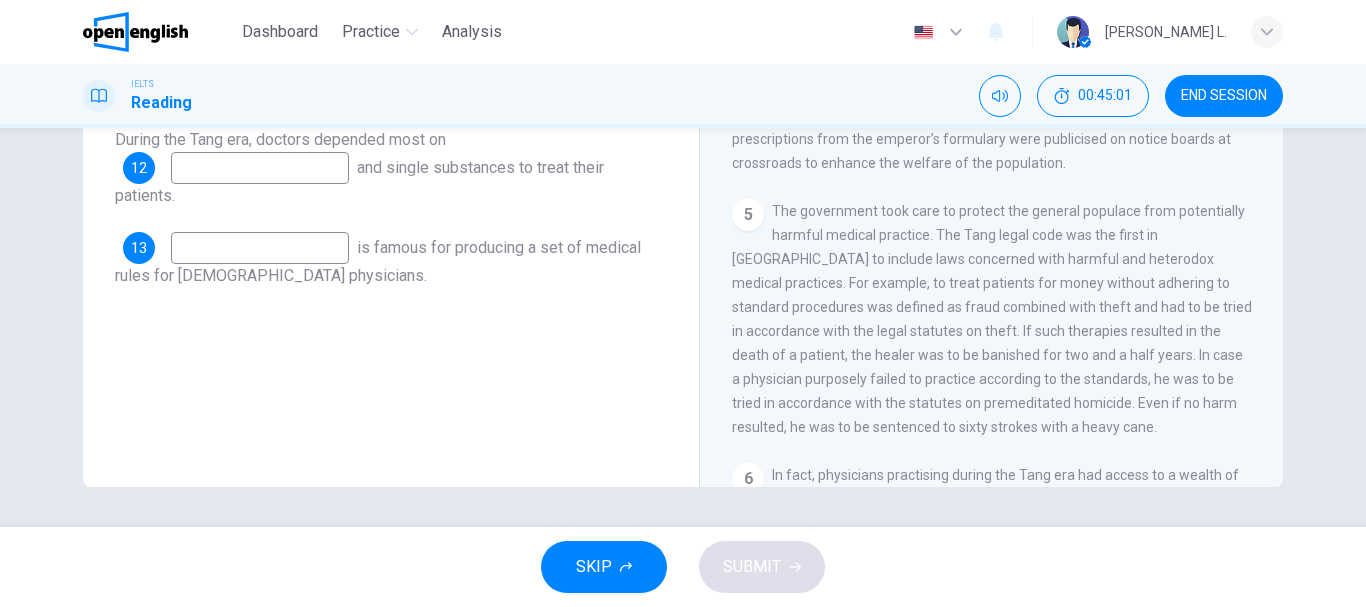 click at bounding box center [260, 168] 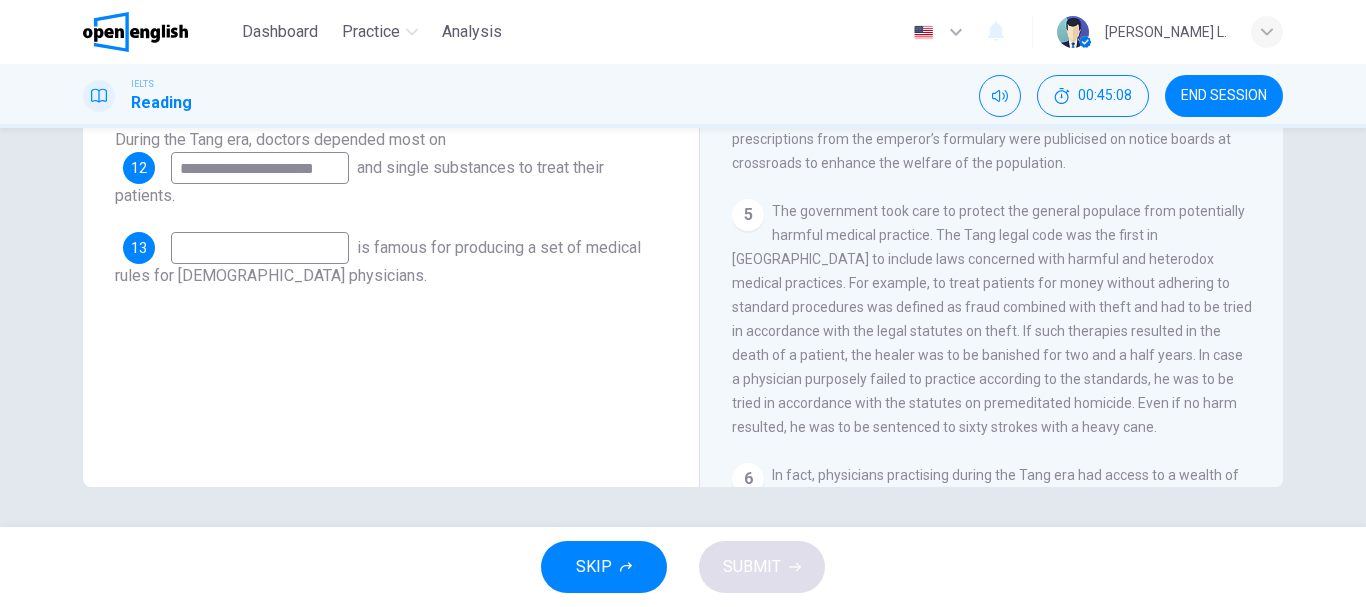 type on "**********" 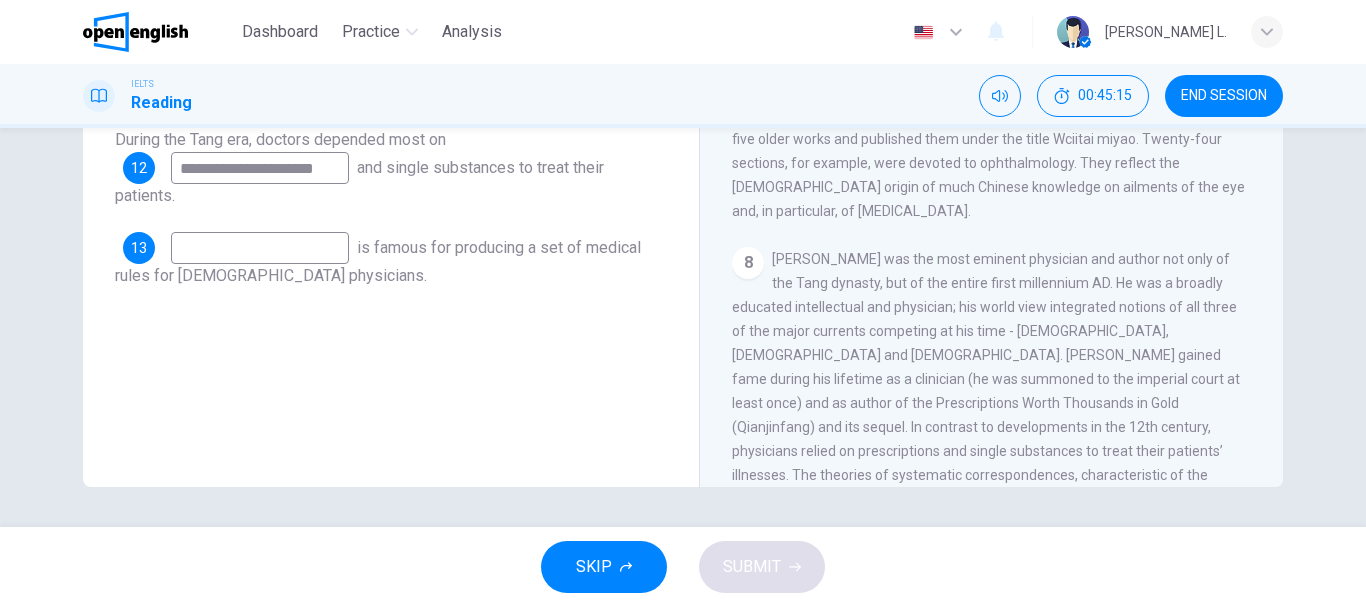 scroll, scrollTop: 1550, scrollLeft: 0, axis: vertical 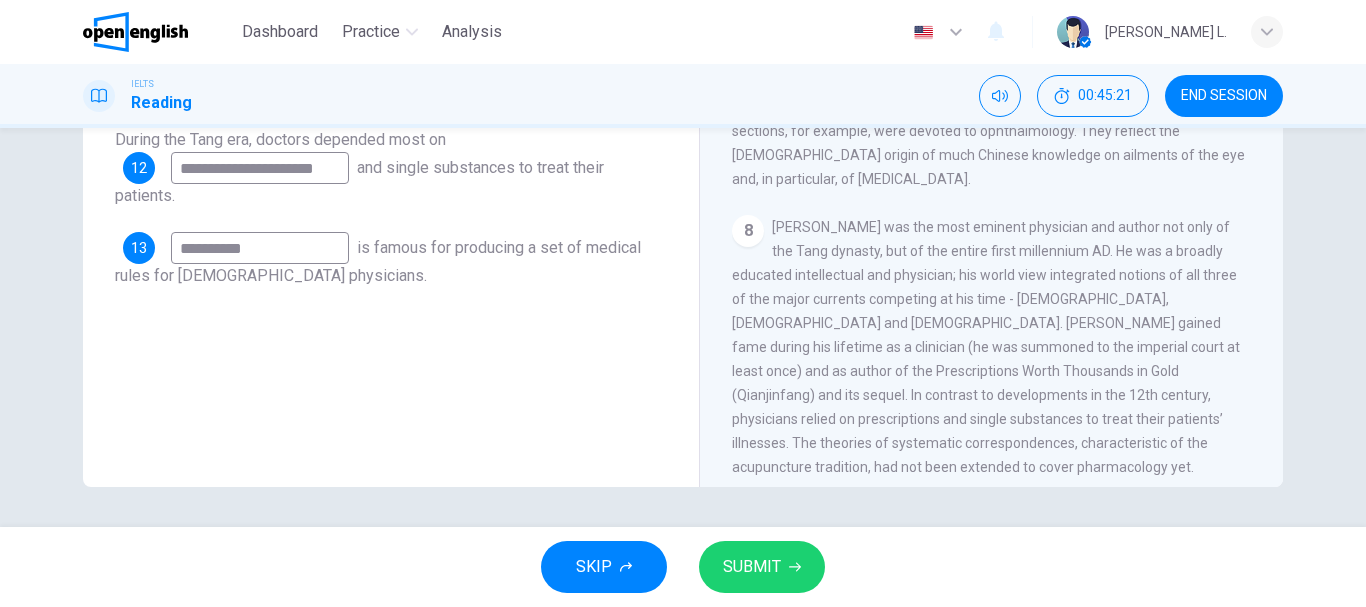 type on "**********" 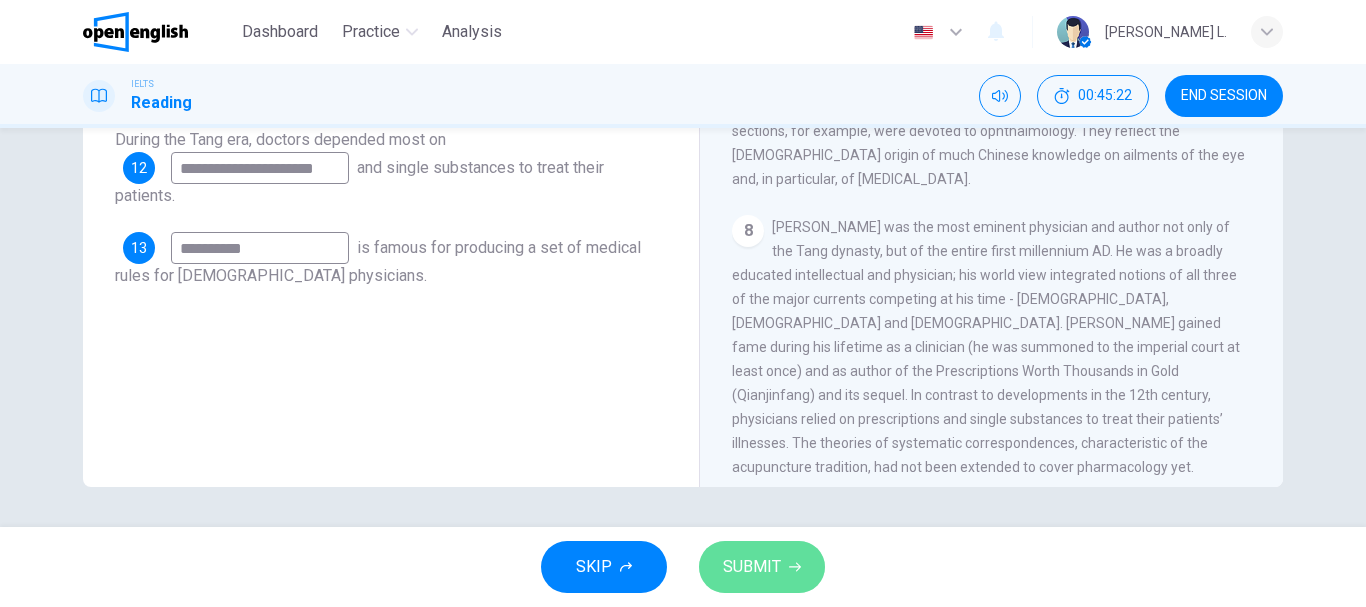 click on "SUBMIT" at bounding box center (752, 567) 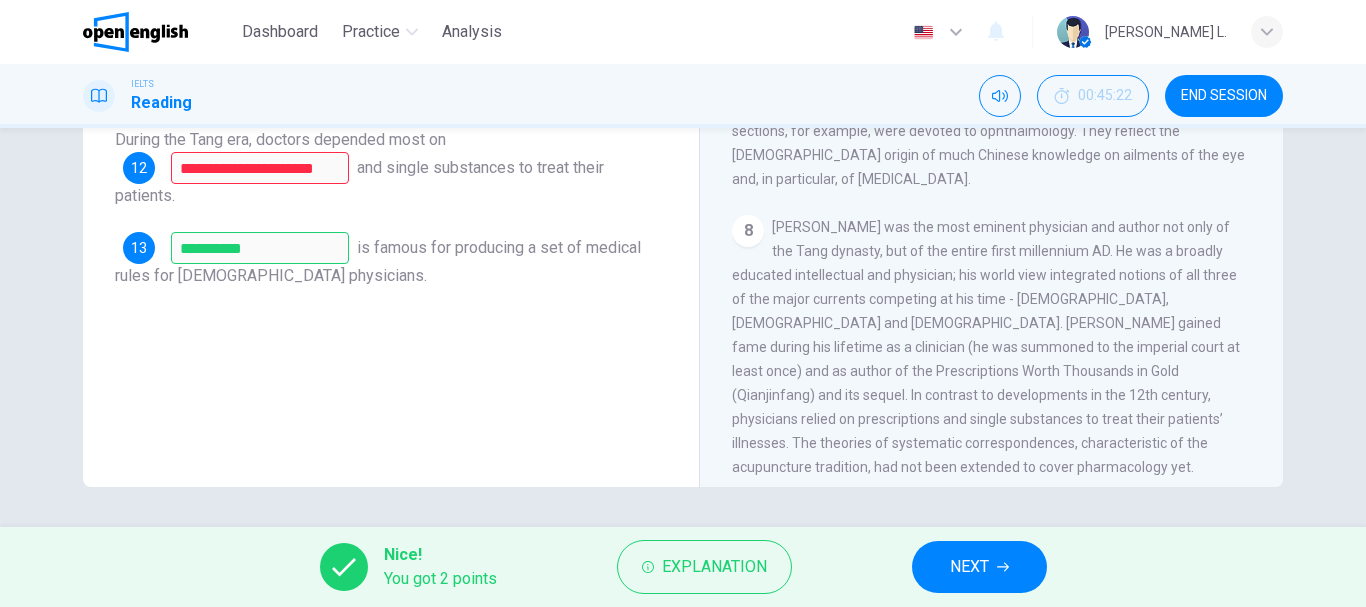 click on "**********" at bounding box center [391, 60] 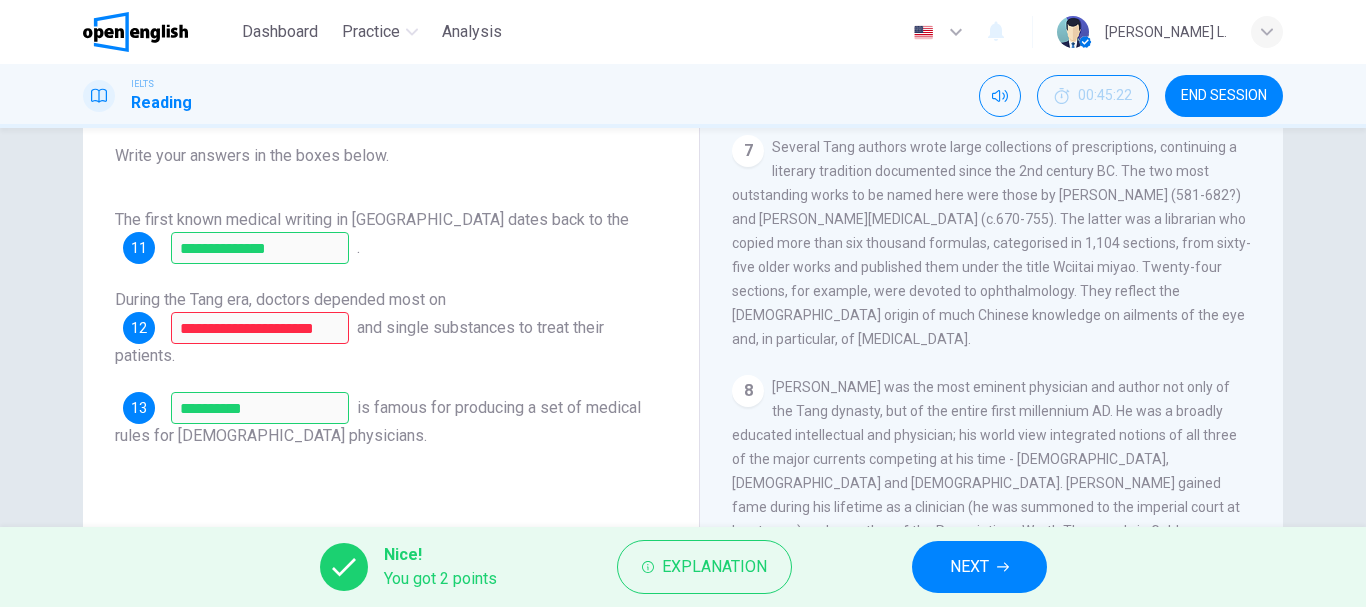 scroll, scrollTop: 256, scrollLeft: 0, axis: vertical 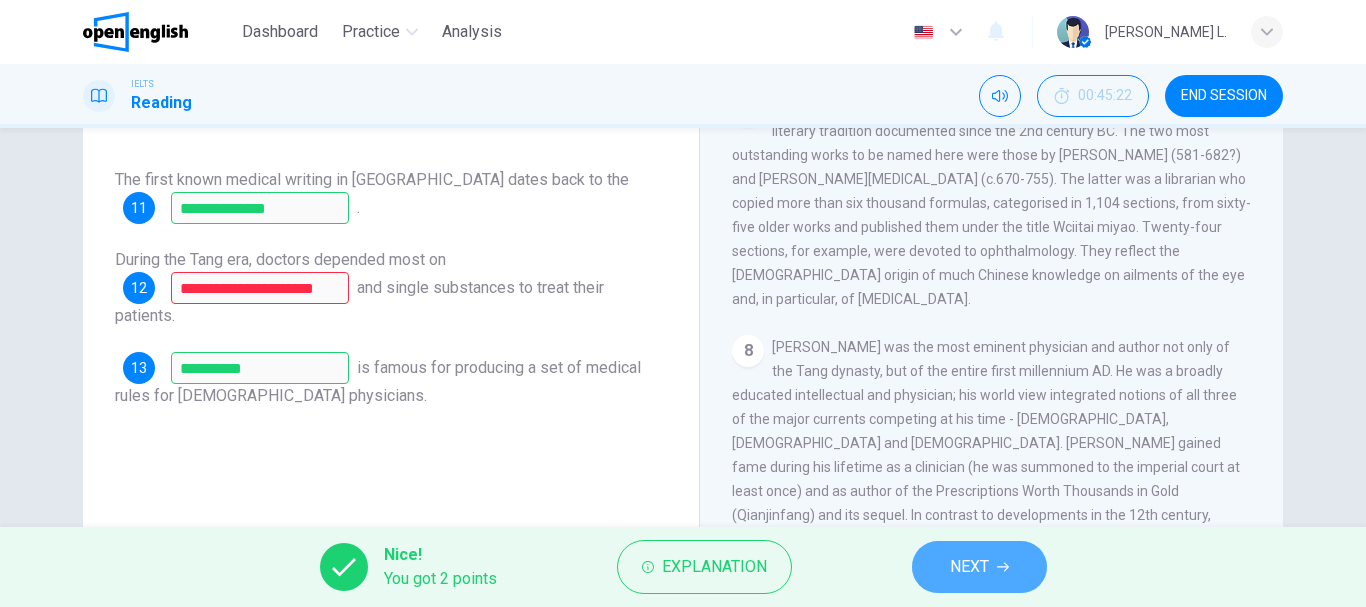 click on "NEXT" at bounding box center [969, 567] 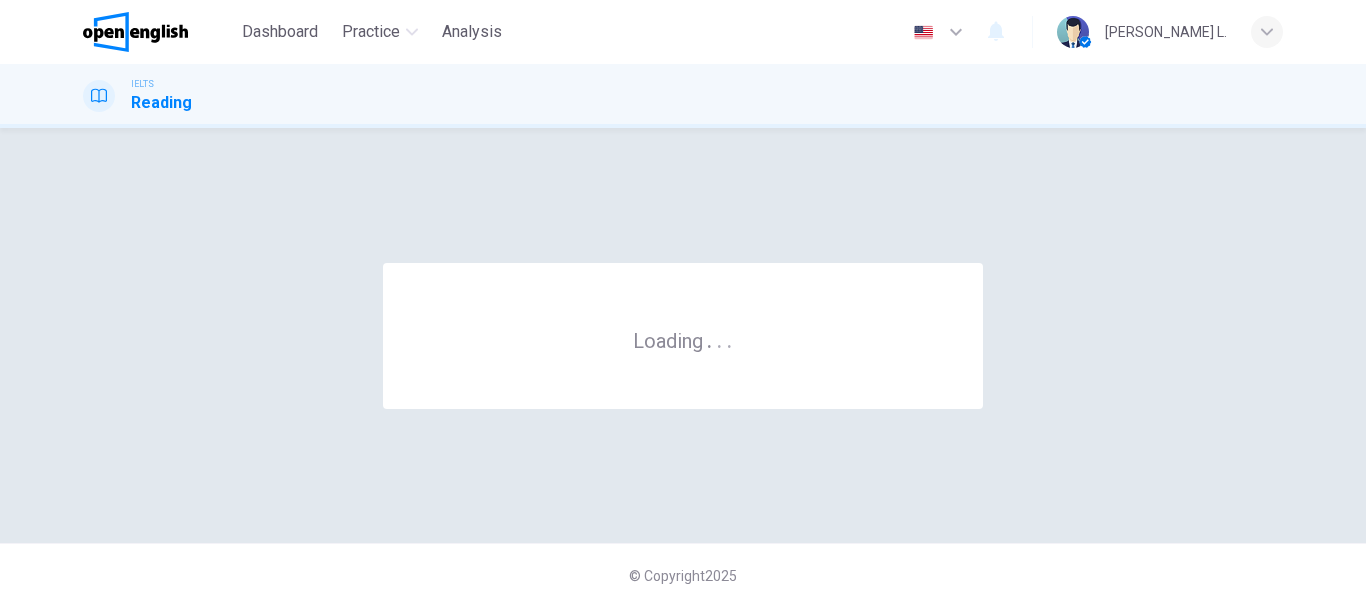 scroll, scrollTop: 0, scrollLeft: 0, axis: both 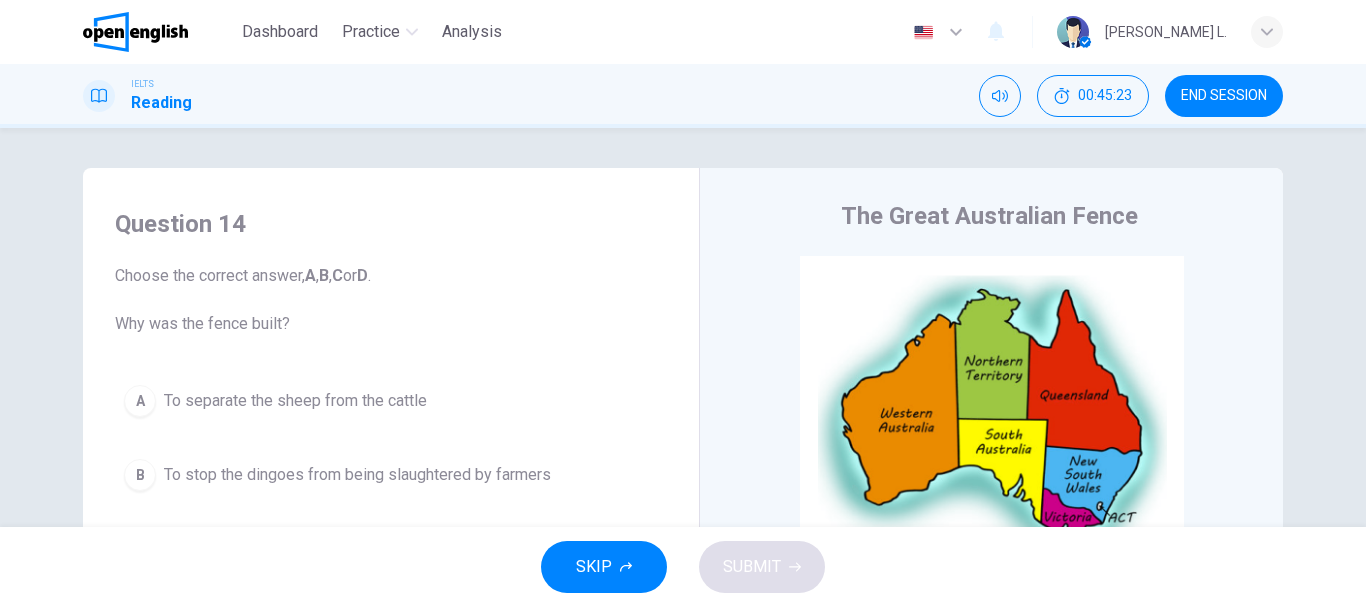 click on "Choose the correct answer,  A ,  B ,  C  or  D . Why was the fence built?" at bounding box center (391, 300) 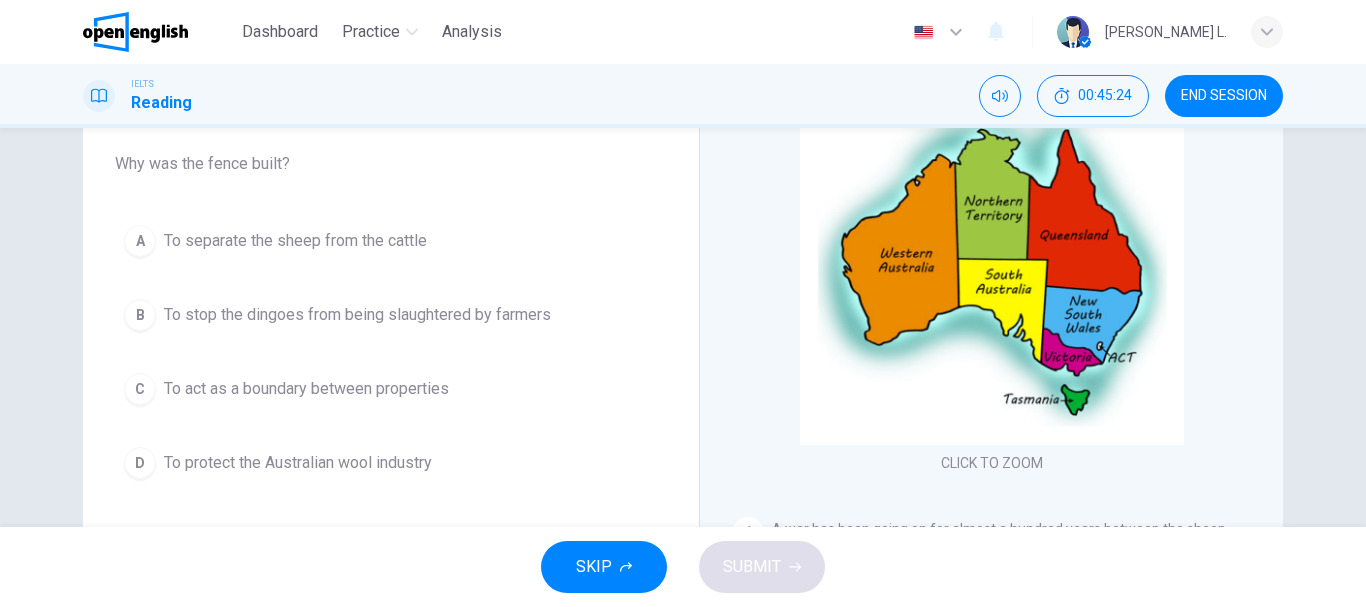 scroll, scrollTop: 200, scrollLeft: 0, axis: vertical 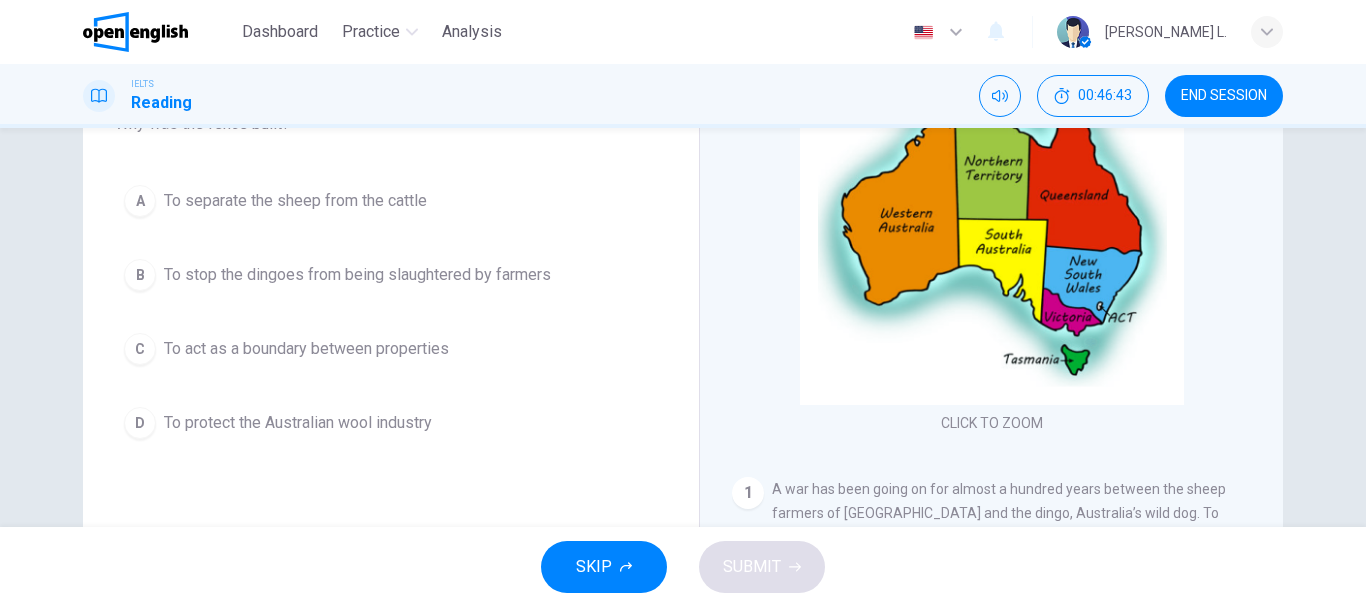 click on "A To separate the sheep from the cattle B To stop the dingoes from being slaughtered by farmers C To act as a boundary between properties D To protect the Australian wool industry" at bounding box center (391, 312) 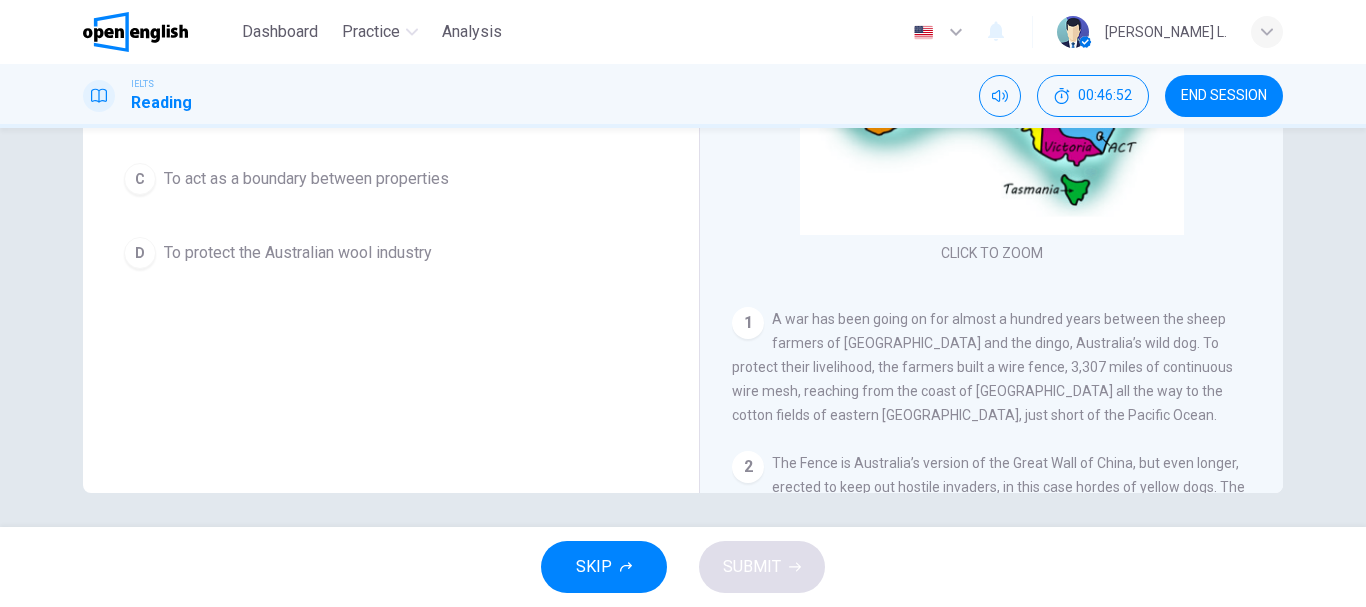 scroll, scrollTop: 376, scrollLeft: 0, axis: vertical 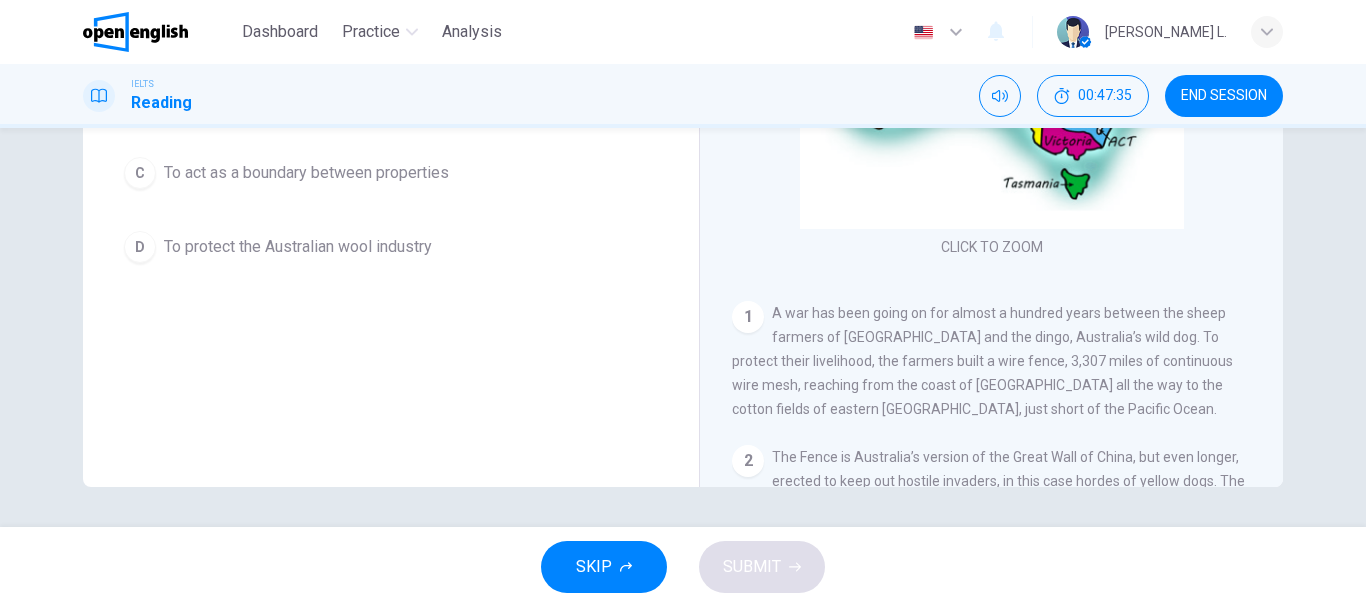click on "The Great Australian Fence CLICK TO ZOOM Click to Zoom 1 A war has been going on for almost a hundred years between the sheep farmers of Australia and the dingo, Australia’s wild dog. To protect their livelihood, the farmers built a wire fence, 3,307 miles of continuous wire mesh, reaching from the coast of South Australia all the way to the cotton fields of eastern Queensland, just short of the Pacific Ocean. 2 3 To appreciate this unusual outback monument and to meet the people whose livelihoods depend on it, I spent part of an Australian autumn travelling the wire. It’s known by different names in different states: the Dog Fence in South Australia, the Border Fence in New South Wales and the Barrier Fence in Queensland. I would call it simply the Fence. 4 5 6 7 8 9 10" at bounding box center (991, 155) 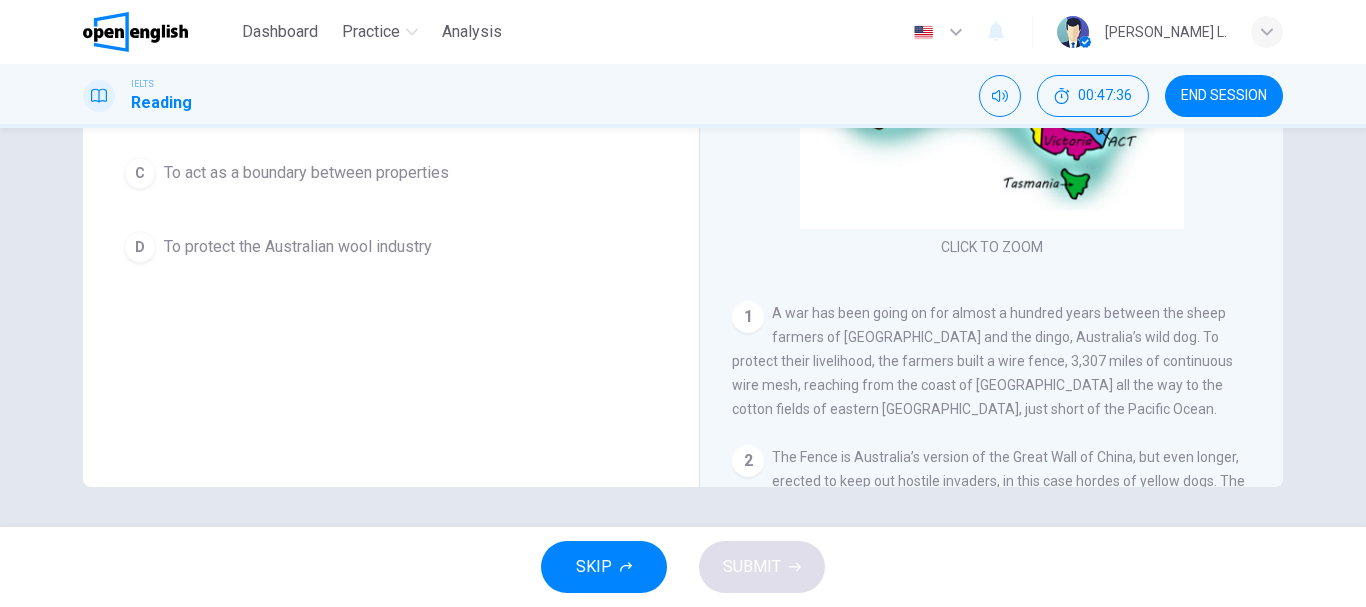 click on "The Great Australian Fence CLICK TO ZOOM Click to Zoom 1 A war has been going on for almost a hundred years between the sheep farmers of Australia and the dingo, Australia’s wild dog. To protect their livelihood, the farmers built a wire fence, 3,307 miles of continuous wire mesh, reaching from the coast of South Australia all the way to the cotton fields of eastern Queensland, just short of the Pacific Ocean. 2 3 To appreciate this unusual outback monument and to meet the people whose livelihoods depend on it, I spent part of an Australian autumn travelling the wire. It’s known by different names in different states: the Dog Fence in South Australia, the Border Fence in New South Wales and the Barrier Fence in Queensland. I would call it simply the Fence. 4 5 6 7 8 9 10" at bounding box center (991, 155) 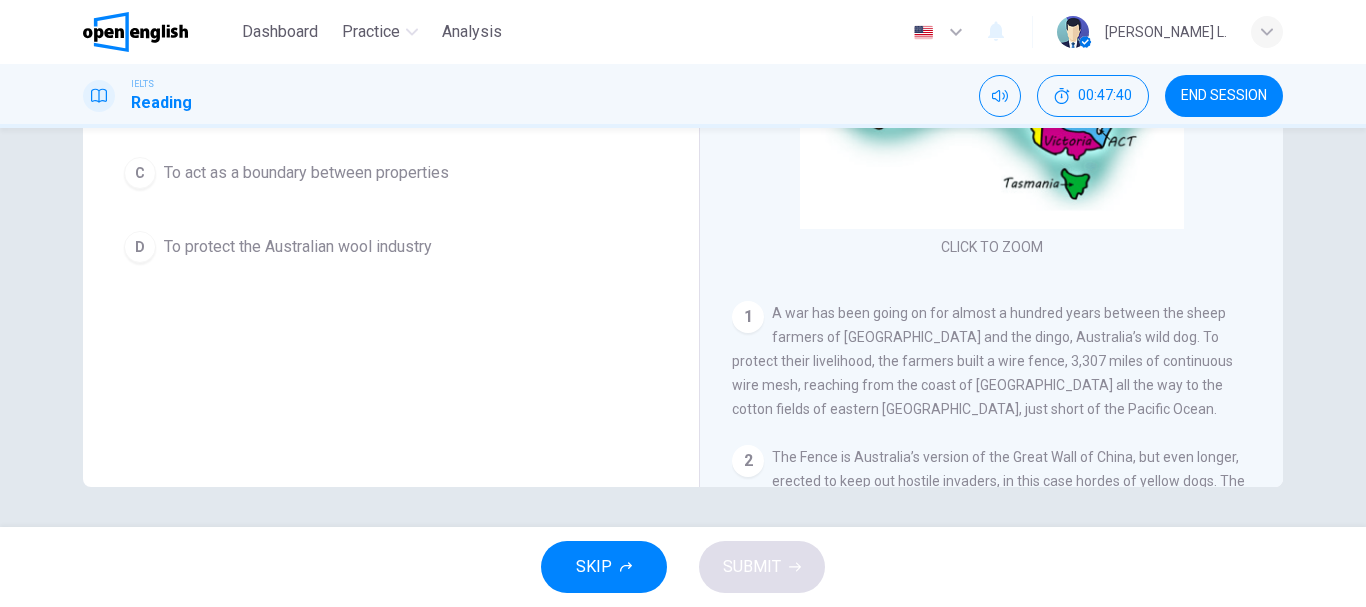 click on "1 A war has been going on for almost a hundred years between the sheep farmers of Australia and the dingo, Australia’s wild dog. To protect their livelihood, the farmers built a wire fence, 3,307 miles of continuous wire mesh, reaching from the coast of South Australia all the way to the cotton fields of eastern Queensland, just short of the Pacific Ocean." at bounding box center (992, 361) 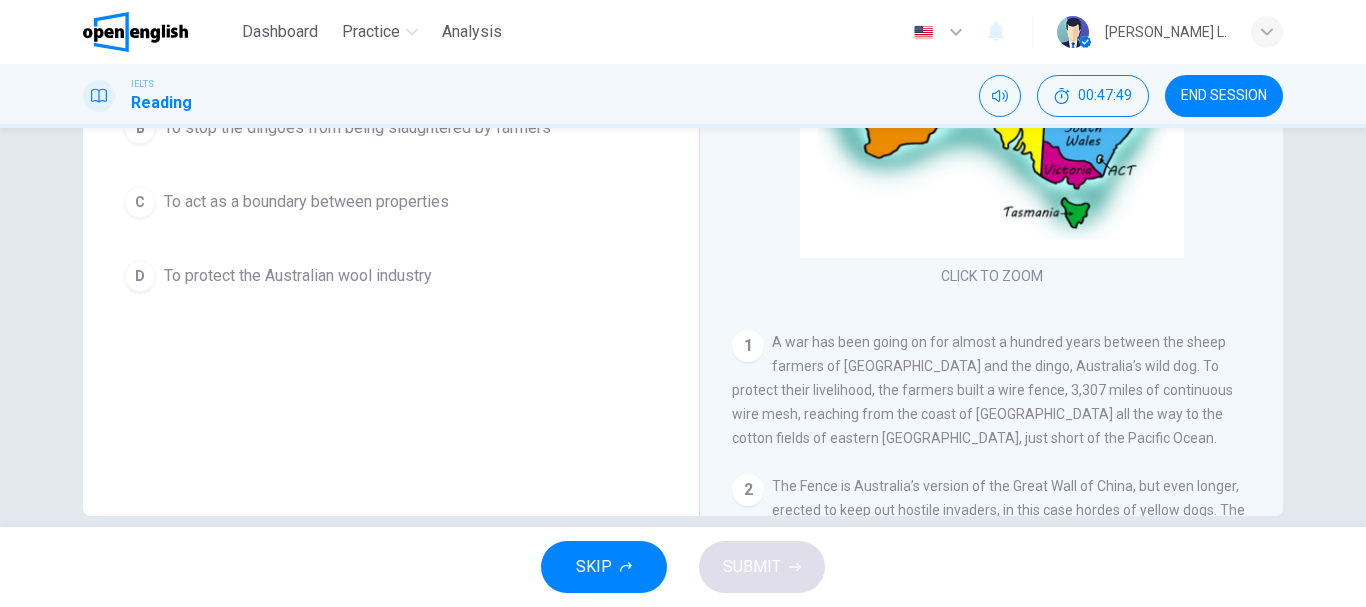 scroll, scrollTop: 376, scrollLeft: 0, axis: vertical 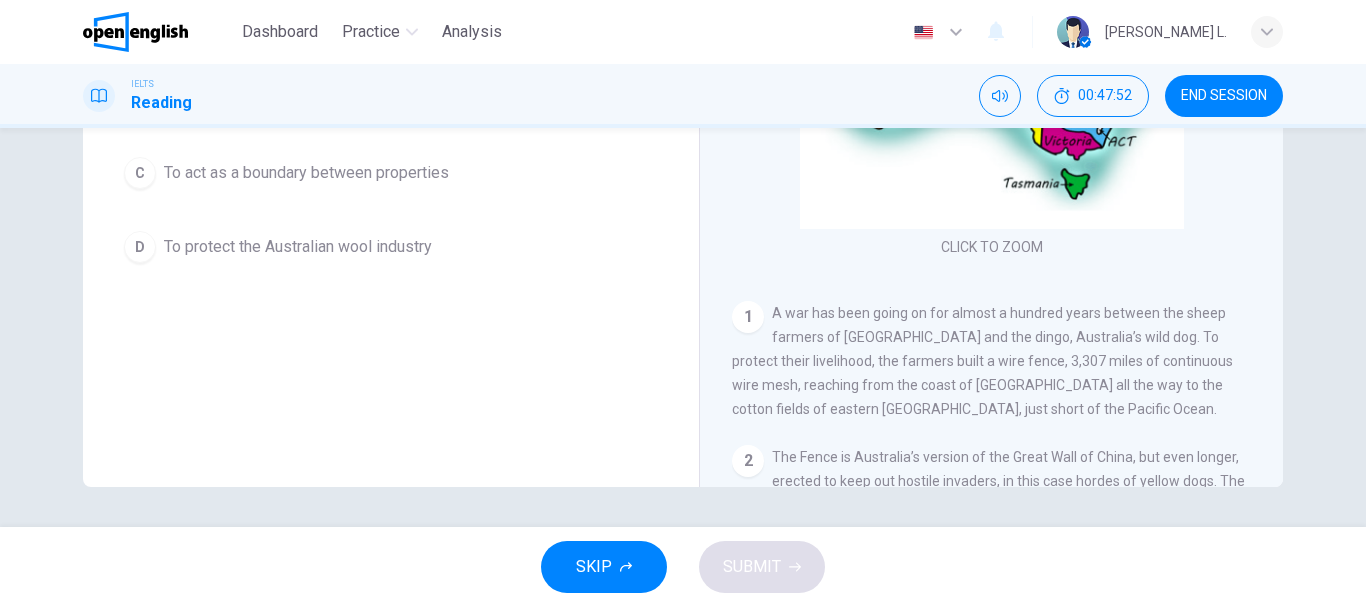 click on "Question 14 Choose the correct answer,  A ,  B ,  C  or  D . Why was the fence built? A To separate the sheep from the cattle B To stop the dingoes from being slaughtered by farmers C To act as a boundary between properties D To protect the Australian wool industry The Great Australian Fence CLICK TO ZOOM Click to Zoom 1 A war has been going on for almost a hundred years between the sheep farmers of Australia and the dingo, Australia’s wild dog. To protect their livelihood, the farmers built a wire fence, 3,307 miles of continuous wire mesh, reaching from the coast of South Australia all the way to the cotton fields of eastern Queensland, just short of the Pacific Ocean. 2 3 4 5 6 7 8 9 Eventually government officials and graziers agreed that one well-maintained fence, placed on the outer rim of sheep country and paid for by taxes levied on woolgrowers, should supplant the maze of private netting. By 1960, three states joined their barriers to form a single dog fence. 10" at bounding box center (683, 327) 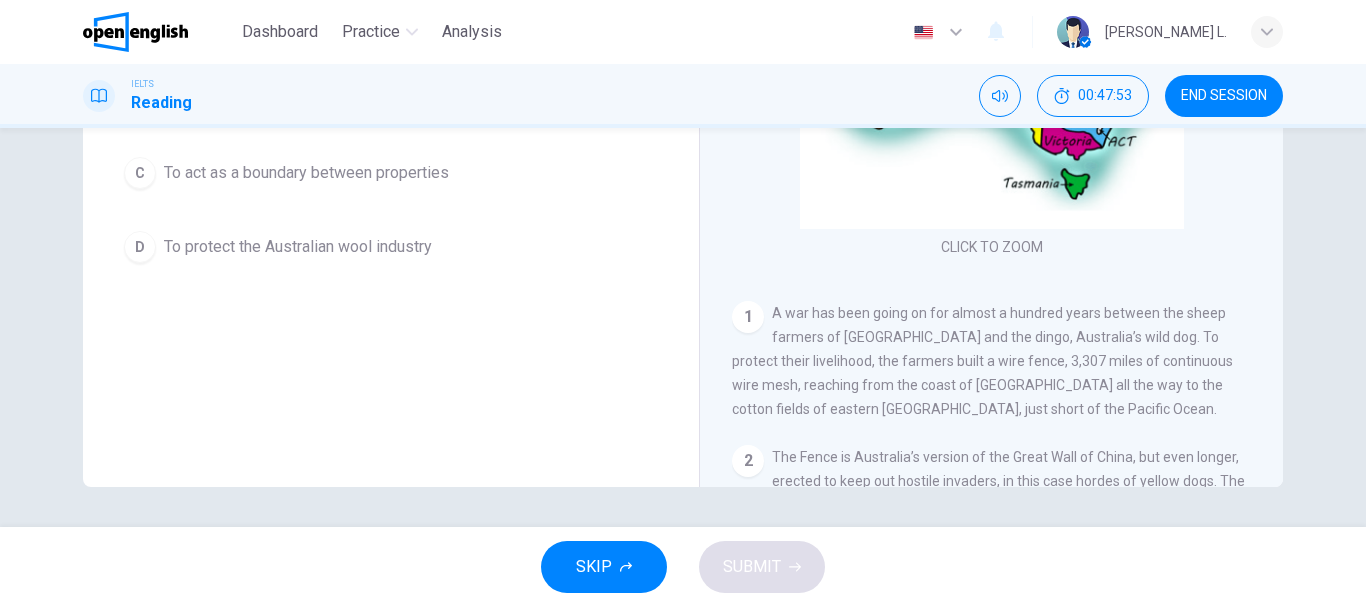 click on "Question 14 Choose the correct answer,  A ,  B ,  C  or  D . Why was the fence built? A To separate the sheep from the cattle B To stop the dingoes from being slaughtered by farmers C To act as a boundary between properties D To protect the Australian wool industry The Great Australian Fence CLICK TO ZOOM Click to Zoom 1 A war has been going on for almost a hundred years between the sheep farmers of Australia and the dingo, Australia’s wild dog. To protect their livelihood, the farmers built a wire fence, 3,307 miles of continuous wire mesh, reaching from the coast of South Australia all the way to the cotton fields of eastern Queensland, just short of the Pacific Ocean. 2 3 4 5 6 7 8 9 Eventually government officials and graziers agreed that one well-maintained fence, placed on the outer rim of sheep country and paid for by taxes levied on woolgrowers, should supplant the maze of private netting. By 1960, three states joined their barriers to form a single dog fence. 10" at bounding box center (683, 327) 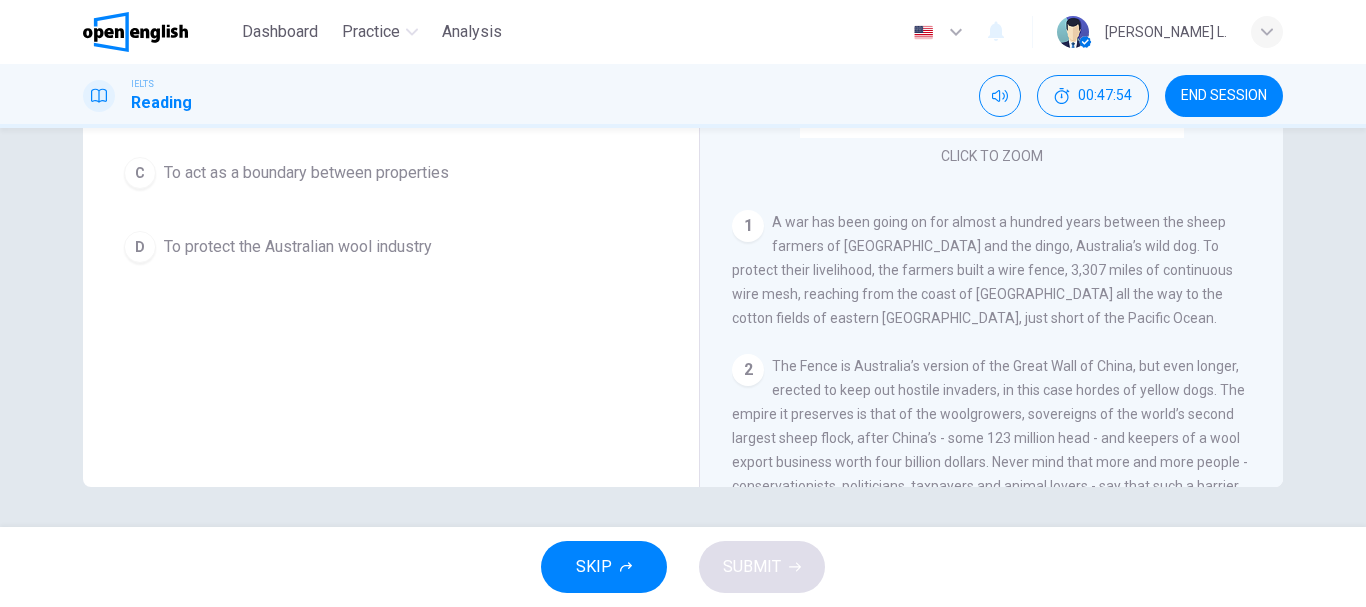 scroll, scrollTop: 120, scrollLeft: 0, axis: vertical 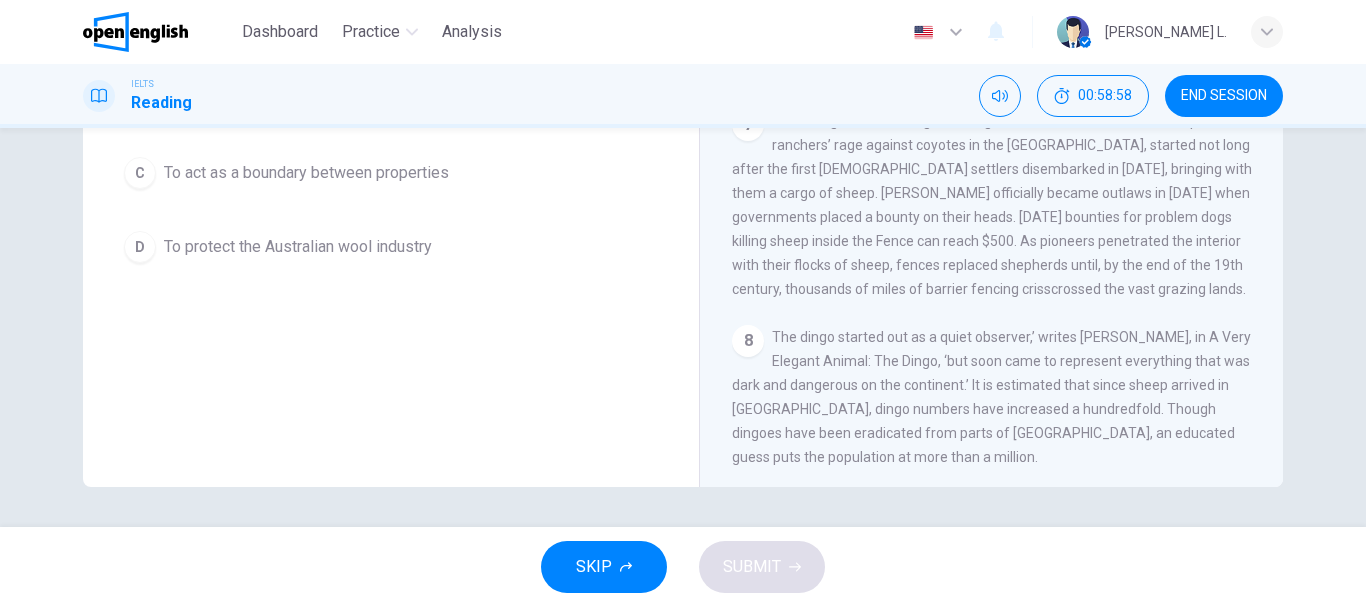 click on "The woolgrowers’ war against dingoes, which is similar to the sheep ranchers’ rage against coyotes in the US, started not long after the first European settlers disembarked in 1788, bringing with them a cargo of sheep. Dingoes officially became outlaws in 1830 when governments placed a bounty on their heads. Today bounties for problem dogs killing sheep inside the Fence can reach $500. As pioneers penetrated the interior with their flocks of sheep, fences replaced shepherds until, by the end of the 19th century, thousands of miles of barrier fencing crisscrossed the vast grazing lands." at bounding box center (992, 205) 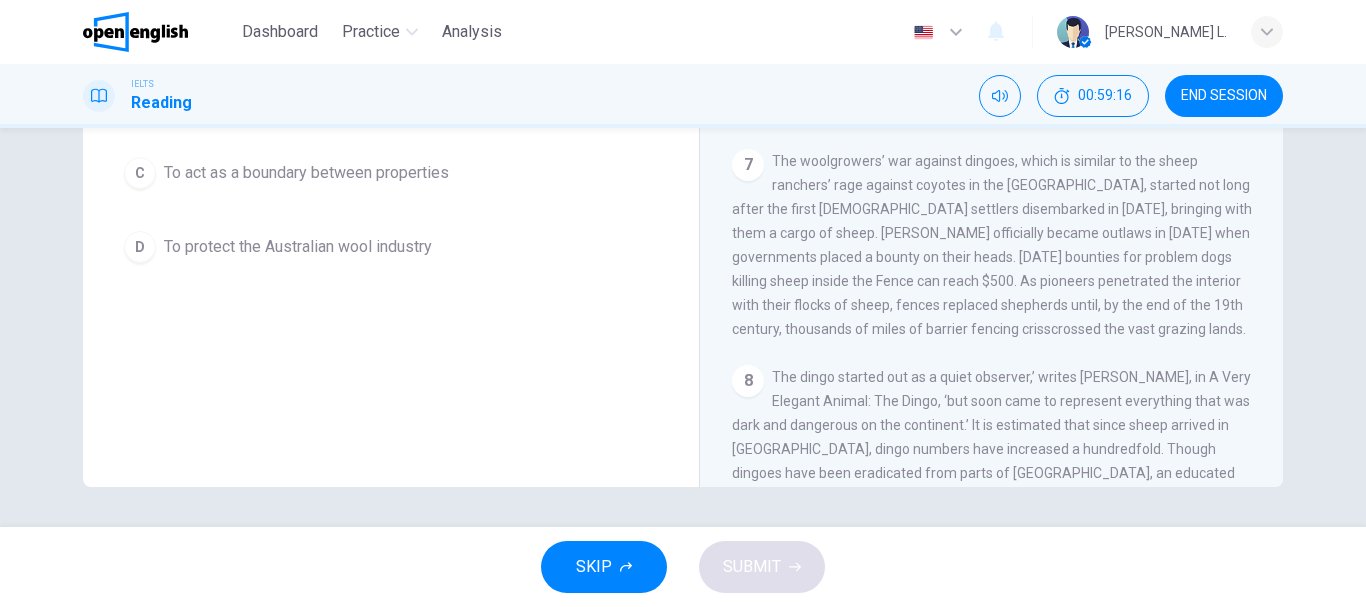 scroll, scrollTop: 1320, scrollLeft: 0, axis: vertical 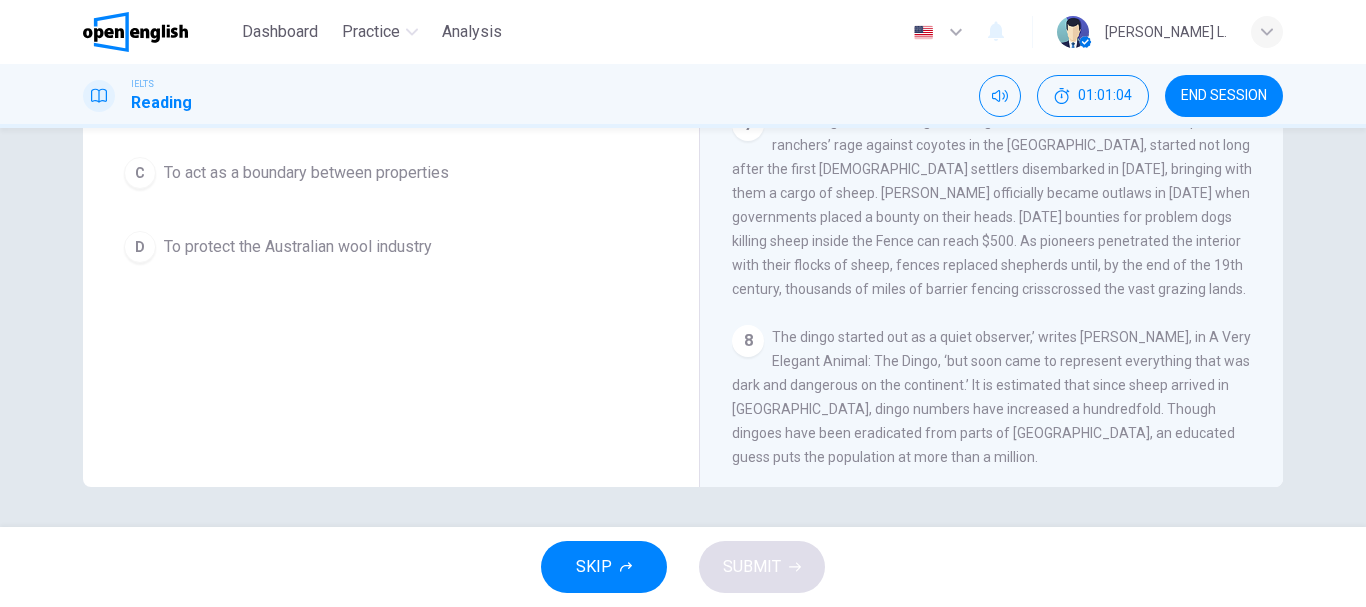 click on "CLICK TO ZOOM Click to Zoom 1 A war has been going on for almost a hundred years between the sheep farmers of Australia and the dingo, Australia’s wild dog. To protect their livelihood, the farmers built a wire fence, 3,307 miles of continuous wire mesh, reaching from the coast of South Australia all the way to the cotton fields of eastern Queensland, just short of the Pacific Ocean. 2 3 To appreciate this unusual outback monument and to meet the people whose livelihoods depend on it, I spent part of an Australian autumn travelling the wire. It’s known by different names in different states: the Dog Fence in South Australia, the Border Fence in New South Wales and the Barrier Fence in Queensland. I would call it simply the Fence. 4 5 6 7 8 9 10" at bounding box center (1005, 183) 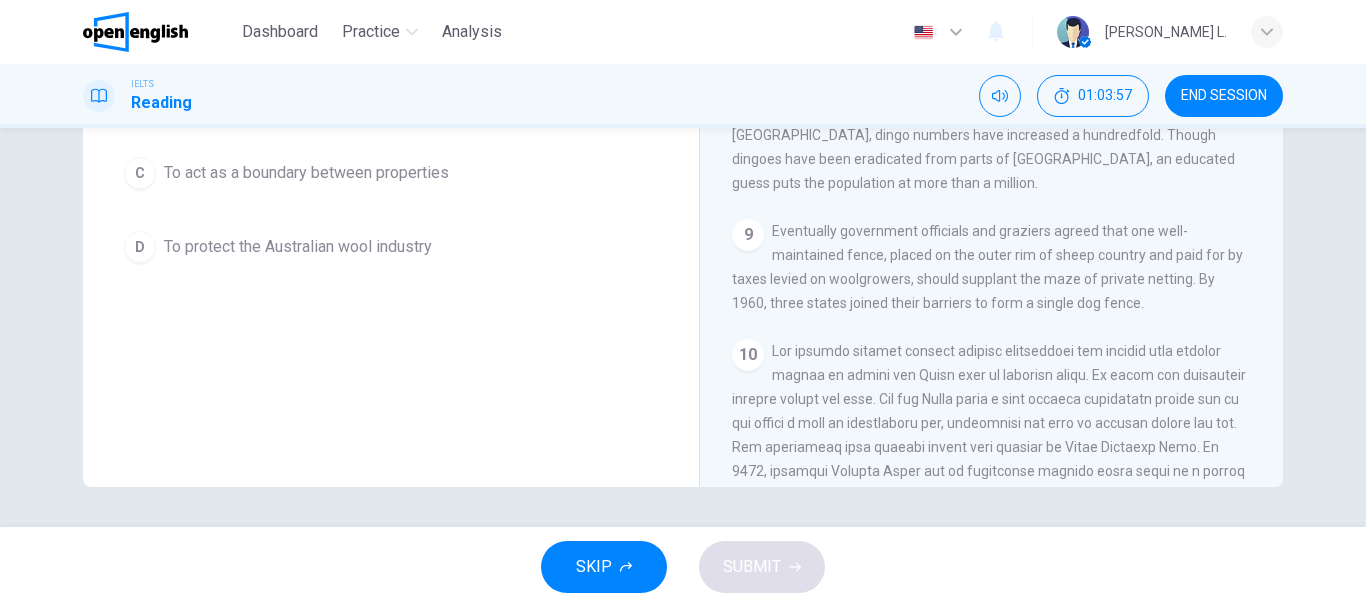 scroll, scrollTop: 1574, scrollLeft: 0, axis: vertical 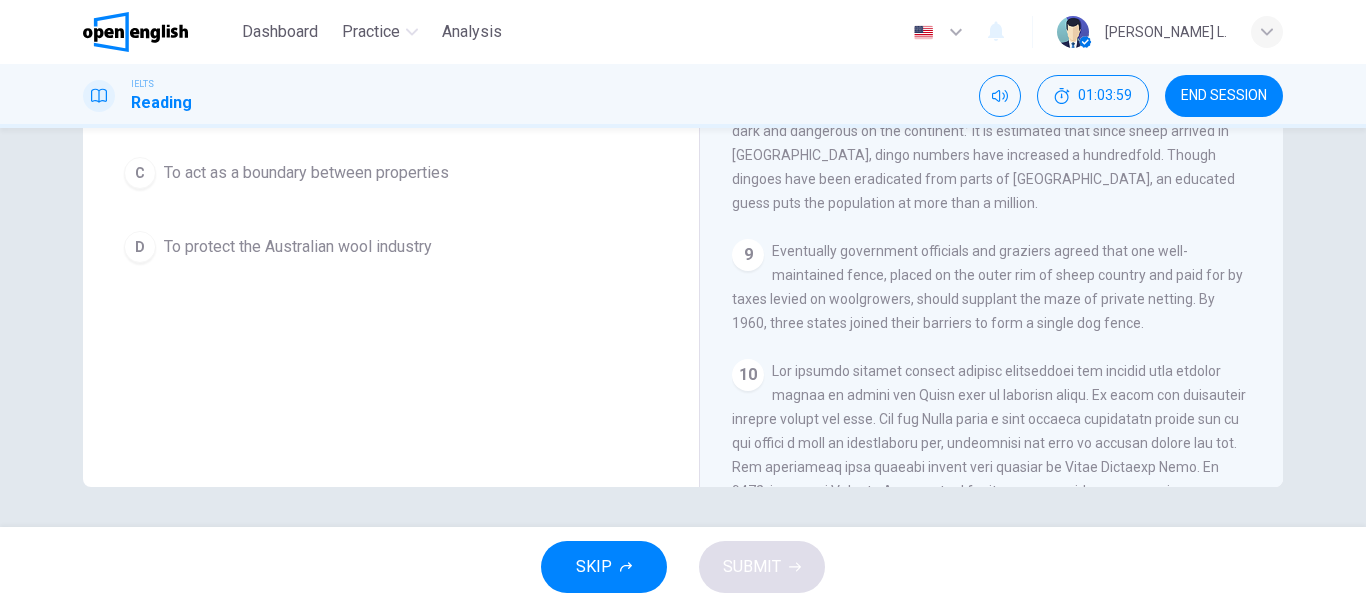 click on "Question 14 Choose the correct answer,  A ,  B ,  C  or  D . Why was the fence built? A To separate the sheep from the cattle B To stop the dingoes from being slaughtered by farmers C To act as a boundary between properties D To protect the Australian wool industry" at bounding box center [391, 149] 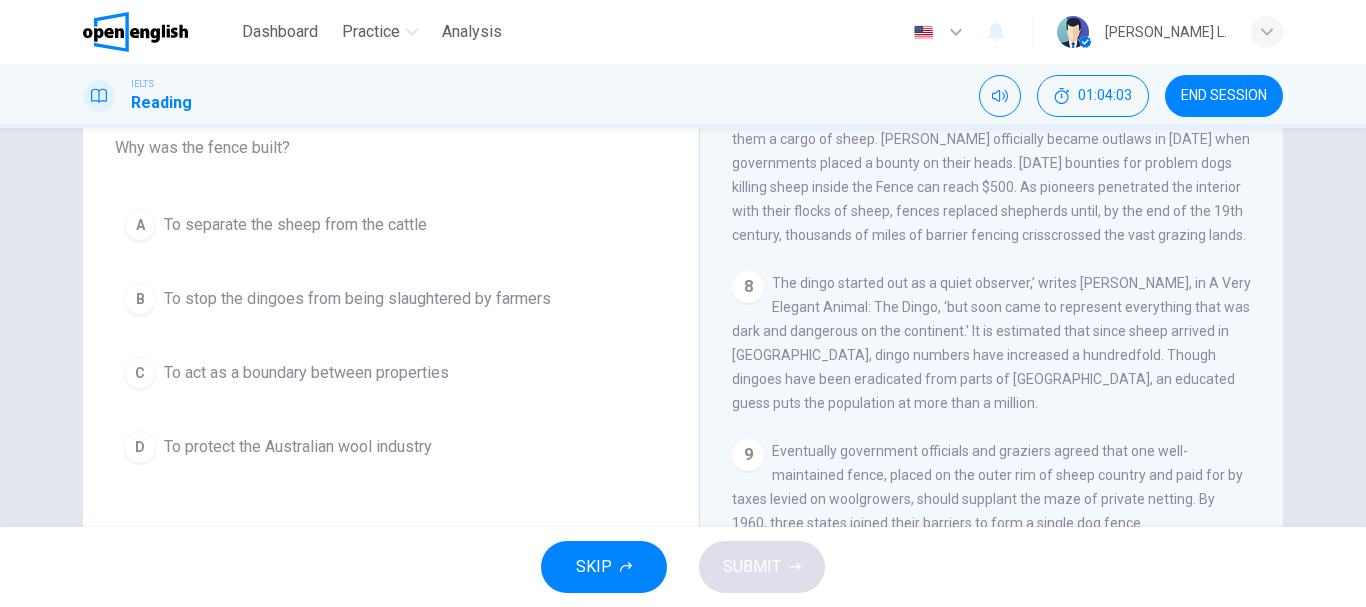 scroll, scrollTop: 216, scrollLeft: 0, axis: vertical 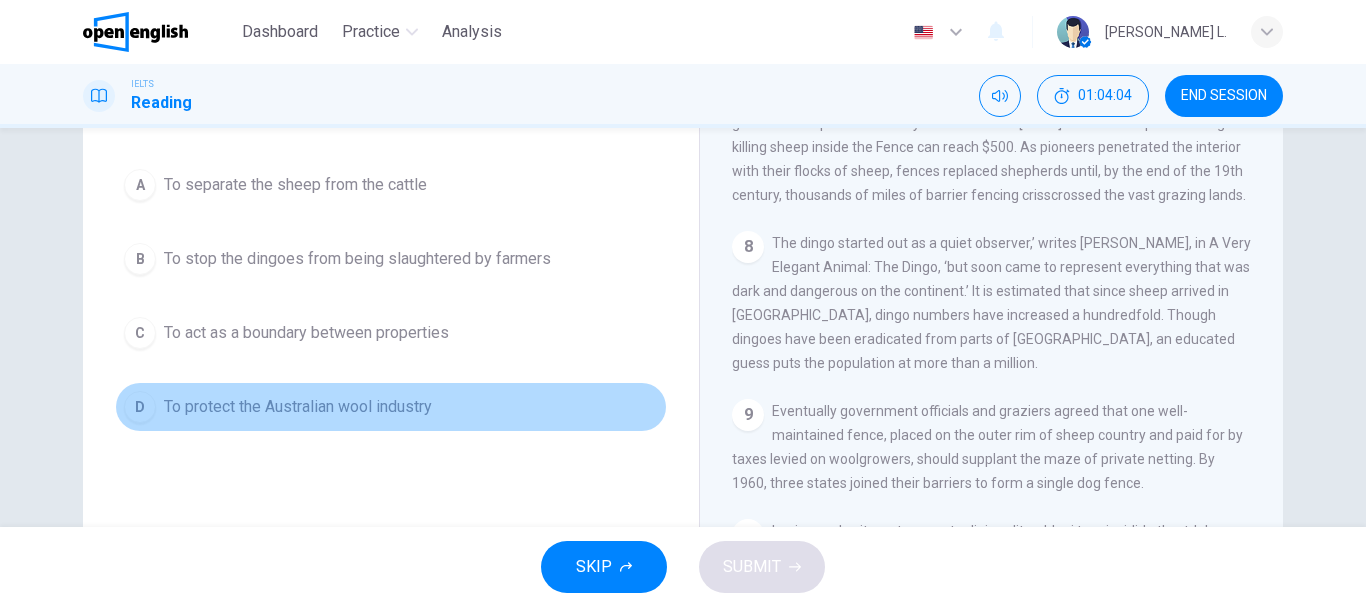 click on "D To protect the Australian wool industry" at bounding box center [391, 407] 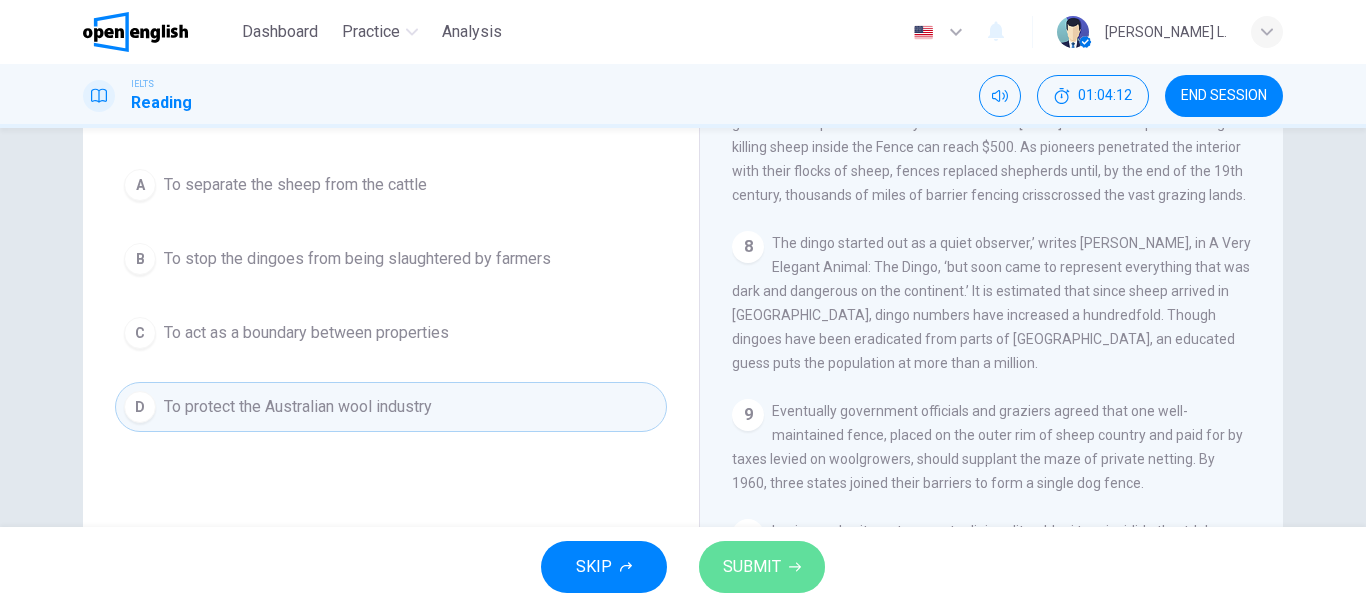 click on "SUBMIT" at bounding box center (752, 567) 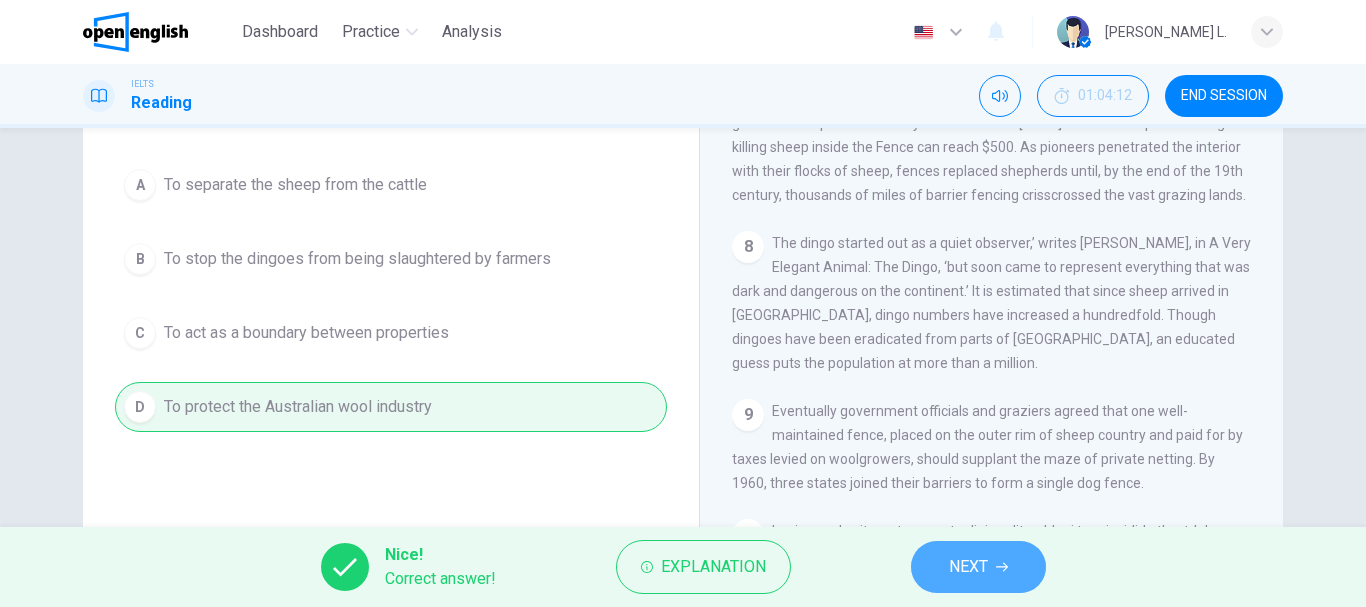 click on "NEXT" at bounding box center (968, 567) 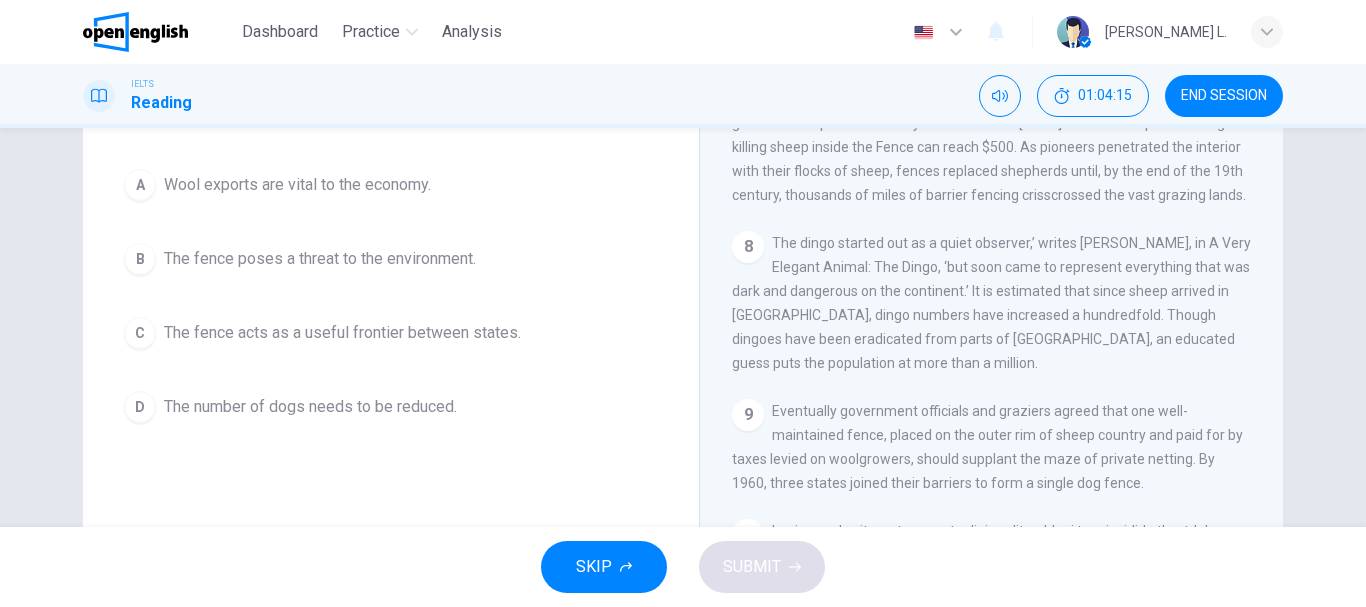click on "Question 15 Choose the correct answer,  A ,  B ,  C  or  D . On what point do the conservationists and politicians agree? A Wool exports are vital to the economy. B The fence poses a threat to the environment. C The fence acts as a useful frontier between states. D The number of dogs needs to be reduced." at bounding box center [391, 309] 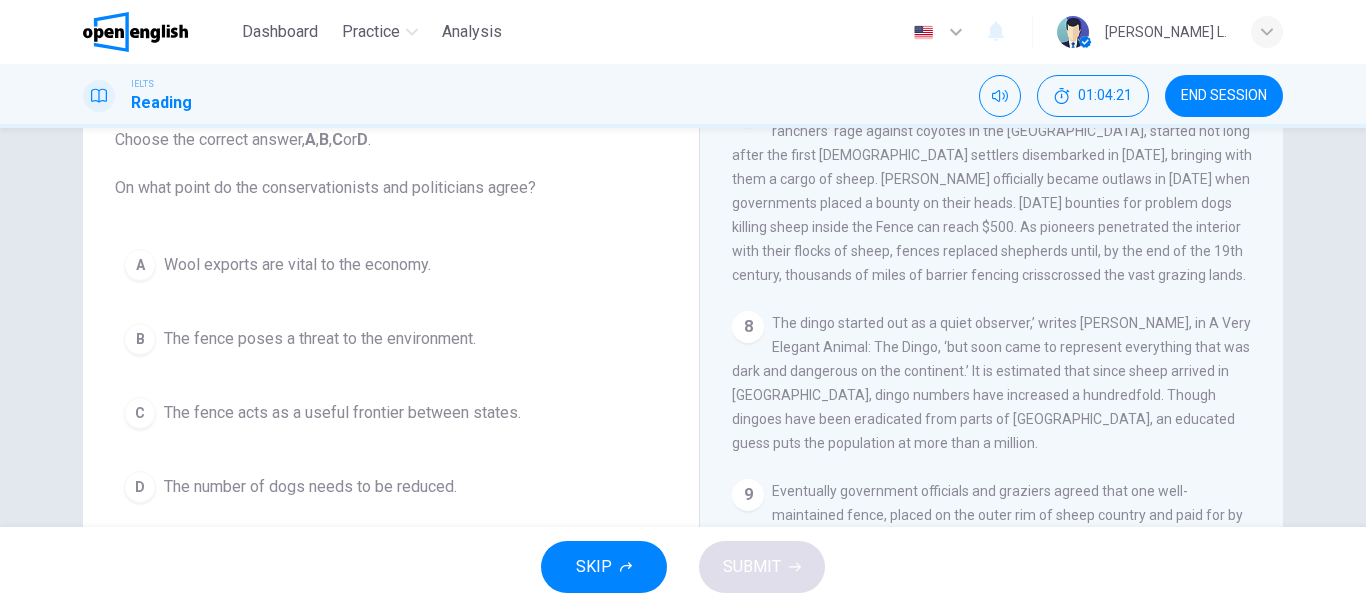 scroll, scrollTop: 176, scrollLeft: 0, axis: vertical 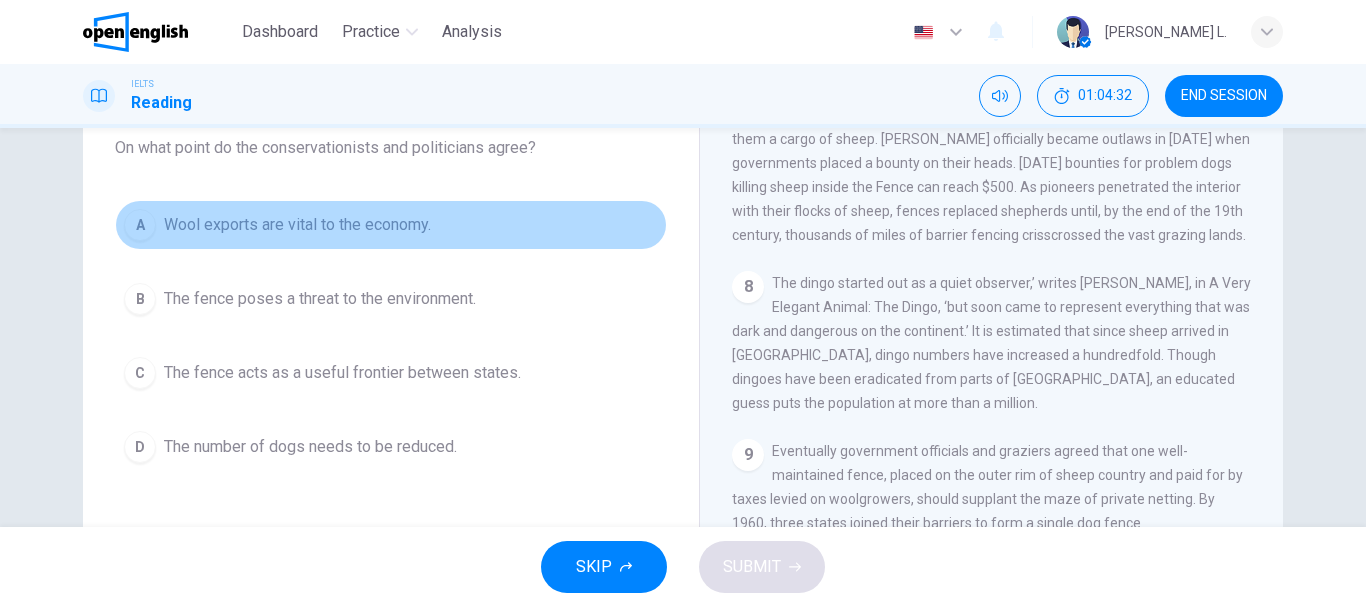 click on "Wool exports are vital to the economy." at bounding box center [297, 225] 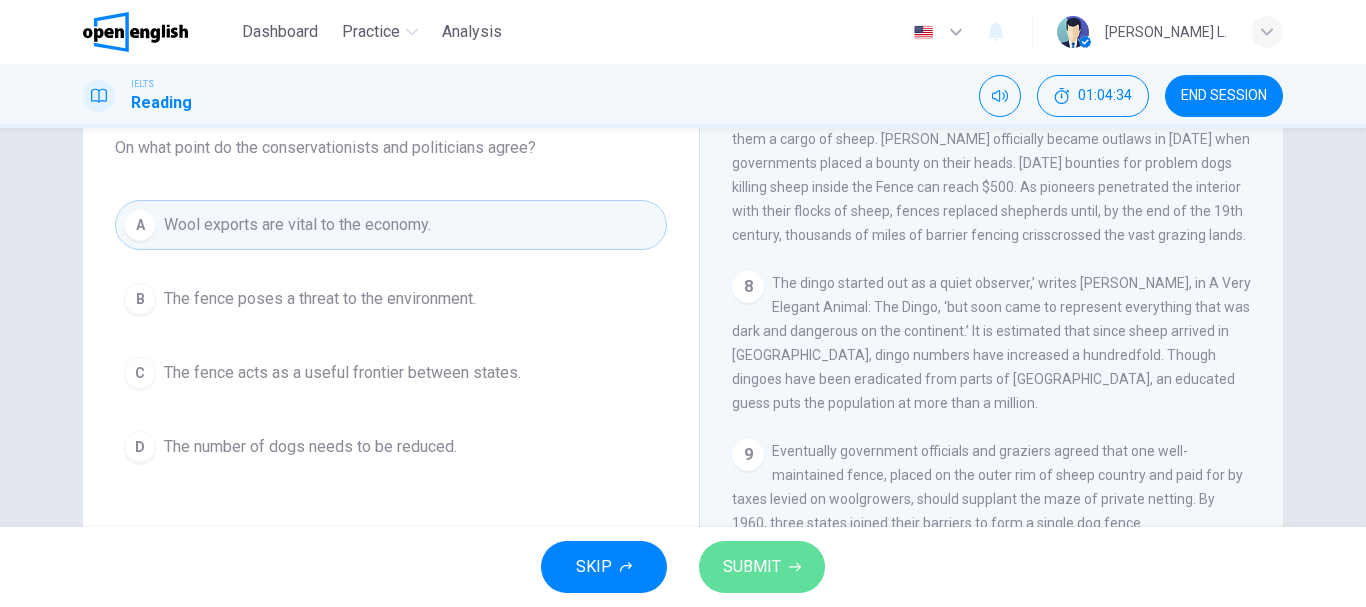 click on "SUBMIT" at bounding box center (752, 567) 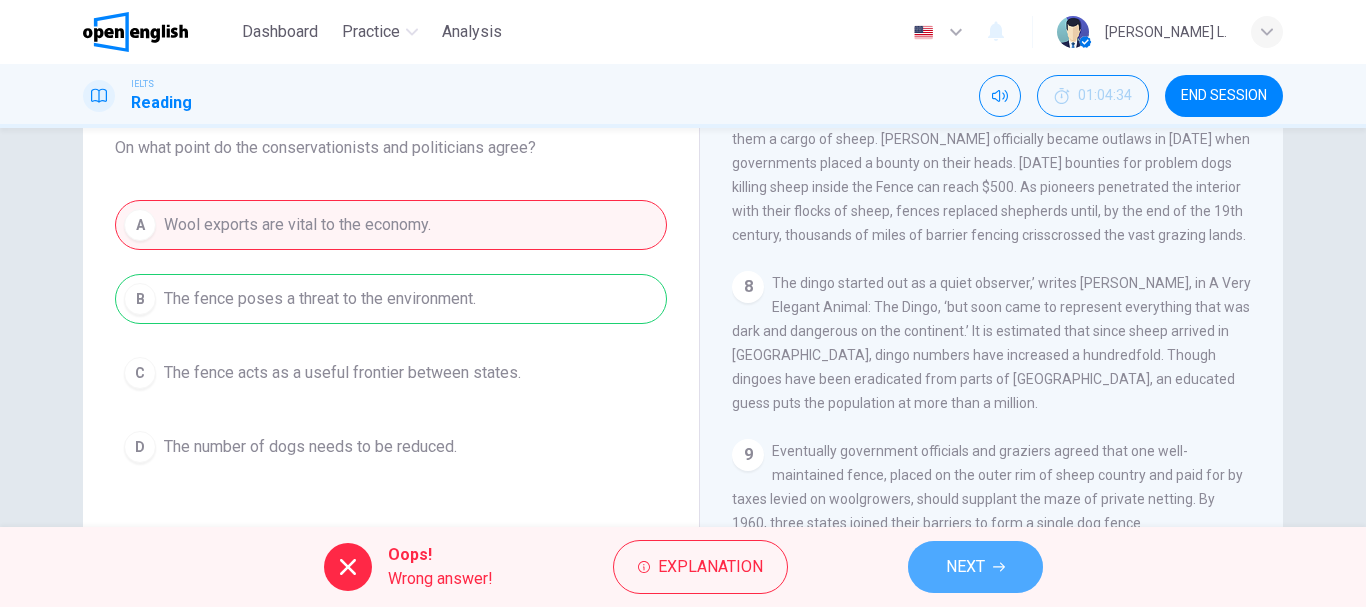 click on "NEXT" at bounding box center [975, 567] 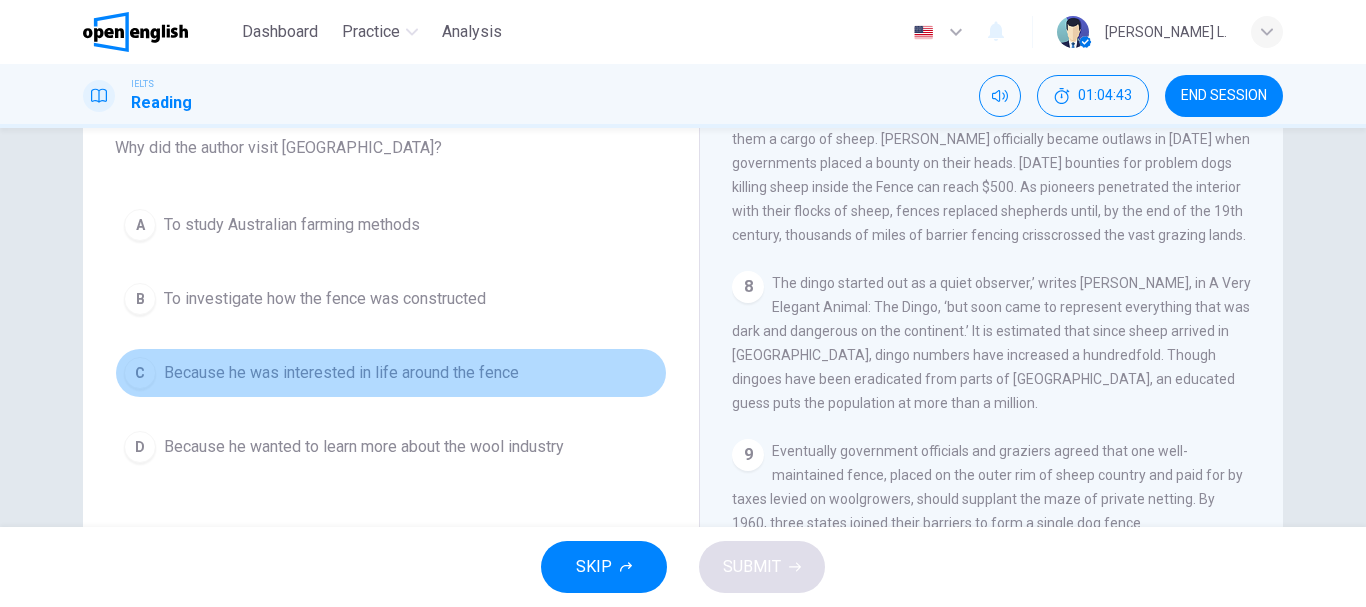 click on "C Because he was interested in life around the fence" at bounding box center (391, 373) 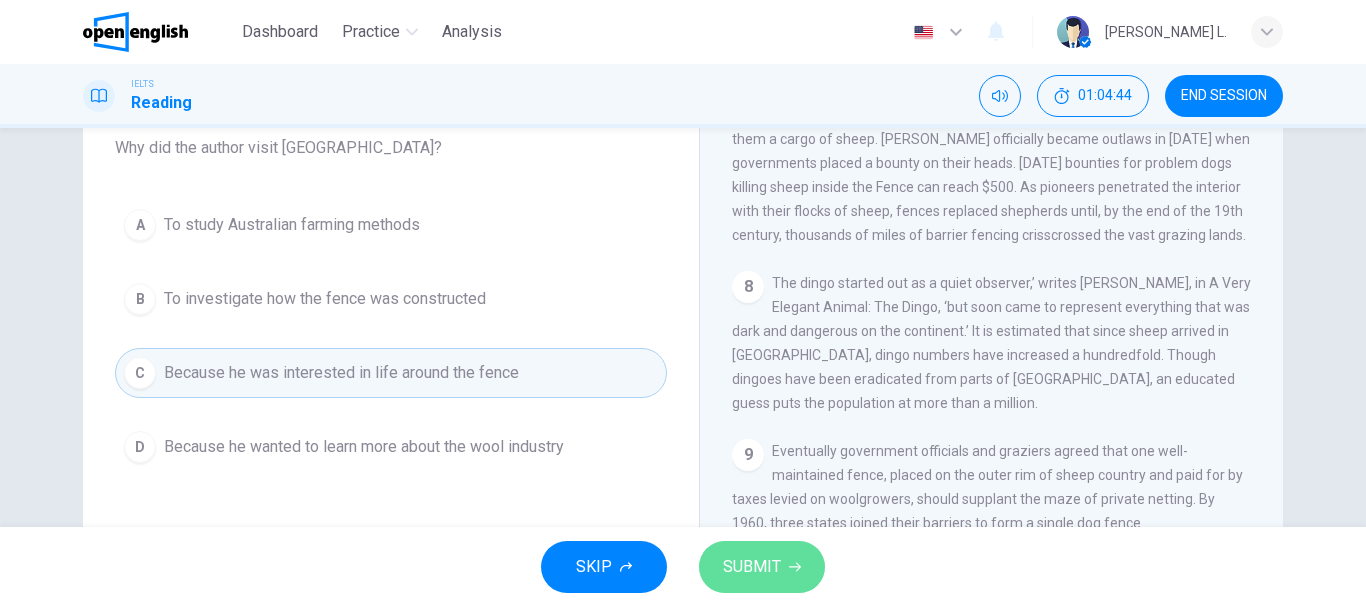 click on "SUBMIT" at bounding box center [762, 567] 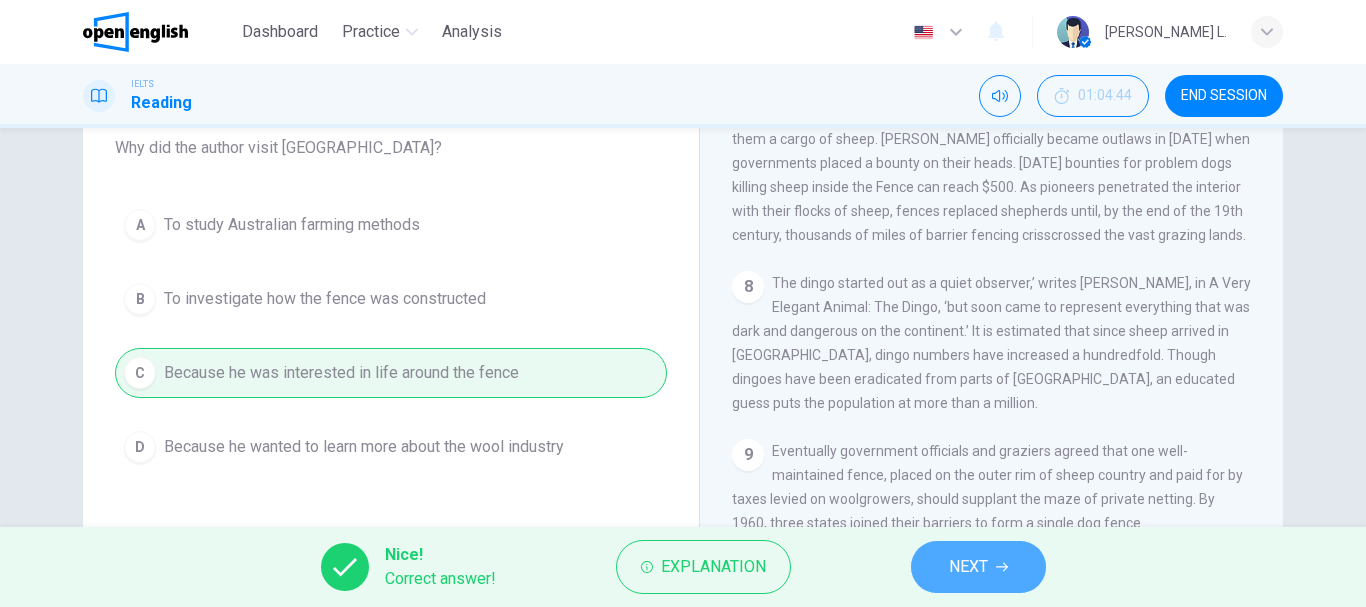 click on "NEXT" at bounding box center [968, 567] 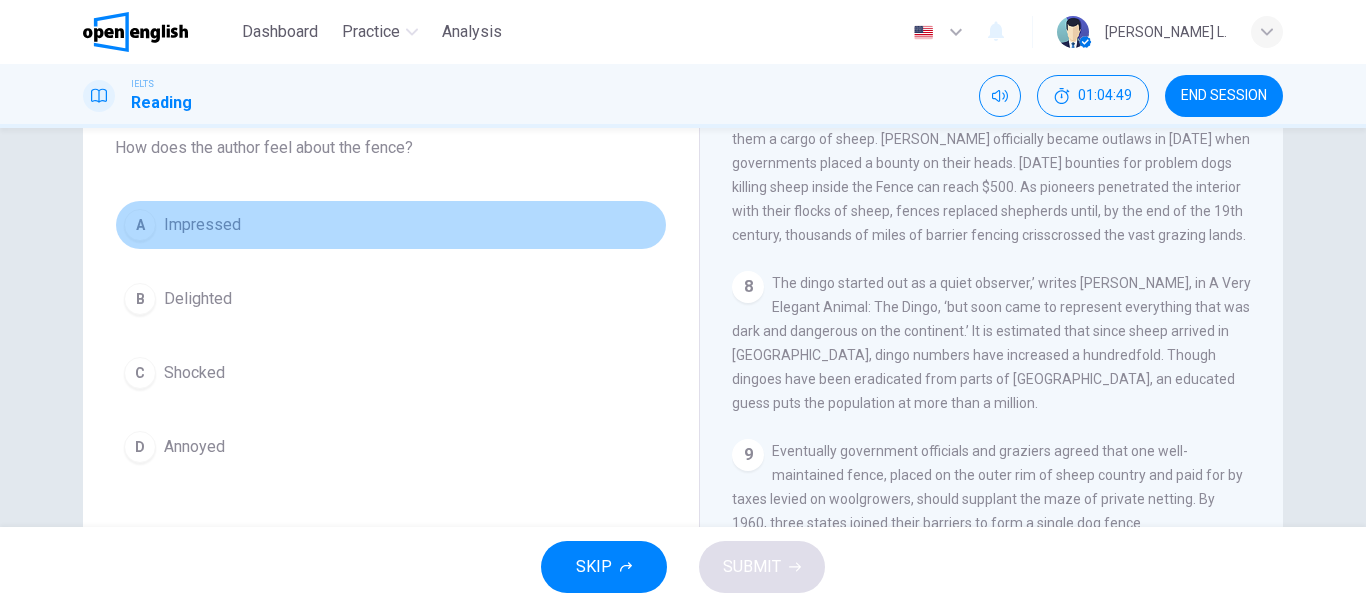 click on "Impressed" at bounding box center (202, 225) 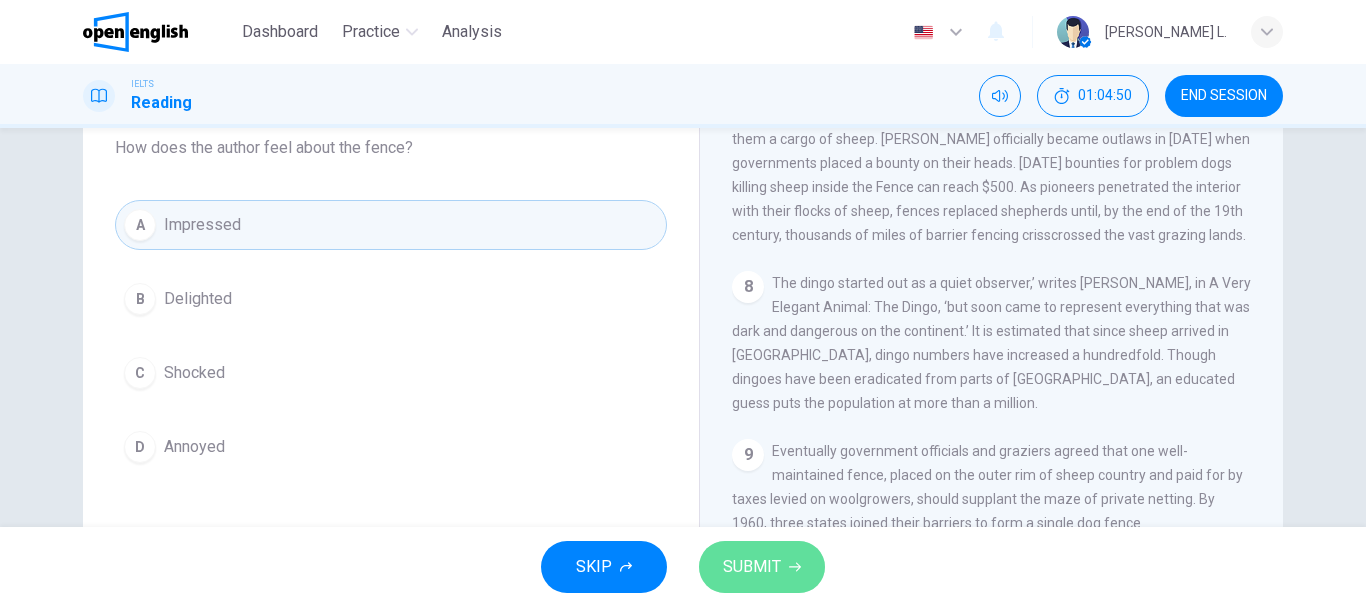 click on "SUBMIT" at bounding box center (762, 567) 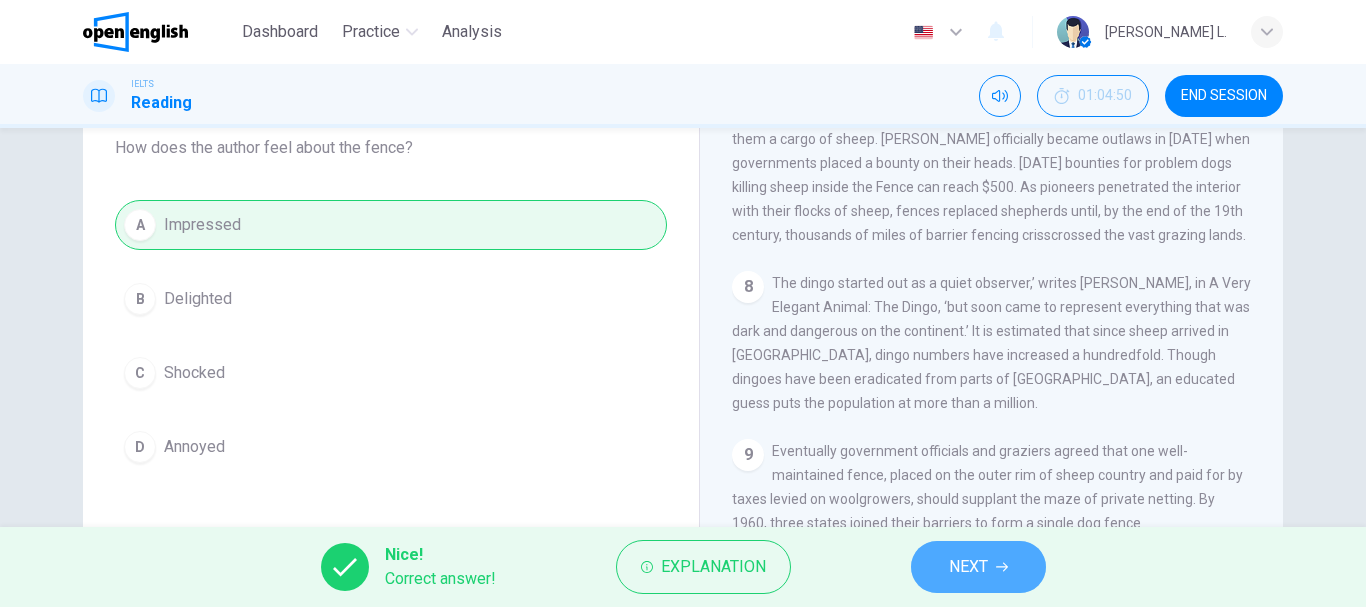 click on "NEXT" at bounding box center (968, 567) 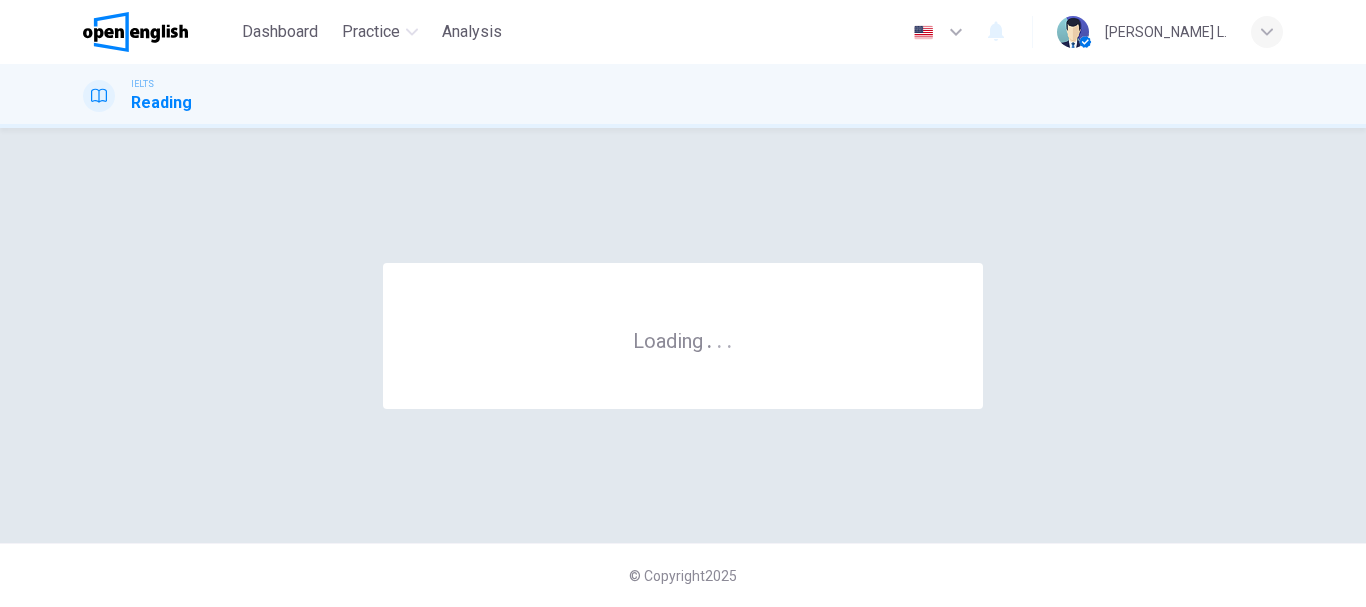 scroll, scrollTop: 0, scrollLeft: 0, axis: both 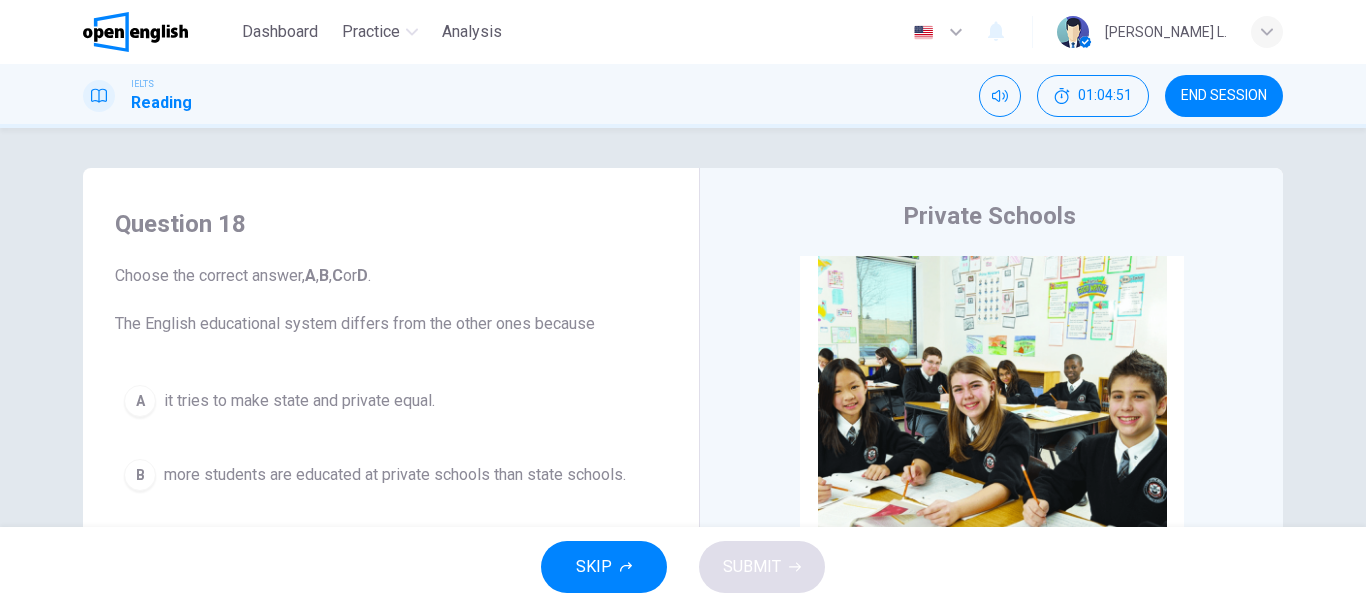 click on "Question 18" at bounding box center [391, 224] 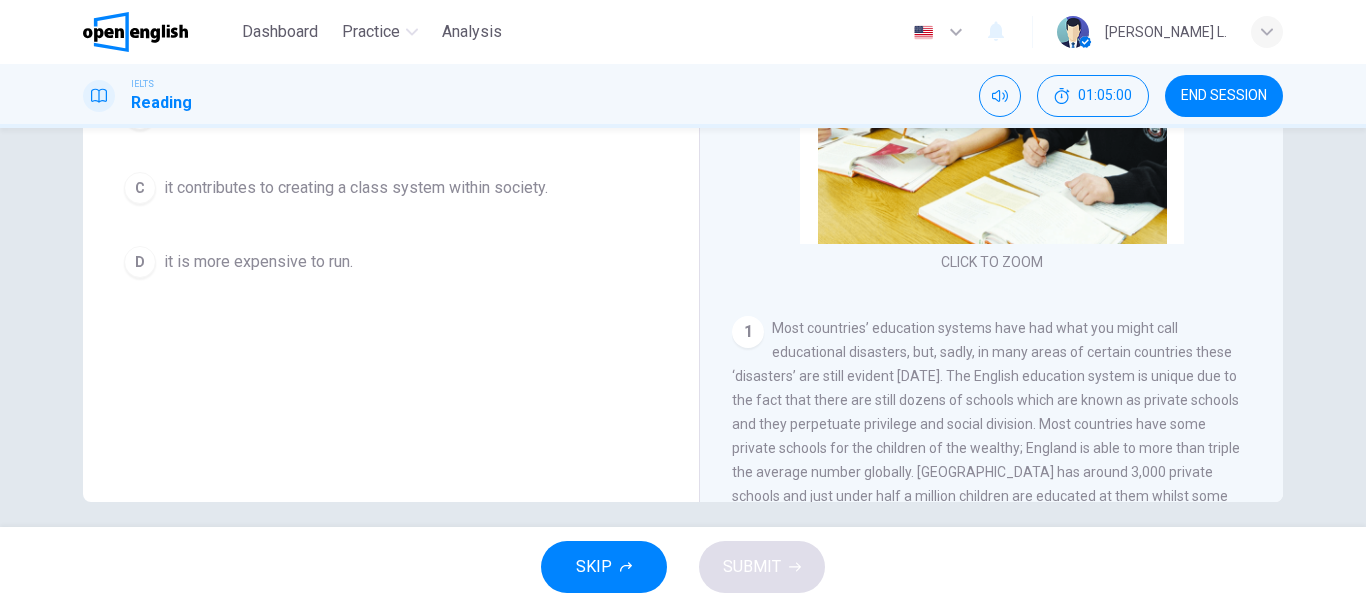 scroll, scrollTop: 376, scrollLeft: 0, axis: vertical 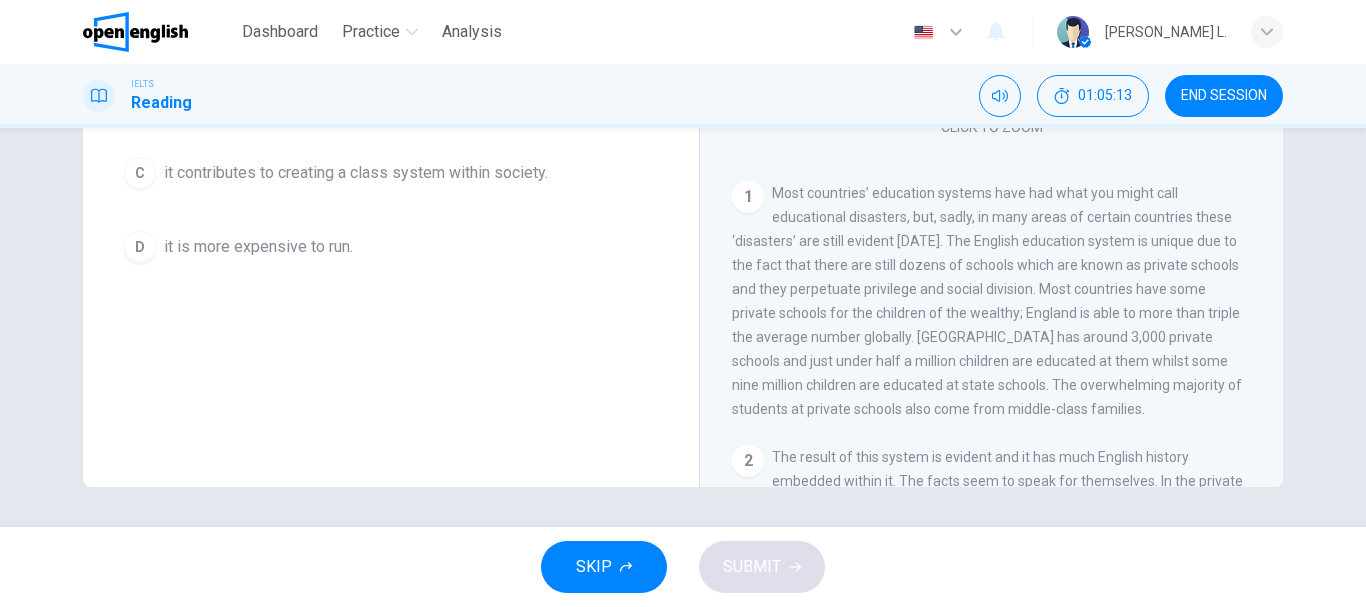 drag, startPoint x: 772, startPoint y: 190, endPoint x: 1067, endPoint y: 351, distance: 336.0744 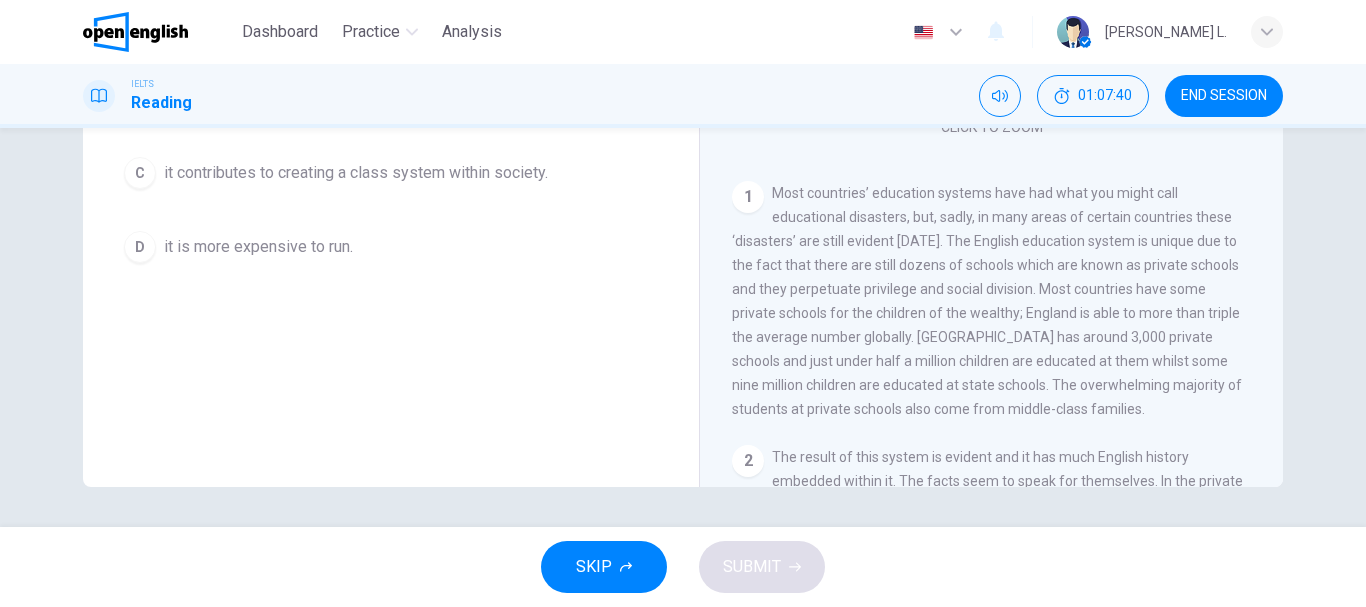 click on "Most countries’ education systems have had what you might call educational disasters, but, sadly, in many areas of certain countries these ‘disasters’ are still evident today. The English education system is unique due to the fact that there are still dozens of schools which are known as private schools and they perpetuate privilege and social division. Most countries have some private schools for the children of the wealthy; England is able to more than triple the average number globally. England has around 3,000 private schools and just under half a million children are educated at them whilst some nine million children are educated at state schools. The overwhelming majority of students at private schools also come from middle-class families." at bounding box center [987, 301] 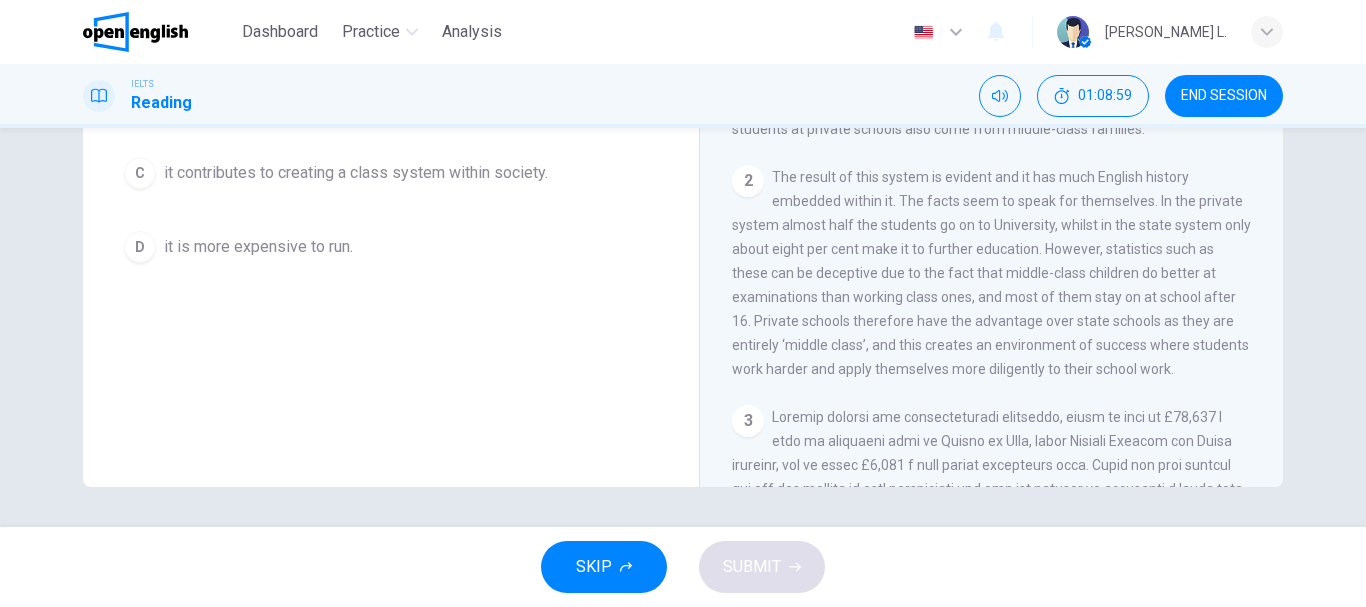 scroll, scrollTop: 440, scrollLeft: 0, axis: vertical 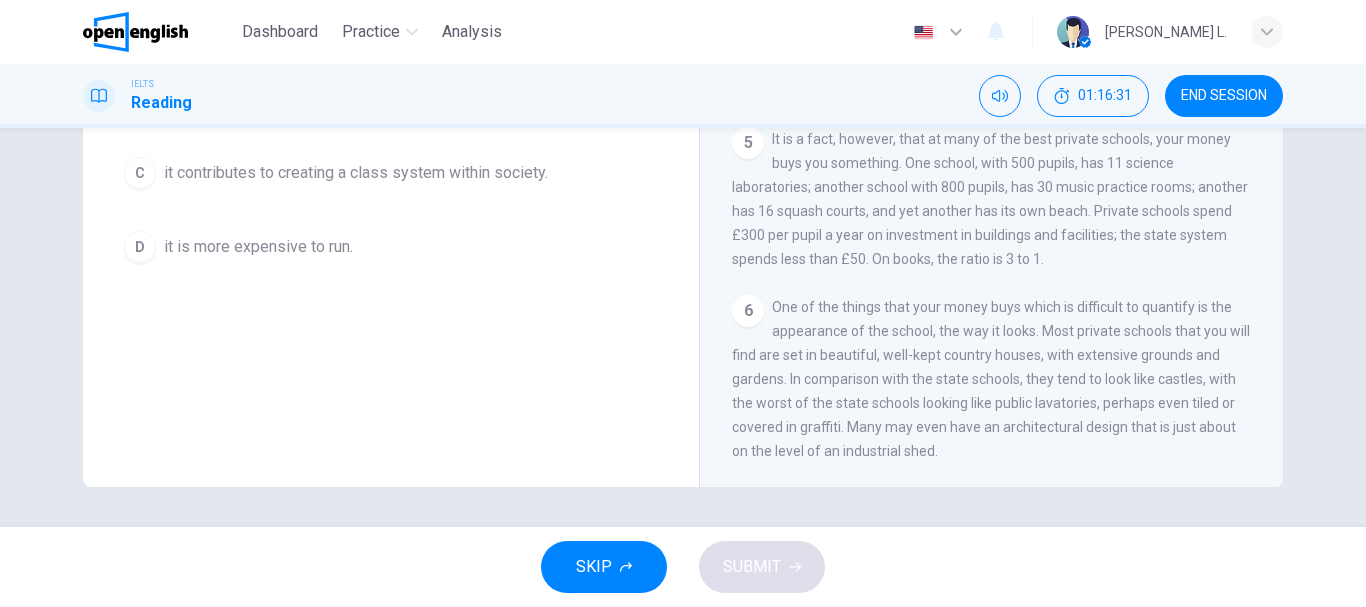 click on "Question 18 Choose the correct answer,  A ,  B ,  C  or  D .
The English educational system differs from the other ones because A it tries to make state and private equal. B more students are educated at private schools than state schools. C it contributes to creating a class system within society. D it is more expensive to run." at bounding box center [391, 149] 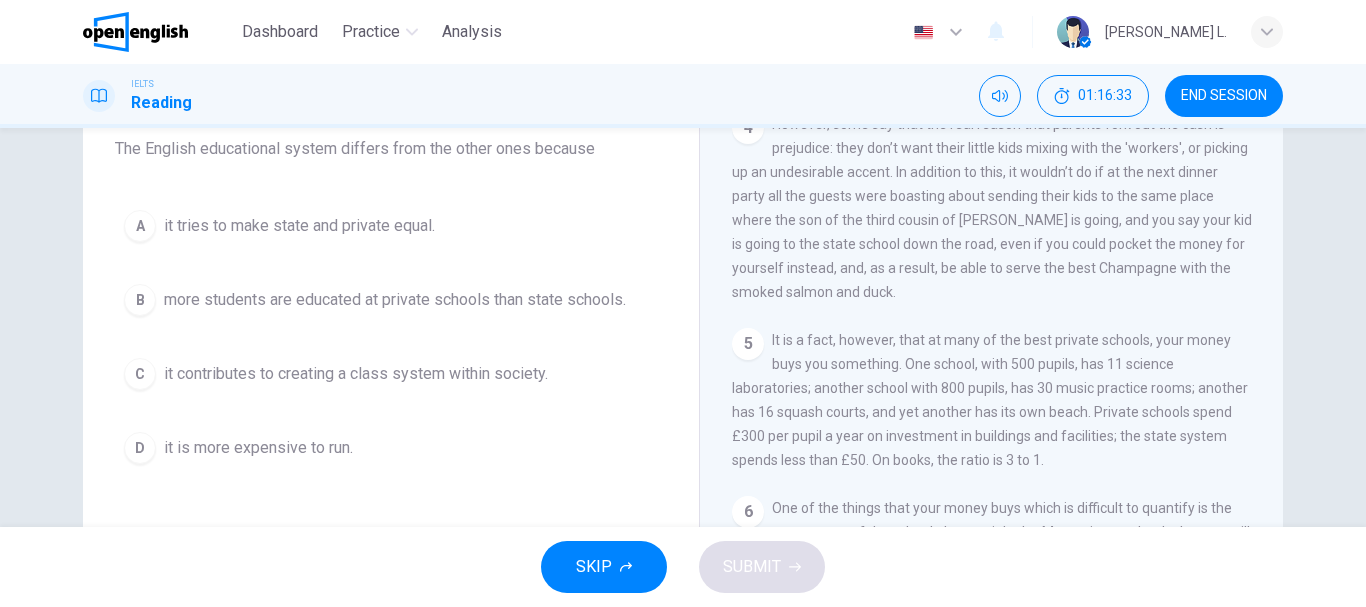 scroll, scrollTop: 176, scrollLeft: 0, axis: vertical 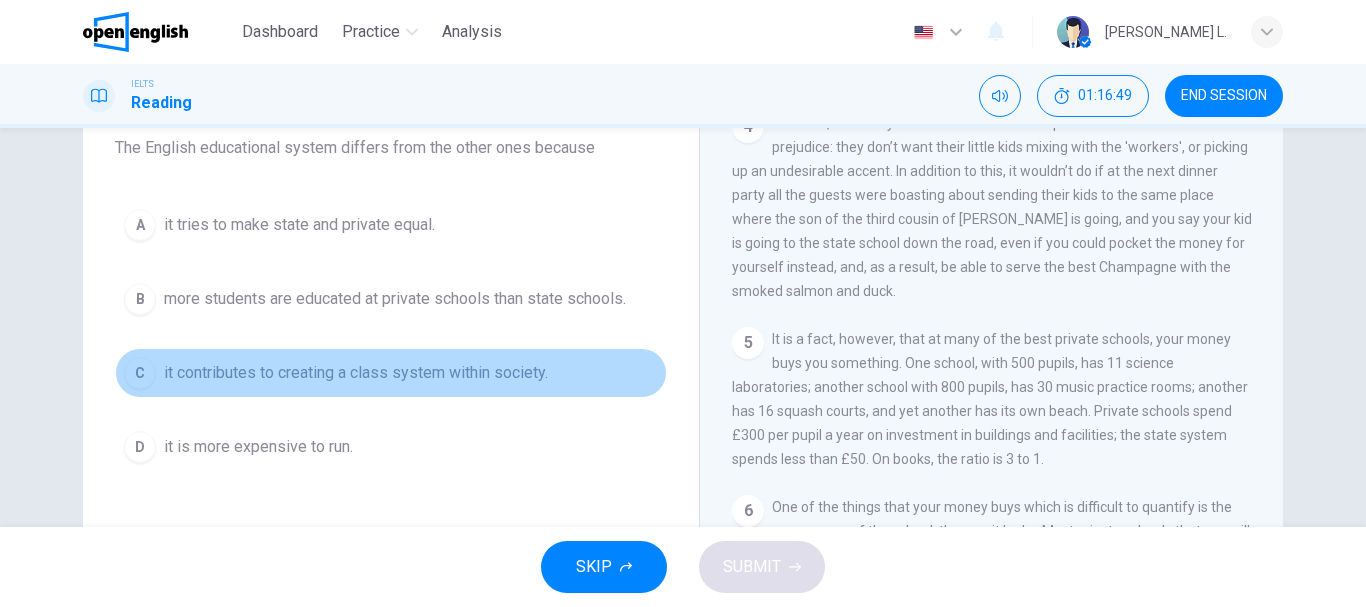 click on "it contributes to creating a class system within society." at bounding box center (356, 373) 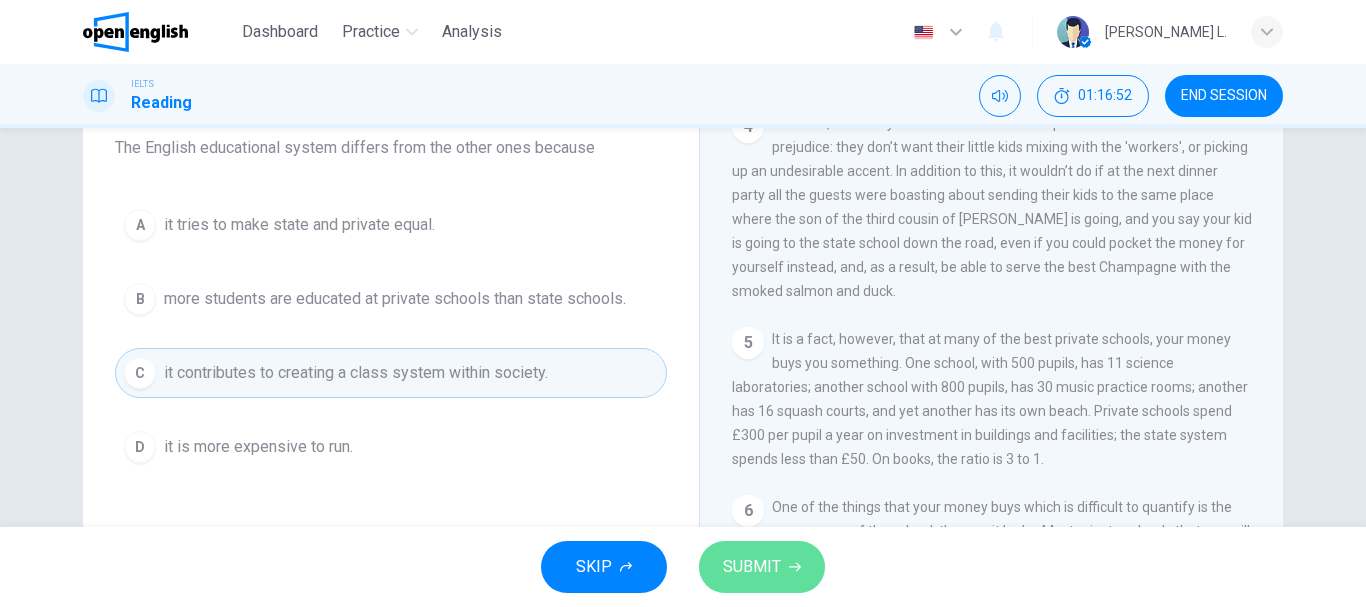 click on "SUBMIT" at bounding box center [752, 567] 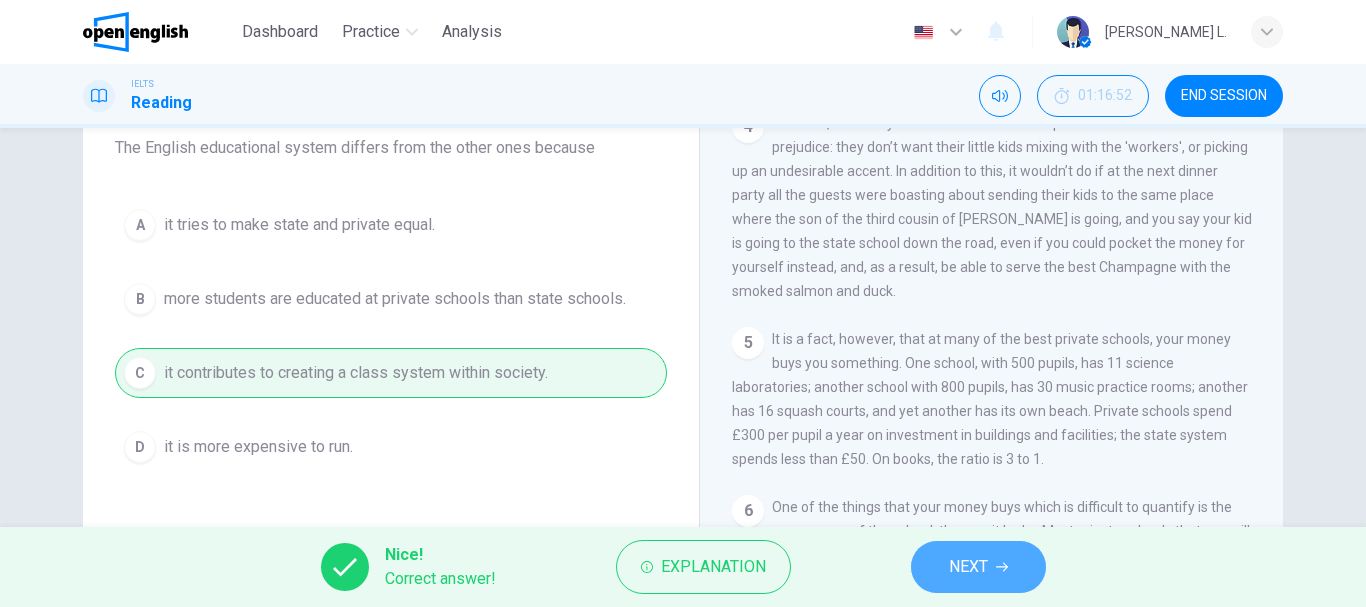 click 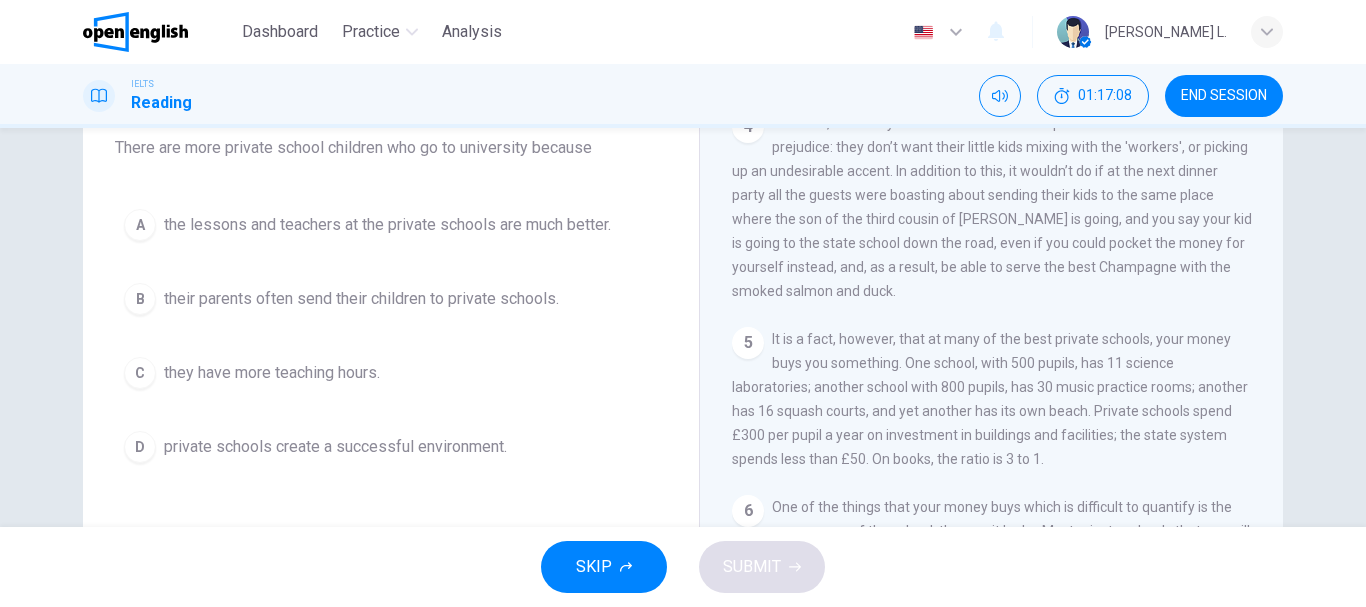 click on "Private Schools CLICK TO ZOOM Click to Zoom 1 Most countries’ education systems have had what you might call educational disasters, but, sadly, in many areas of certain countries these ‘disasters’ are still evident today. The English education system is unique due to the fact that there are still dozens of schools which are known as private schools and they perpetuate privilege and social division. Most countries have some private schools for the children of the wealthy; England is able to more than triple the average number globally. England has around 3,000 private schools and just under half a million children are educated at them whilst some nine million children are educated at state schools. The overwhelming majority of students at private schools also come from middle-class families. 2 3 4 5 6" at bounding box center [991, 355] 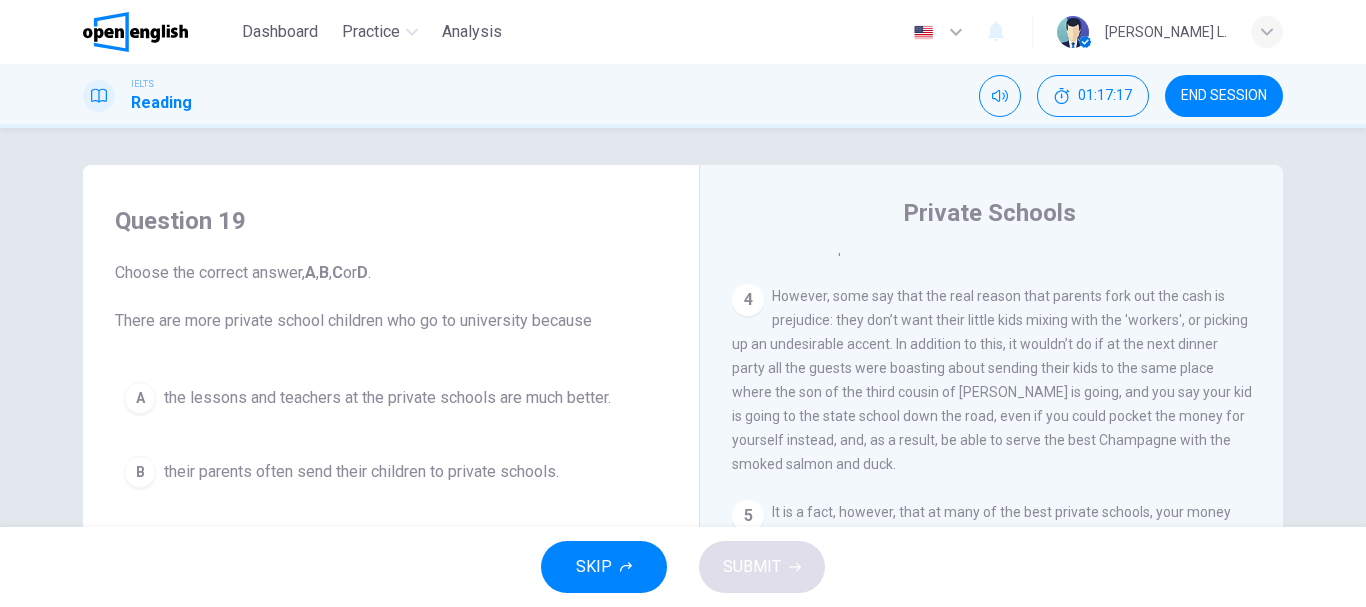 scroll, scrollTop: 0, scrollLeft: 0, axis: both 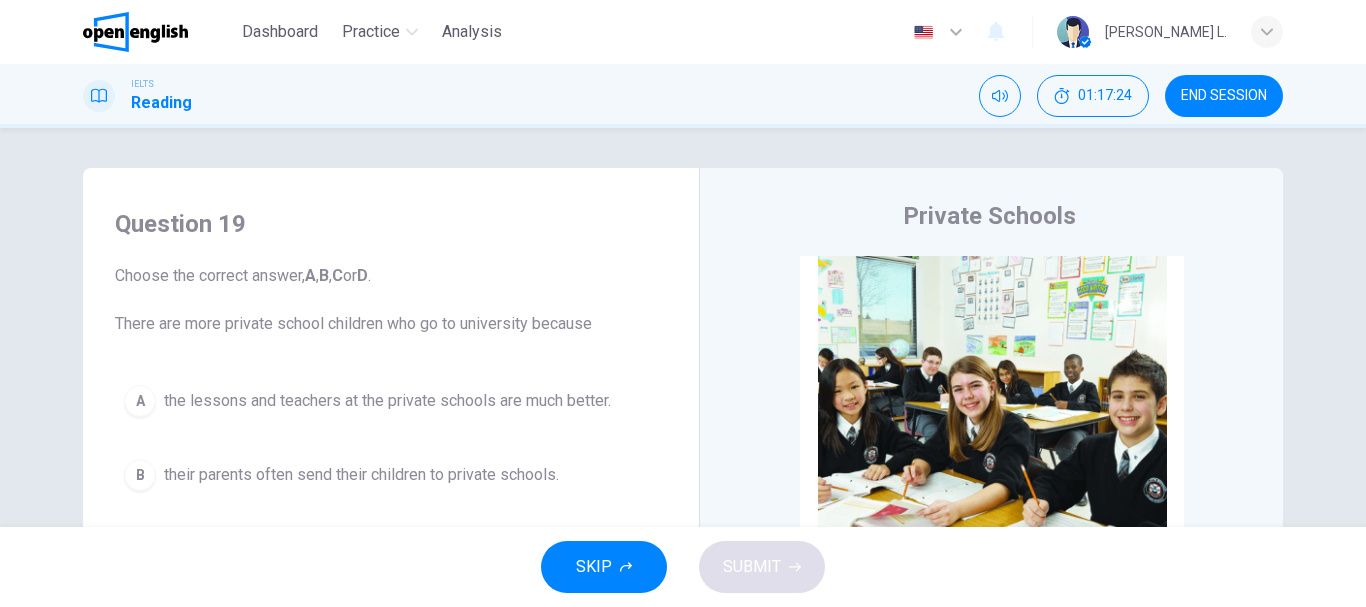 click on "Private Schools CLICK TO ZOOM Click to Zoom 1 Most countries’ education systems have had what you might call educational disasters, but, sadly, in many areas of certain countries these ‘disasters’ are still evident today. The English education system is unique due to the fact that there are still dozens of schools which are known as private schools and they perpetuate privilege and social division. Most countries have some private schools for the children of the wealthy; England is able to more than triple the average number globally. England has around 3,000 private schools and just under half a million children are educated at them whilst some nine million children are educated at state schools. The overwhelming majority of students at private schools also come from middle-class families. 2 3 4 5 6" at bounding box center [991, 531] 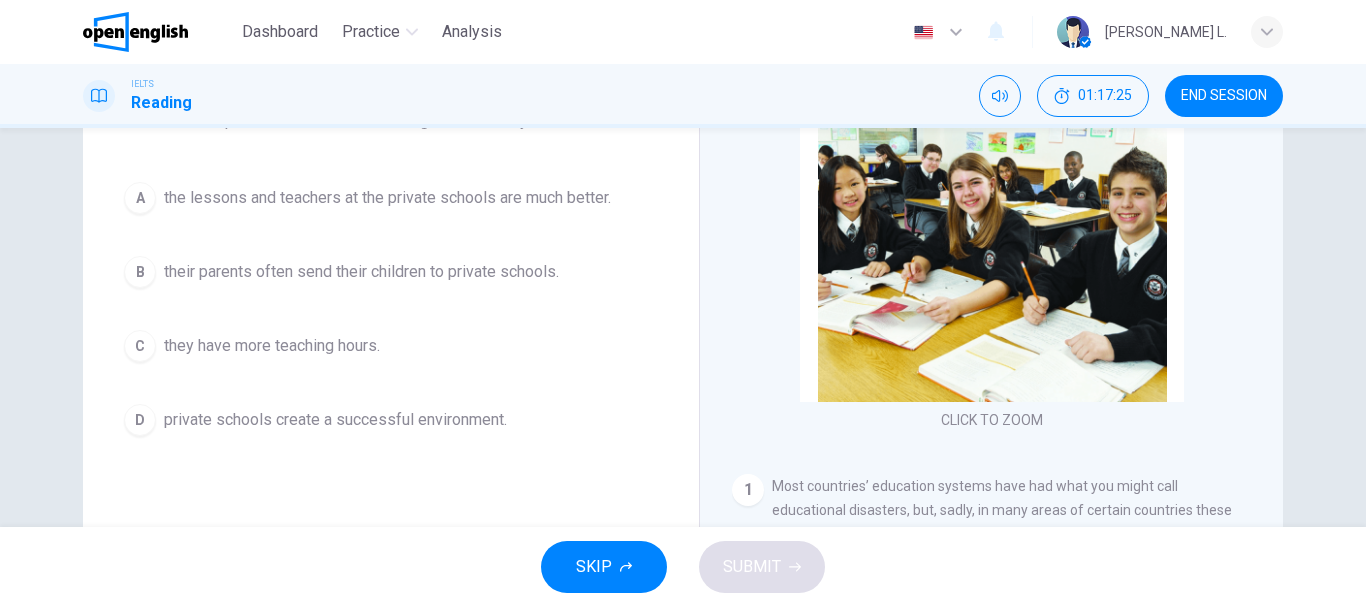 scroll, scrollTop: 376, scrollLeft: 0, axis: vertical 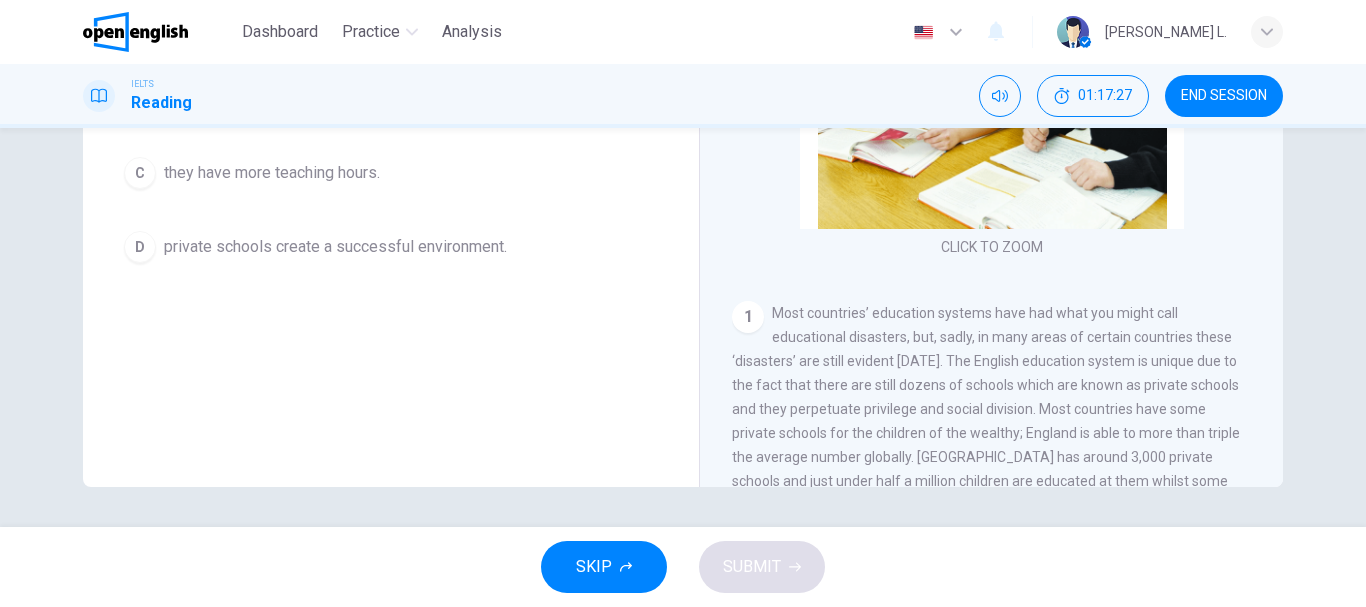 click on "Private Schools CLICK TO ZOOM Click to Zoom 1 Most countries’ education systems have had what you might call educational disasters, but, sadly, in many areas of certain countries these ‘disasters’ are still evident today. The English education system is unique due to the fact that there are still dozens of schools which are known as private schools and they perpetuate privilege and social division. Most countries have some private schools for the children of the wealthy; England is able to more than triple the average number globally. England has around 3,000 private schools and just under half a million children are educated at them whilst some nine million children are educated at state schools. The overwhelming majority of students at private schools also come from middle-class families. 2 3 4 5 6" at bounding box center (991, 155) 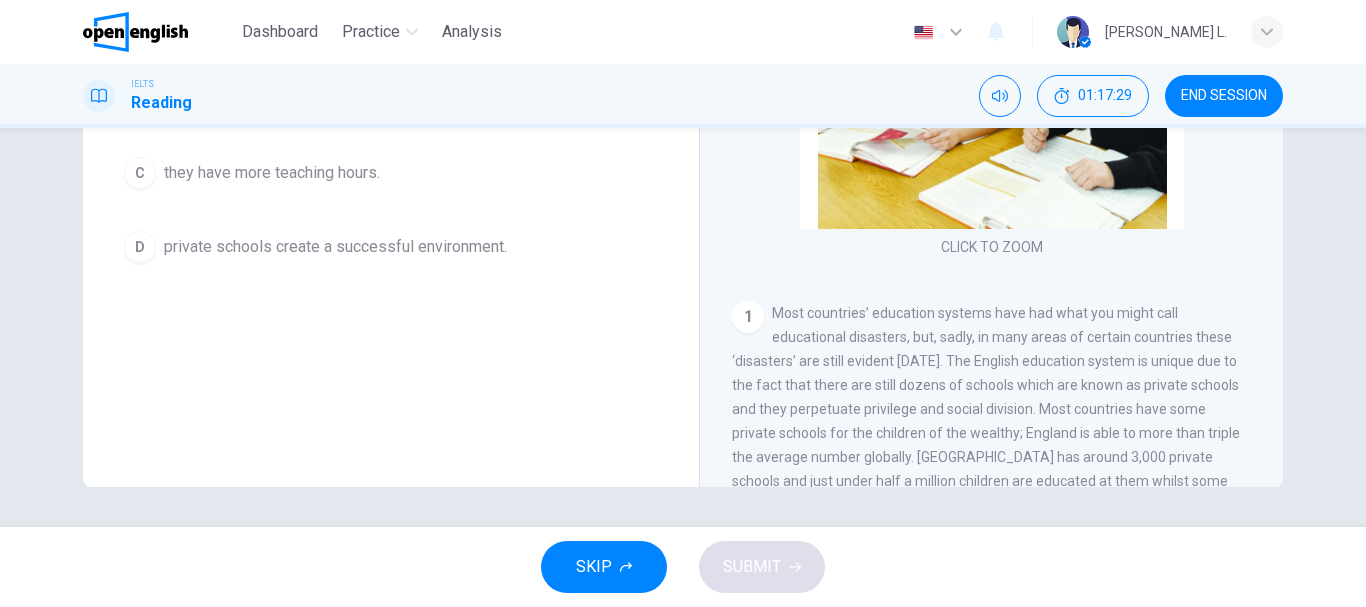 scroll, scrollTop: 531, scrollLeft: 0, axis: vertical 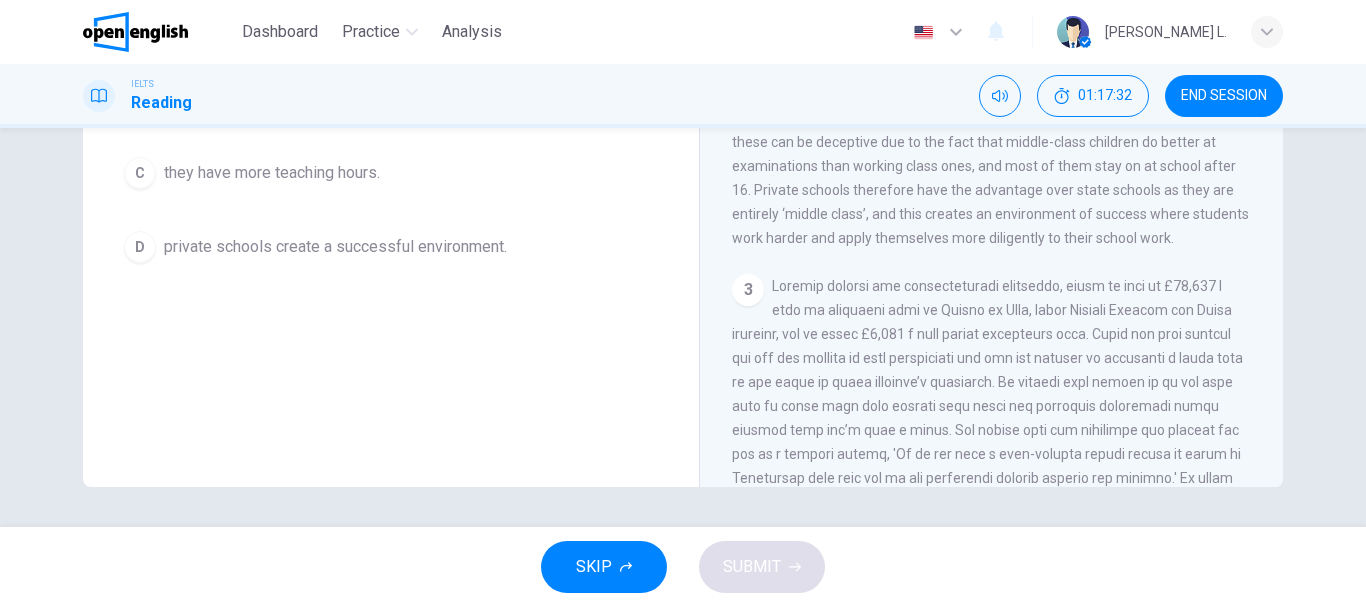 click on "Private Schools CLICK TO ZOOM Click to Zoom 1 Most countries’ education systems have had what you might call educational disasters, but, sadly, in many areas of certain countries these ‘disasters’ are still evident today. The English education system is unique due to the fact that there are still dozens of schools which are known as private schools and they perpetuate privilege and social division. Most countries have some private schools for the children of the wealthy; England is able to more than triple the average number globally. England has around 3,000 private schools and just under half a million children are educated at them whilst some nine million children are educated at state schools. The overwhelming majority of students at private schools also come from middle-class families. 2 3 4 5 6" at bounding box center [991, 155] 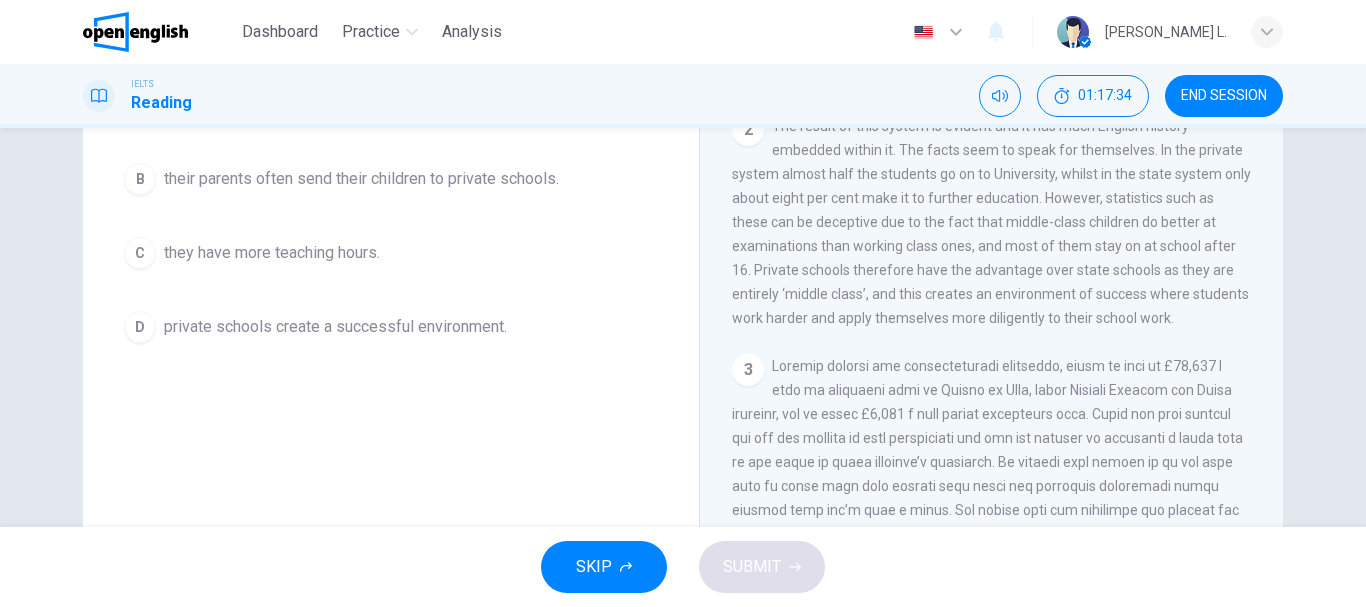 scroll, scrollTop: 256, scrollLeft: 0, axis: vertical 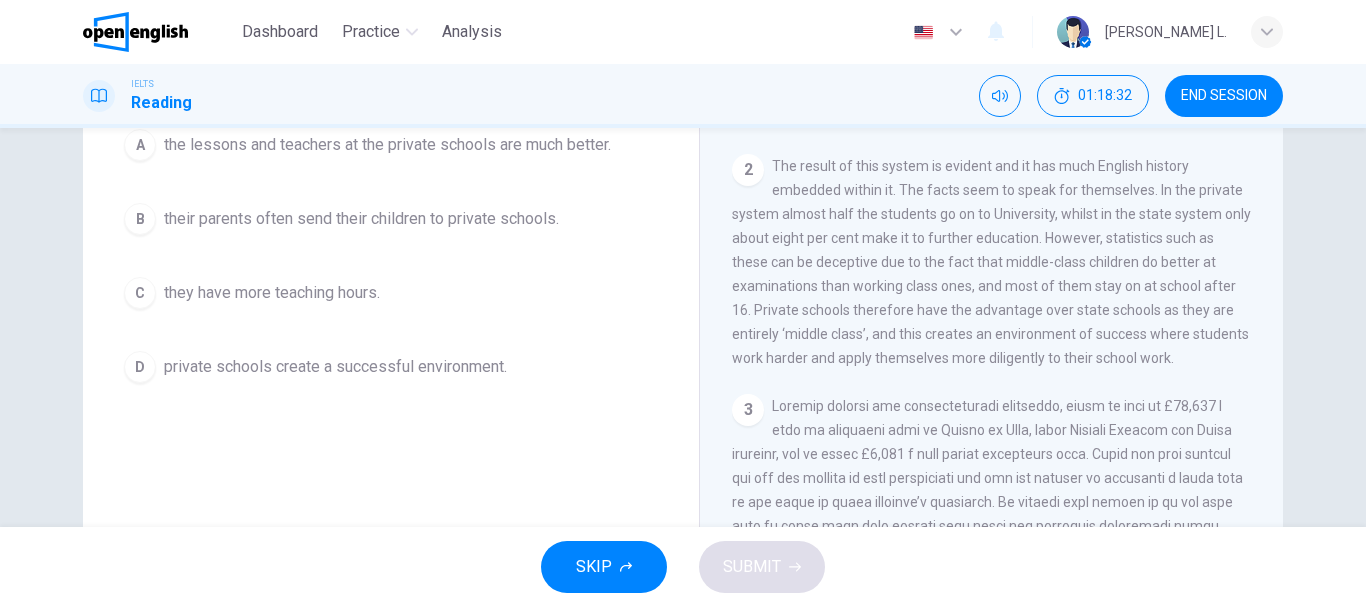 click on "Question 19 Choose the correct answer,  A ,  B ,  C  or  D .
There are more private school children who go to university because A the lessons and teachers at the private schools are much better. B their parents often send their children to private schools. C they have more teaching hours. D private schools create a successful environment." at bounding box center [391, 269] 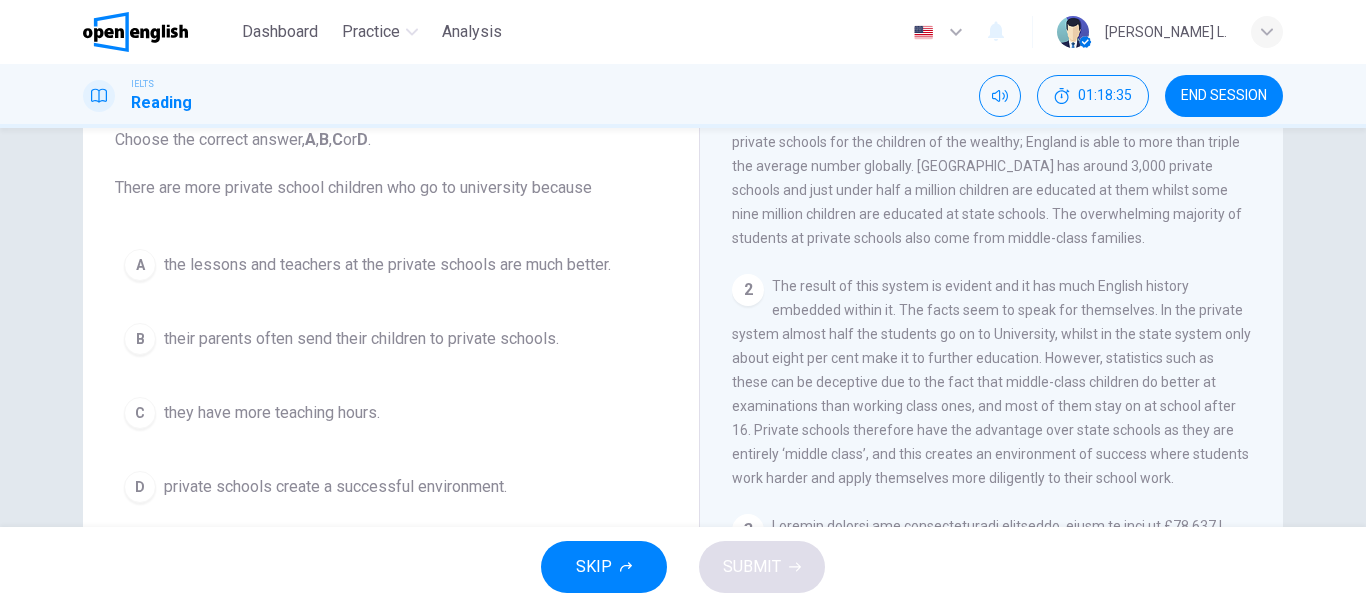 scroll, scrollTop: 176, scrollLeft: 0, axis: vertical 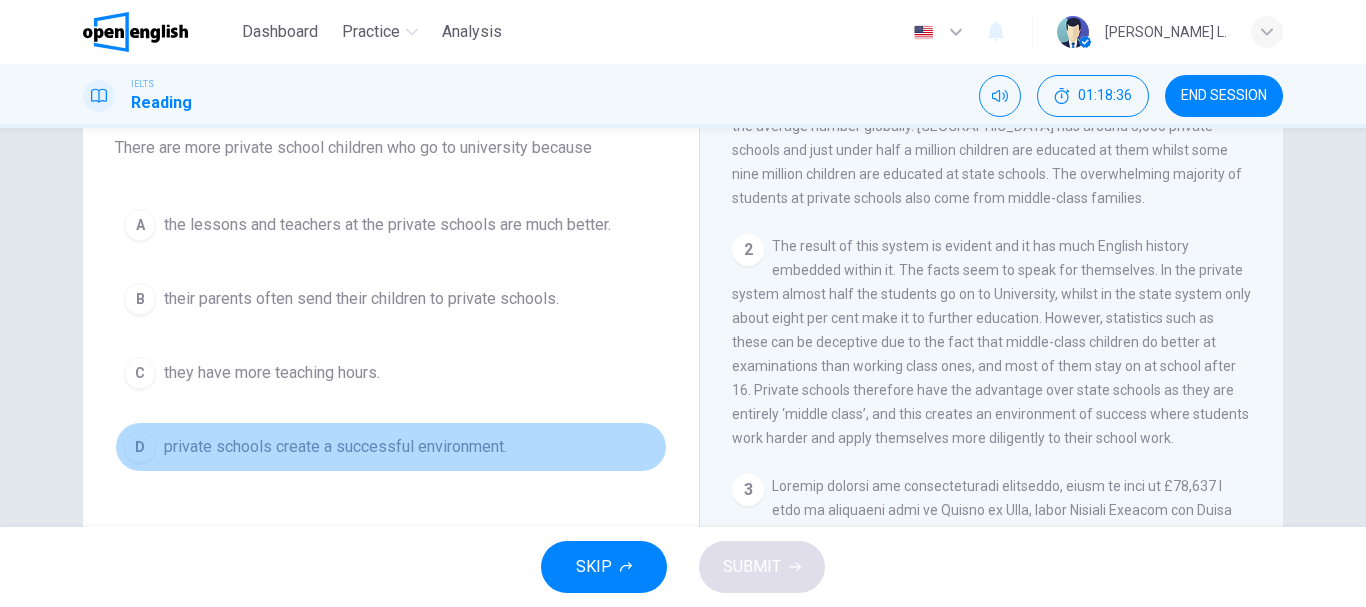click on "private schools create a successful environment." at bounding box center [335, 447] 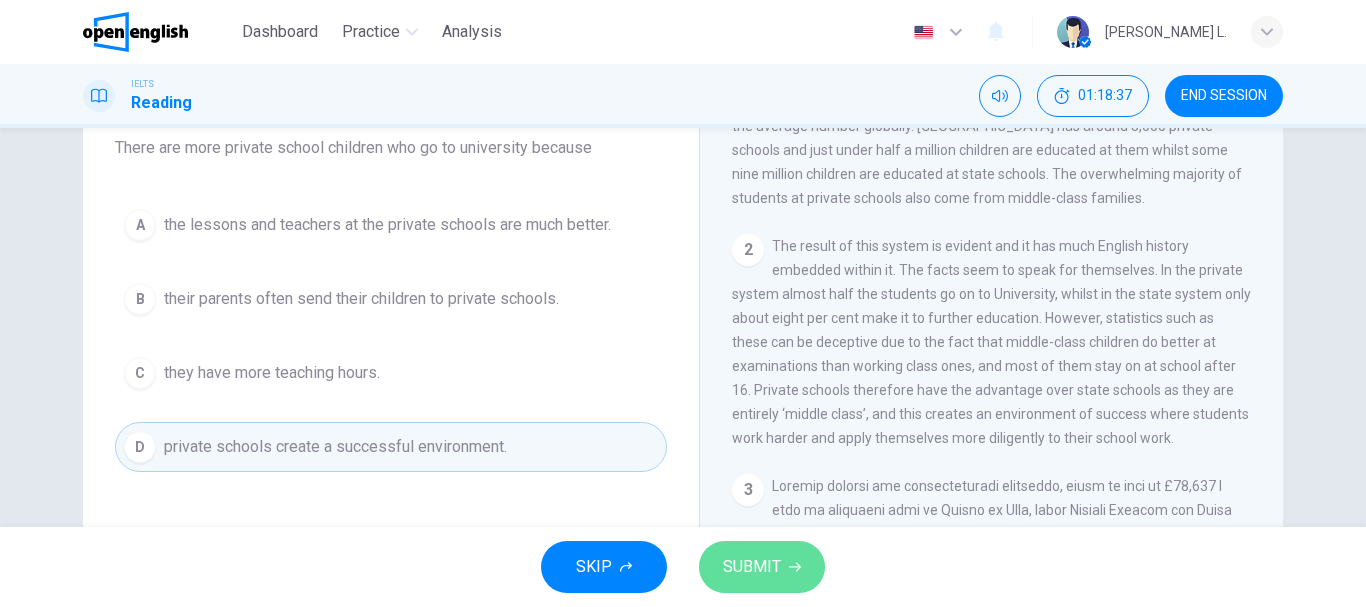 click 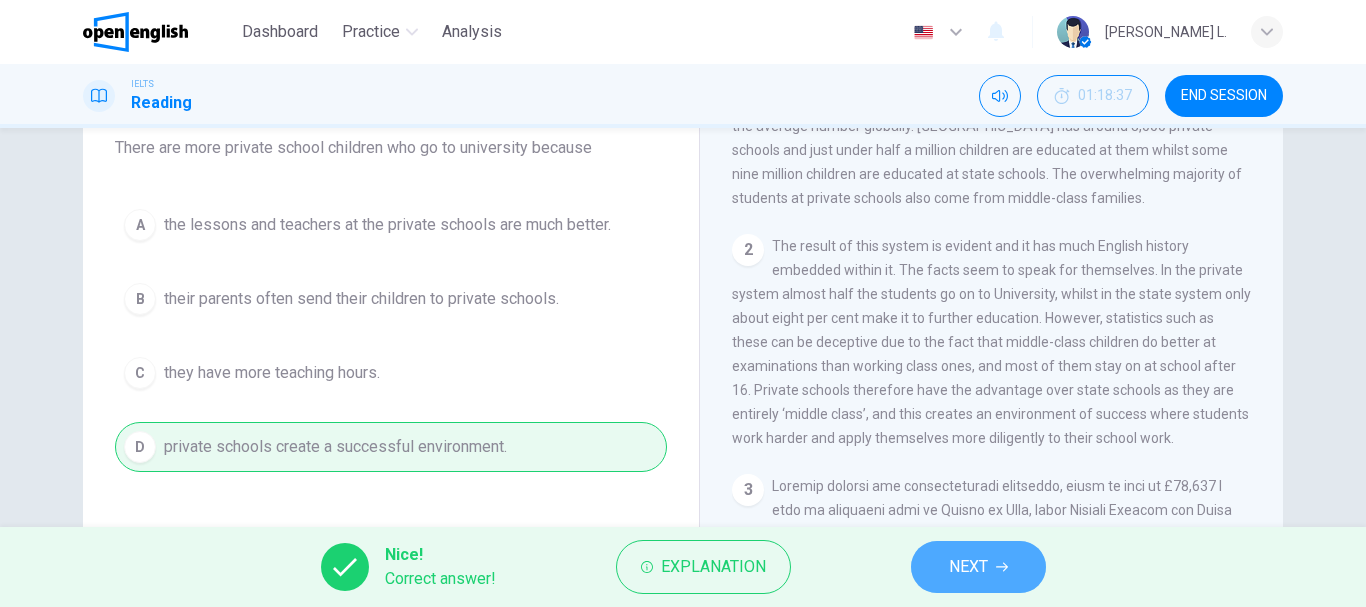 click on "NEXT" at bounding box center (978, 567) 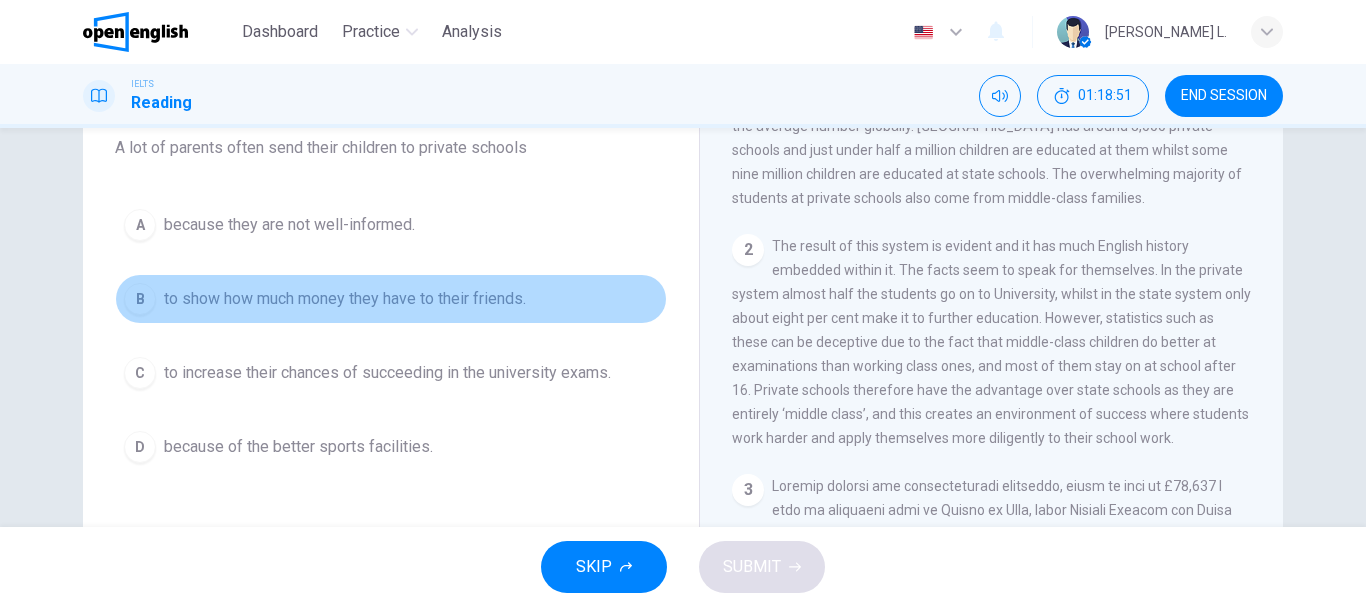 click on "to show how much money they have to their friends." at bounding box center (345, 299) 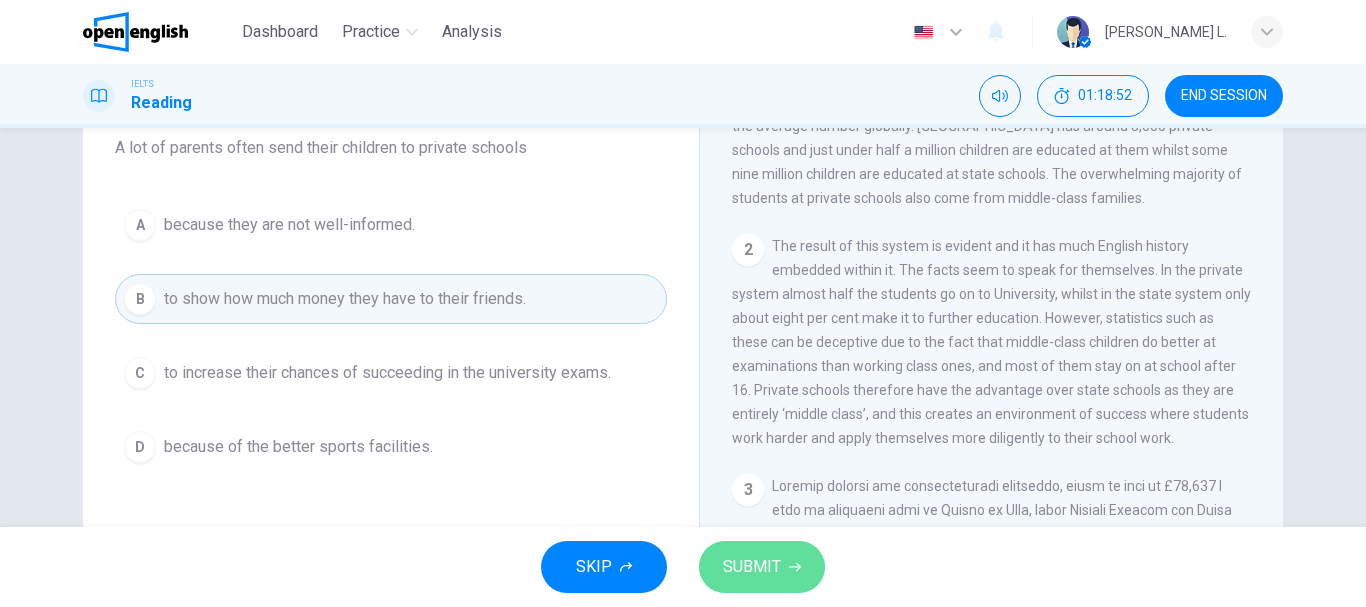 click on "SUBMIT" at bounding box center [762, 567] 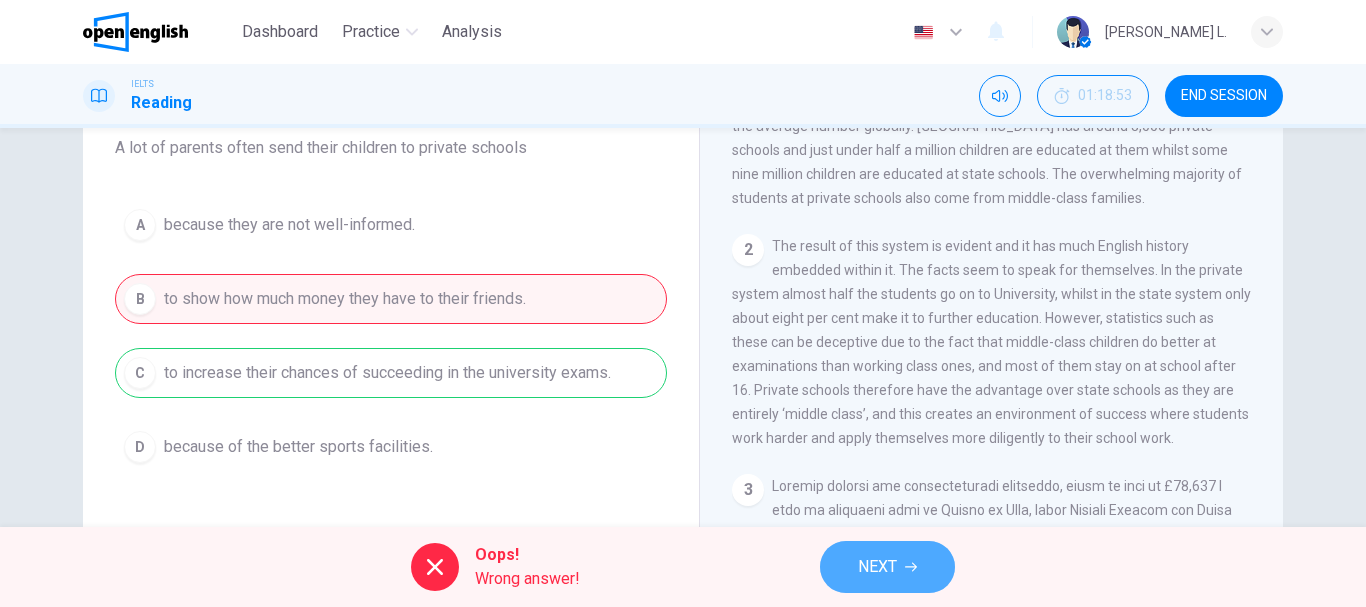 click on "NEXT" at bounding box center (877, 567) 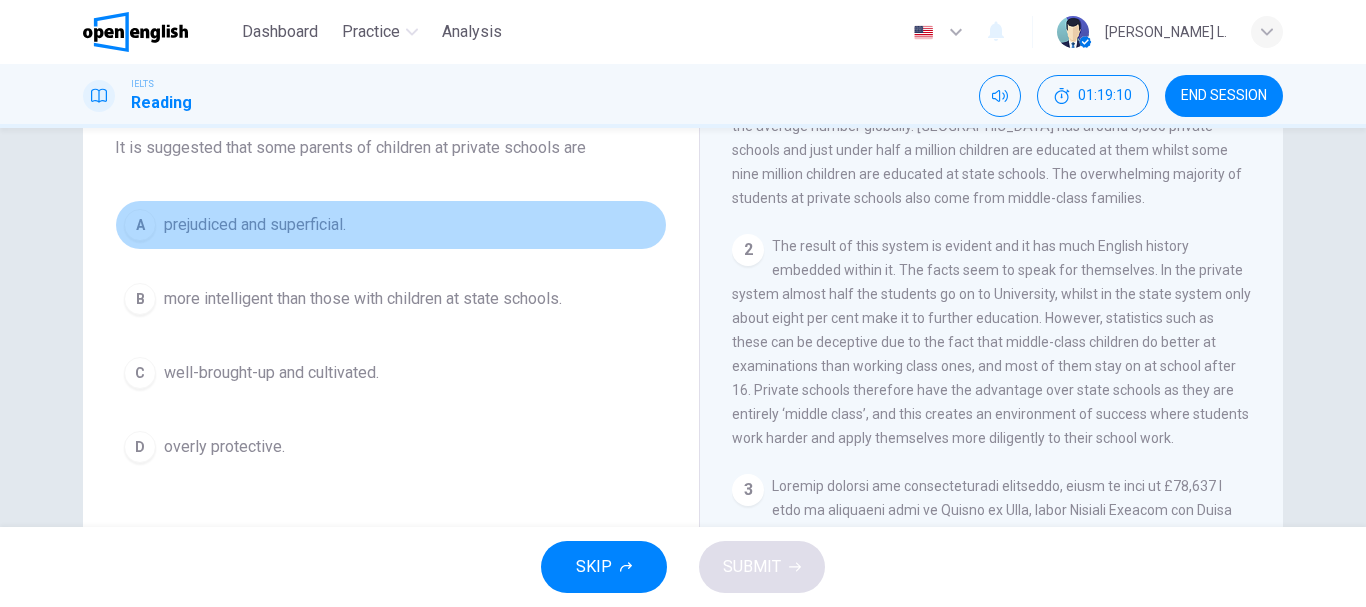click on "A prejudiced and superficial." at bounding box center [391, 225] 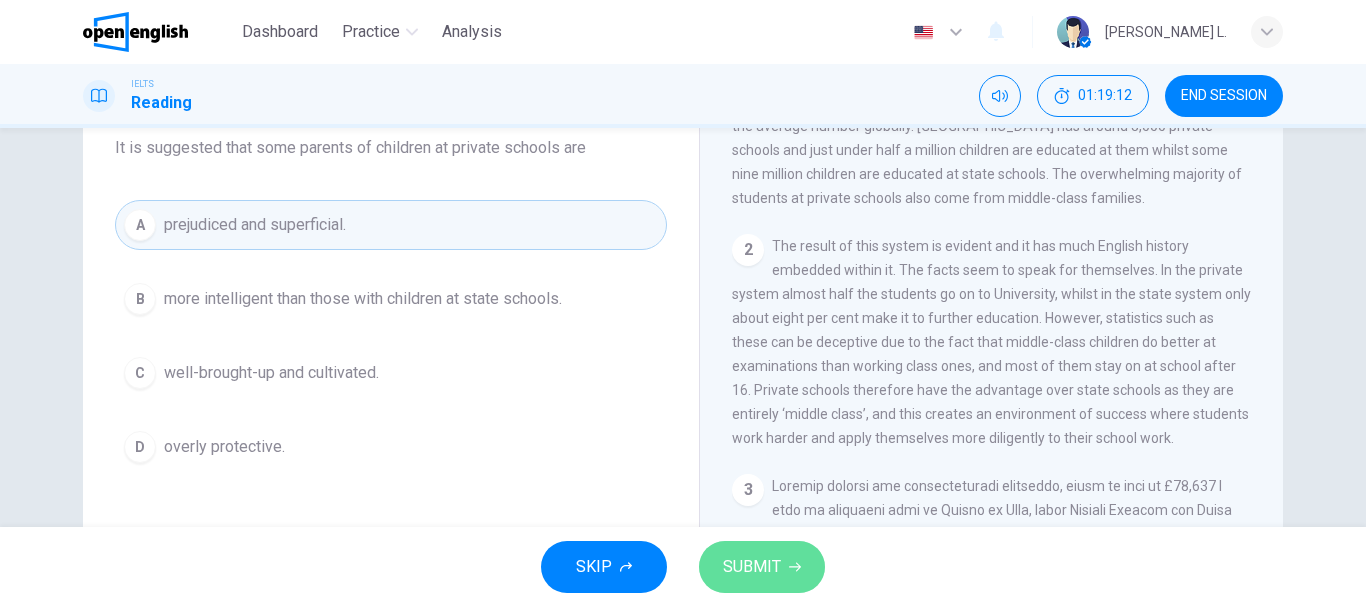 click on "SUBMIT" at bounding box center [762, 567] 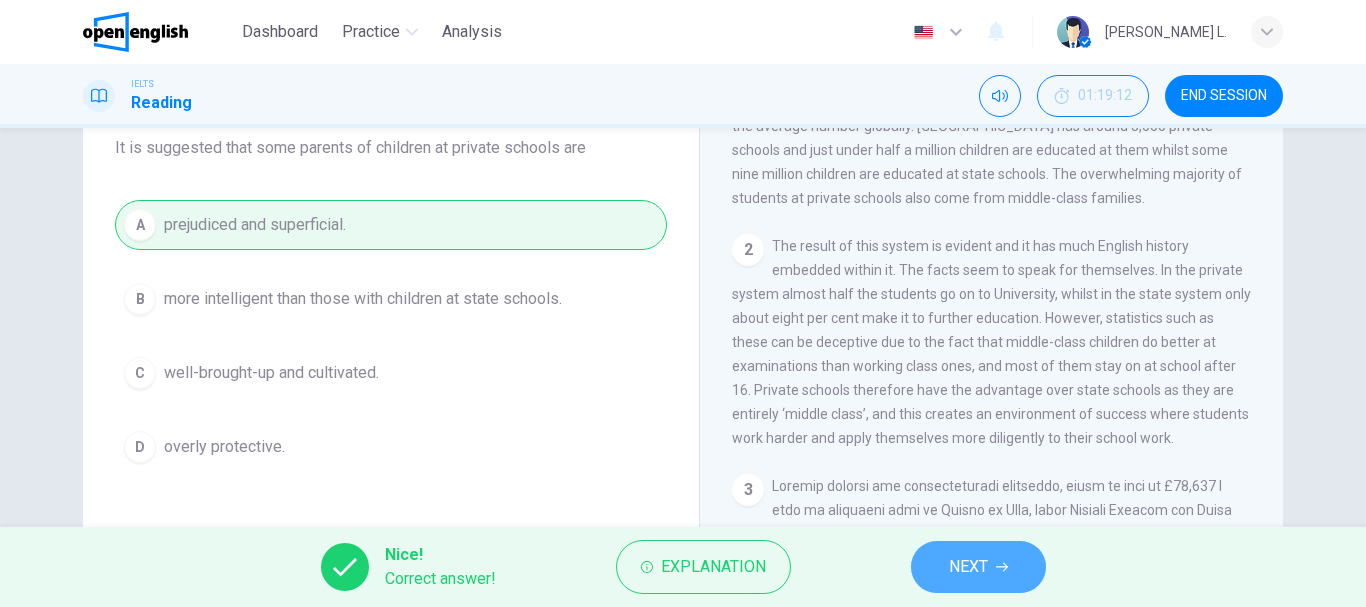 click on "NEXT" at bounding box center [968, 567] 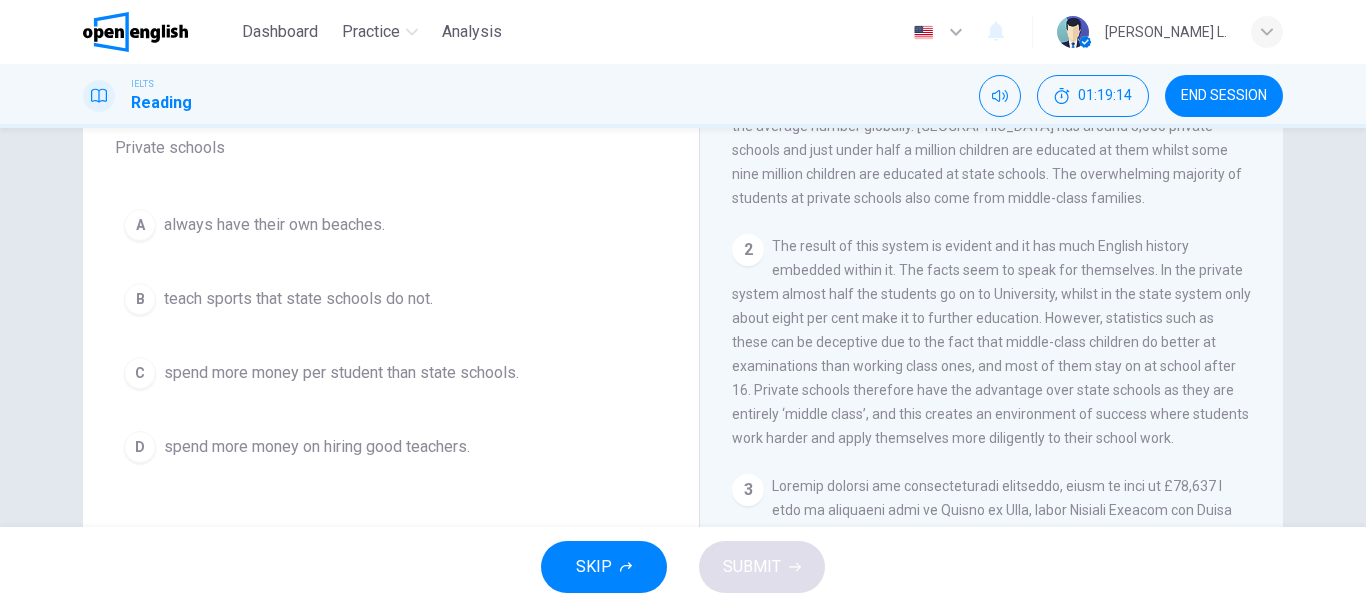 click on "Question 22 Choose the correct answer,  A ,  B ,  C  or  D .
Private schools  A always have their own beaches. B teach sports that state schools do not. C spend more money per student than state schools. D spend more money on hiring good teachers." at bounding box center (391, 252) 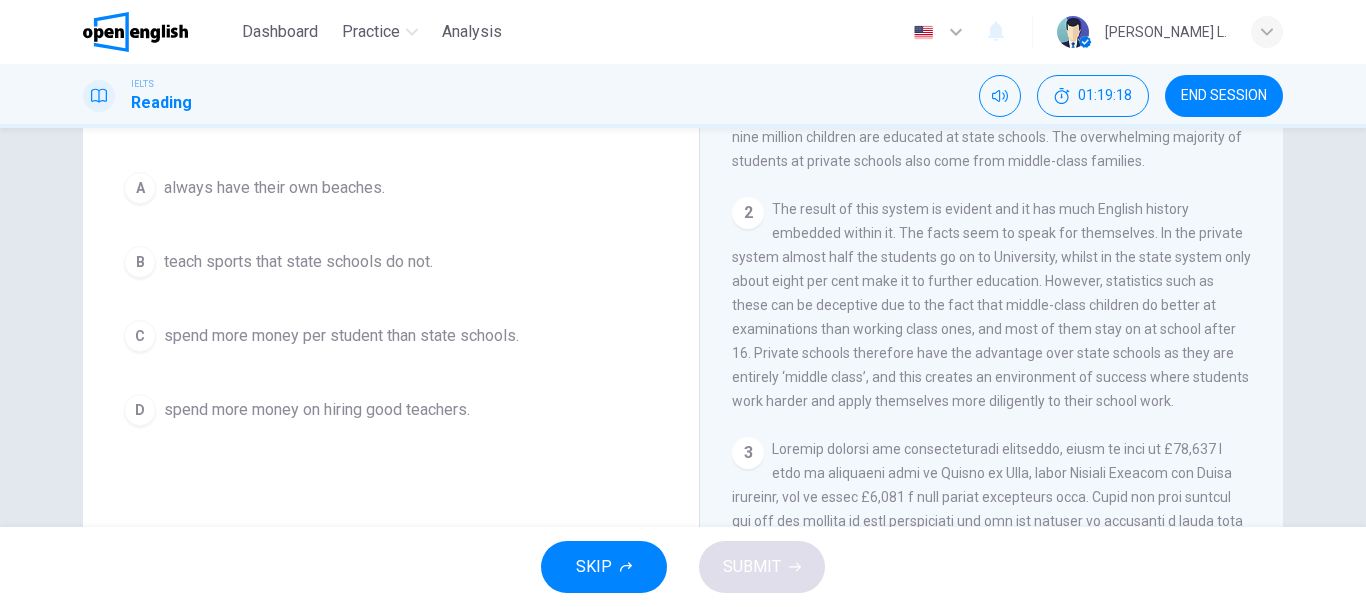 scroll, scrollTop: 216, scrollLeft: 0, axis: vertical 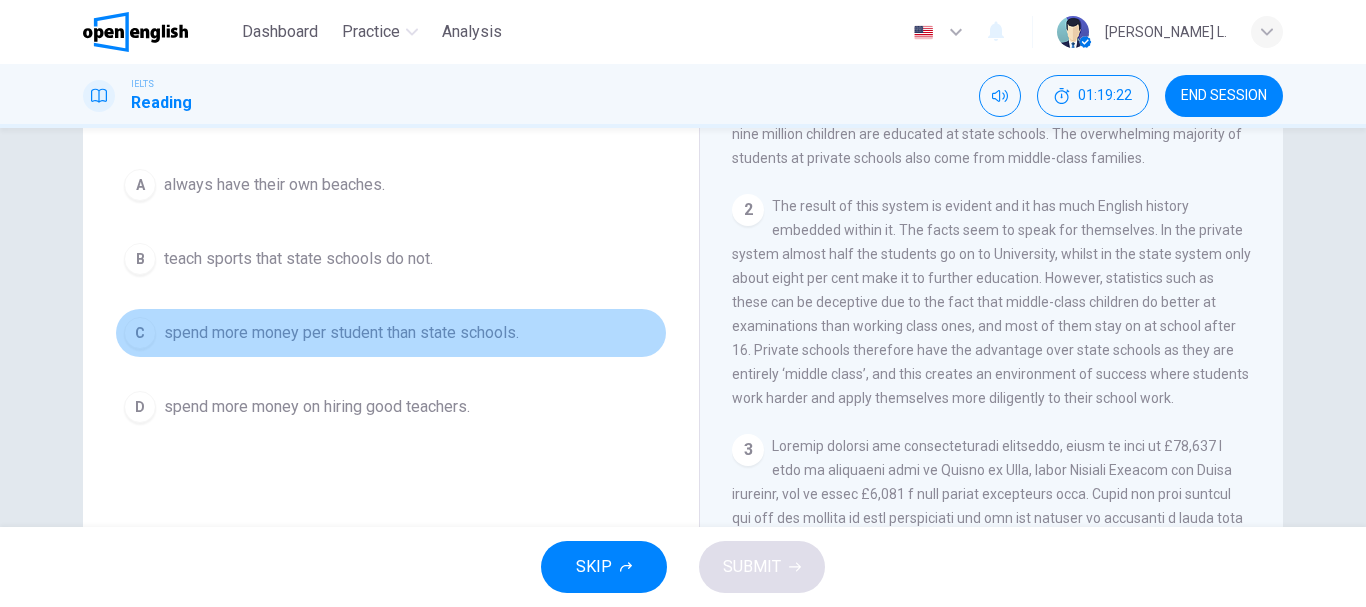 click on "spend more money per student than state schools." at bounding box center [341, 333] 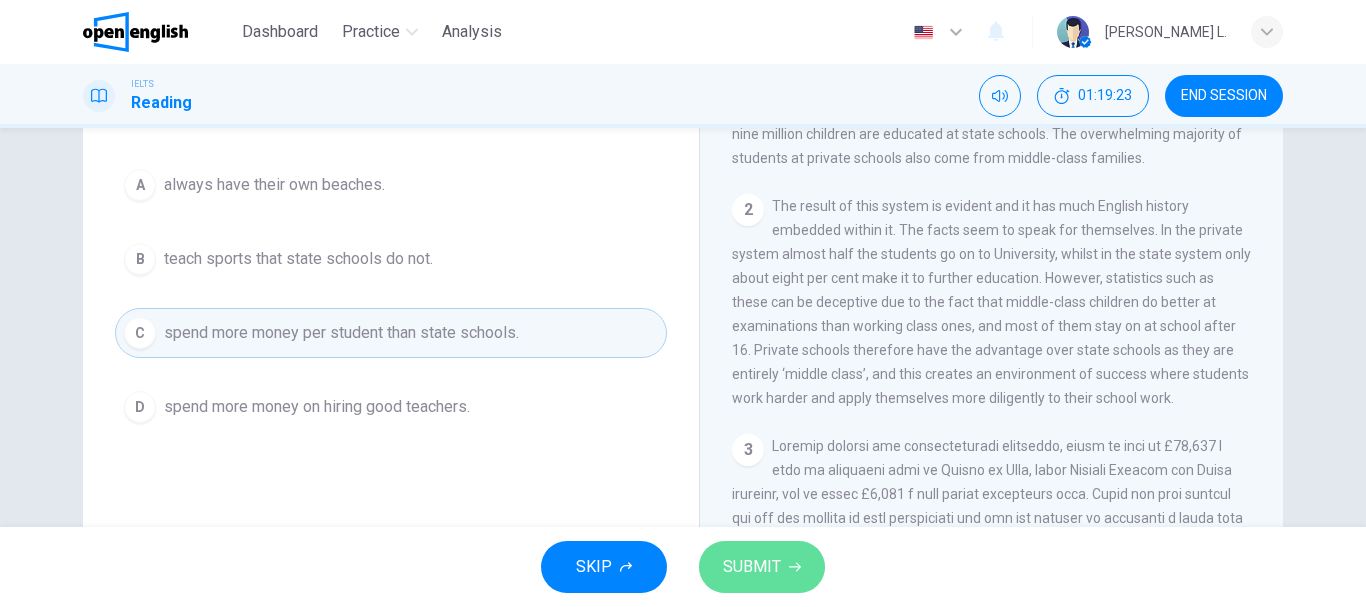 click on "SUBMIT" at bounding box center (752, 567) 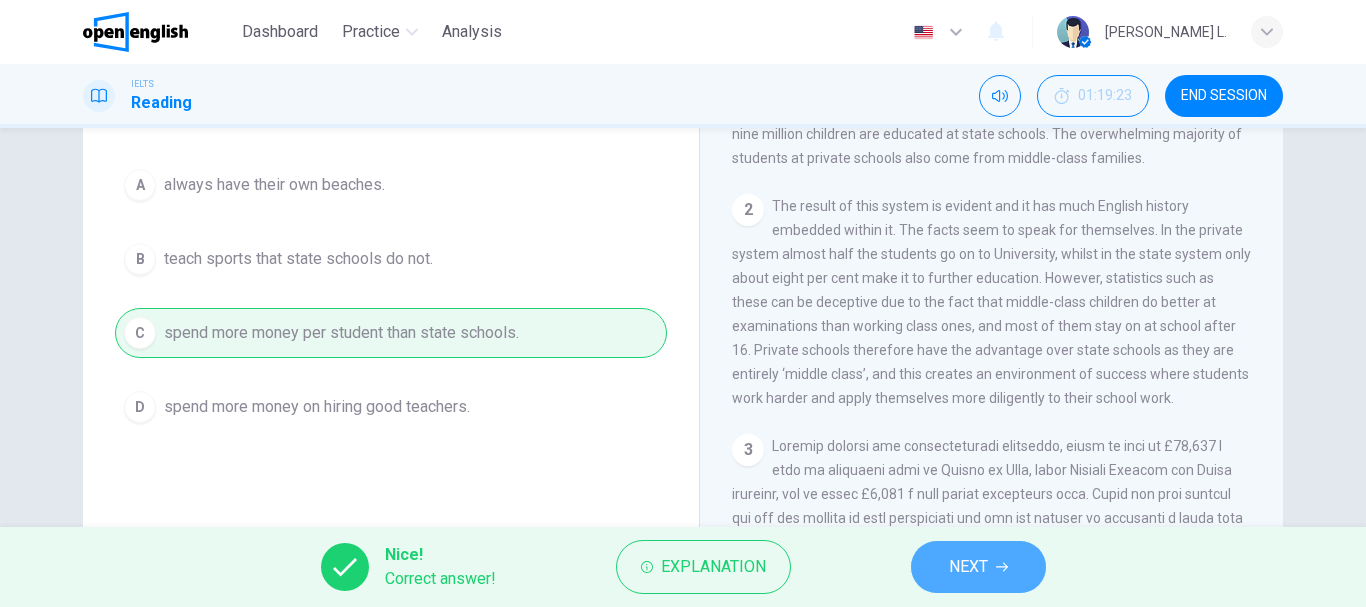 click on "NEXT" at bounding box center [978, 567] 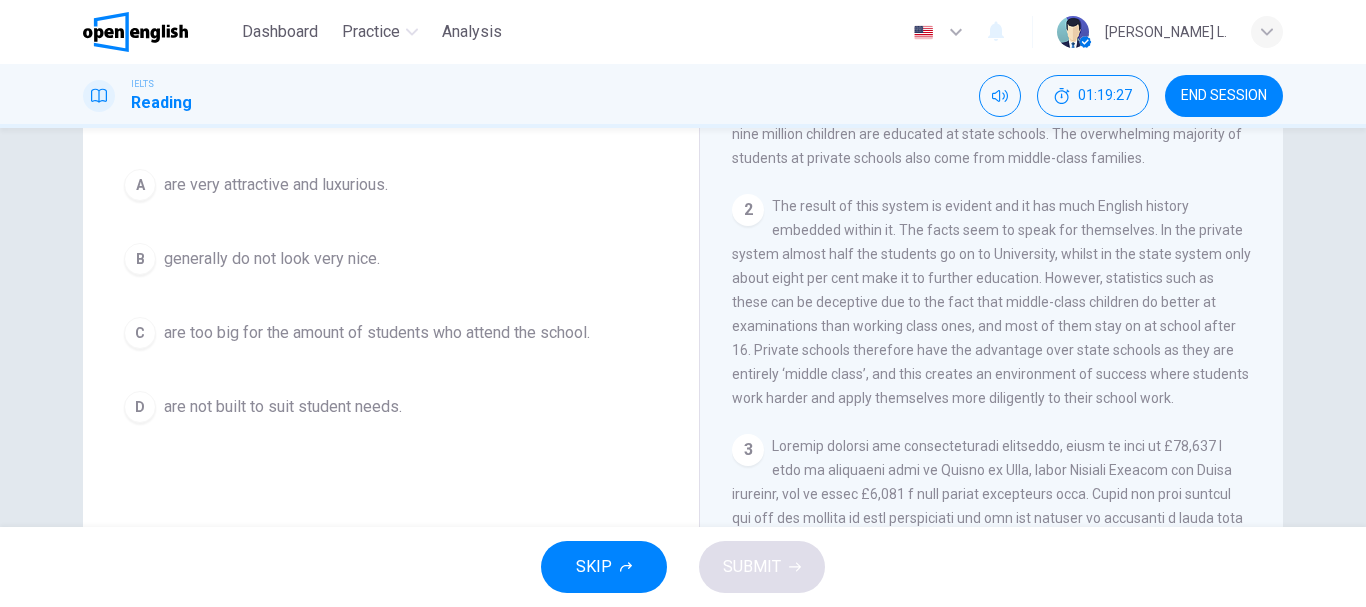 click on "Question 23 Choose the correct answer,  A ,  B ,  C  or  D .
The writer thinks that private-school buildings A are very attractive and luxurious. B generally do not look very nice. C are too big for the amount of students who attend the school. D are not built to suit student needs." at bounding box center [391, 212] 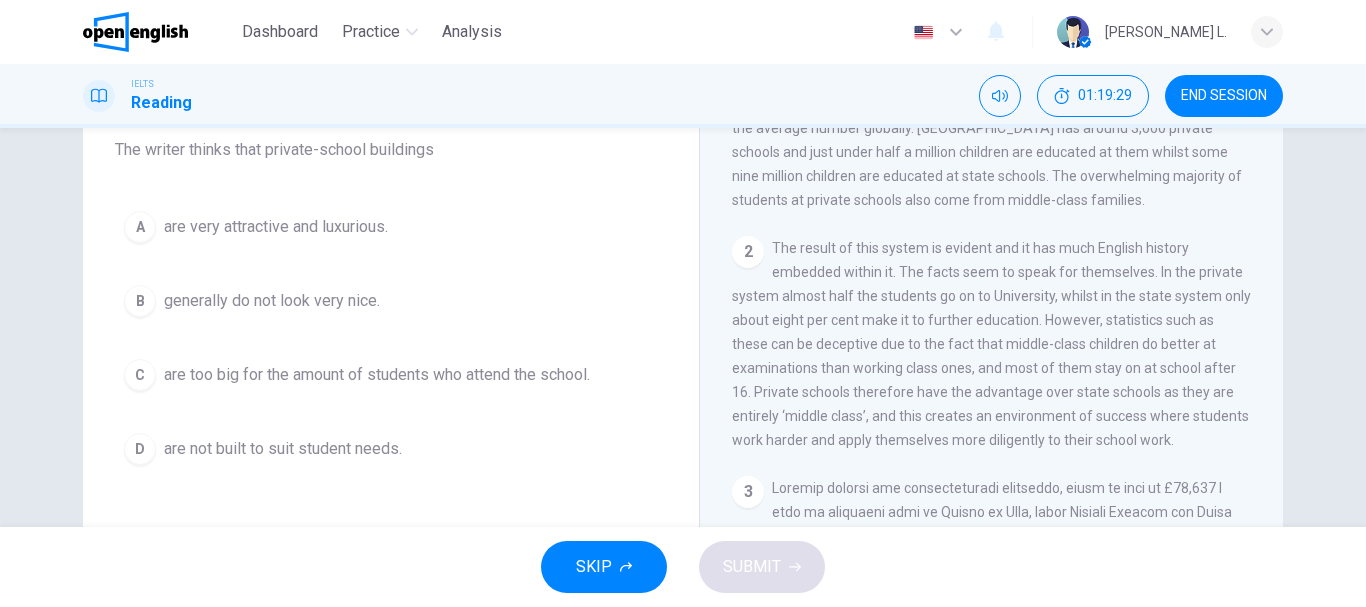 scroll, scrollTop: 176, scrollLeft: 0, axis: vertical 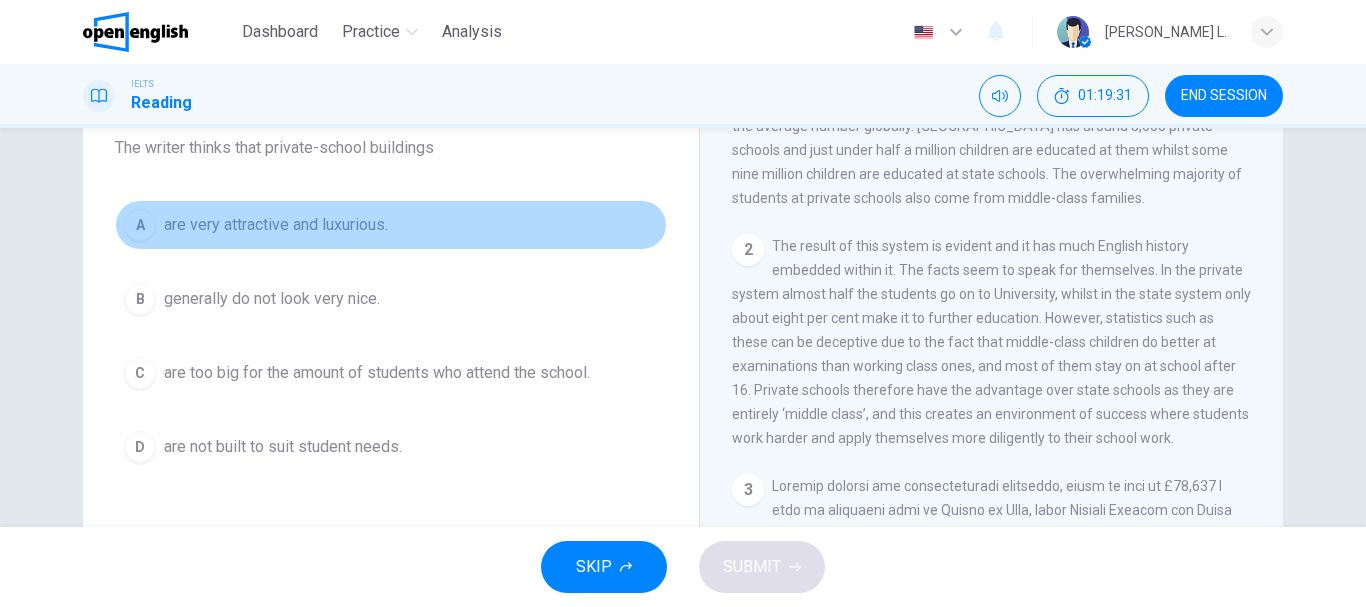 click on "are very attractive and luxurious." at bounding box center [276, 225] 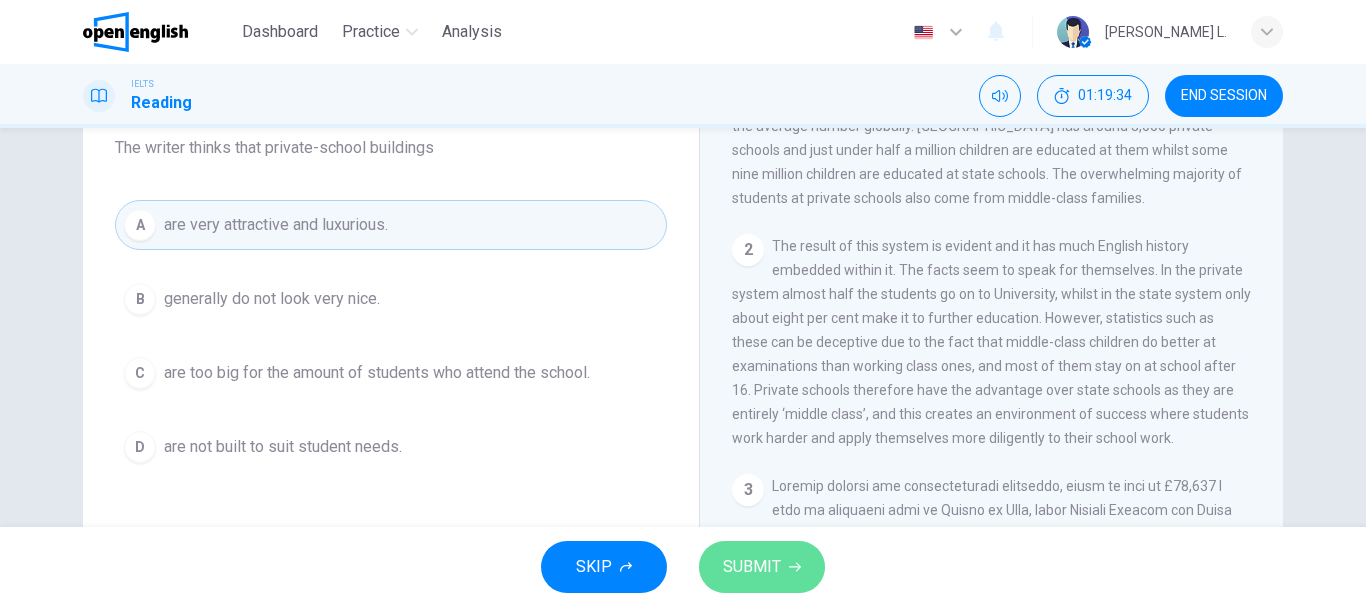 click on "SUBMIT" at bounding box center (752, 567) 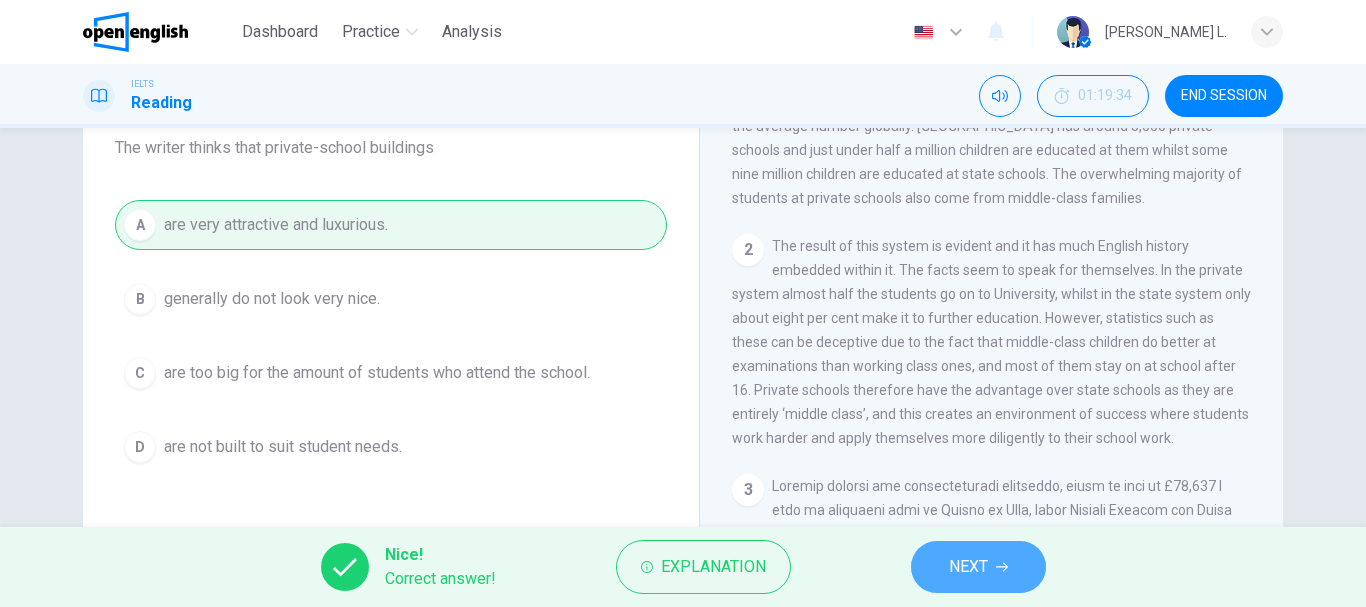 click on "NEXT" at bounding box center [978, 567] 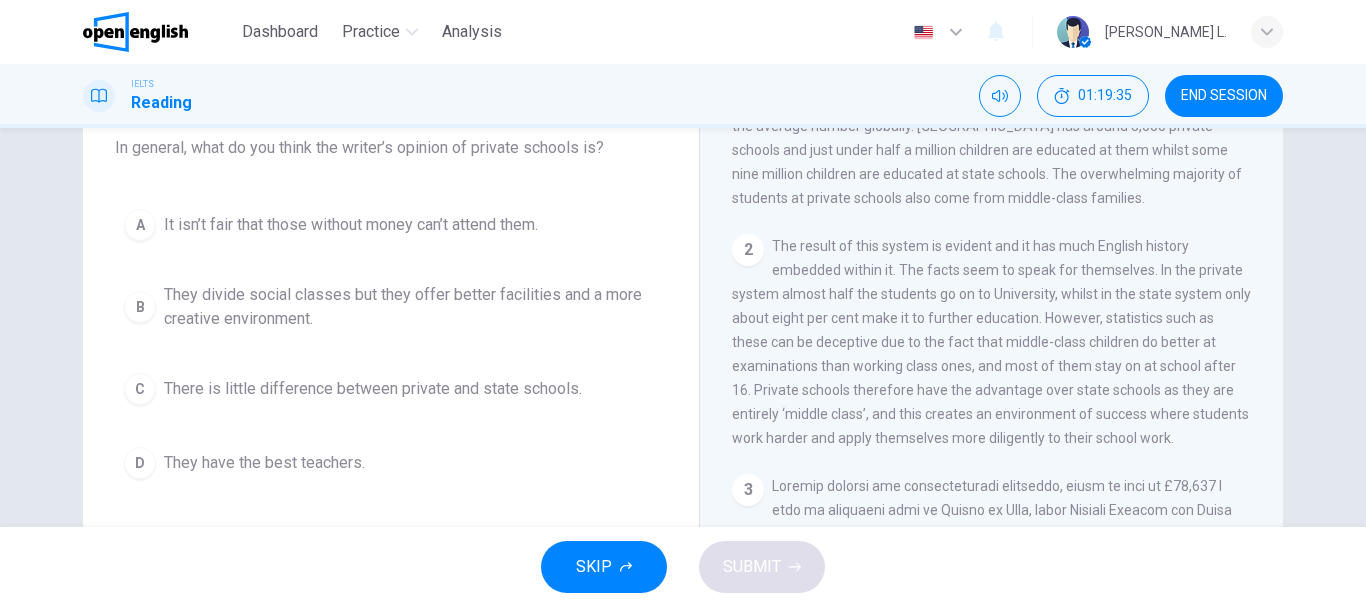 click on "Question 24 Choose the correct answer,  A ,  B ,  C  or  D .
In general, what do you think the writer’s opinion of private schools is? A It isn’t fair that those without money can’t attend them. B They divide social classes but they offer better facilities and a more
creative environment. C There is little difference between private and state schools. D They have the best teachers. Private Schools CLICK TO ZOOM Click to Zoom 1 2 3 4 5 It is a fact, however, that at many of the best private schools, your money buys you something. One school, with 500 pupils, has 11 science laboratories; another school with 800 pupils, has 30 music practice rooms; another has 16 squash courts, and yet another has its own beach. Private schools spend £300 per pupil a year on investment in buildings and facilities; the state system spends less than £50. On books, the ratio is 3 to 1. 6" at bounding box center [683, 339] 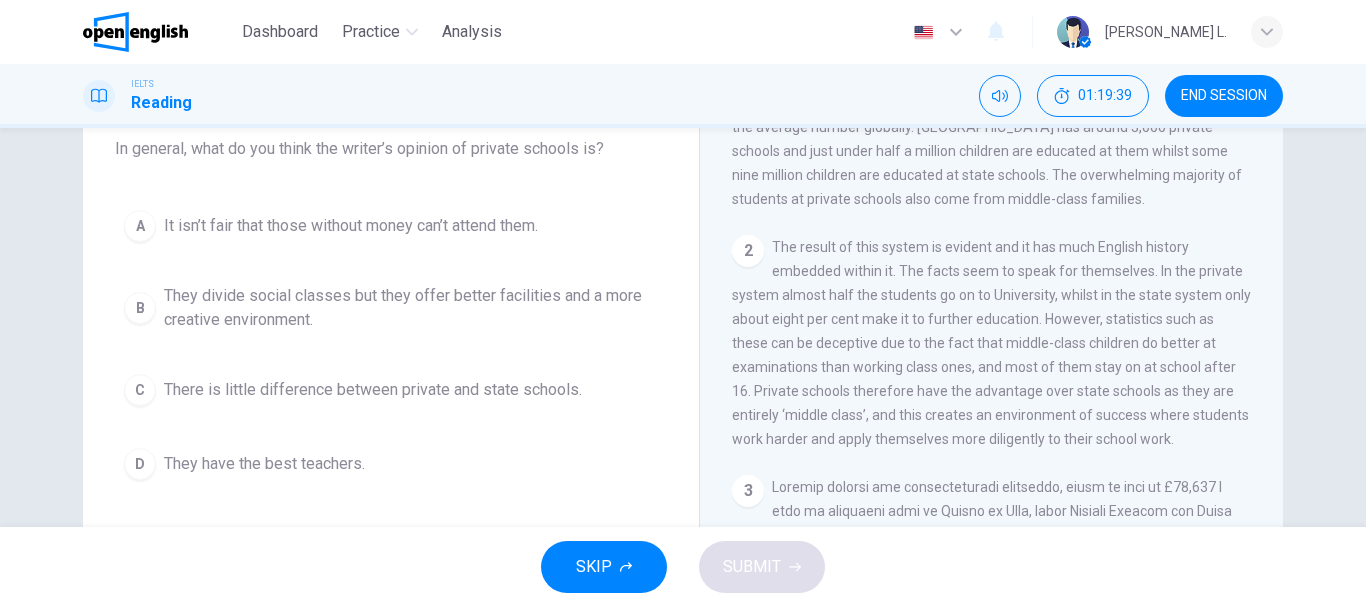 scroll, scrollTop: 176, scrollLeft: 0, axis: vertical 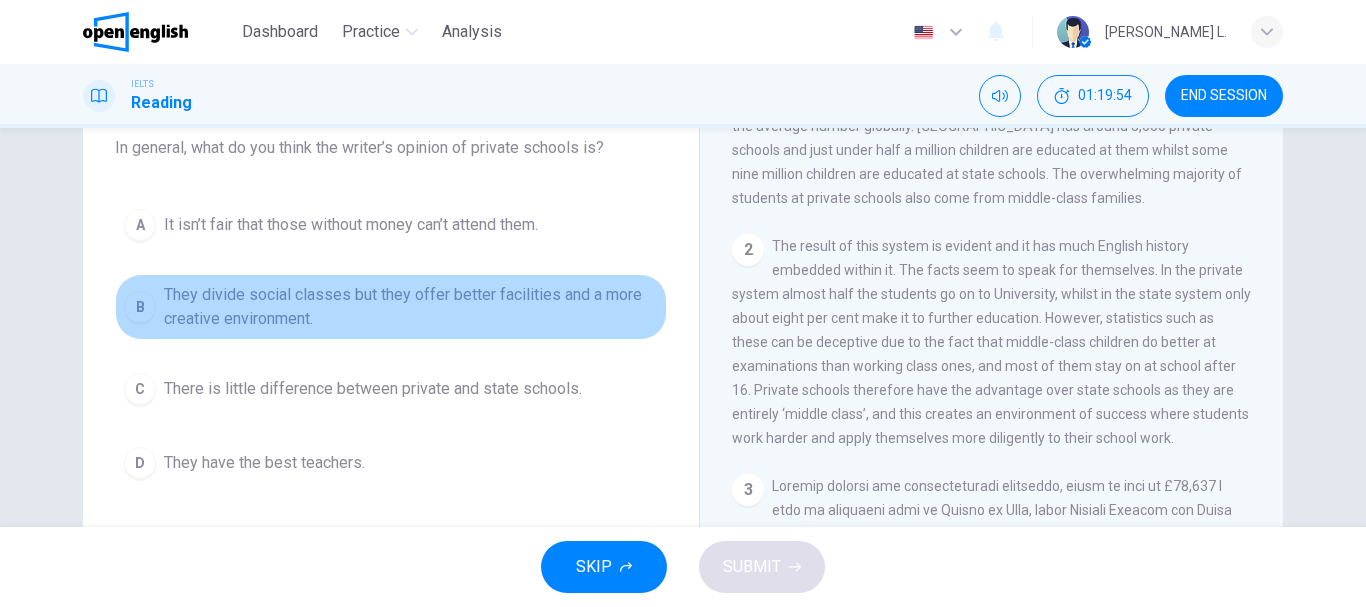 click on "They divide social classes but they offer better facilities and a more
creative environment." at bounding box center [411, 307] 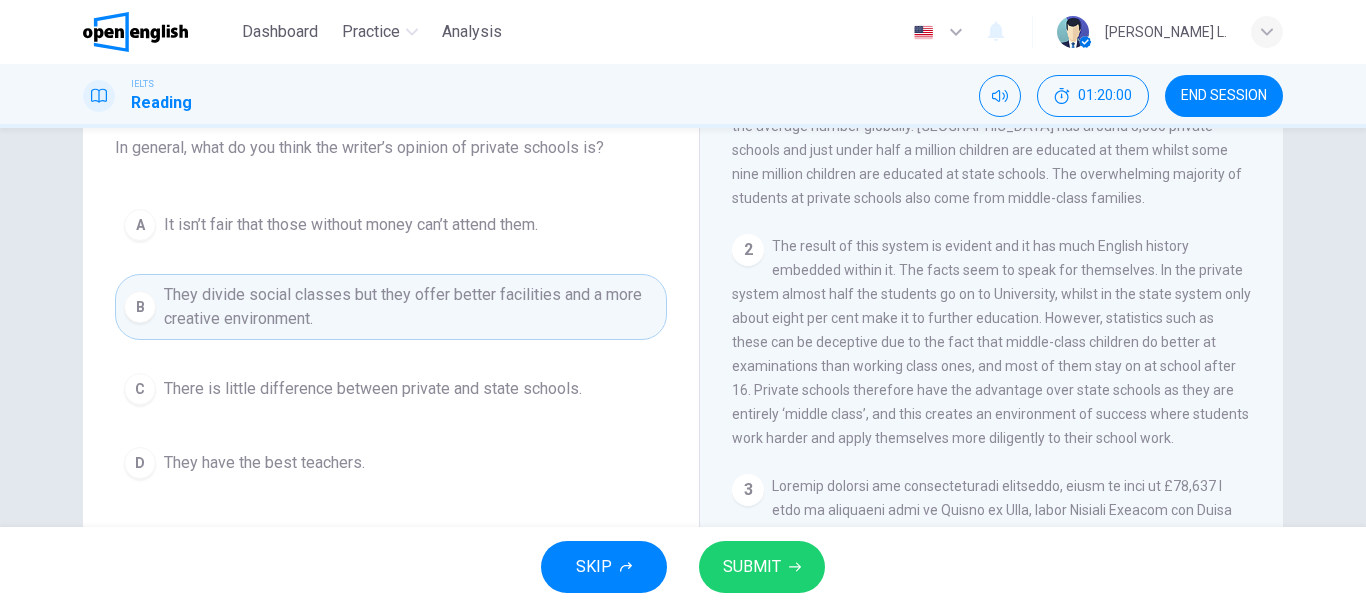 click 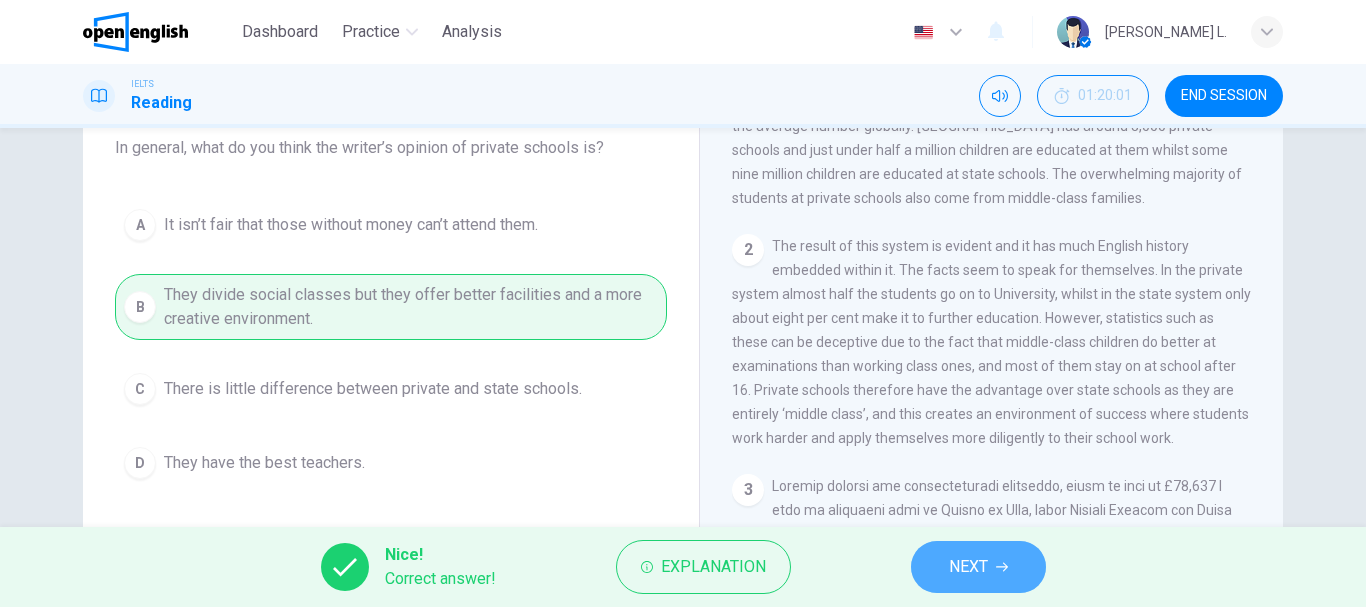 click on "NEXT" at bounding box center (968, 567) 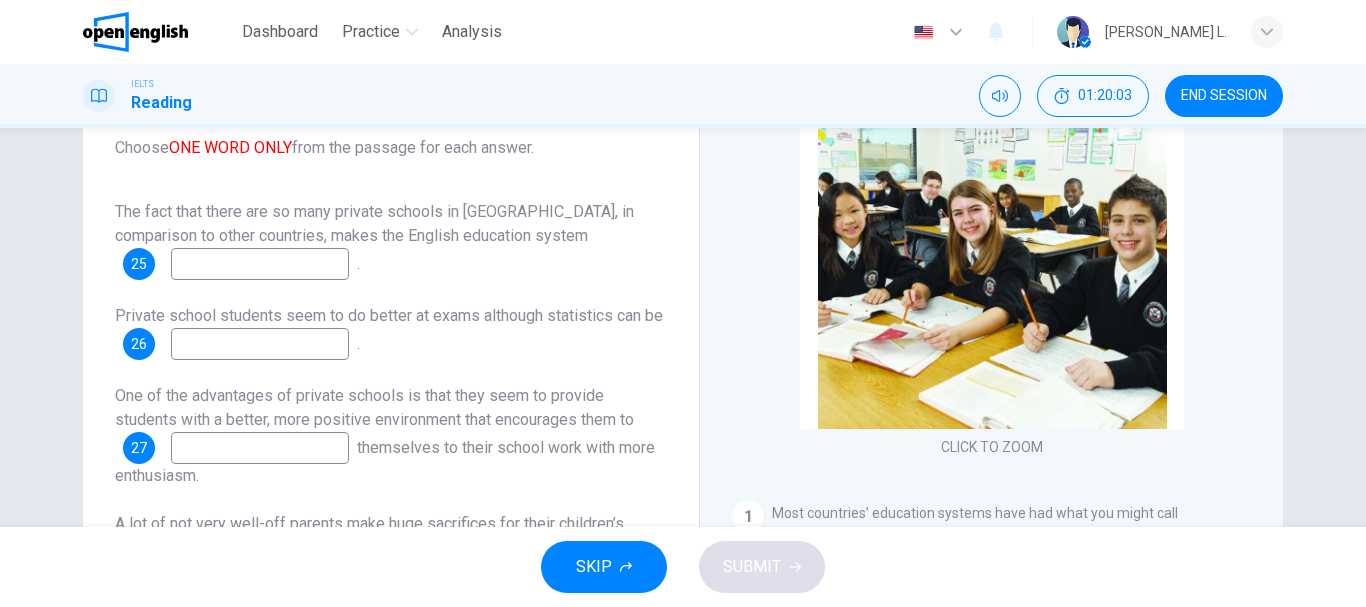 click on "The fact that there are so many private schools in England, in comparison to other countries, makes the English education system  25 . Private school students seem to do better at exams although statistics can
be  26 . One of the advantages of private schools is that they seem to provide students with a better, more positive environment that encourages them to  27  themselves to their school work with more enthusiasm. A lot of not very well-off parents make huge sacrifices for their children’s  28  to help them go to respectable universities. Unfortunately, many state school buildings sometimes have the appearance of an industrial  29 ." at bounding box center [391, 424] 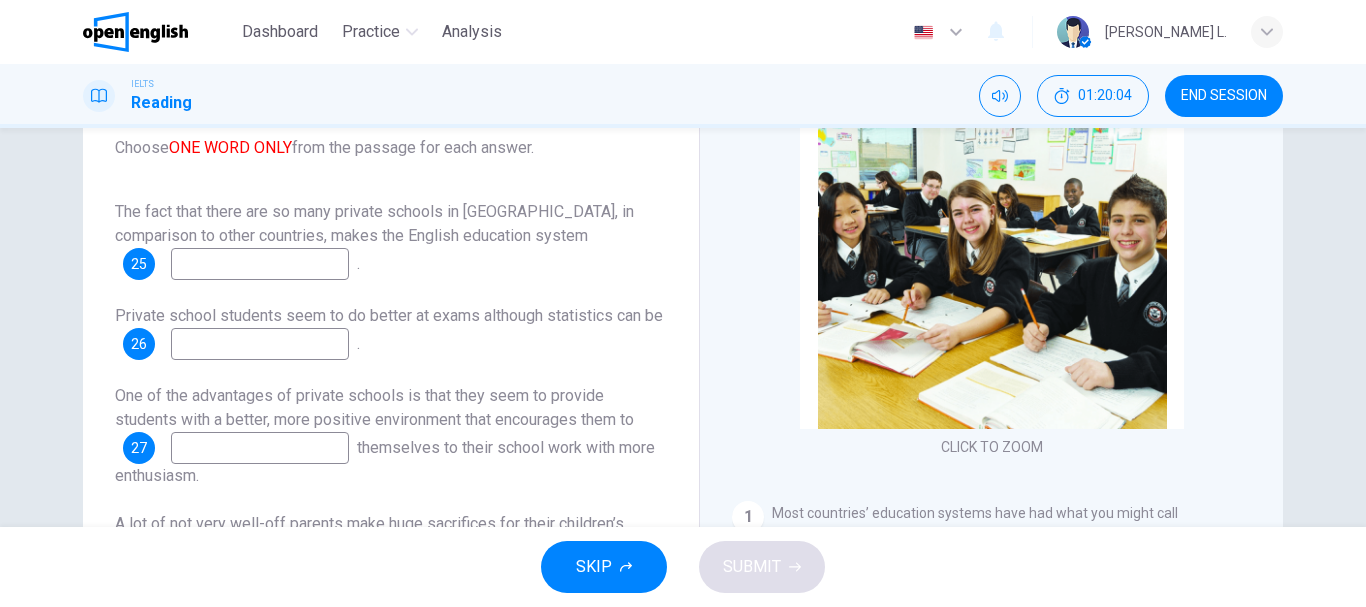 scroll, scrollTop: 136, scrollLeft: 0, axis: vertical 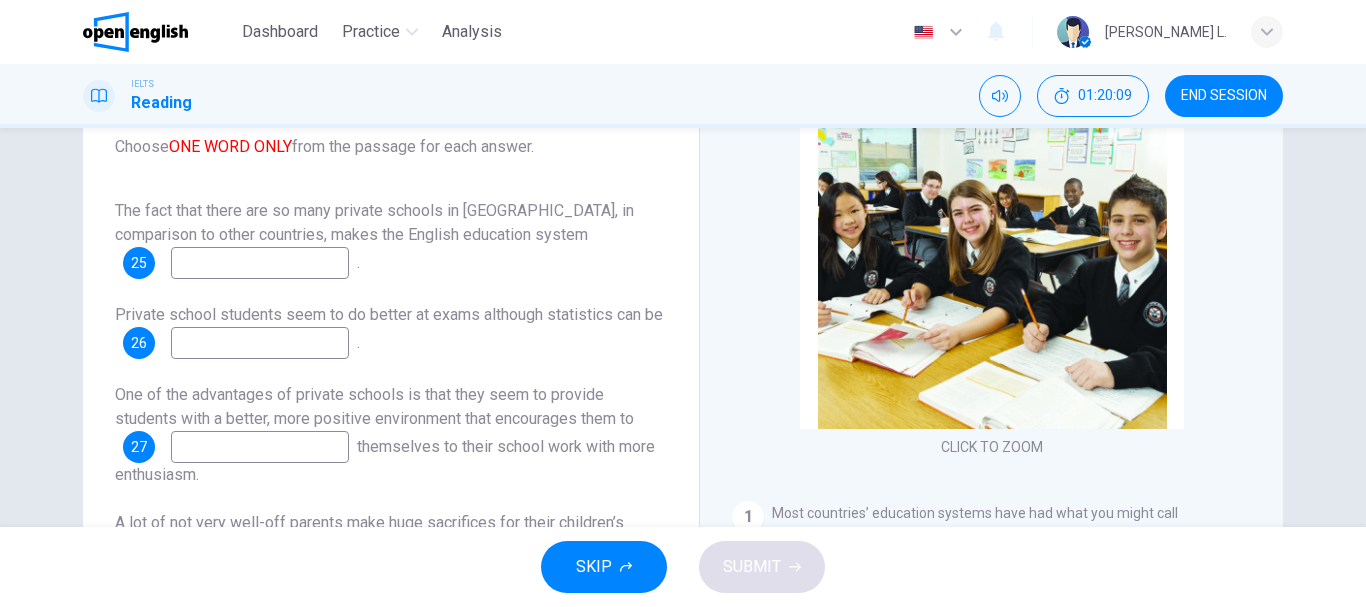 click at bounding box center (260, 263) 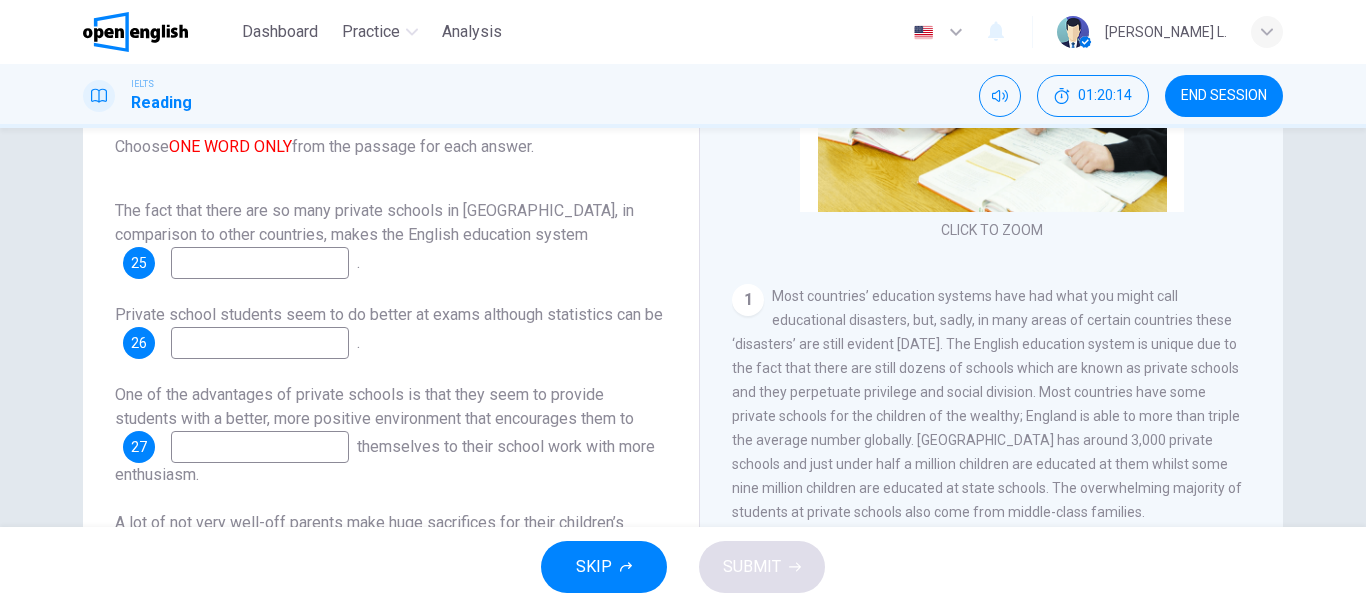scroll, scrollTop: 253, scrollLeft: 0, axis: vertical 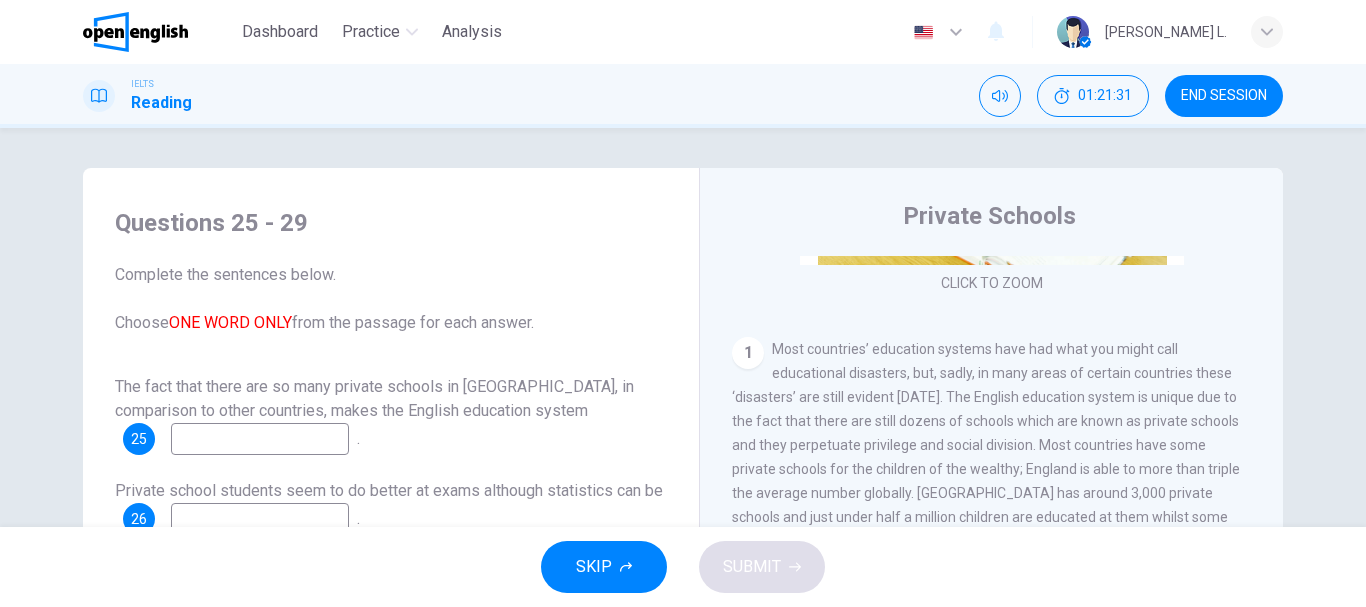 click at bounding box center (260, 439) 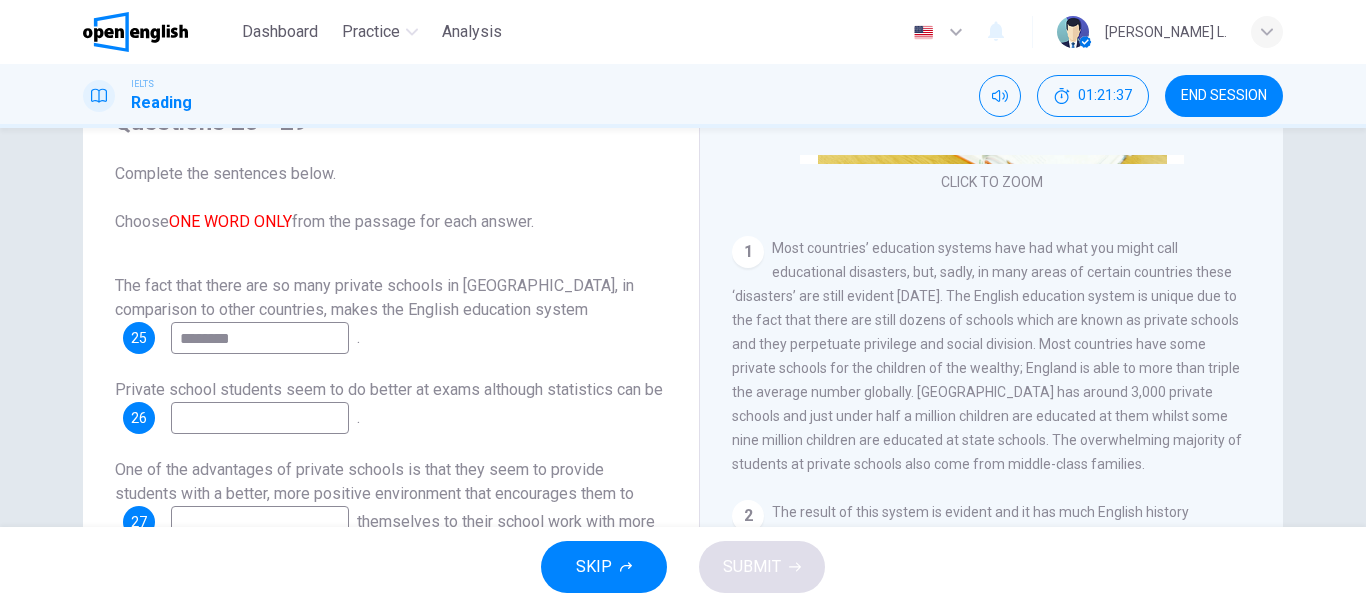 scroll, scrollTop: 165, scrollLeft: 0, axis: vertical 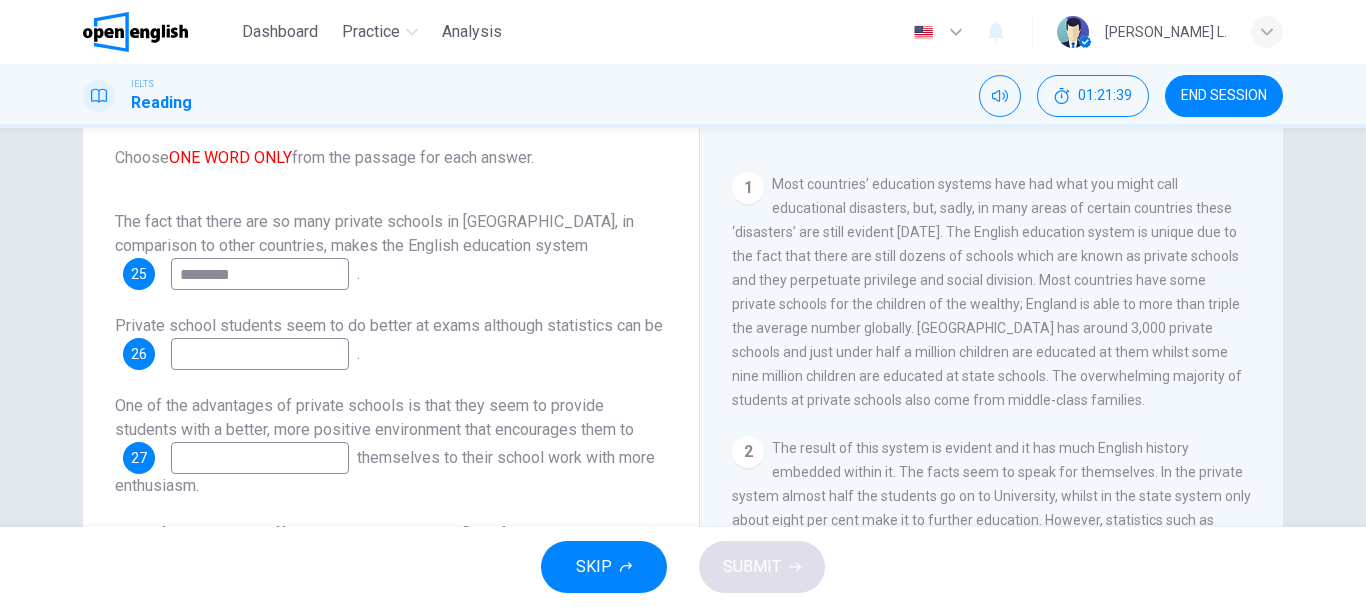 click on "********" at bounding box center [260, 274] 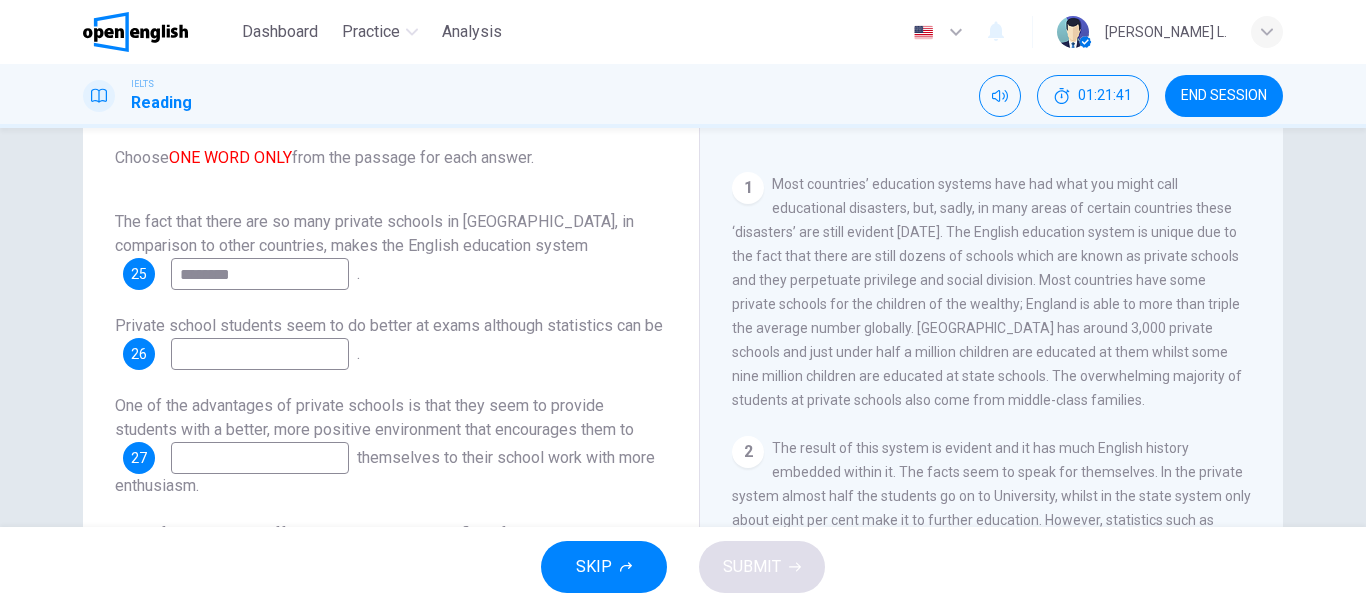 type on "********" 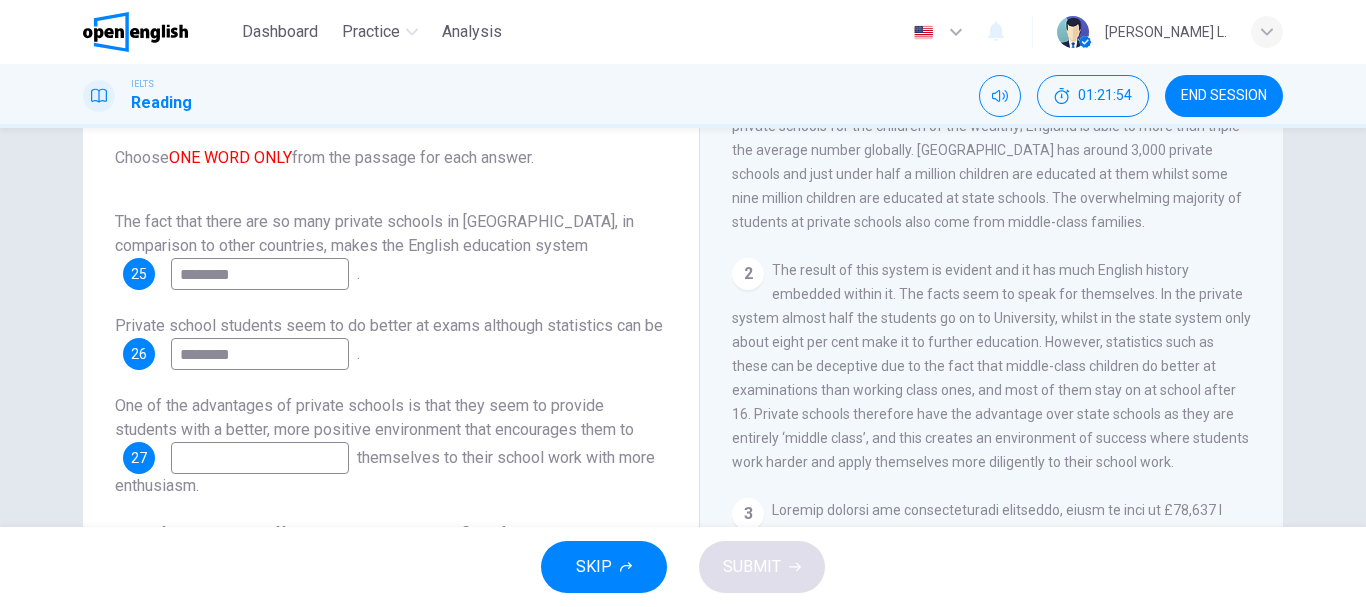 scroll, scrollTop: 564, scrollLeft: 0, axis: vertical 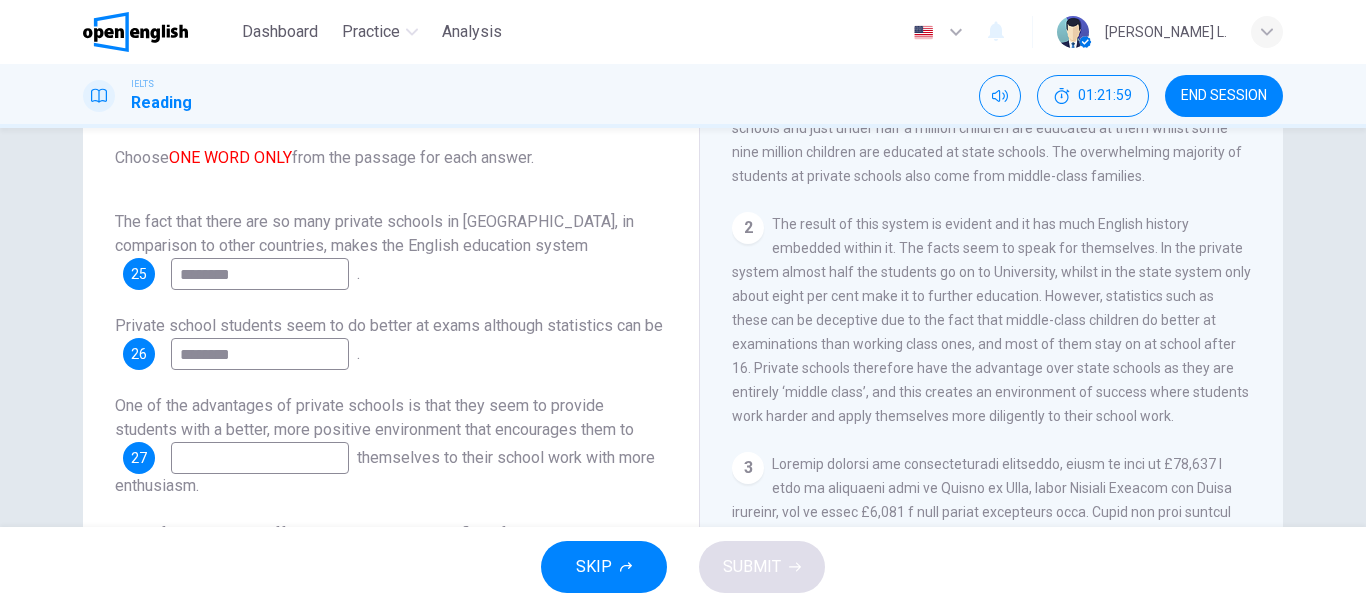 type on "********" 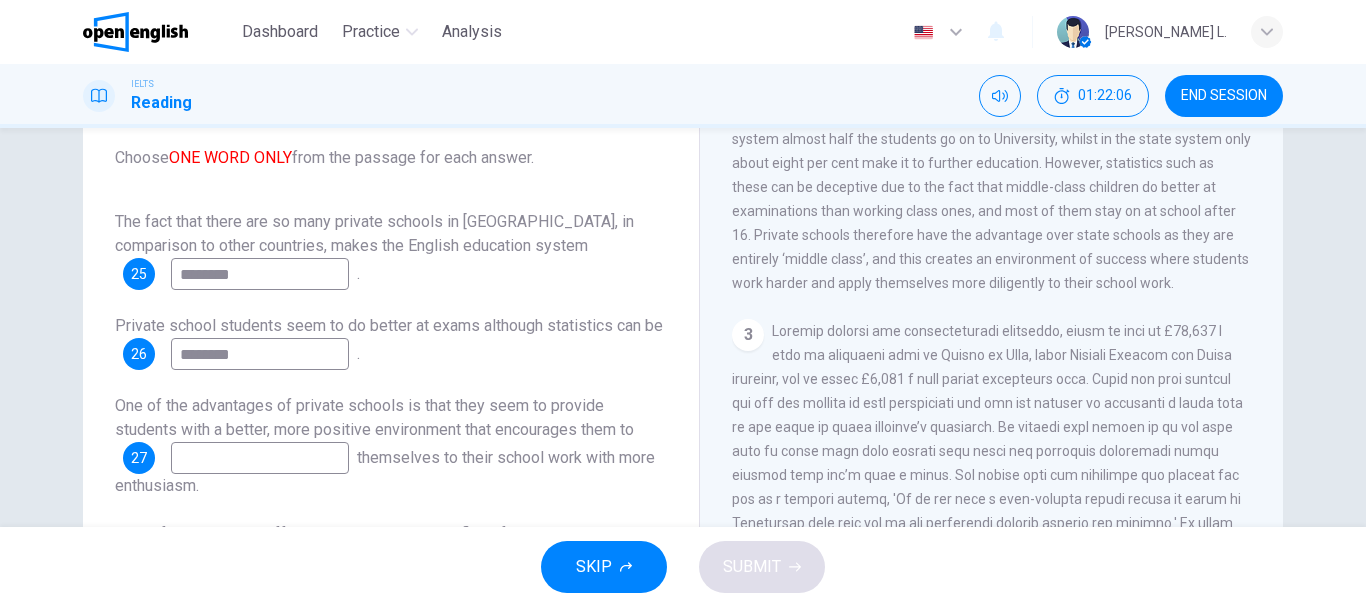 scroll, scrollTop: 739, scrollLeft: 0, axis: vertical 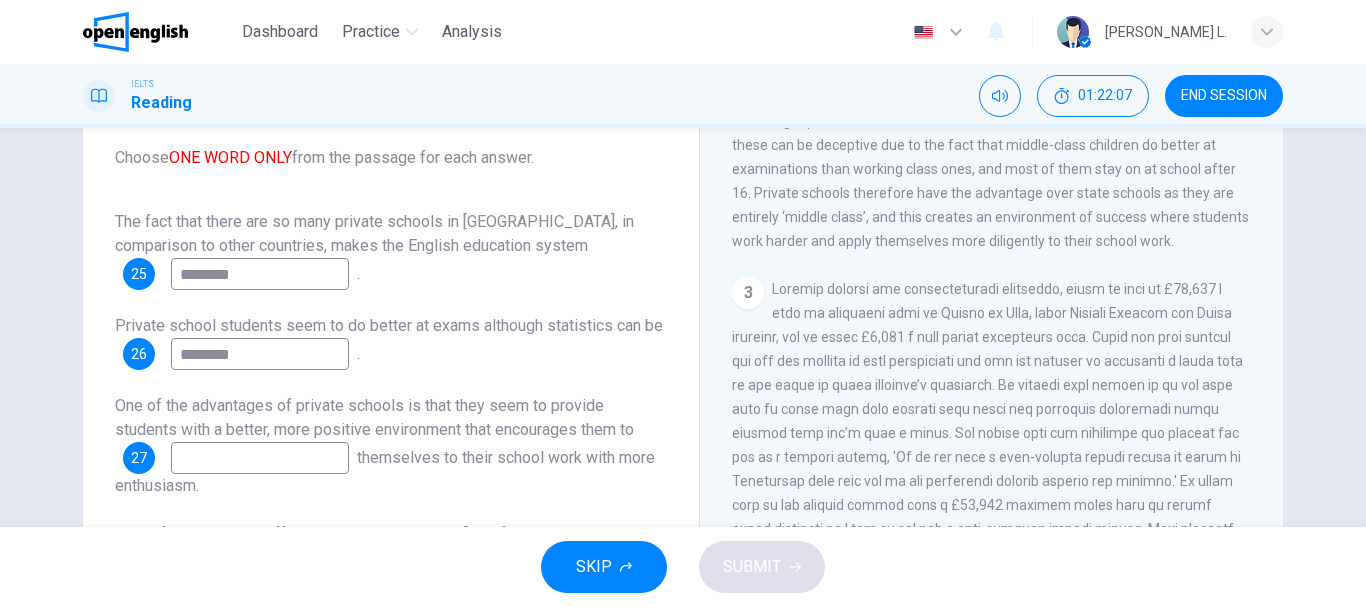 drag, startPoint x: 1275, startPoint y: 453, endPoint x: 1267, endPoint y: 506, distance: 53.600372 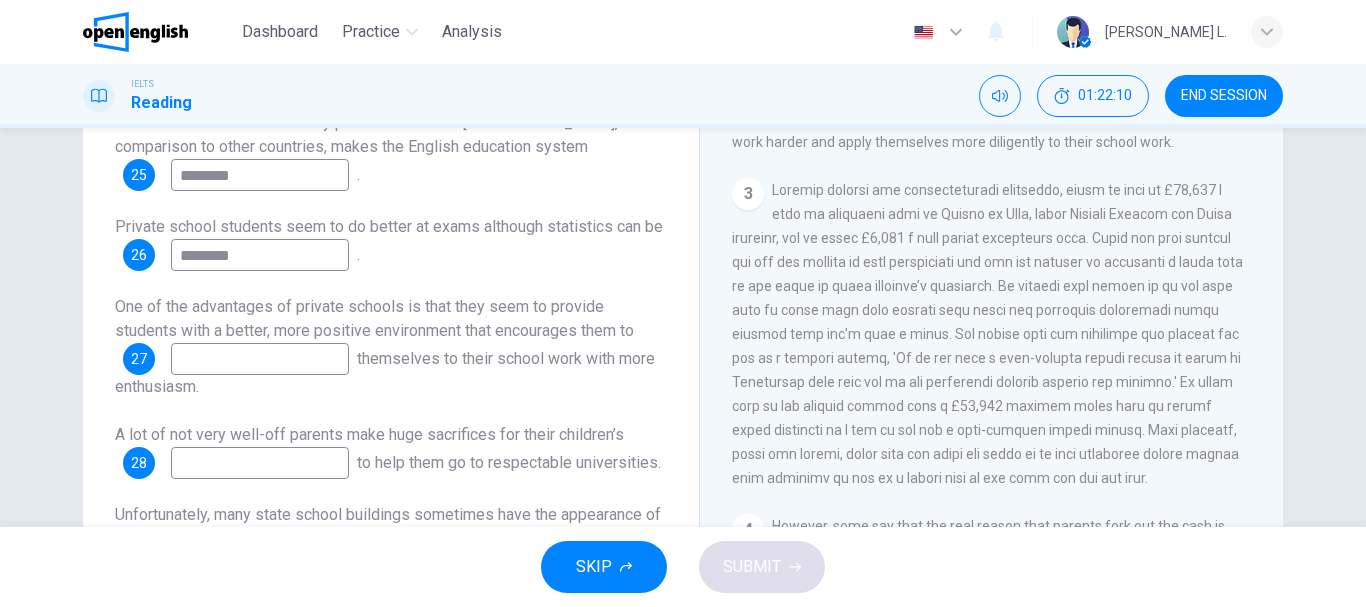 scroll, scrollTop: 273, scrollLeft: 0, axis: vertical 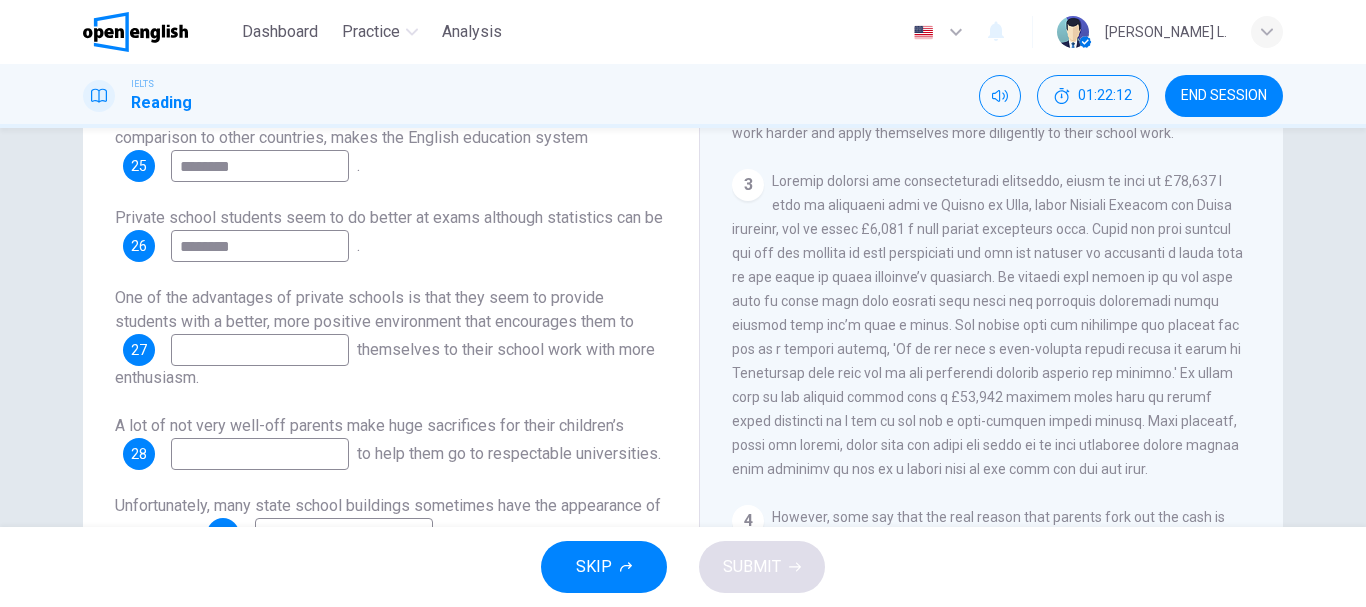 click at bounding box center (260, 350) 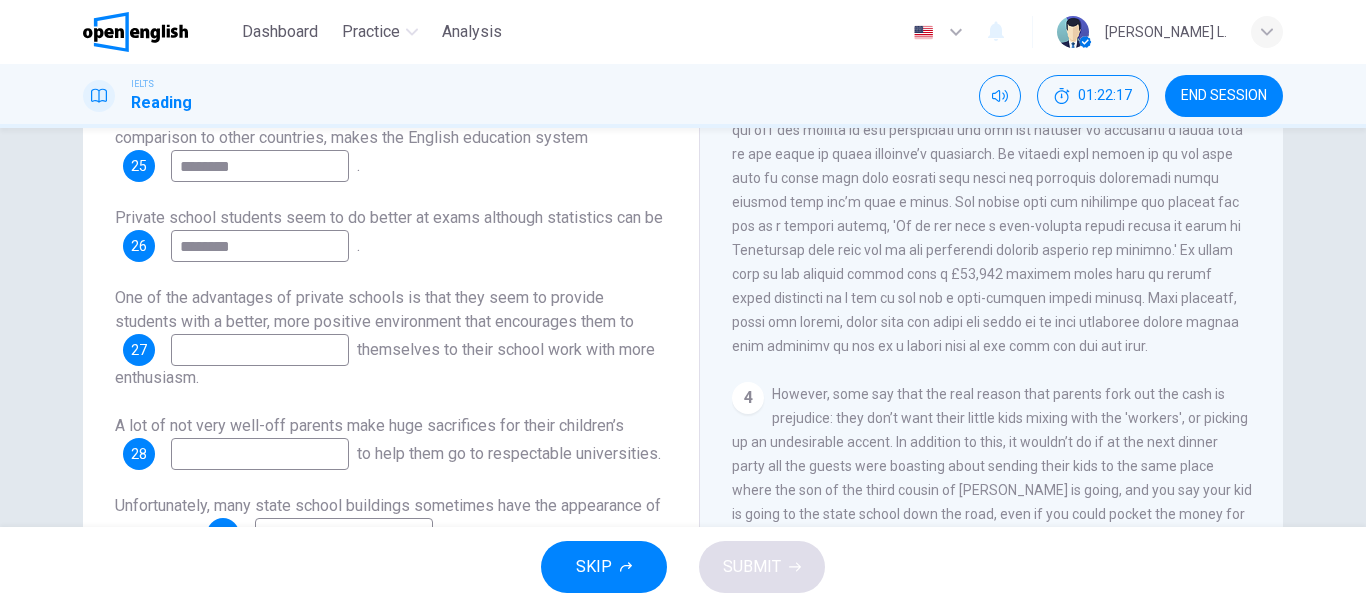 scroll, scrollTop: 855, scrollLeft: 0, axis: vertical 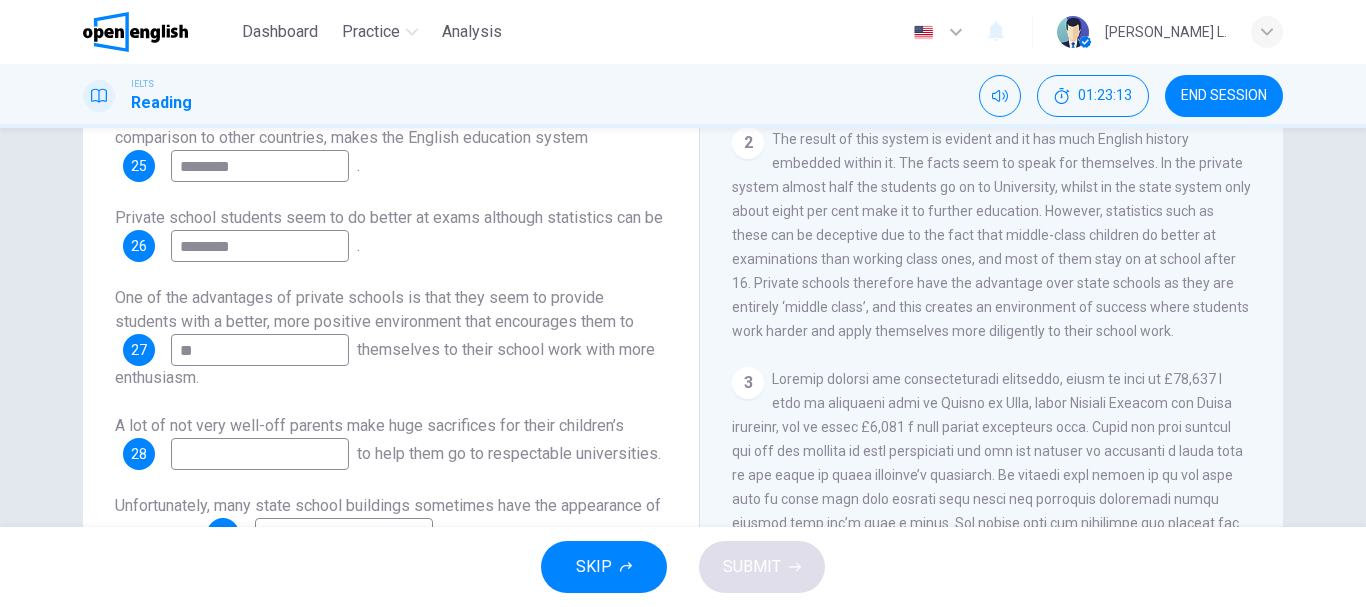 type on "*" 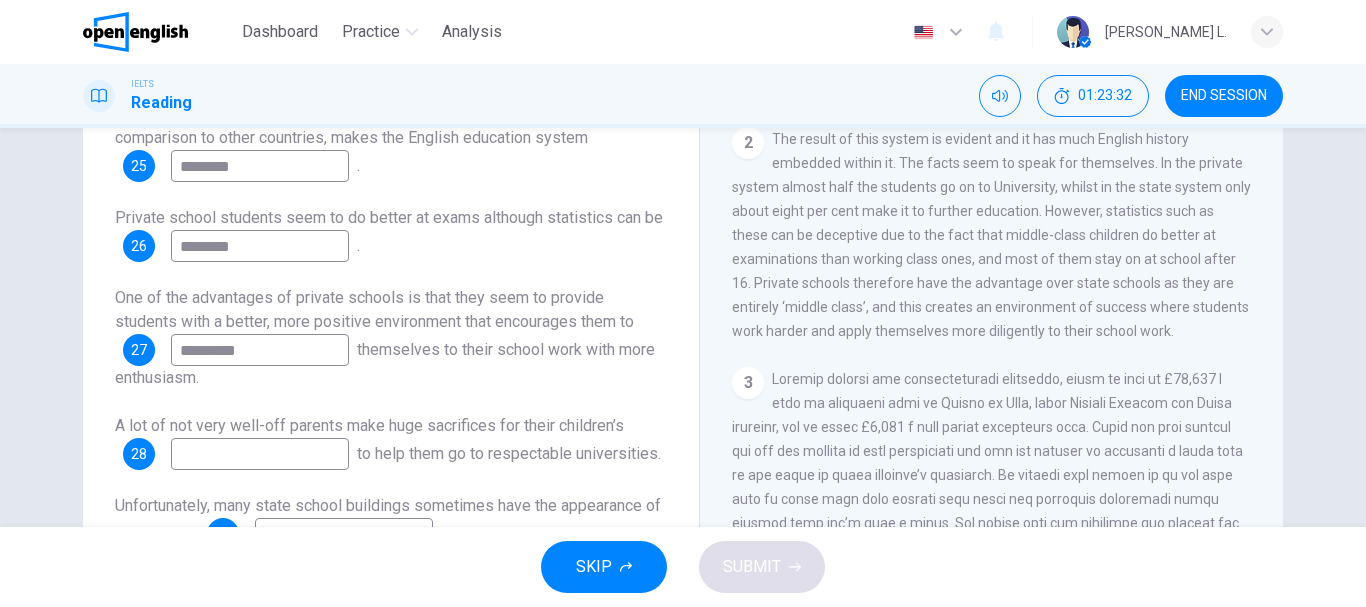 scroll, scrollTop: 376, scrollLeft: 0, axis: vertical 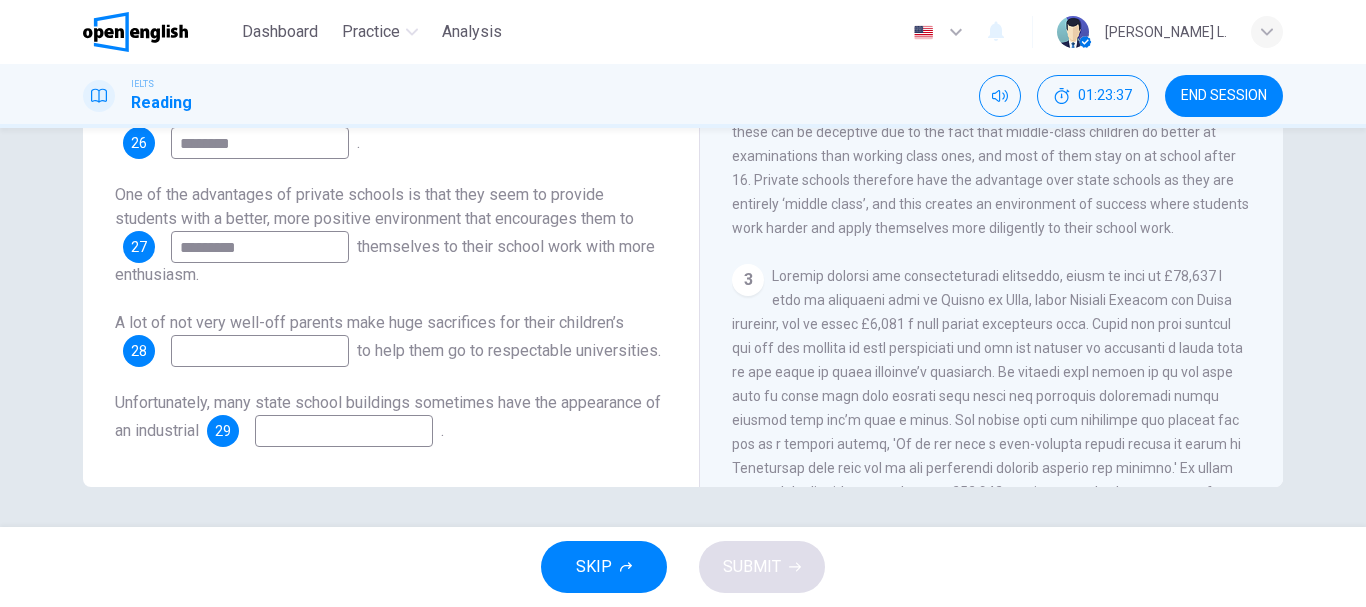 type on "*********" 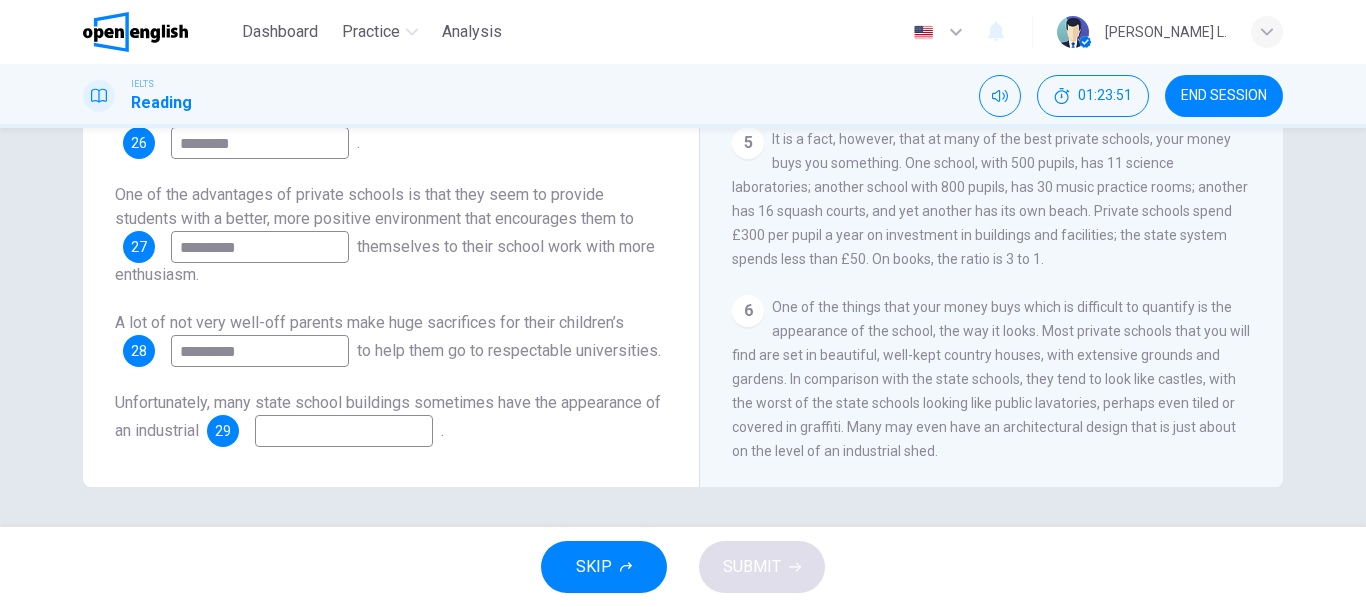 scroll, scrollTop: 1283, scrollLeft: 0, axis: vertical 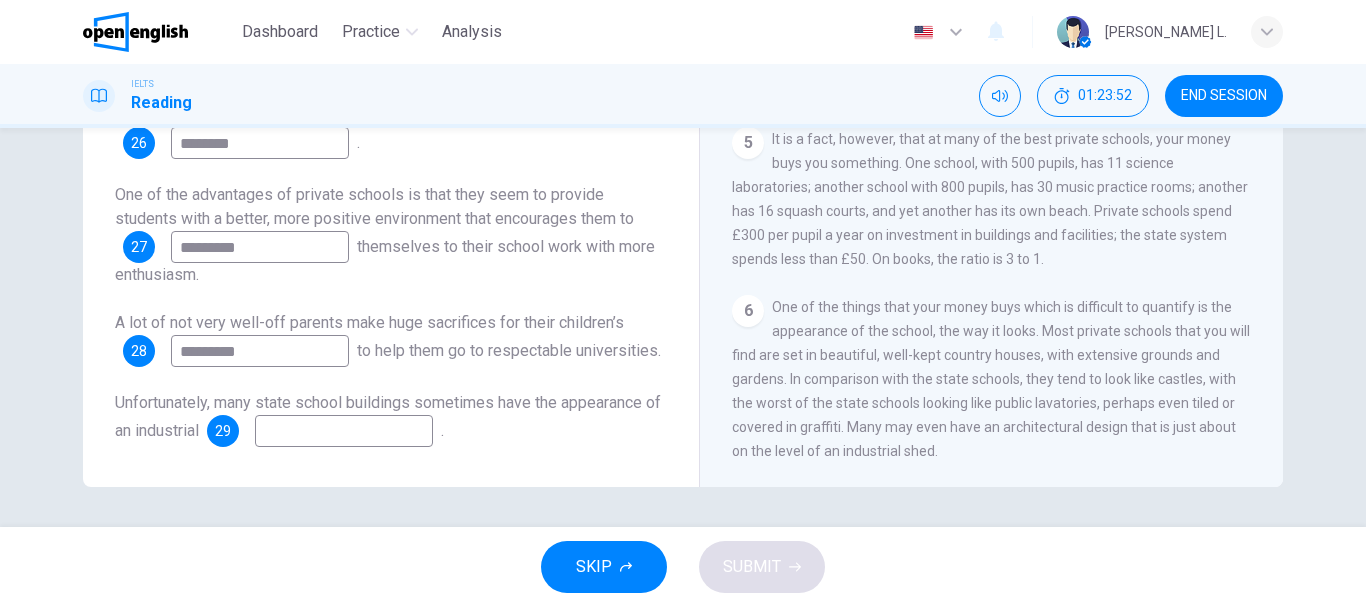 type on "*********" 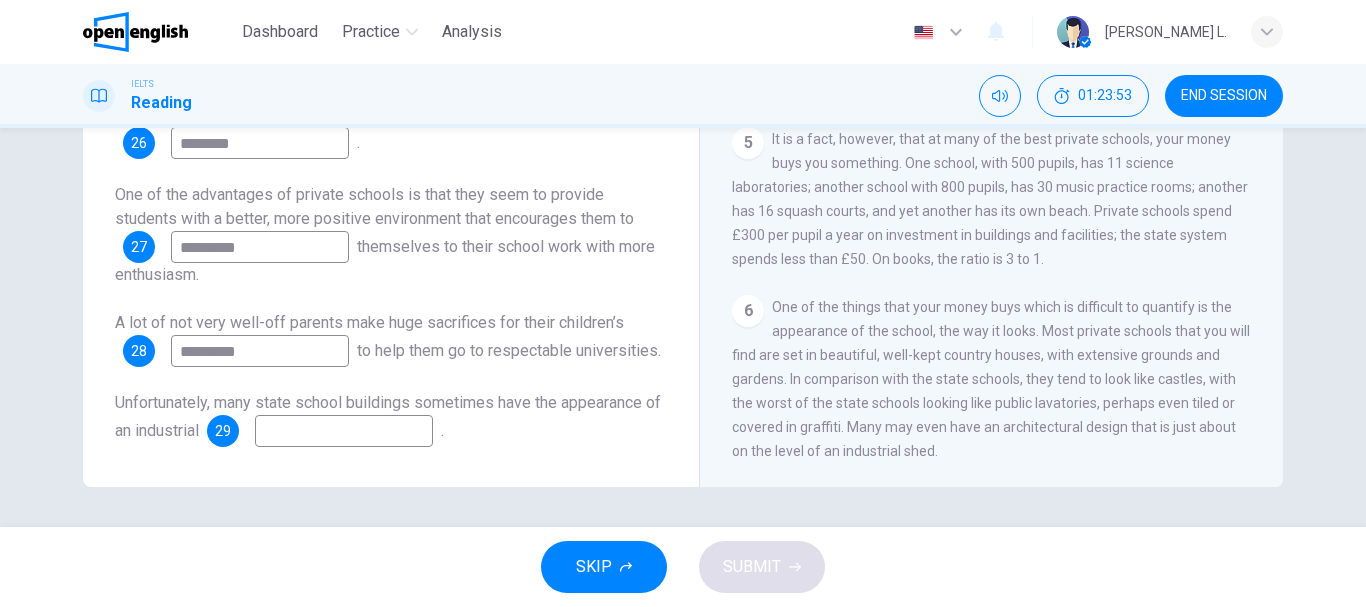 click at bounding box center [344, 431] 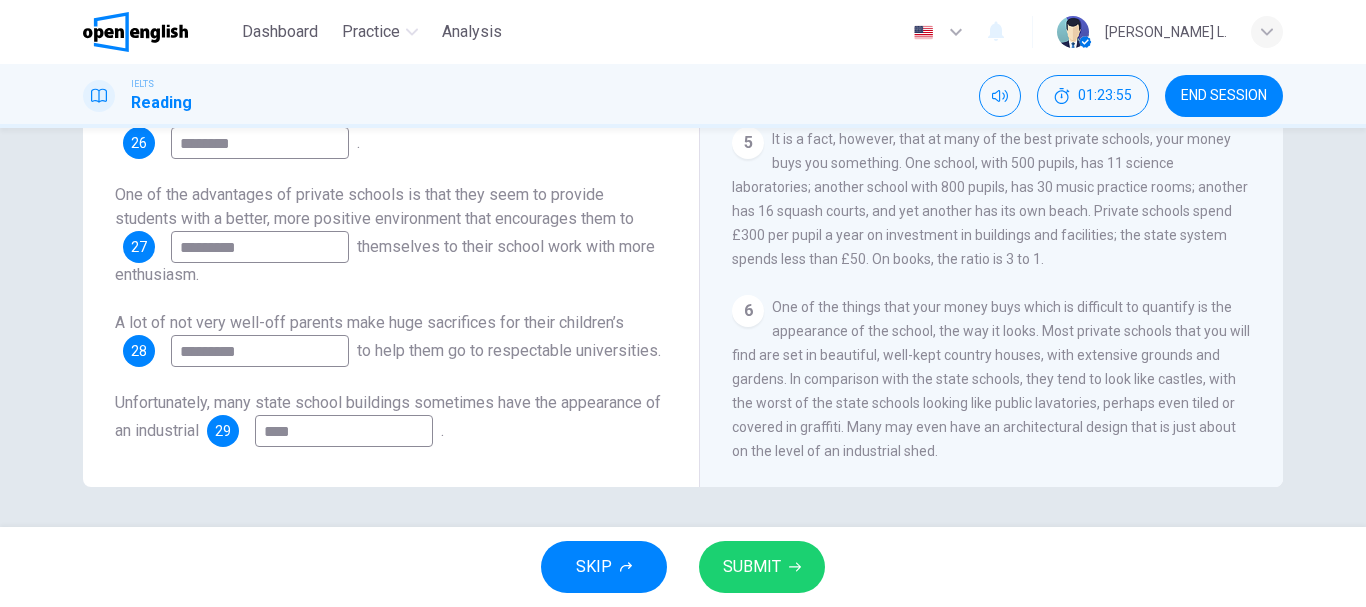 type on "****" 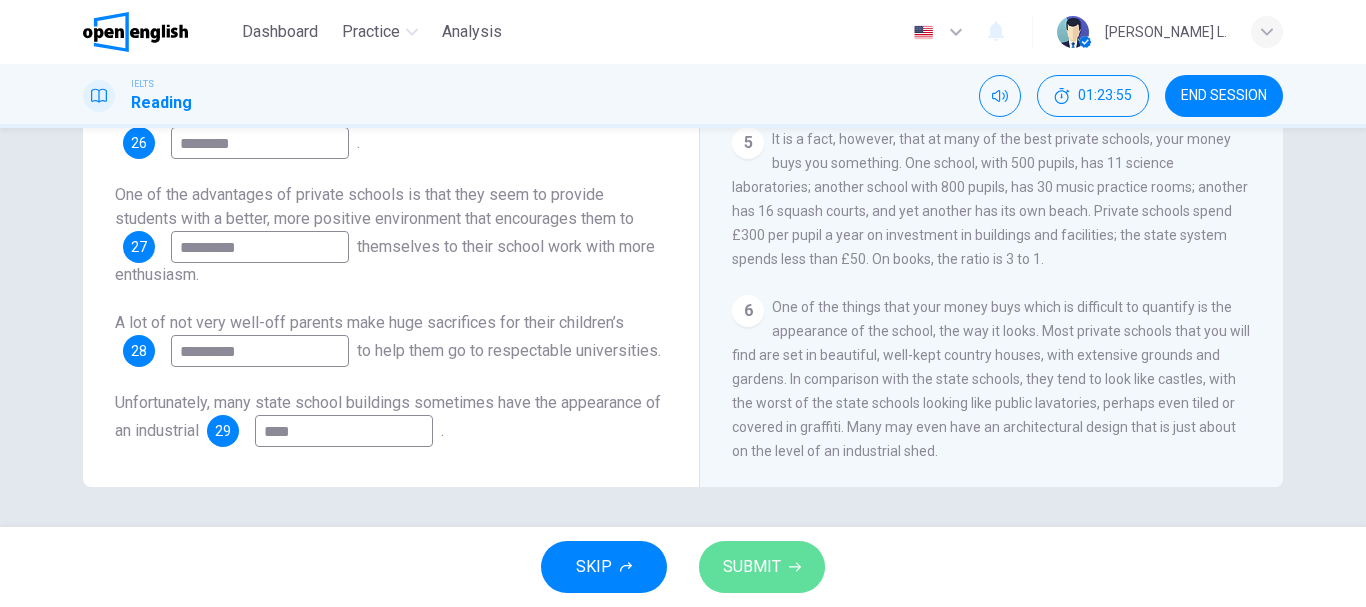 click on "SUBMIT" at bounding box center (752, 567) 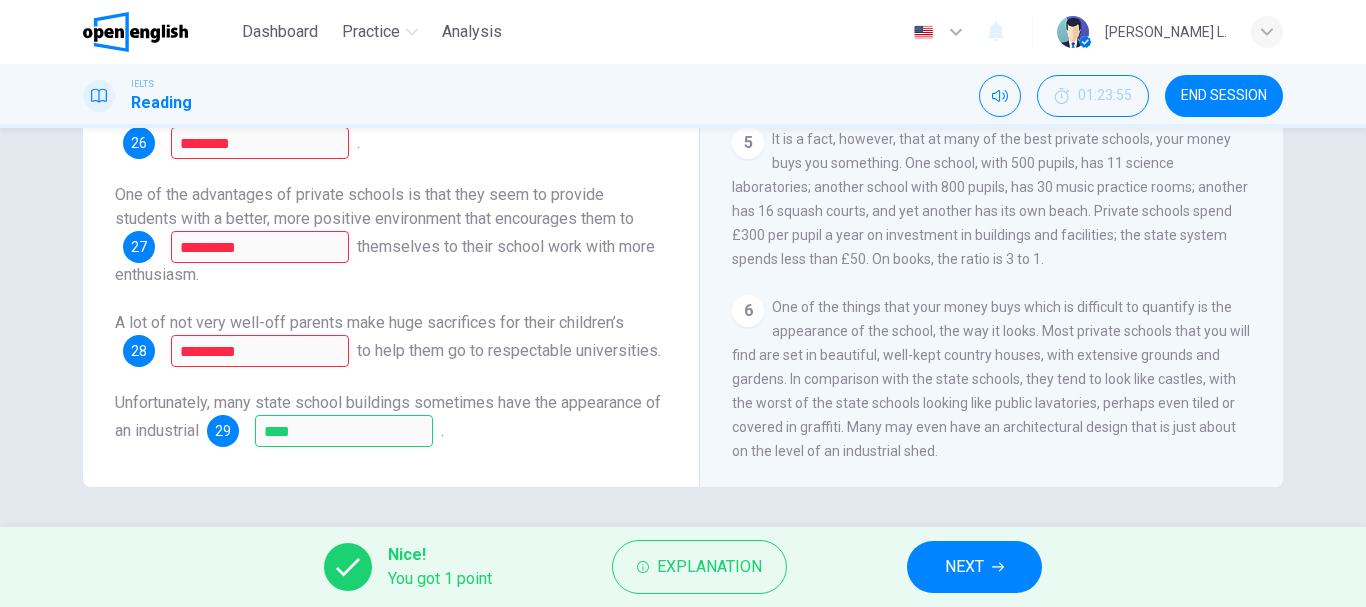 click on "Unfortunately, many state school buildings sometimes have the appearance of an industrial  29 **** ." at bounding box center [391, 419] 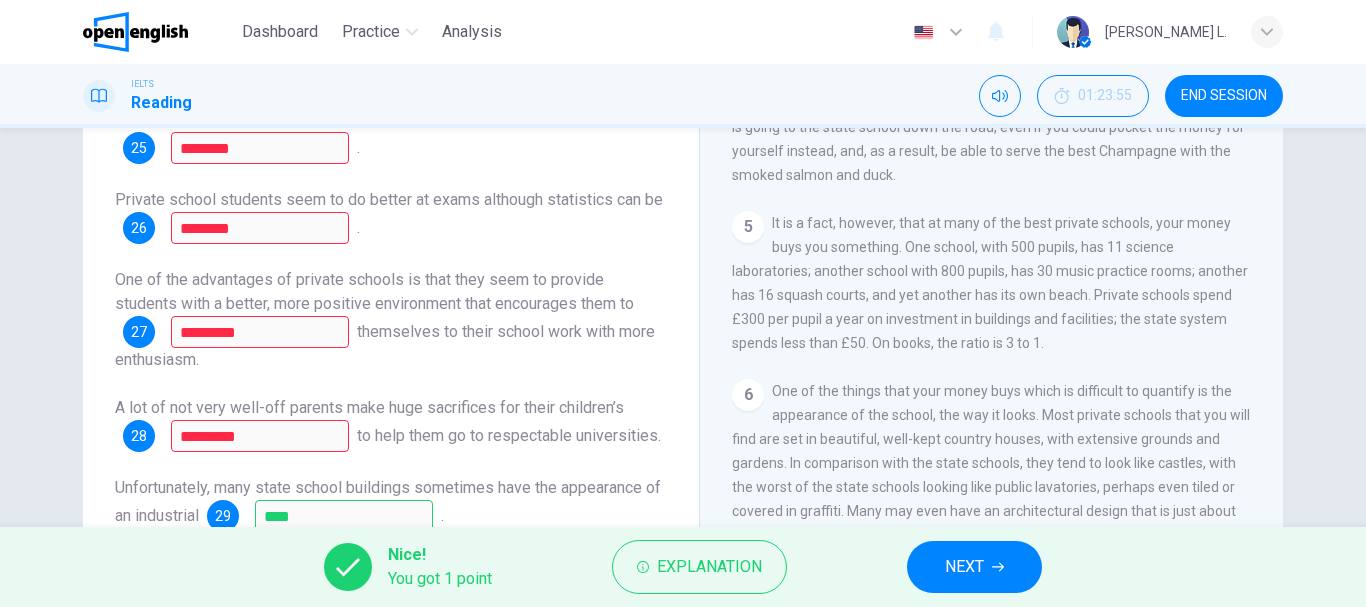 scroll, scrollTop: 256, scrollLeft: 0, axis: vertical 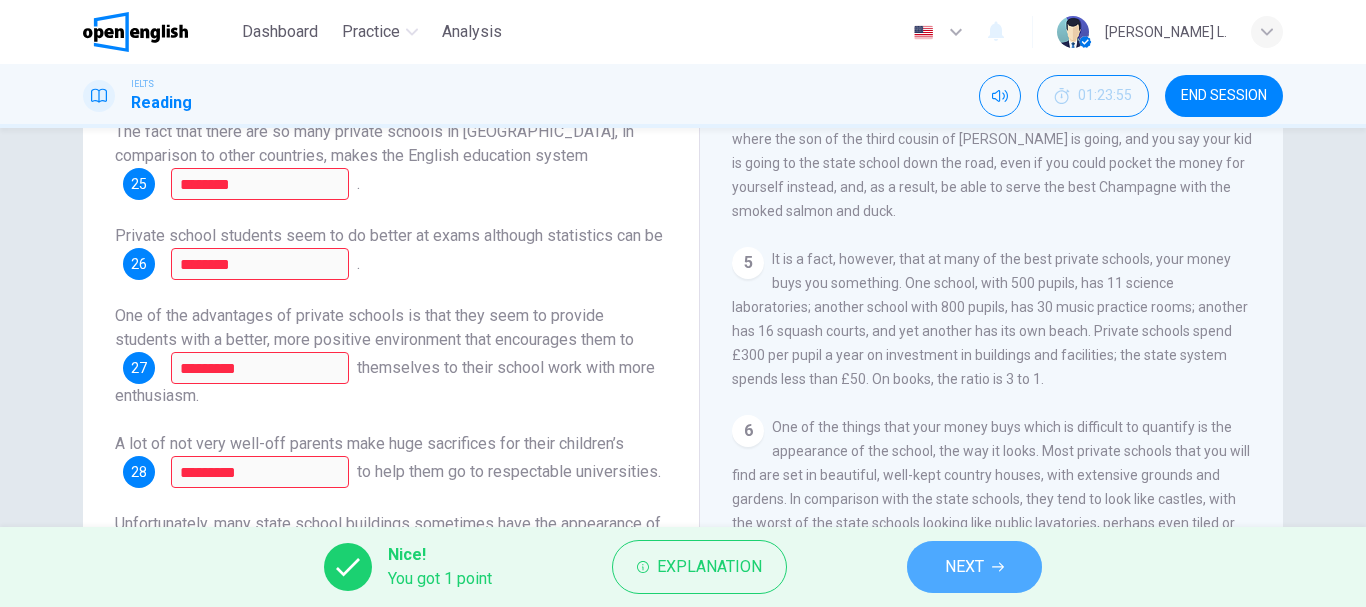 click on "NEXT" at bounding box center (964, 567) 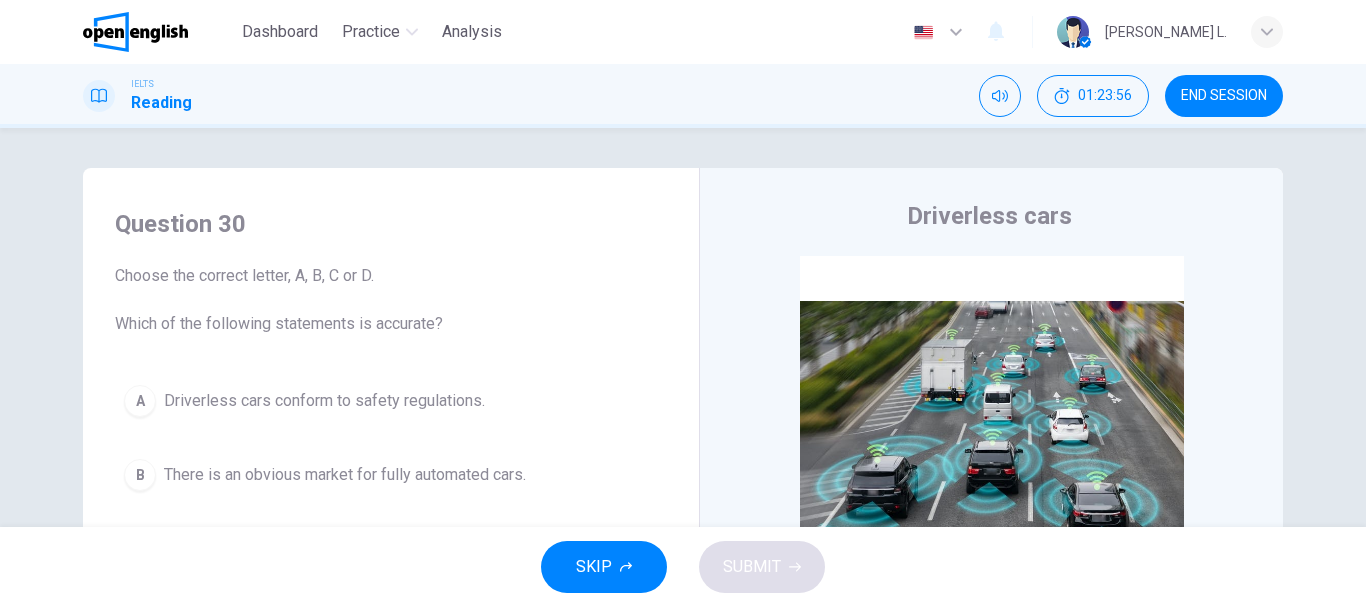 click on "Question 30" at bounding box center [391, 224] 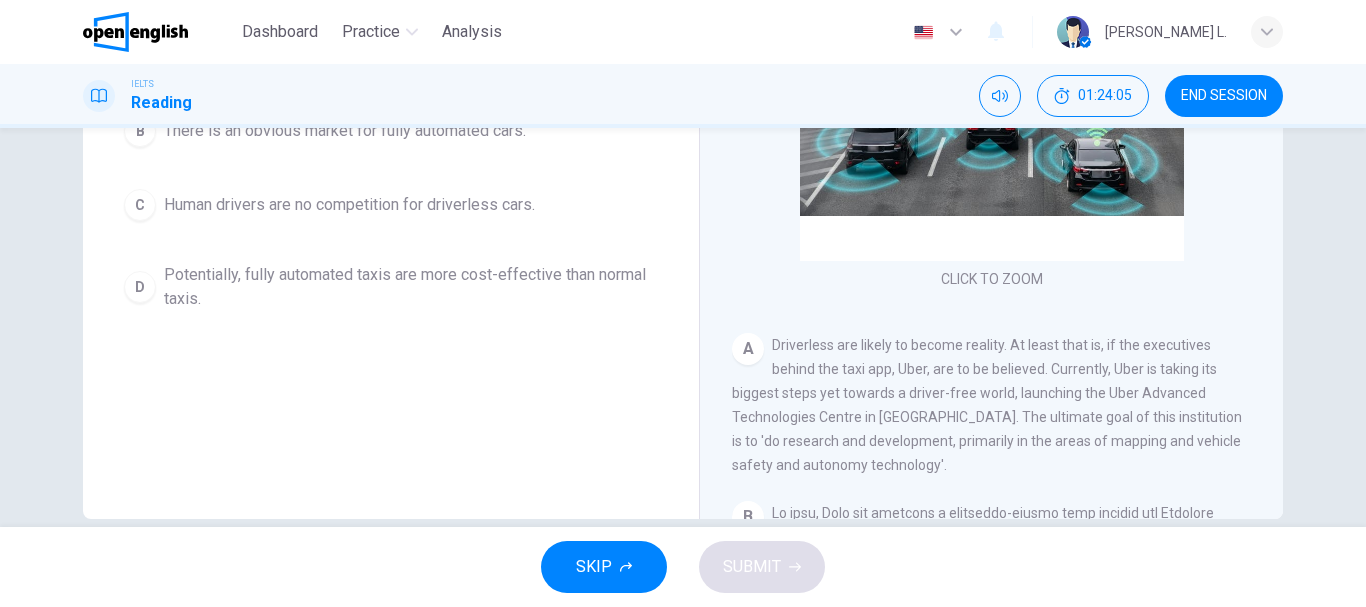 scroll, scrollTop: 376, scrollLeft: 0, axis: vertical 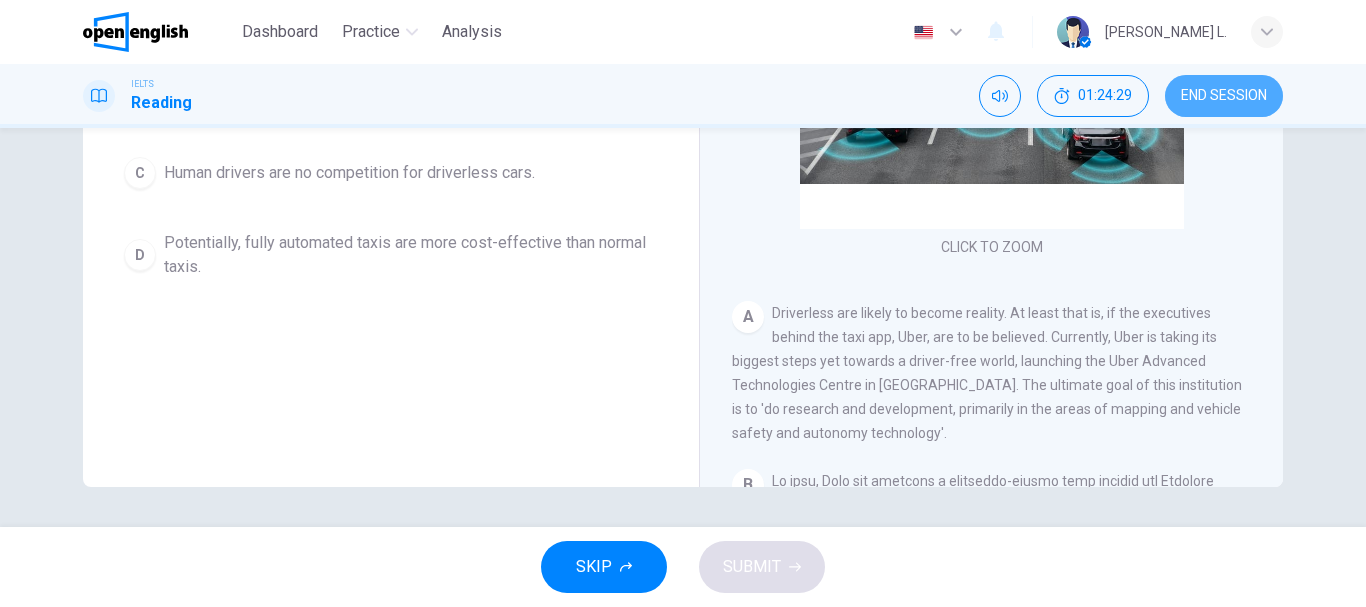 click on "END SESSION" at bounding box center [1224, 96] 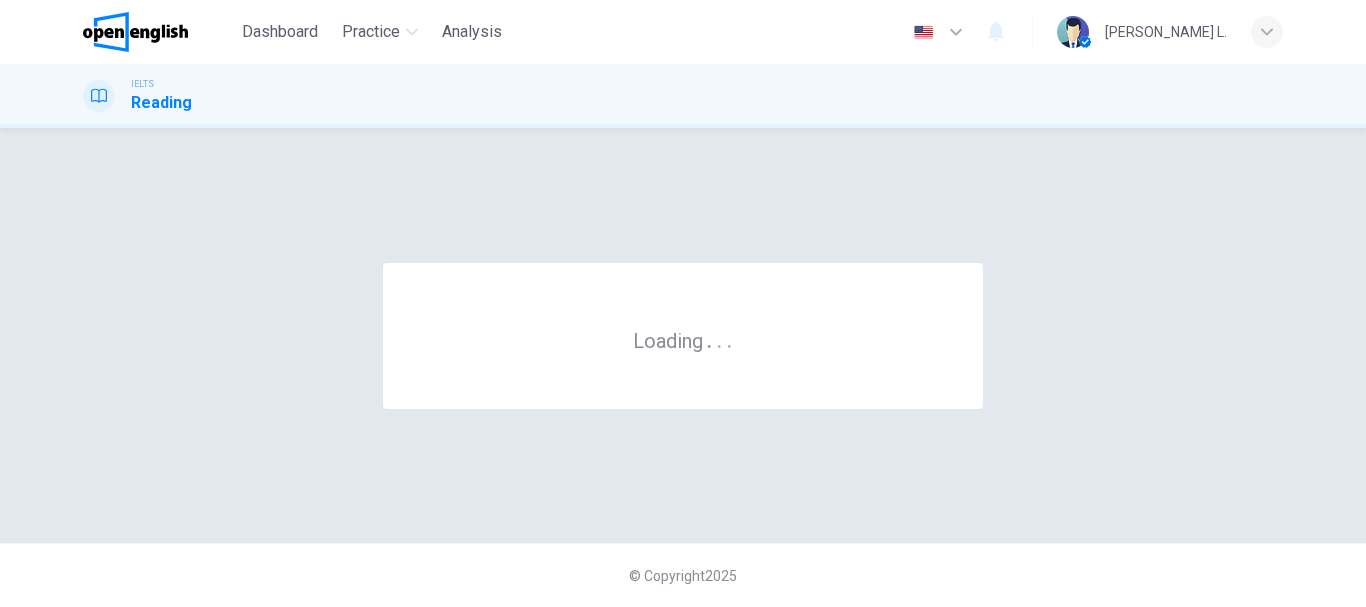 scroll, scrollTop: 0, scrollLeft: 0, axis: both 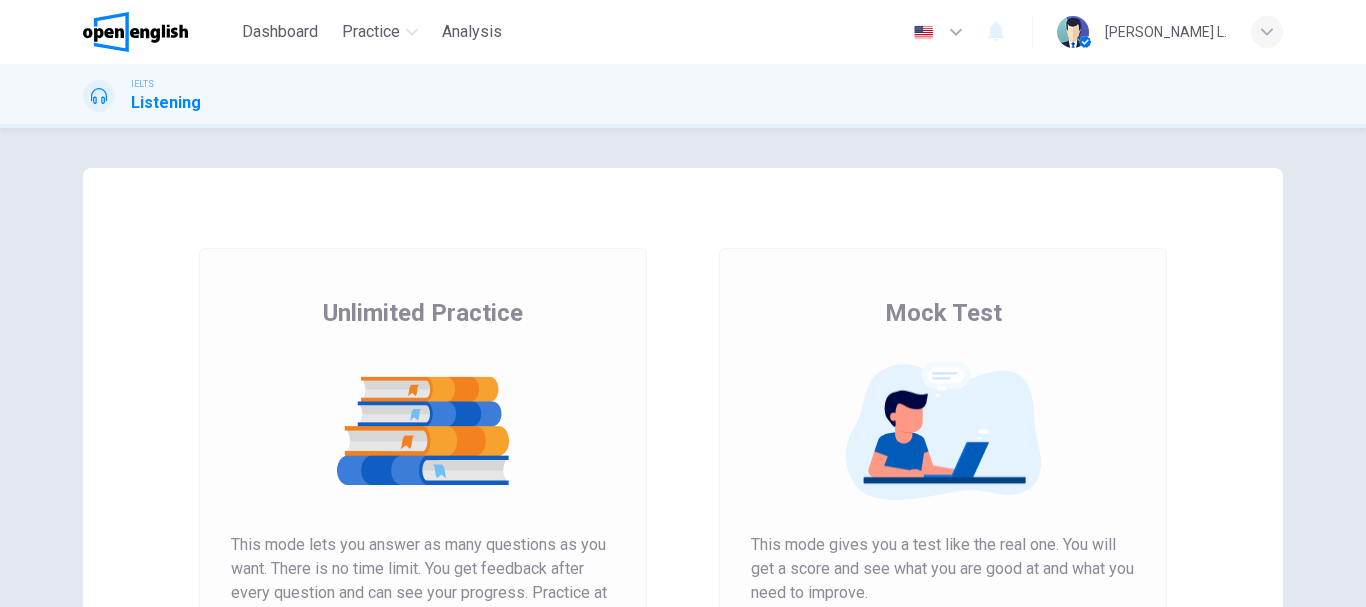 click on "Unlimited Practice This mode lets you answer as many questions as you want. There is no time limit. You get feedback after every question and can see your progress. Practice at your own speed. Start Practice" at bounding box center [423, 515] 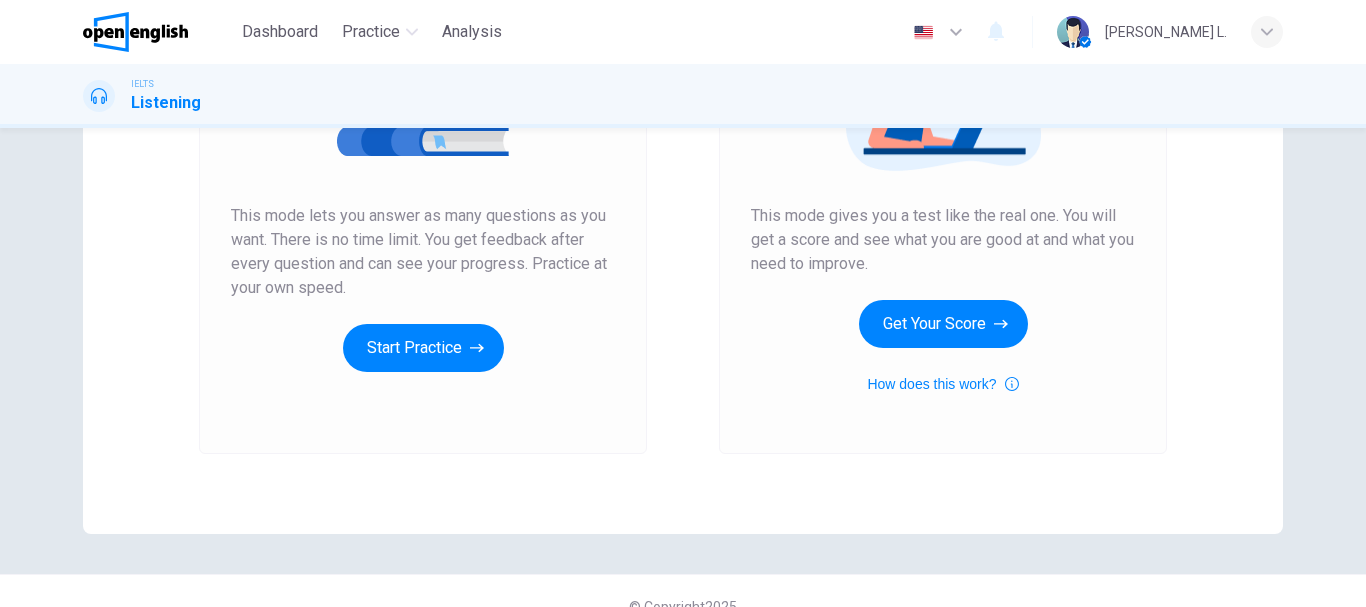 scroll, scrollTop: 360, scrollLeft: 0, axis: vertical 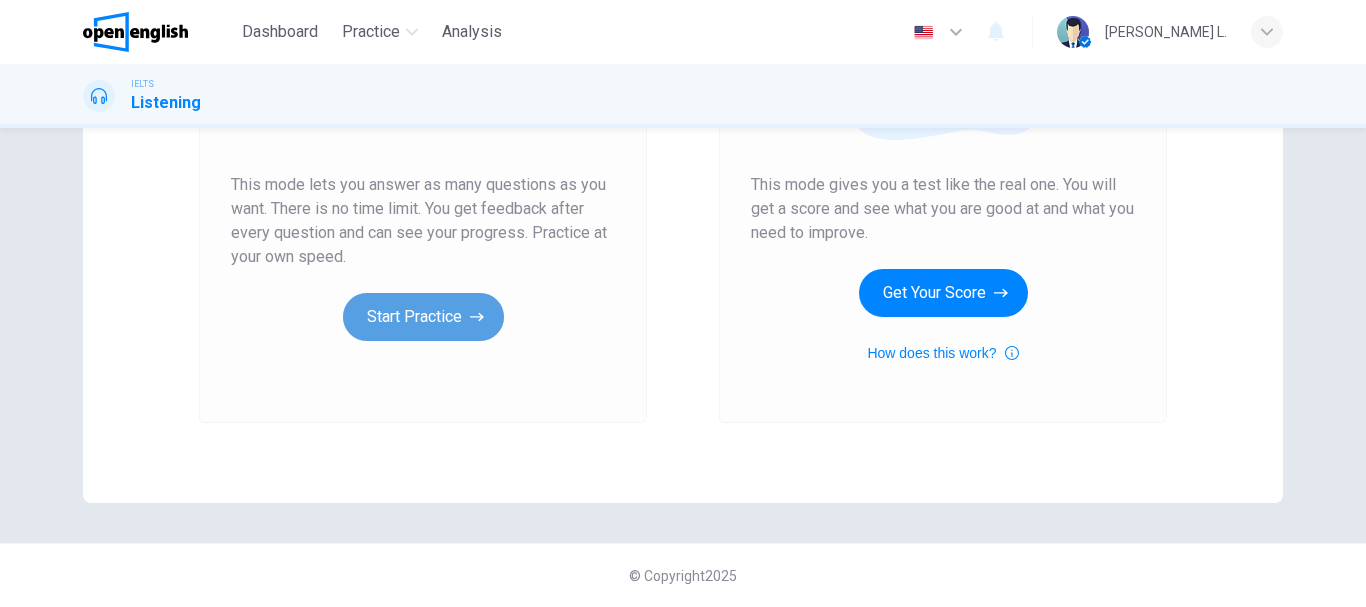 click on "Start Practice" at bounding box center [423, 317] 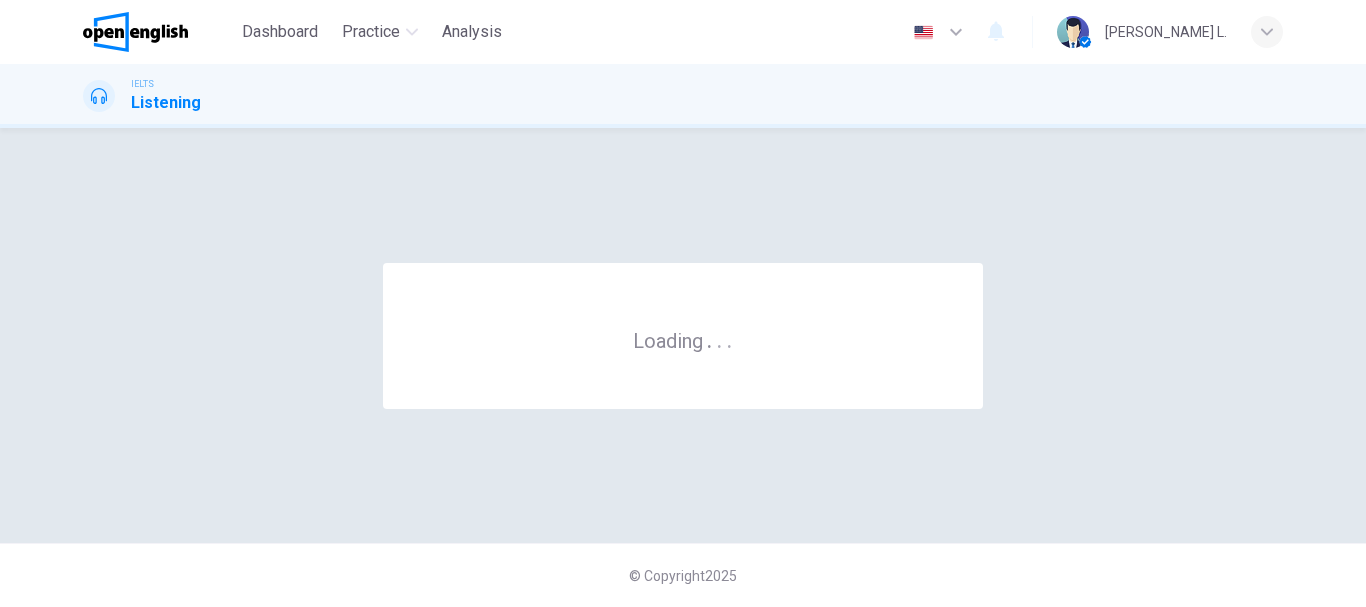 scroll, scrollTop: 0, scrollLeft: 0, axis: both 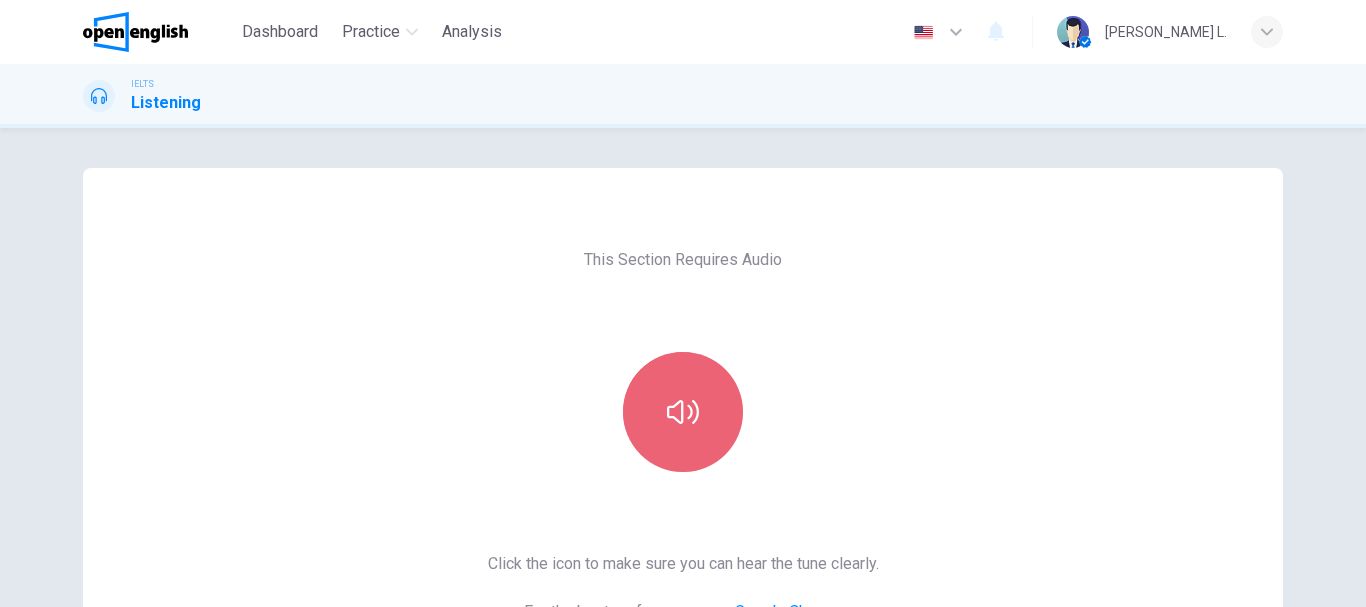 click at bounding box center [683, 412] 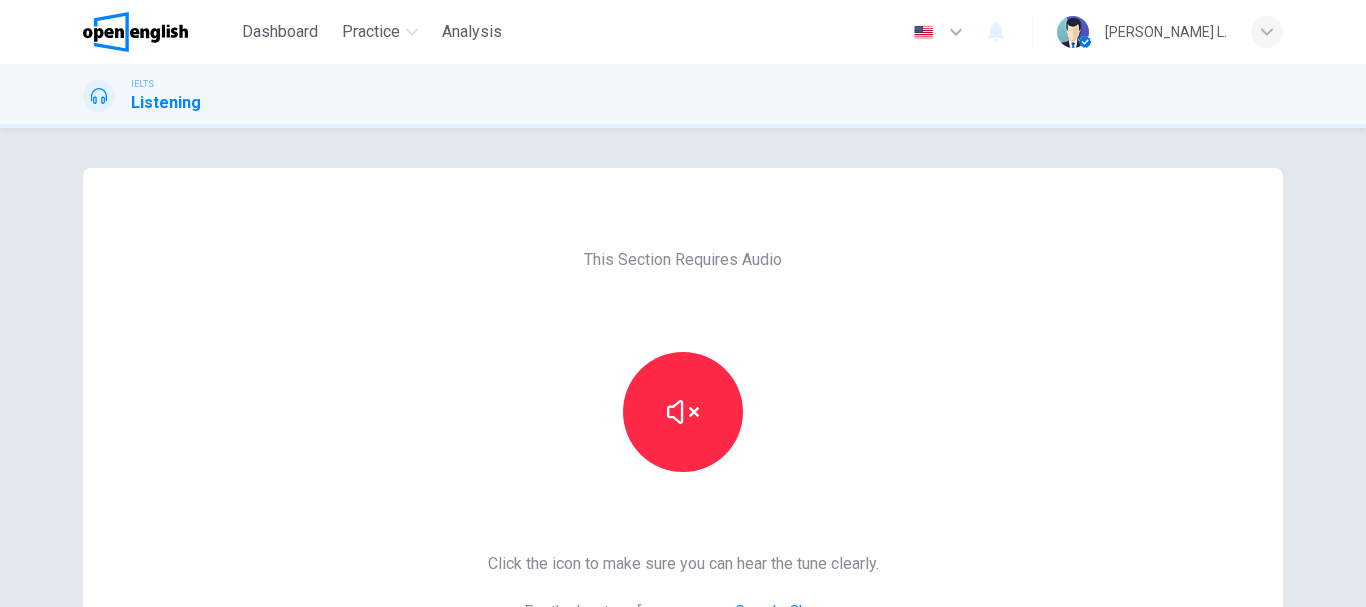 click on "This Section Requires Audio Click the icon to make sure you can hear the tune clearly. For the best performance, use  Google Chrome Sounds good!" at bounding box center [683, 515] 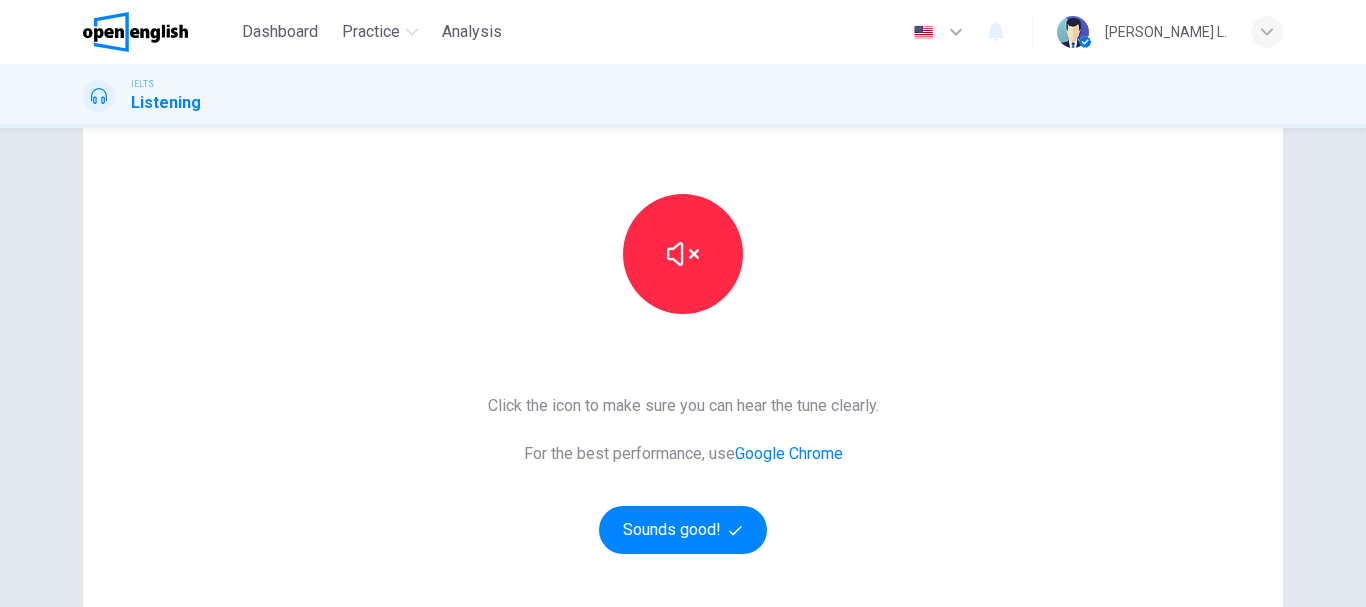 scroll, scrollTop: 160, scrollLeft: 0, axis: vertical 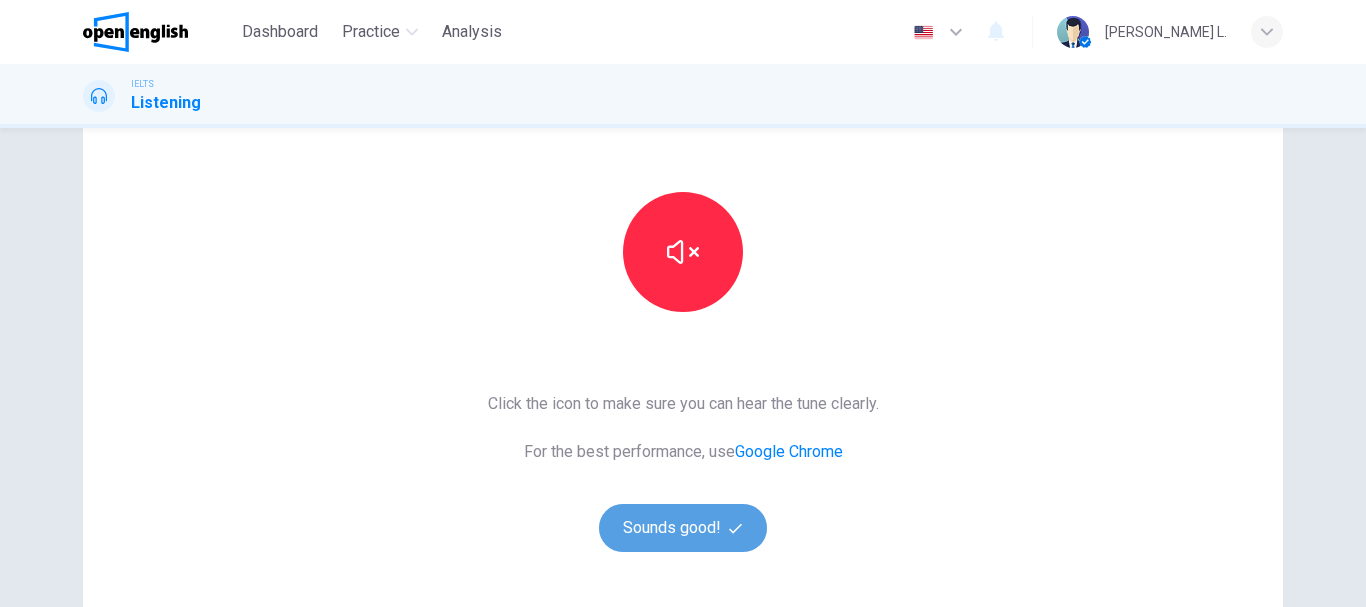 click on "Sounds good!" at bounding box center [683, 528] 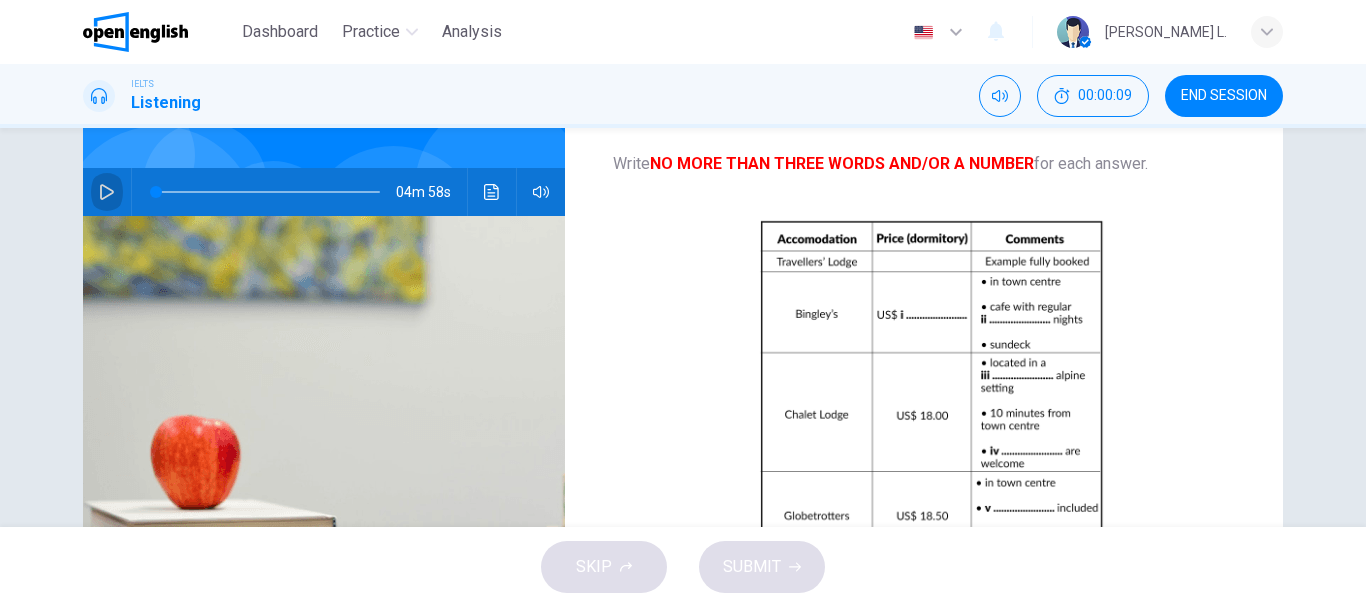 click 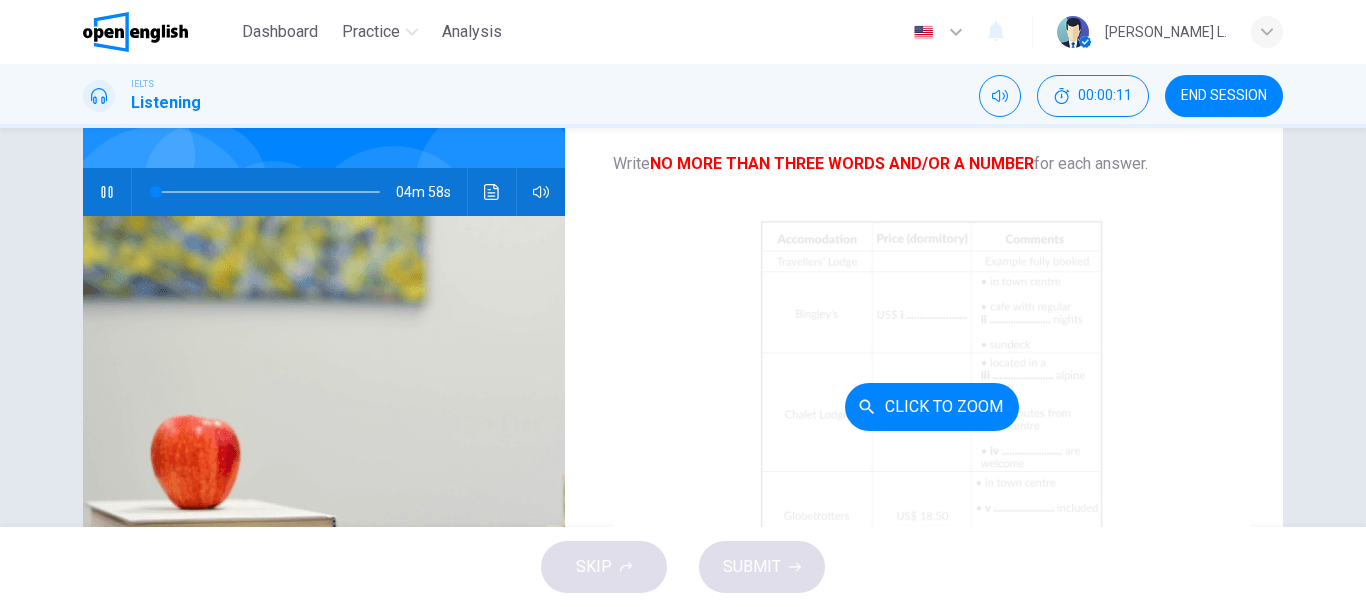 click on "Click to Zoom" at bounding box center (932, 406) 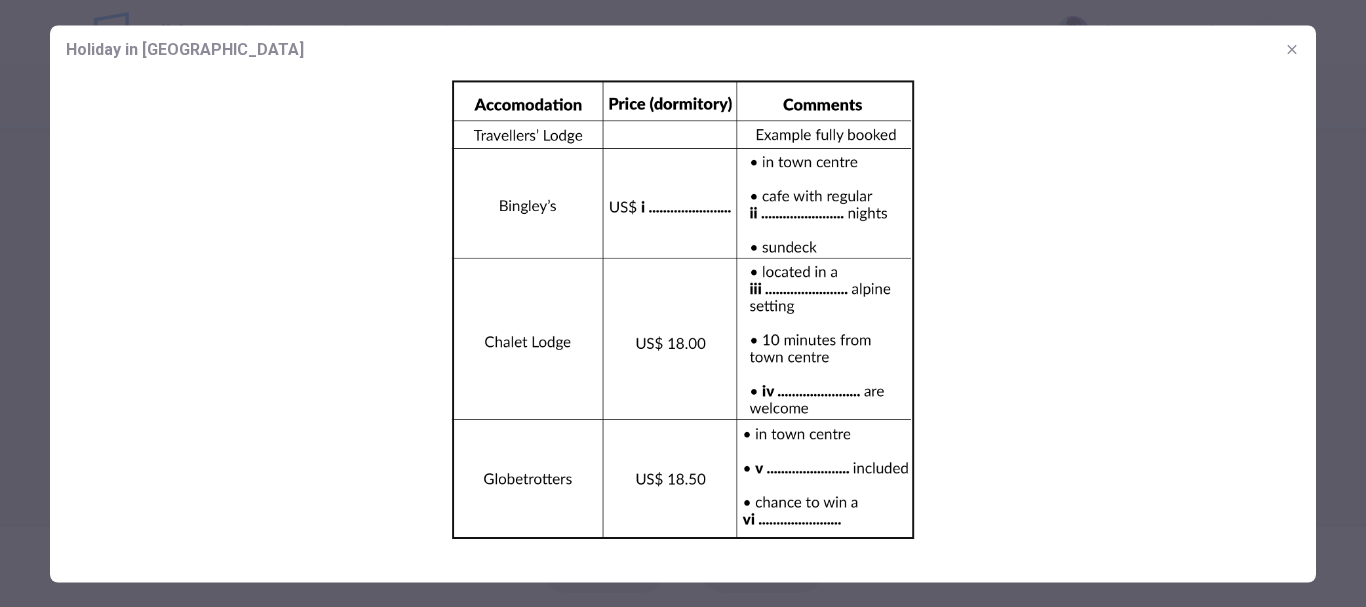 click at bounding box center (1292, 49) 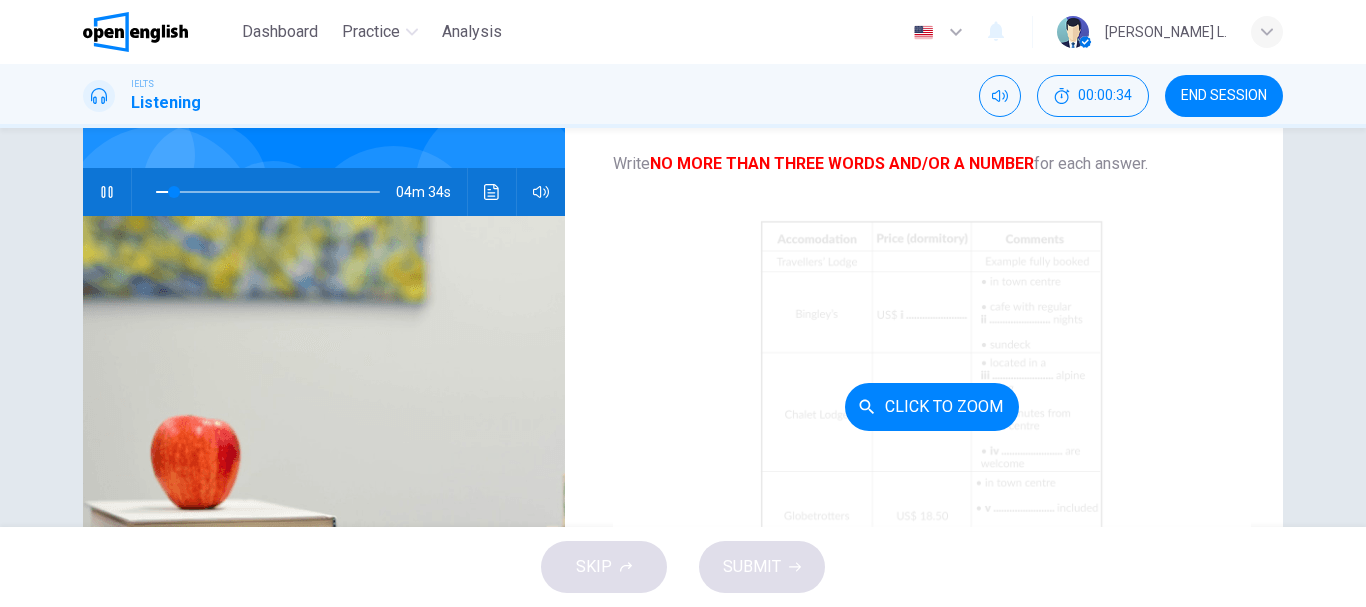 click on "Click to Zoom" at bounding box center (932, 406) 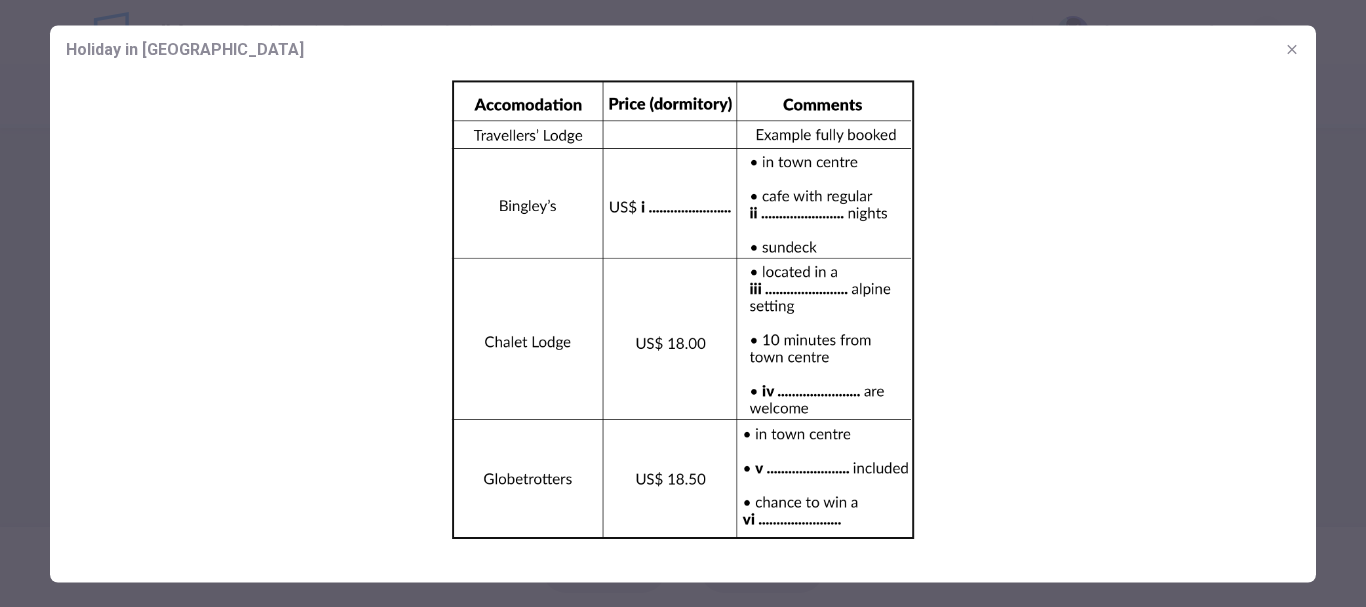 click at bounding box center (683, 309) 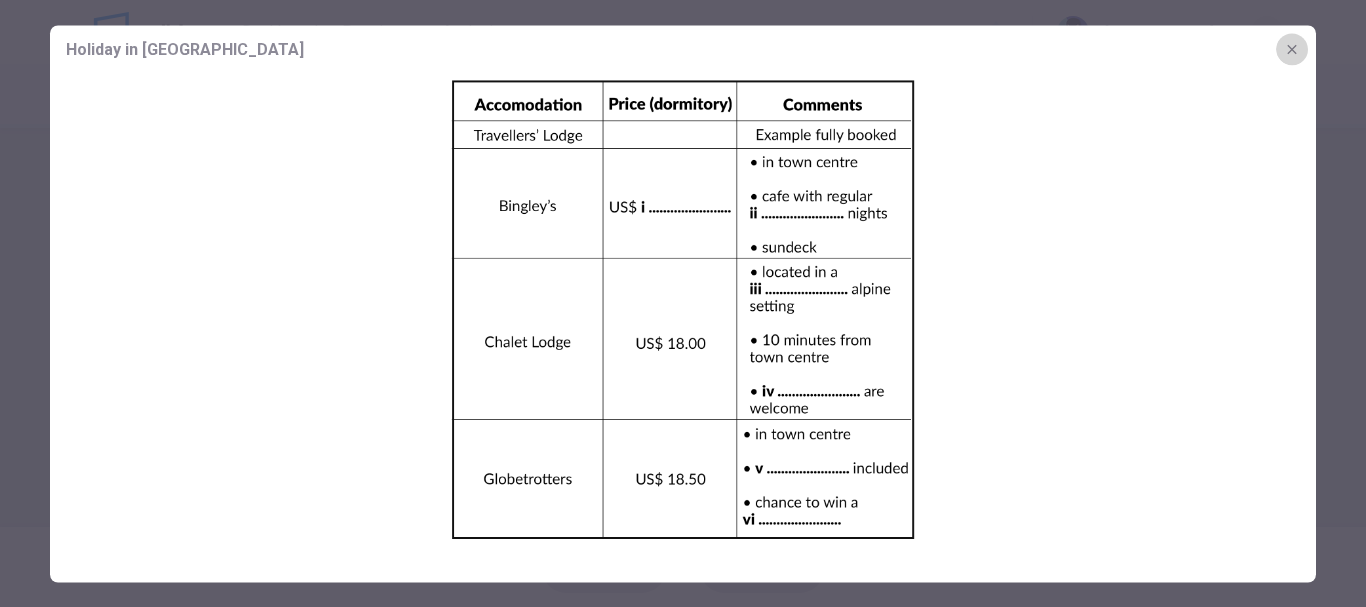 click 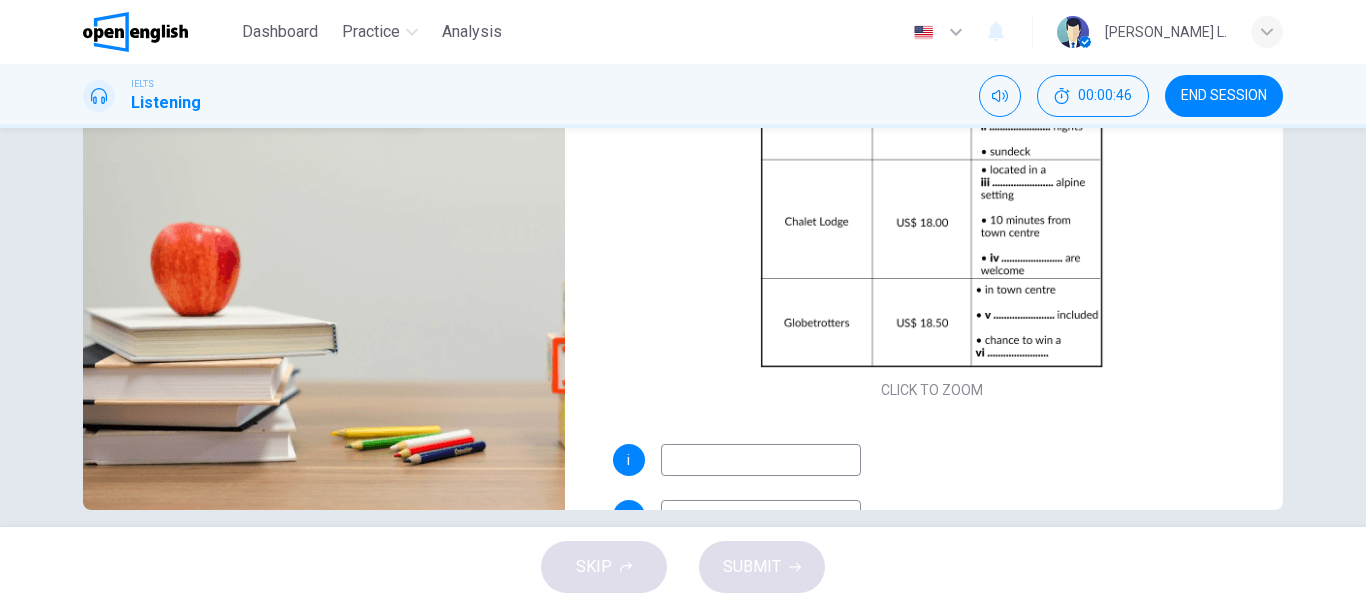 scroll, scrollTop: 376, scrollLeft: 0, axis: vertical 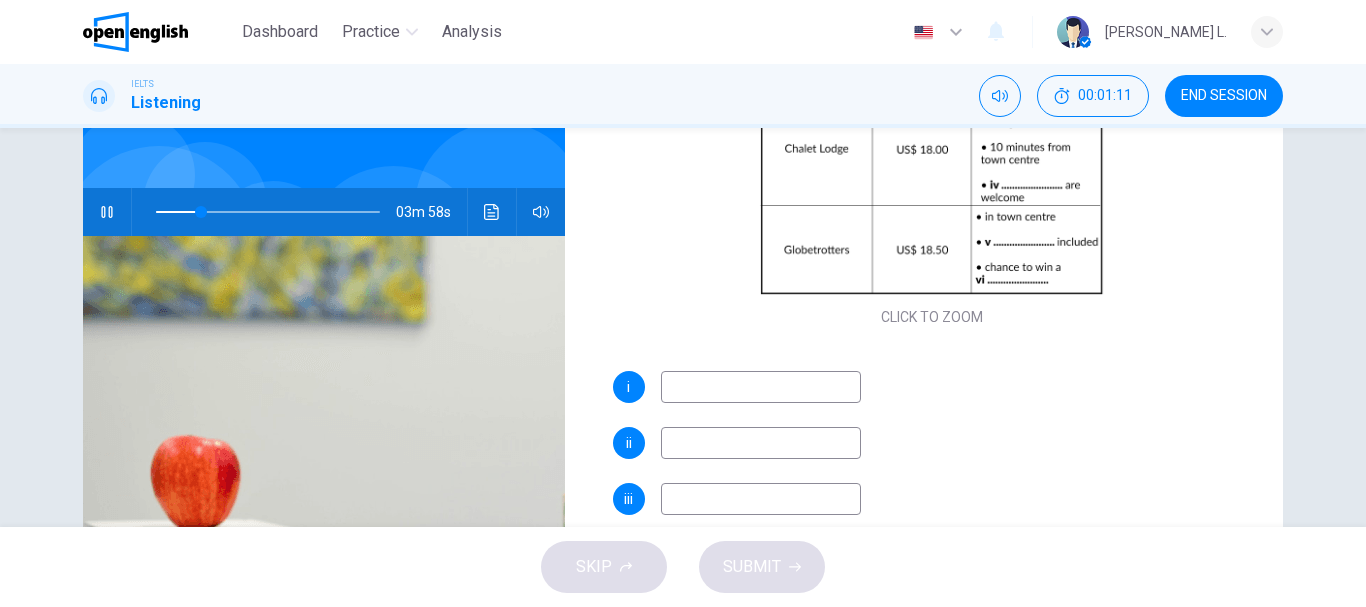 click at bounding box center (761, 387) 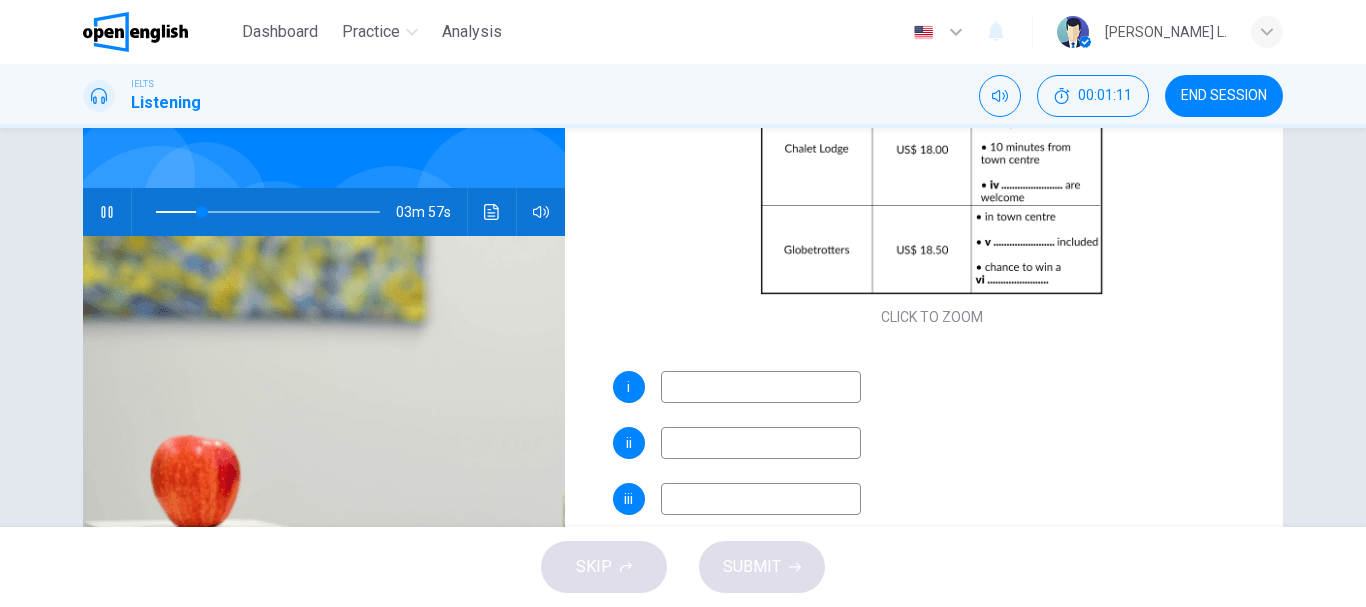 type on "*" 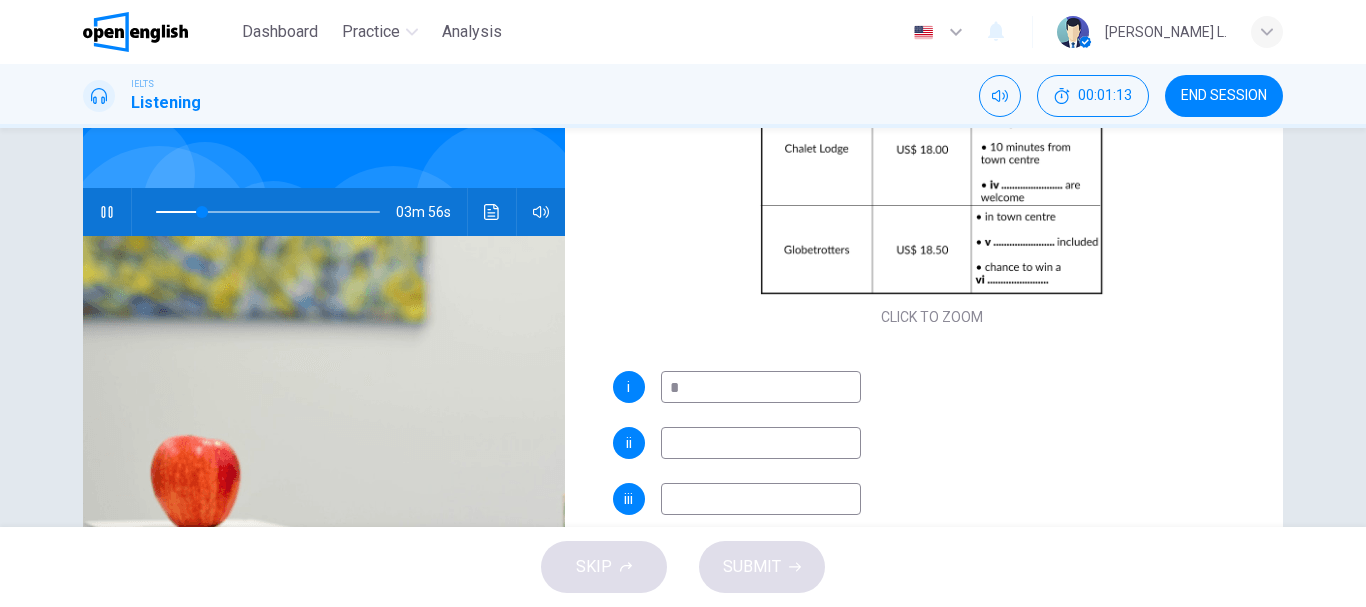 type on "**" 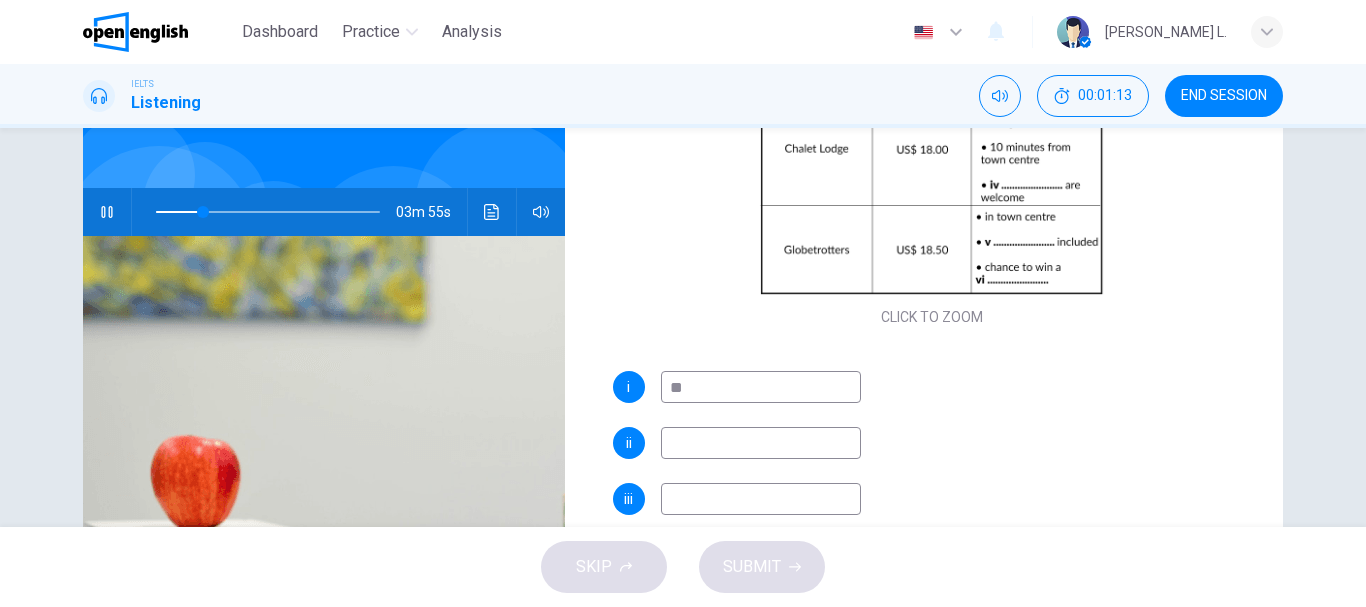 type on "***" 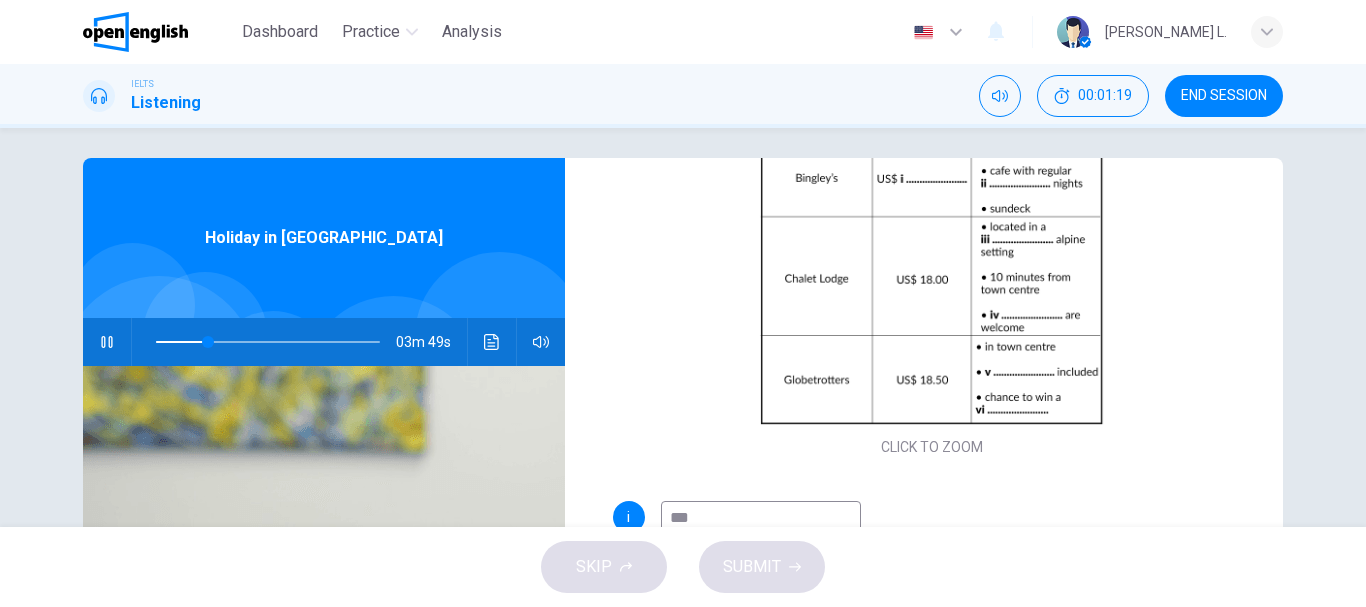 scroll, scrollTop: 0, scrollLeft: 0, axis: both 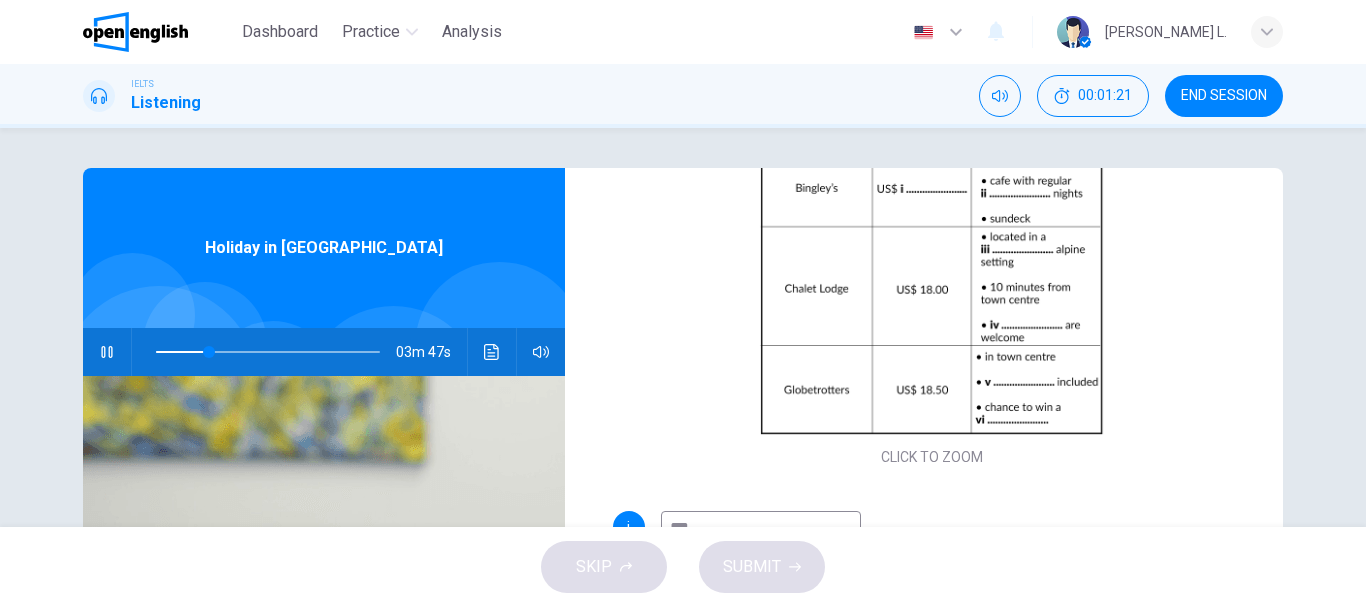 type on "**" 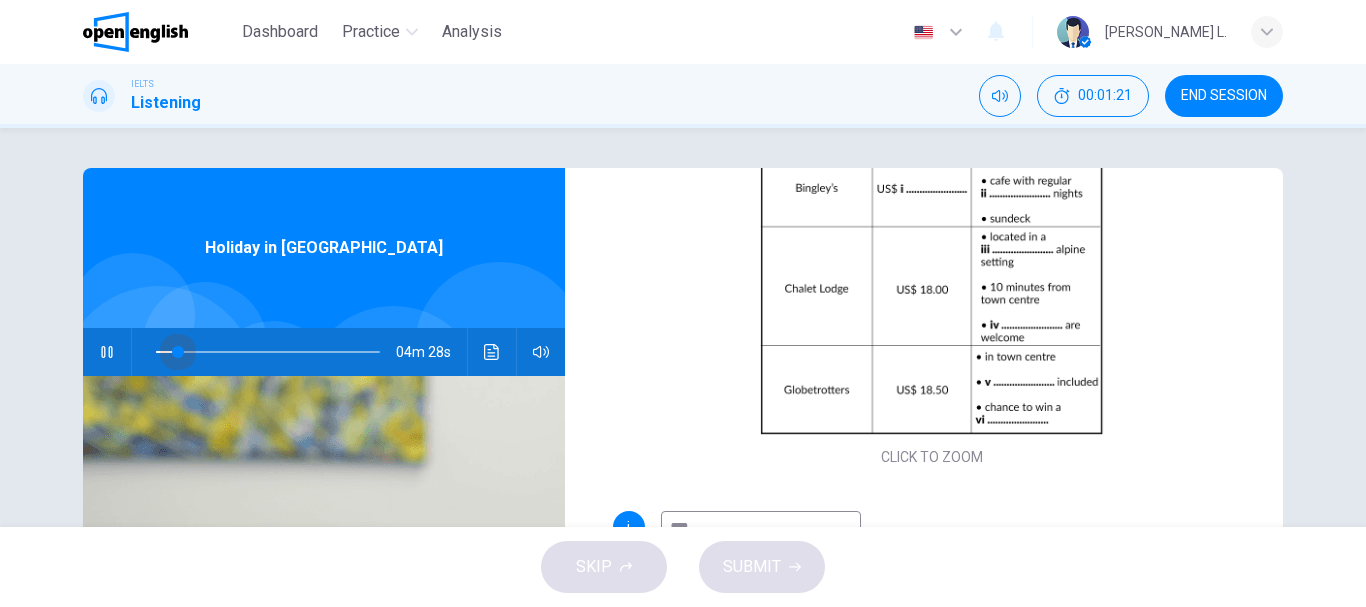 click at bounding box center (268, 352) 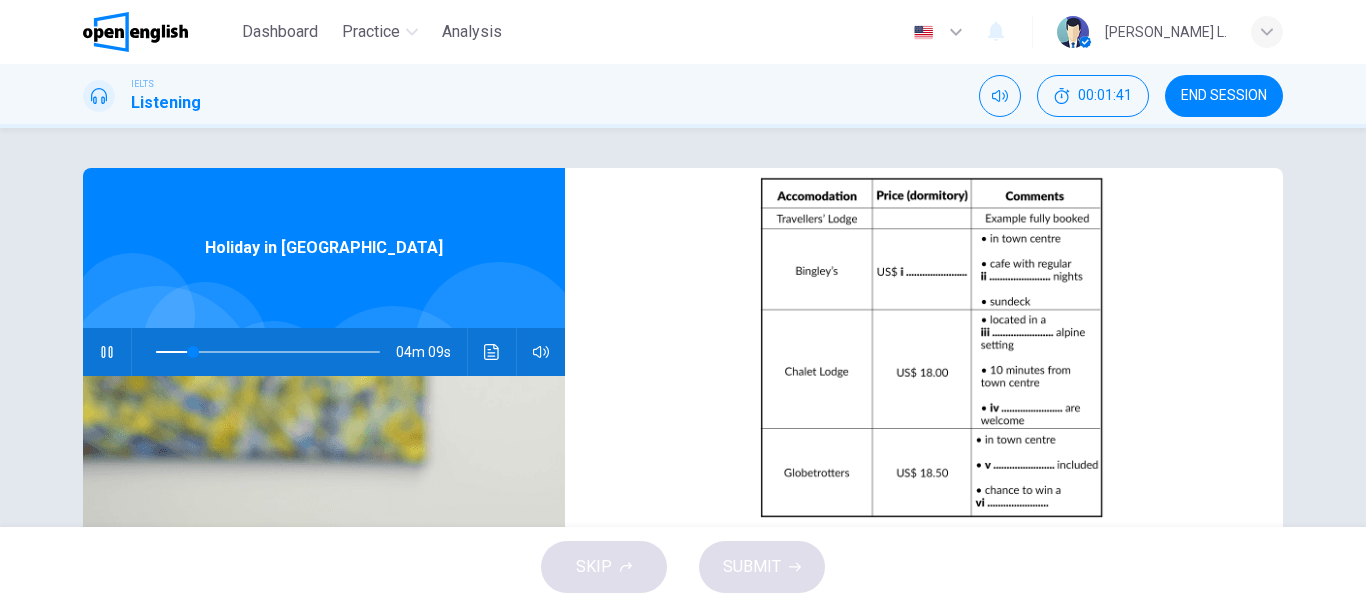 scroll, scrollTop: 198, scrollLeft: 0, axis: vertical 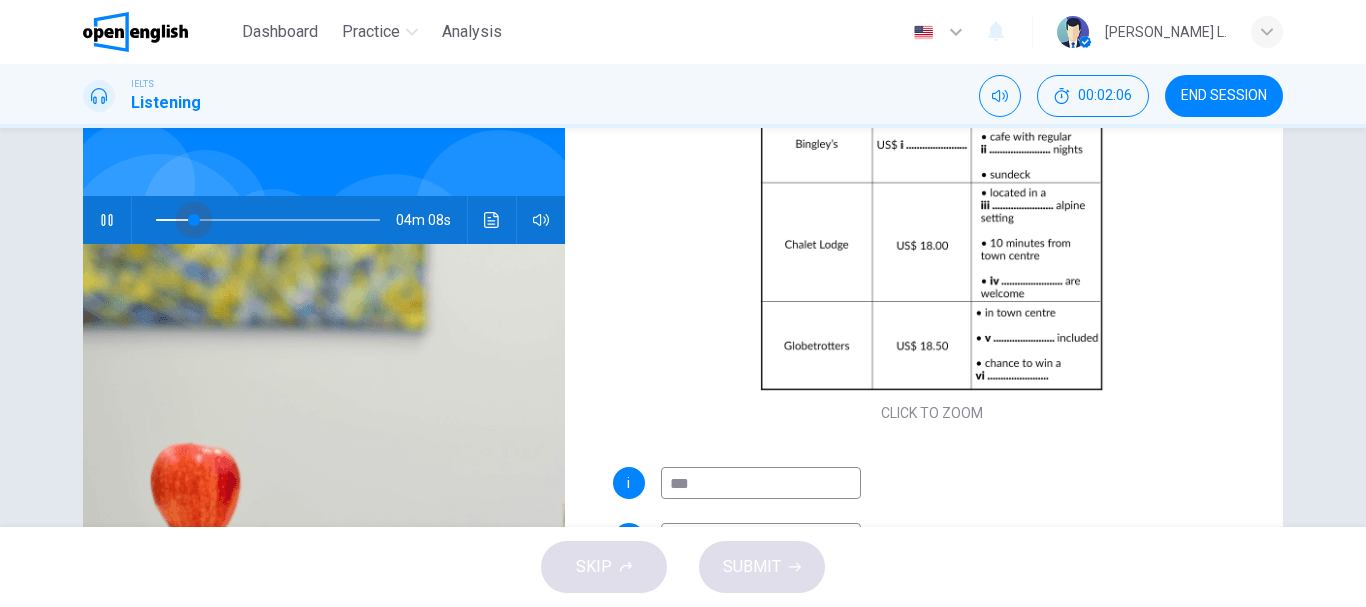 click at bounding box center (194, 220) 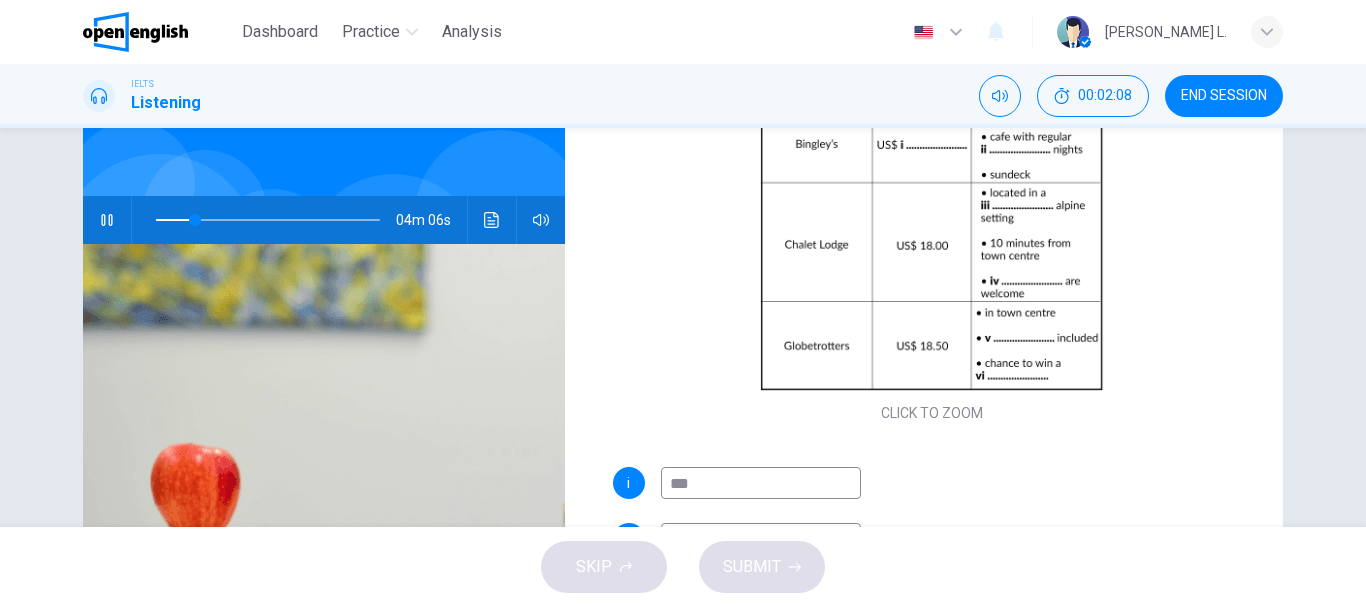 click on "***" at bounding box center (761, 483) 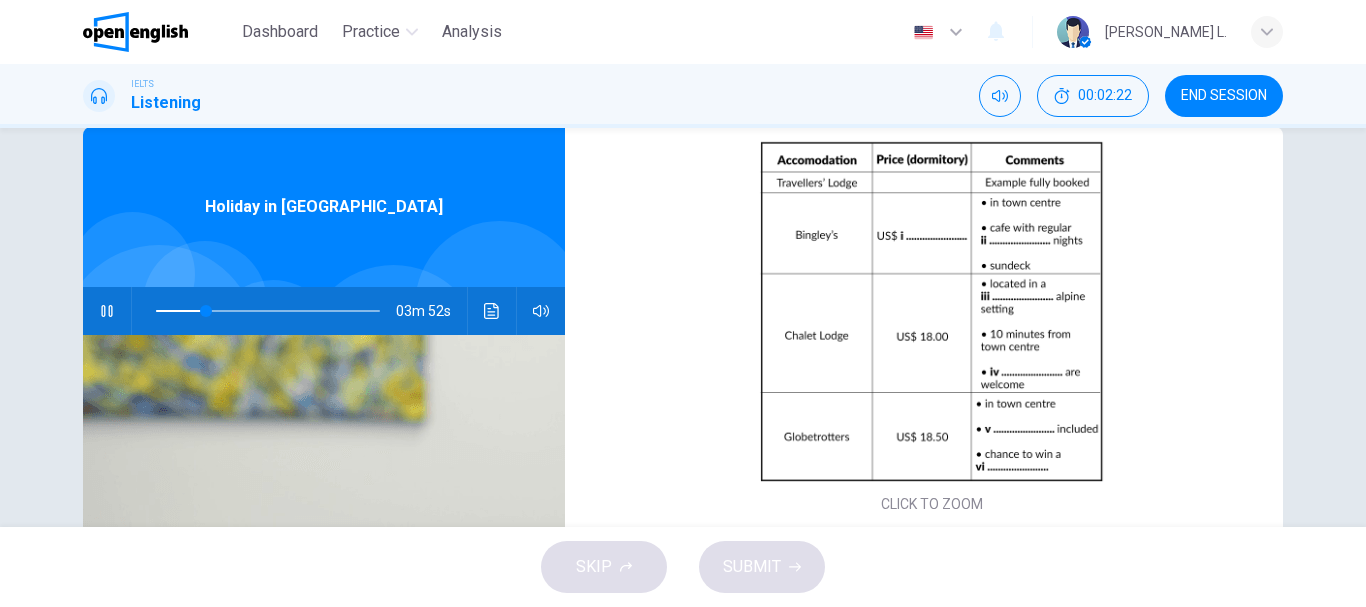 scroll, scrollTop: 37, scrollLeft: 0, axis: vertical 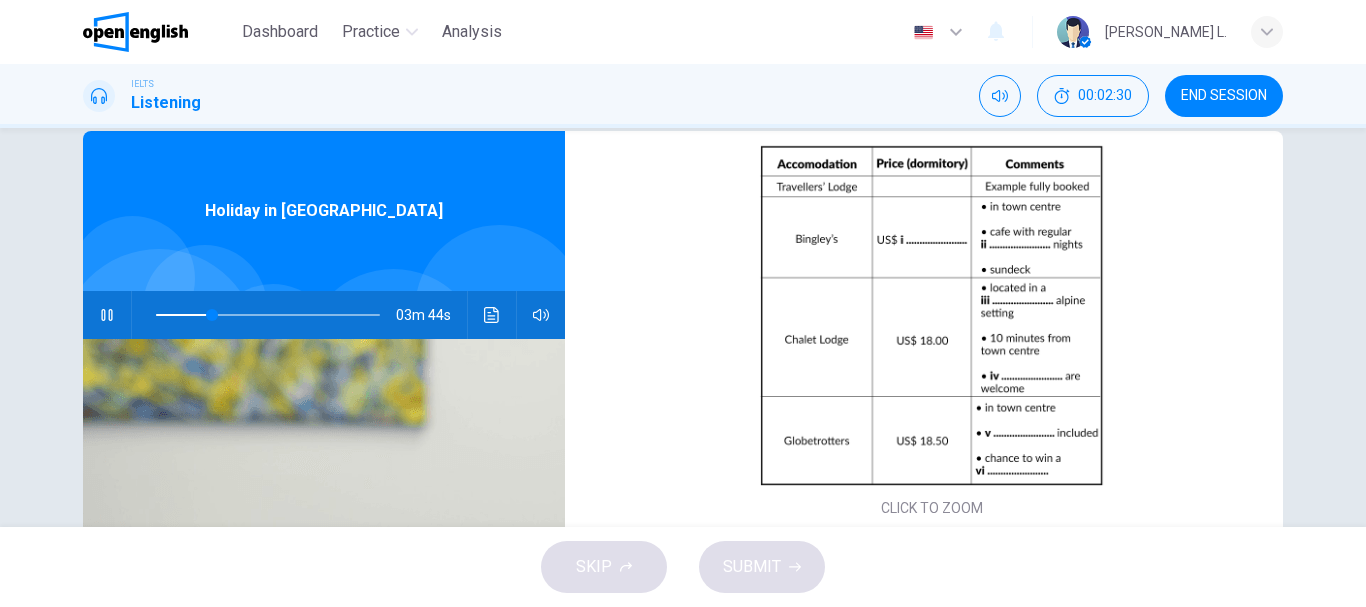 click at bounding box center (268, 315) 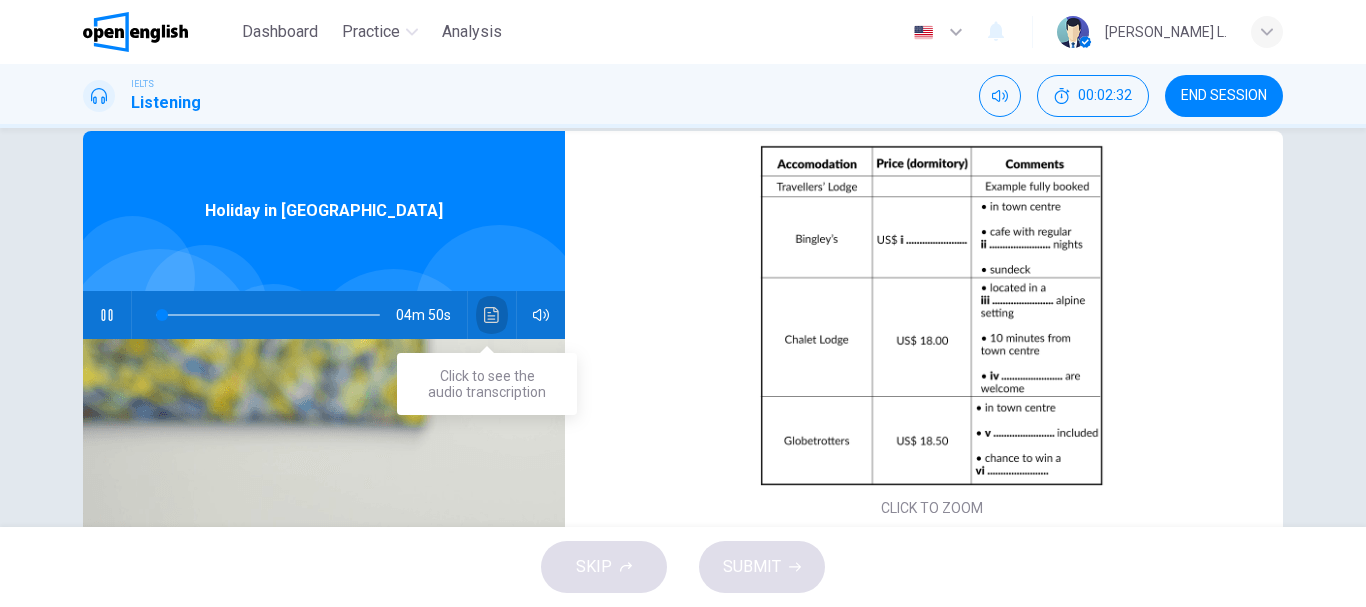 click 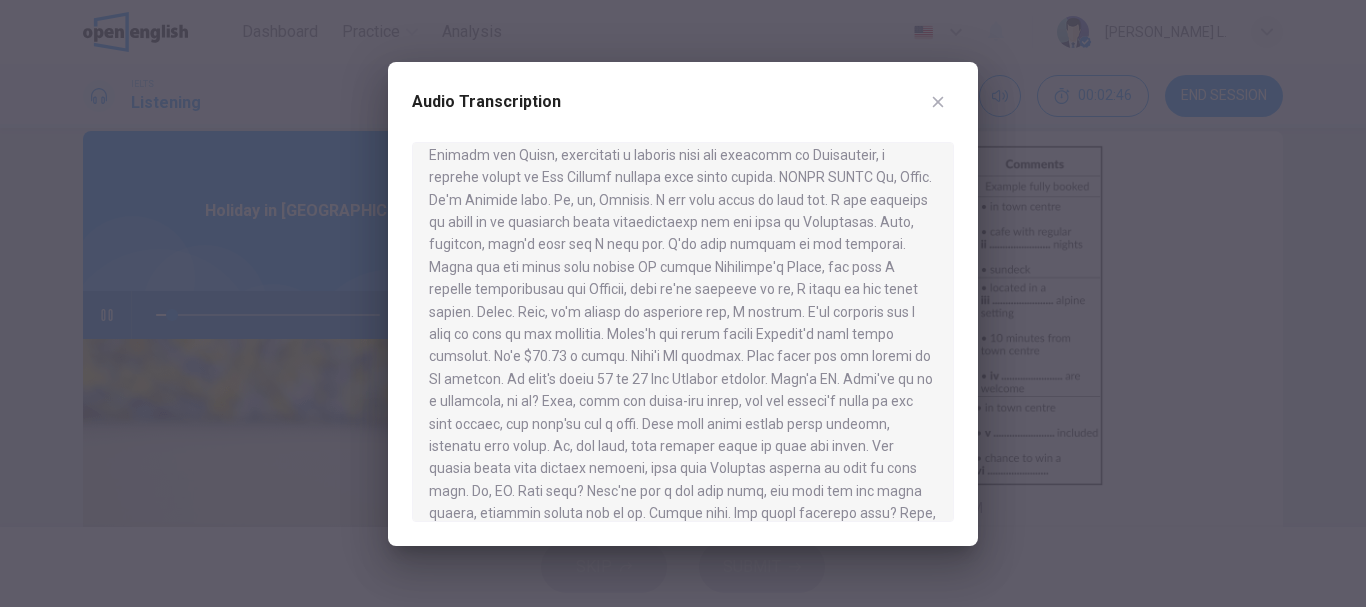 scroll, scrollTop: 47, scrollLeft: 0, axis: vertical 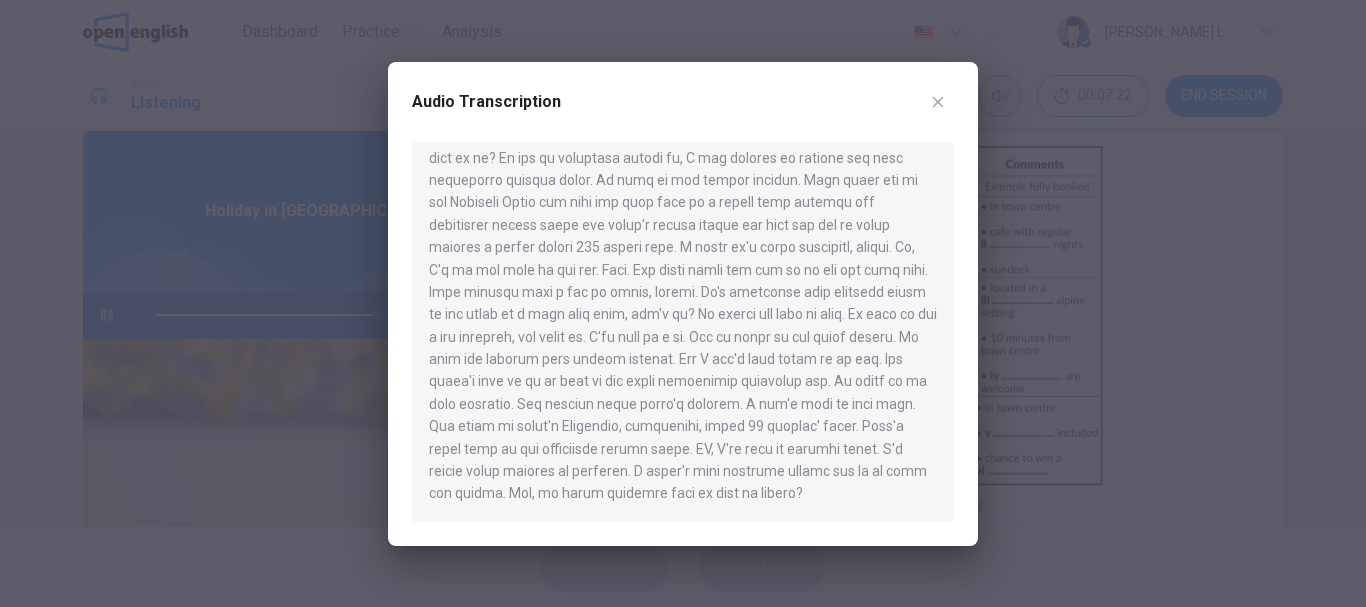type on "*" 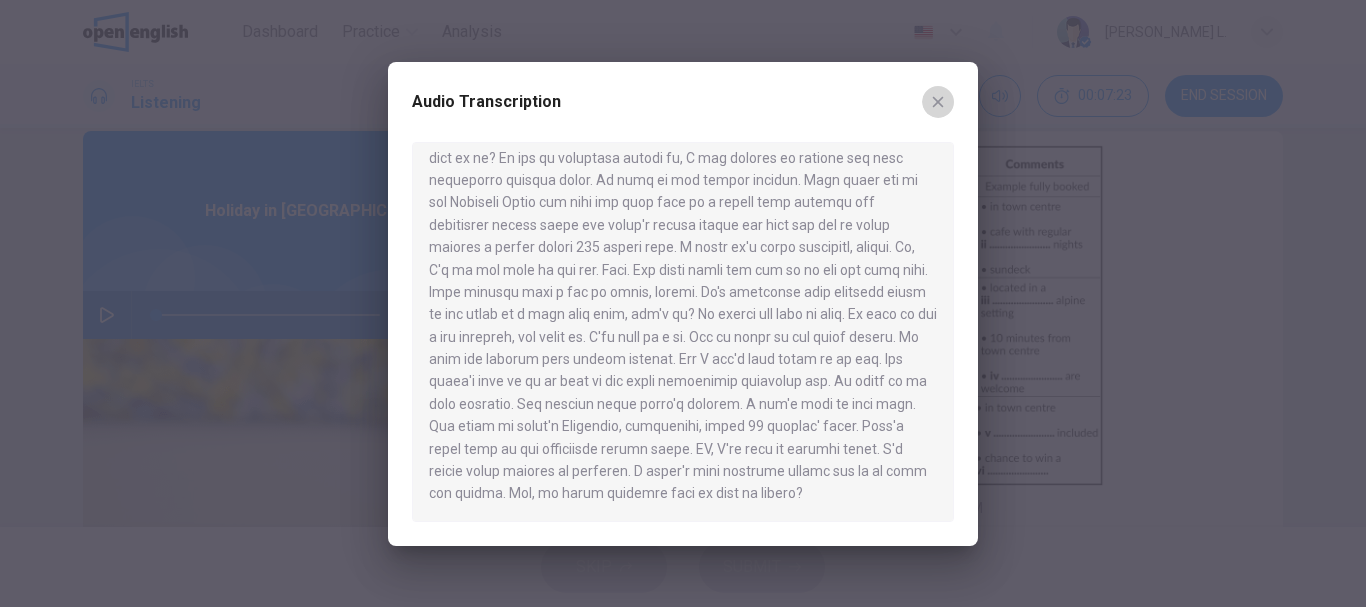 click 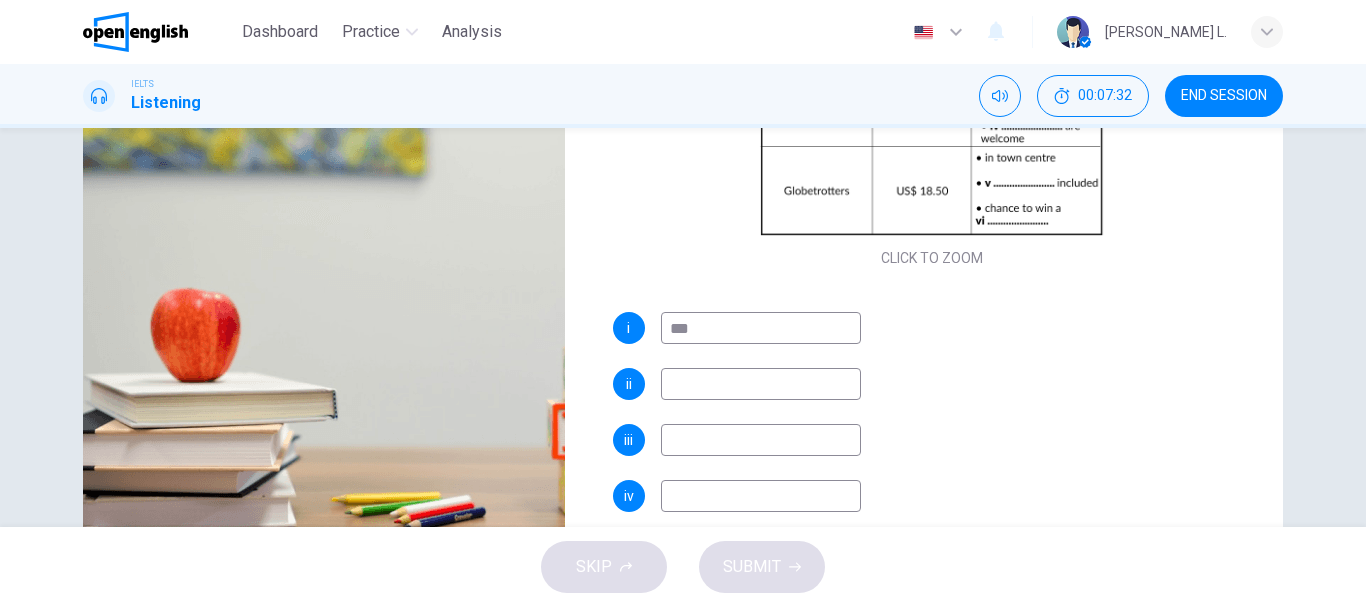 scroll, scrollTop: 291, scrollLeft: 0, axis: vertical 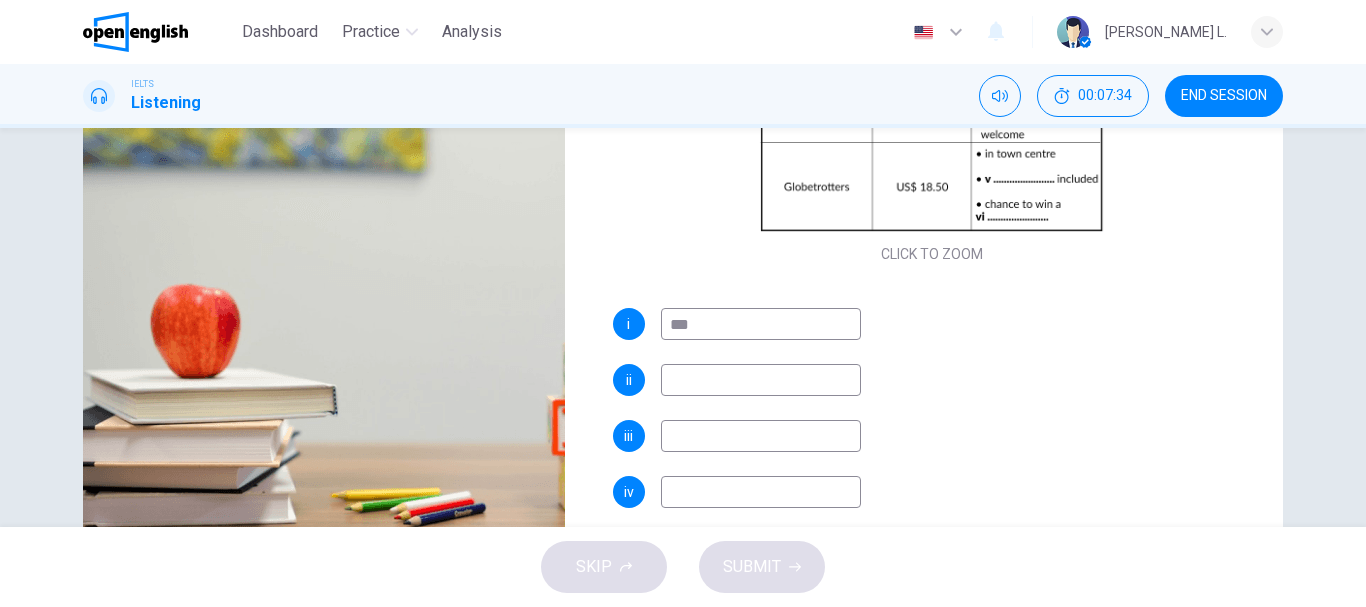click on "***" at bounding box center (761, 324) 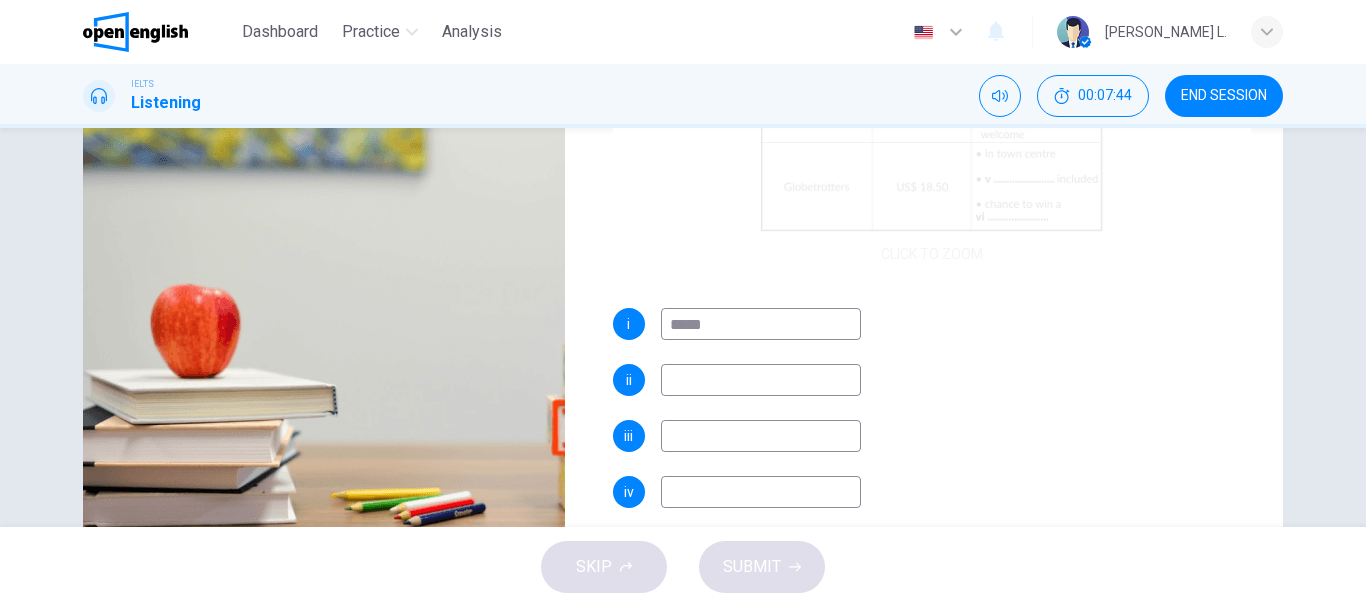 type on "*****" 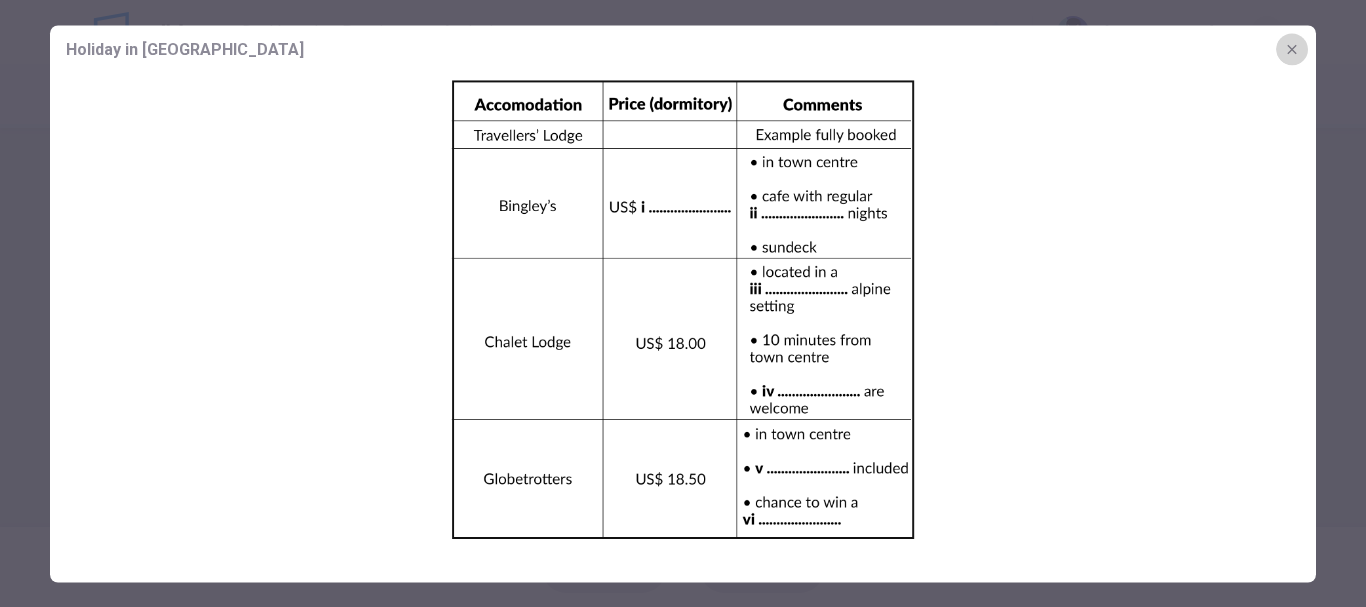 click 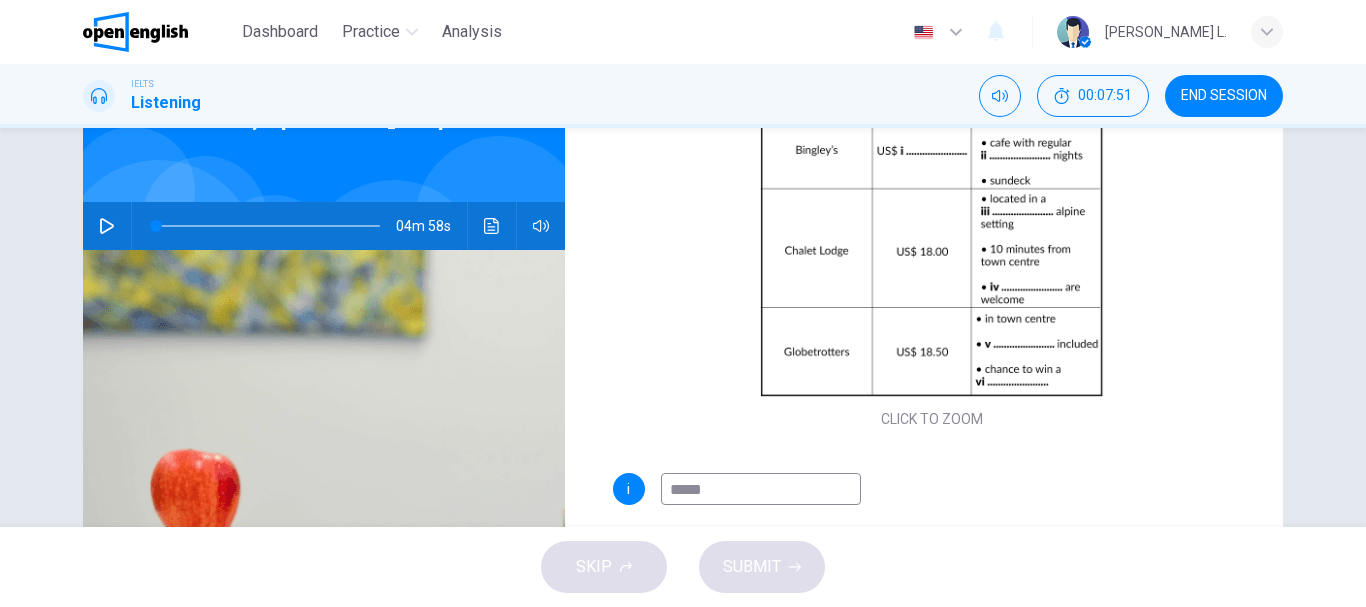 scroll, scrollTop: 0, scrollLeft: 0, axis: both 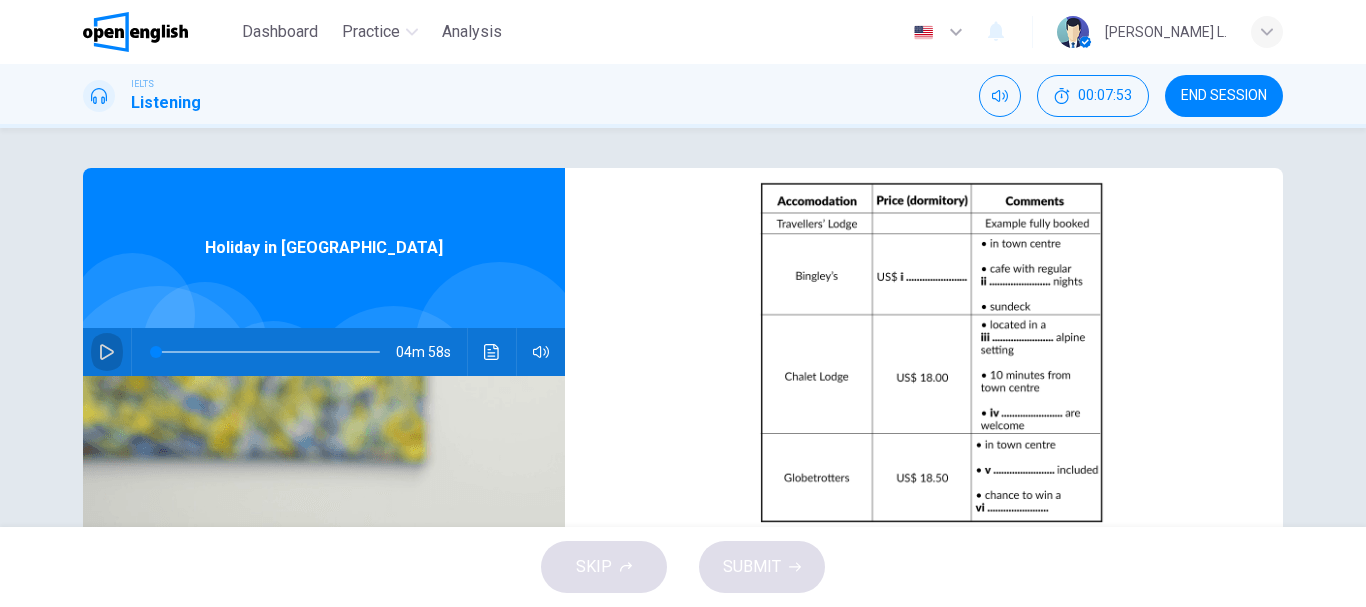 click at bounding box center (107, 352) 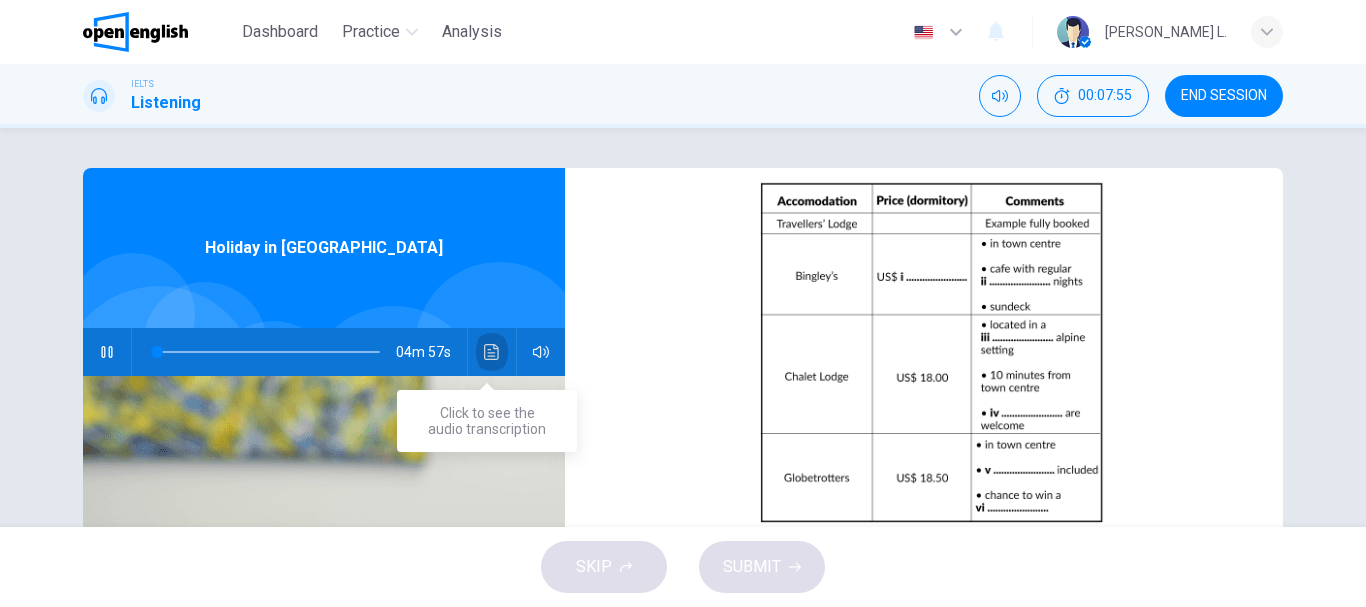 click 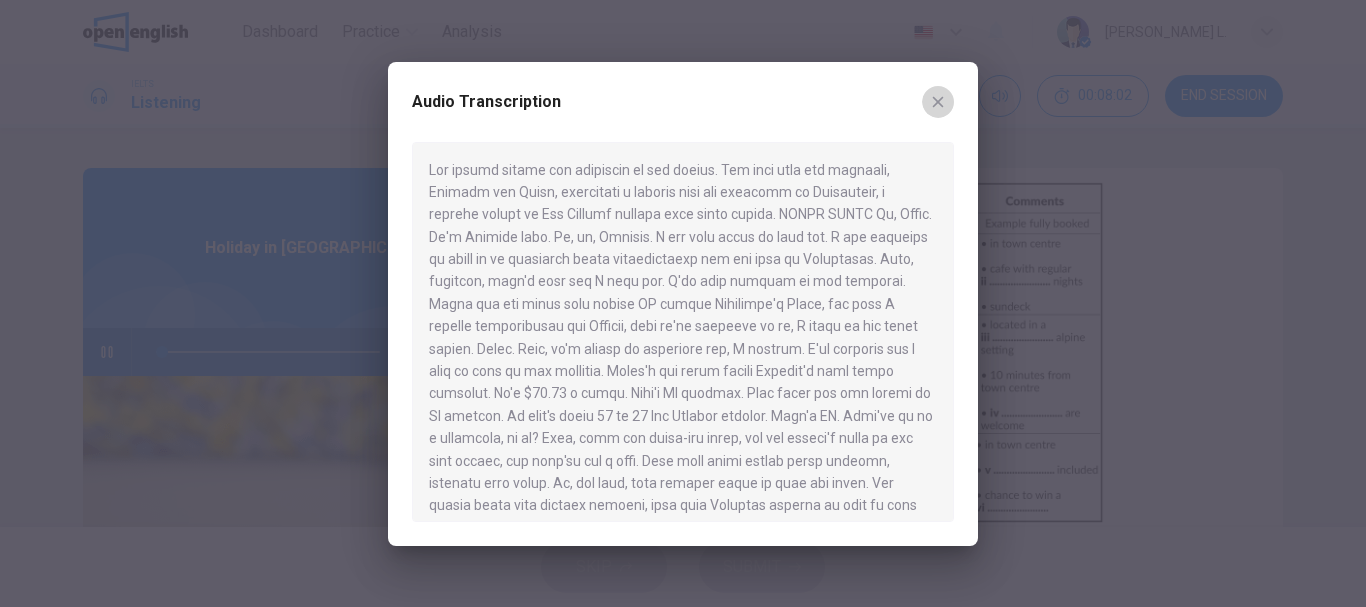 click 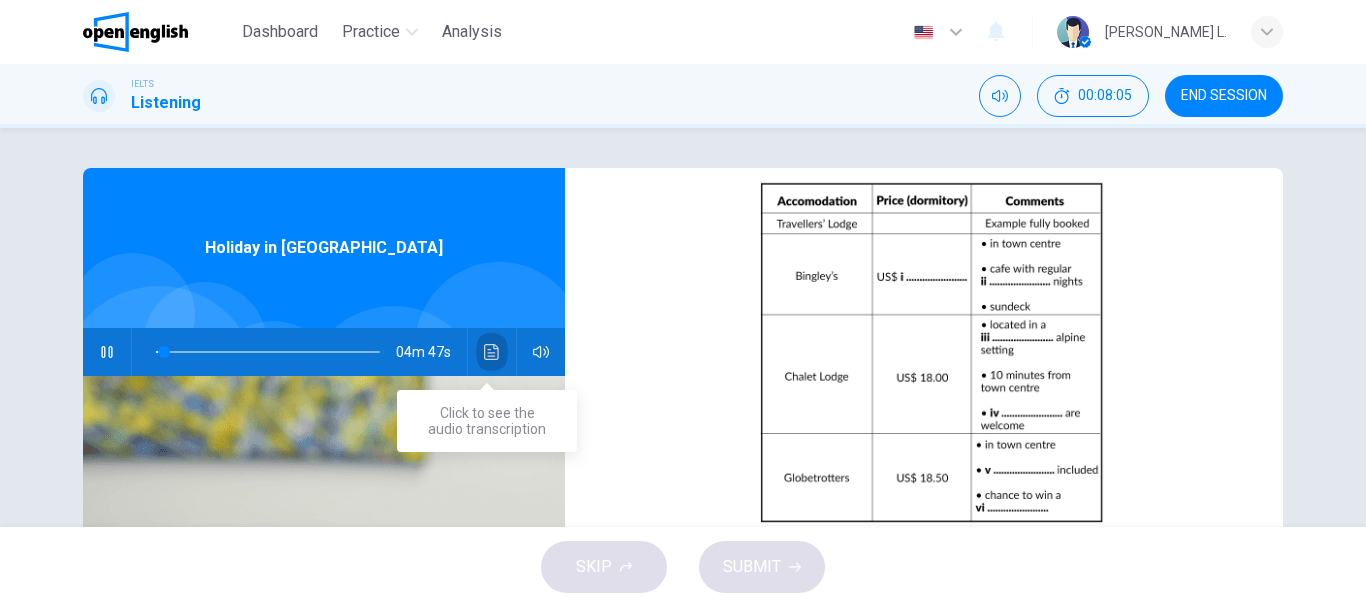 click 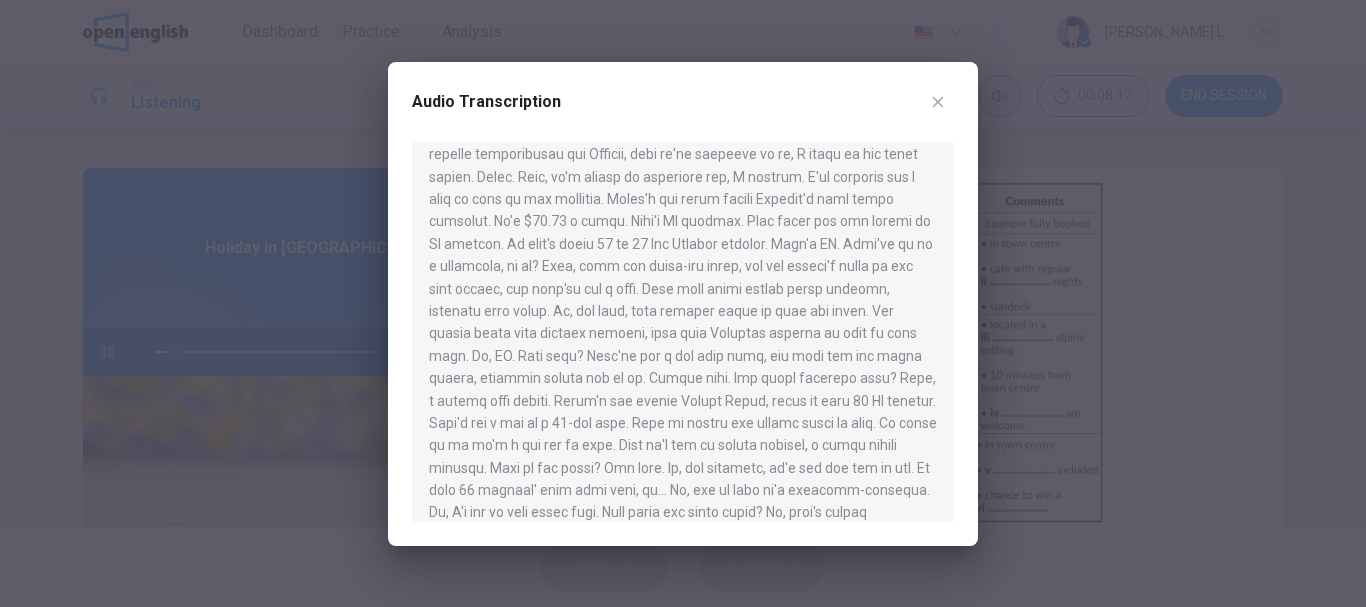 scroll, scrollTop: 176, scrollLeft: 0, axis: vertical 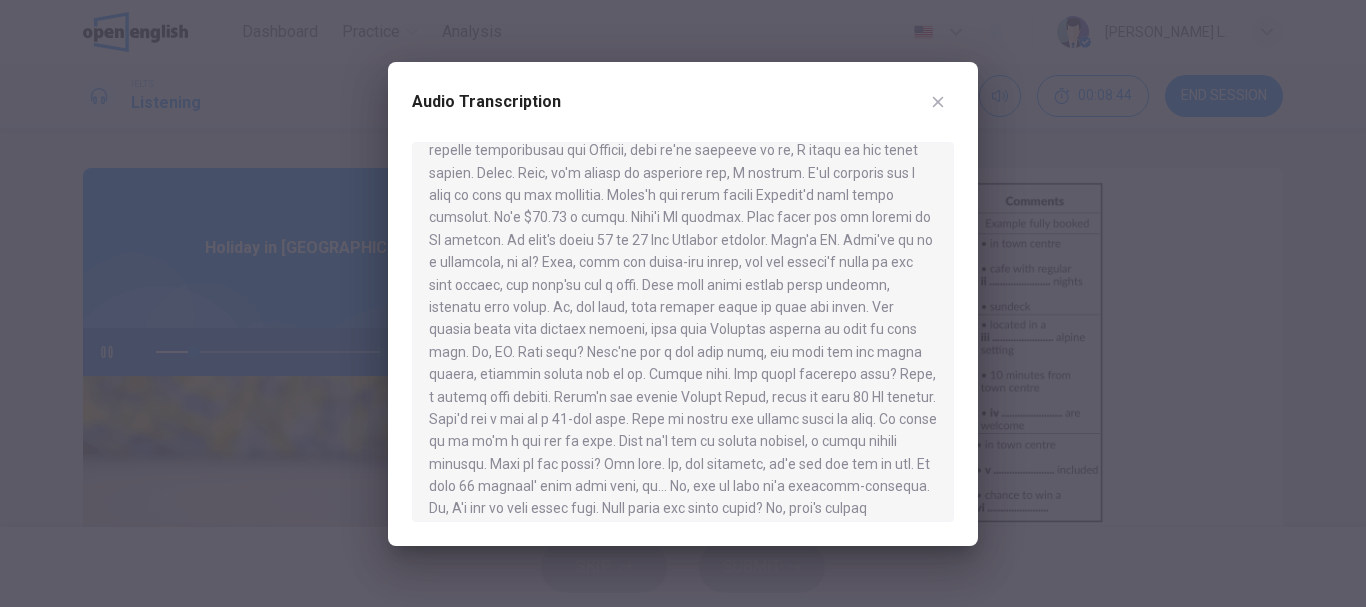 click 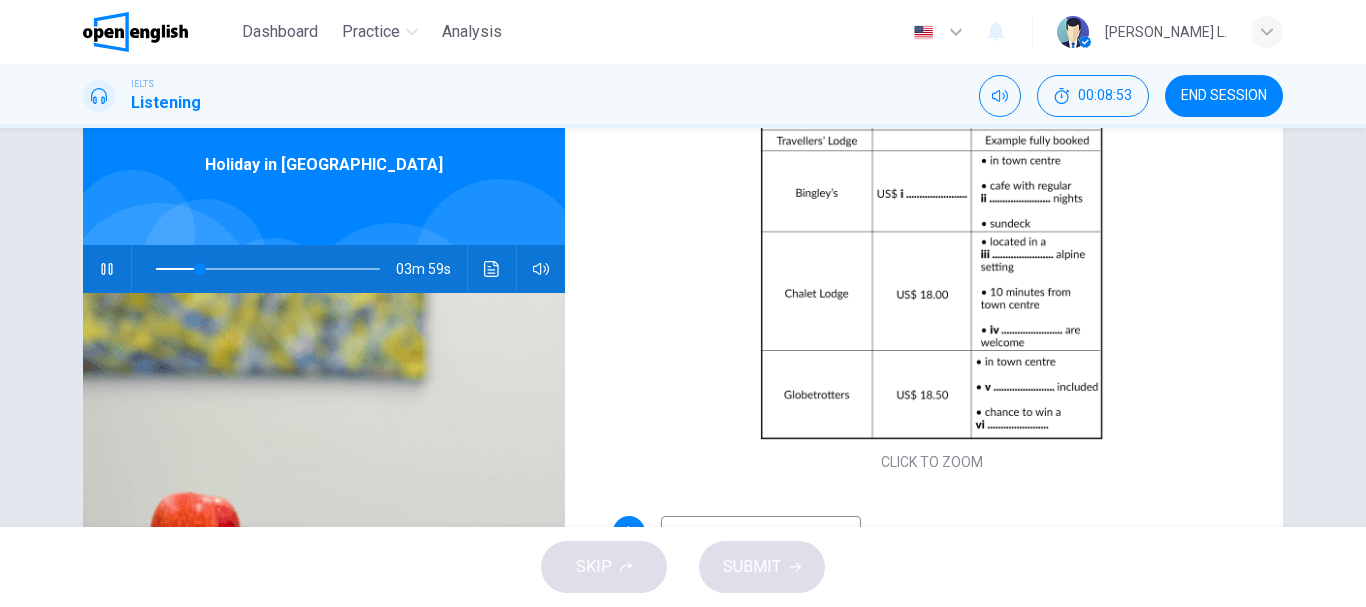 scroll, scrollTop: 93, scrollLeft: 0, axis: vertical 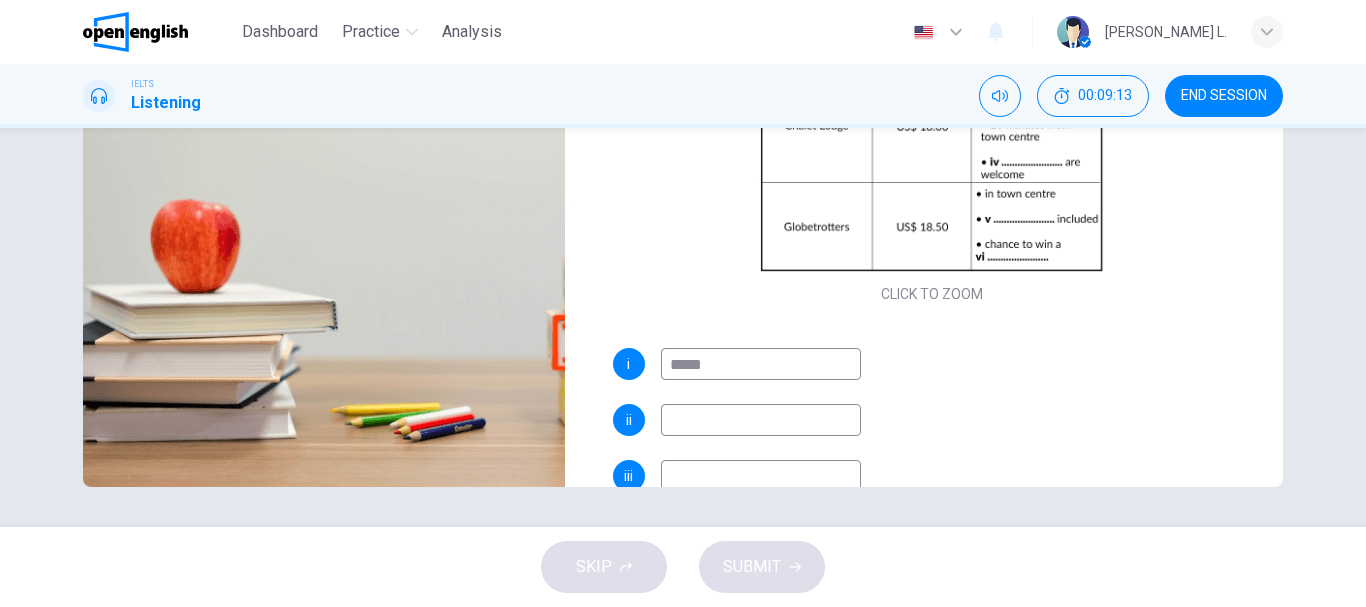 click at bounding box center (761, 420) 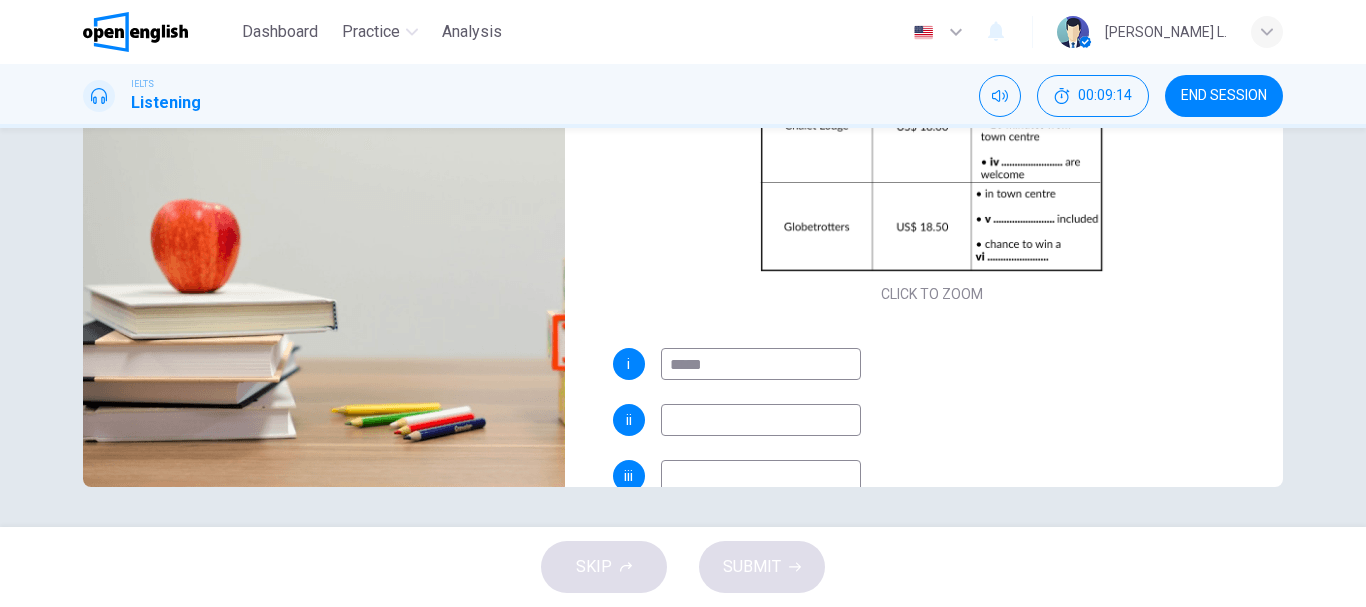 type on "**" 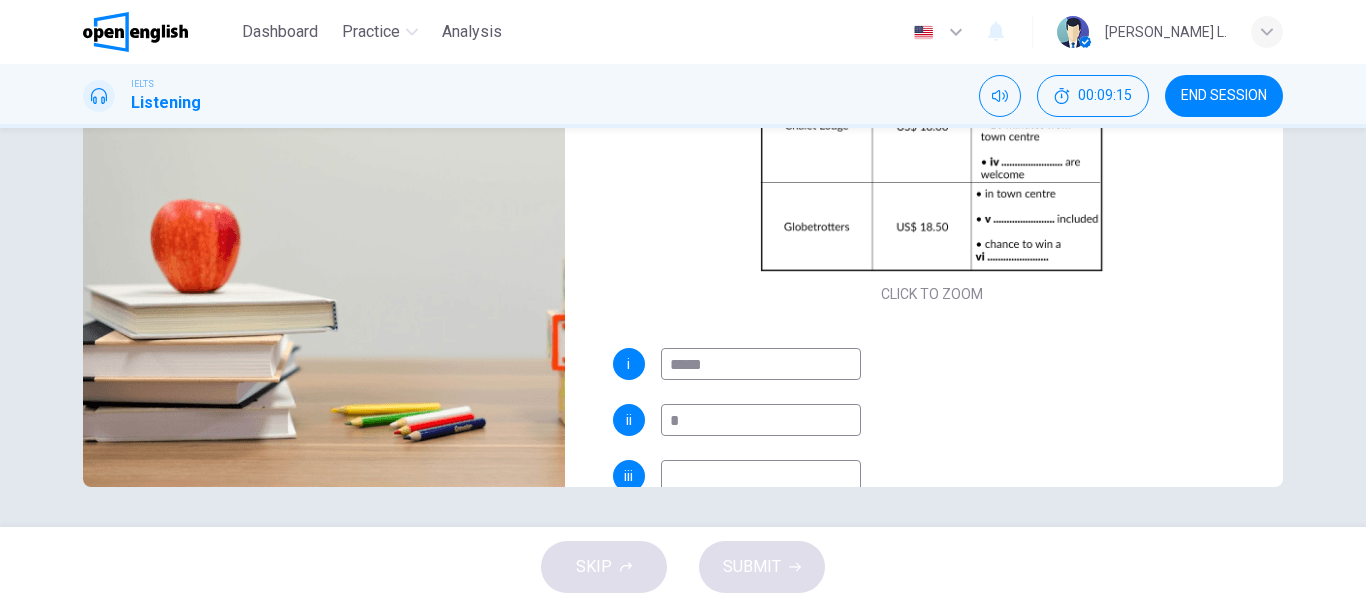 type 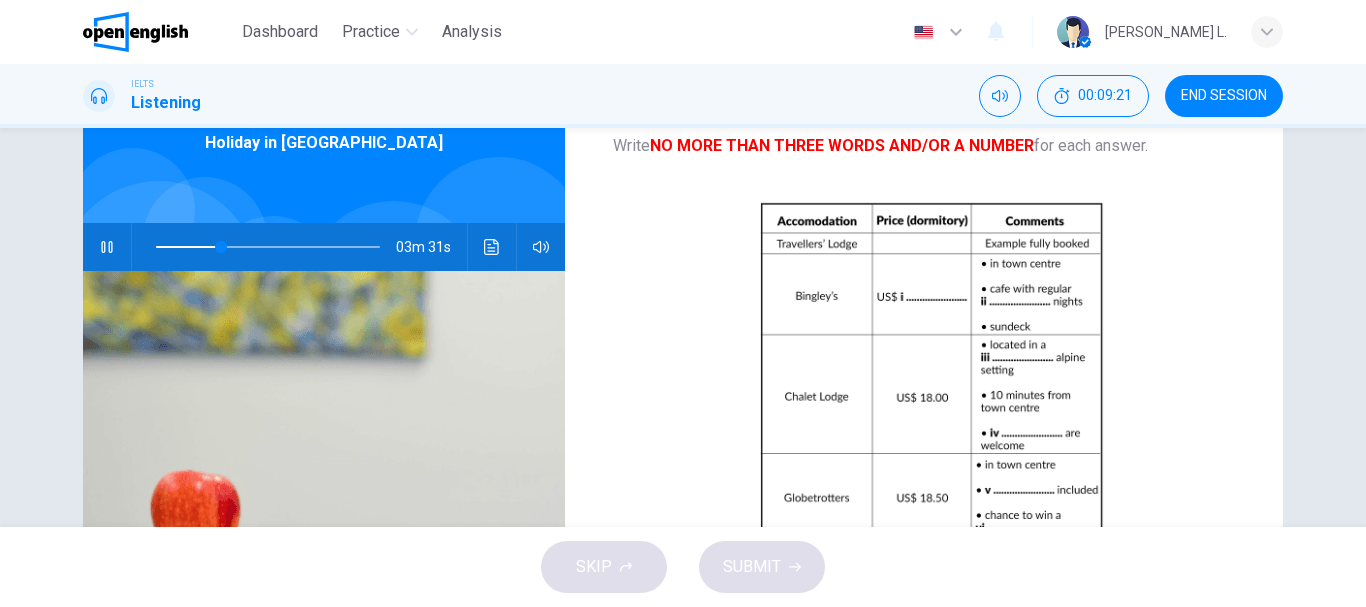 scroll, scrollTop: 95, scrollLeft: 0, axis: vertical 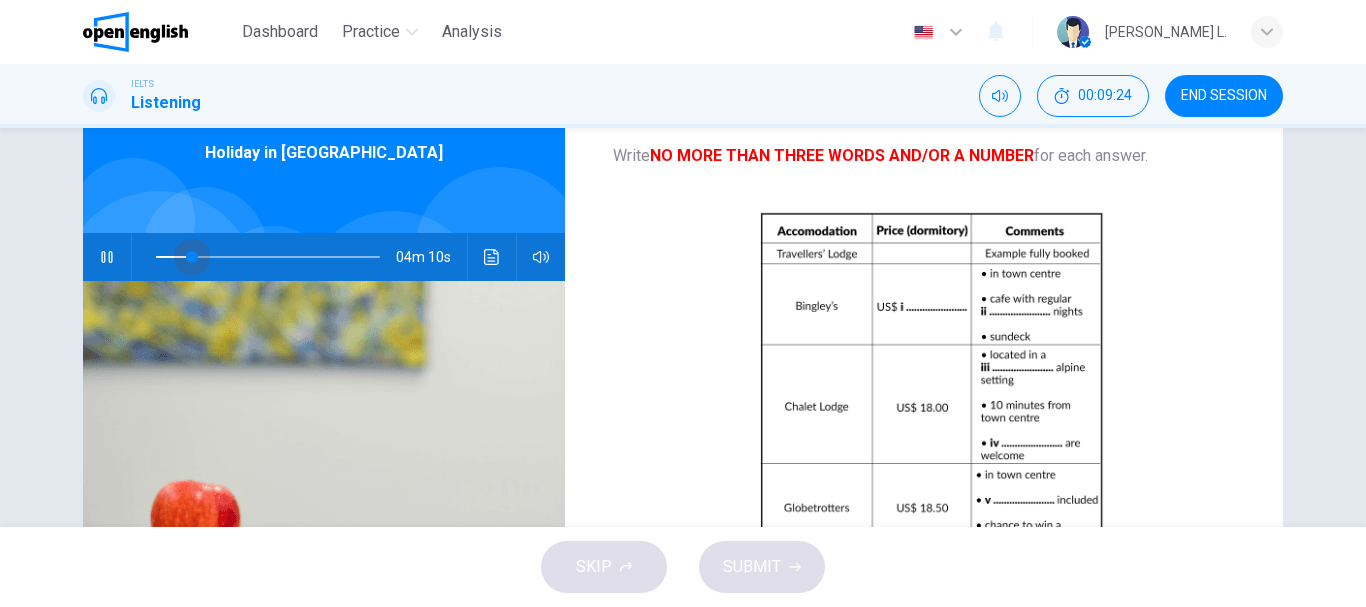 click at bounding box center (268, 257) 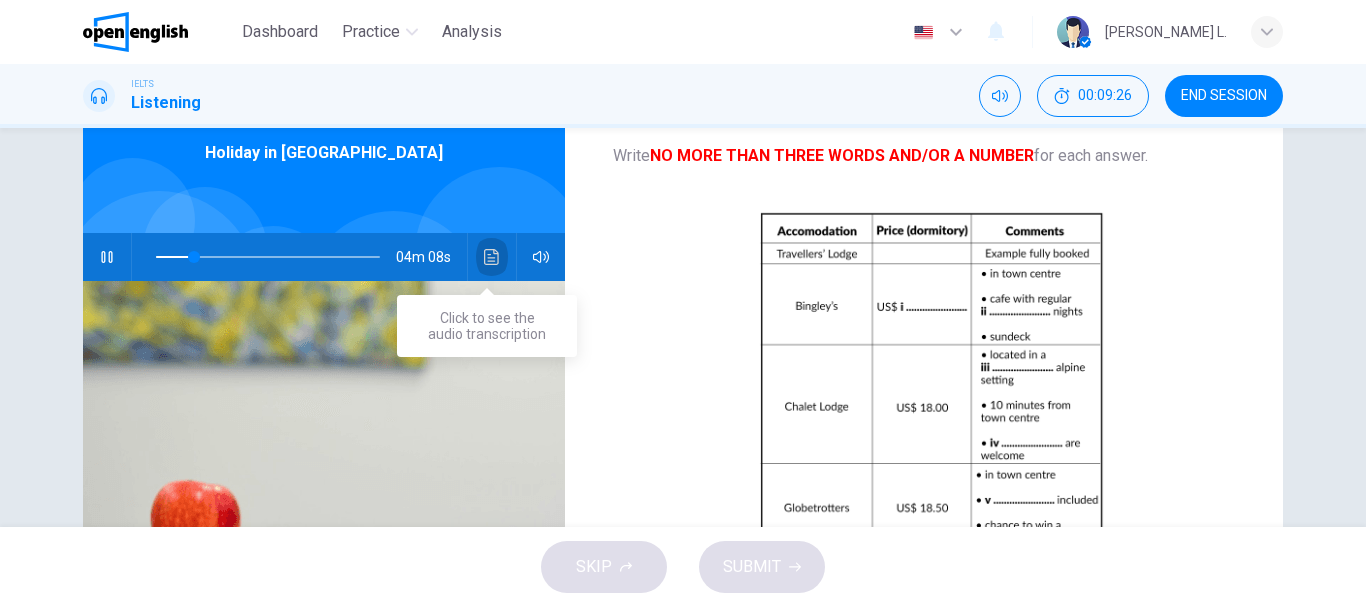 click 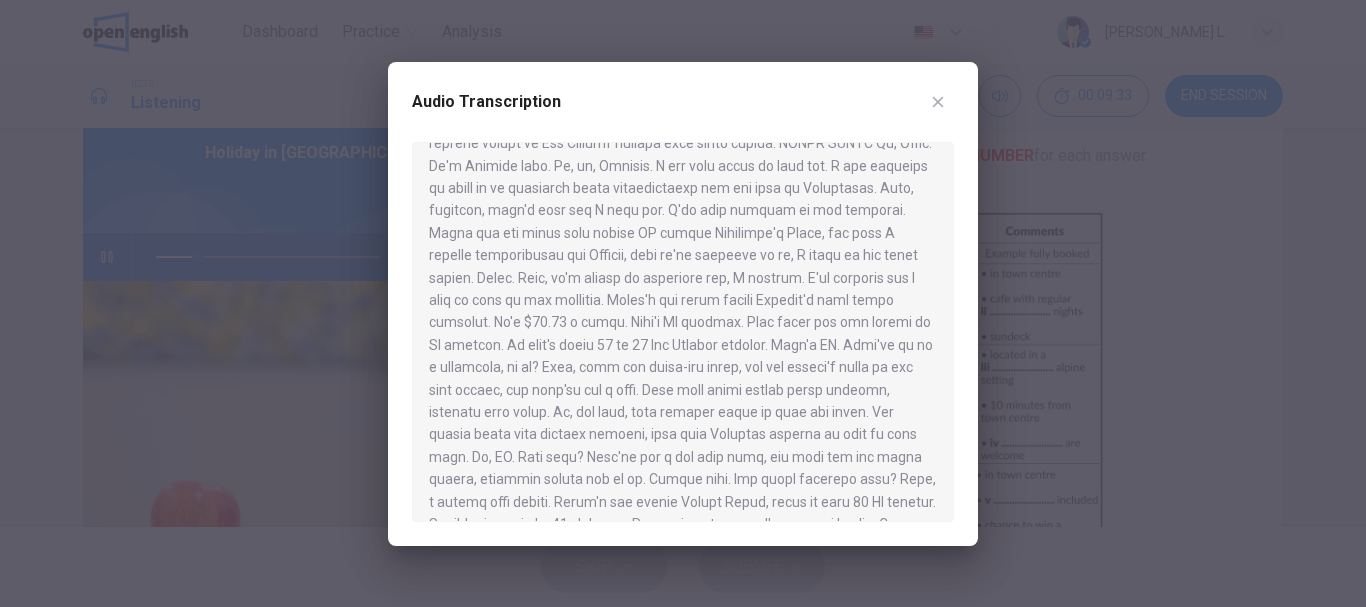 scroll, scrollTop: 74, scrollLeft: 0, axis: vertical 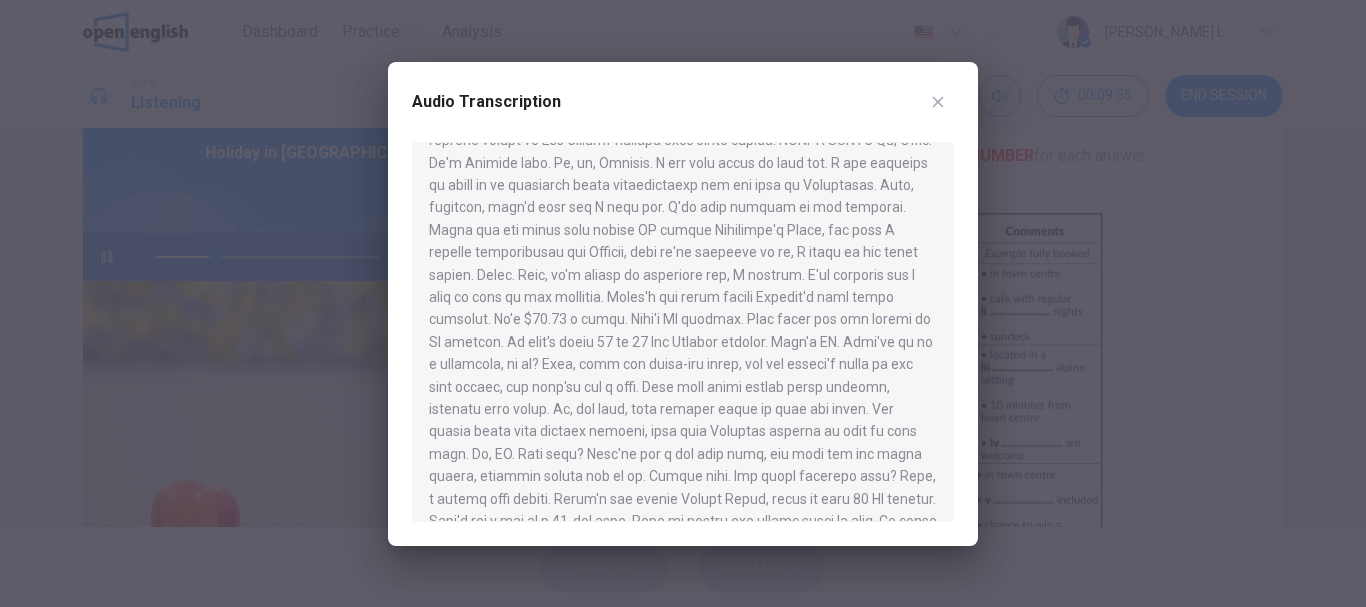 drag, startPoint x: 953, startPoint y: 256, endPoint x: 948, endPoint y: 293, distance: 37.336308 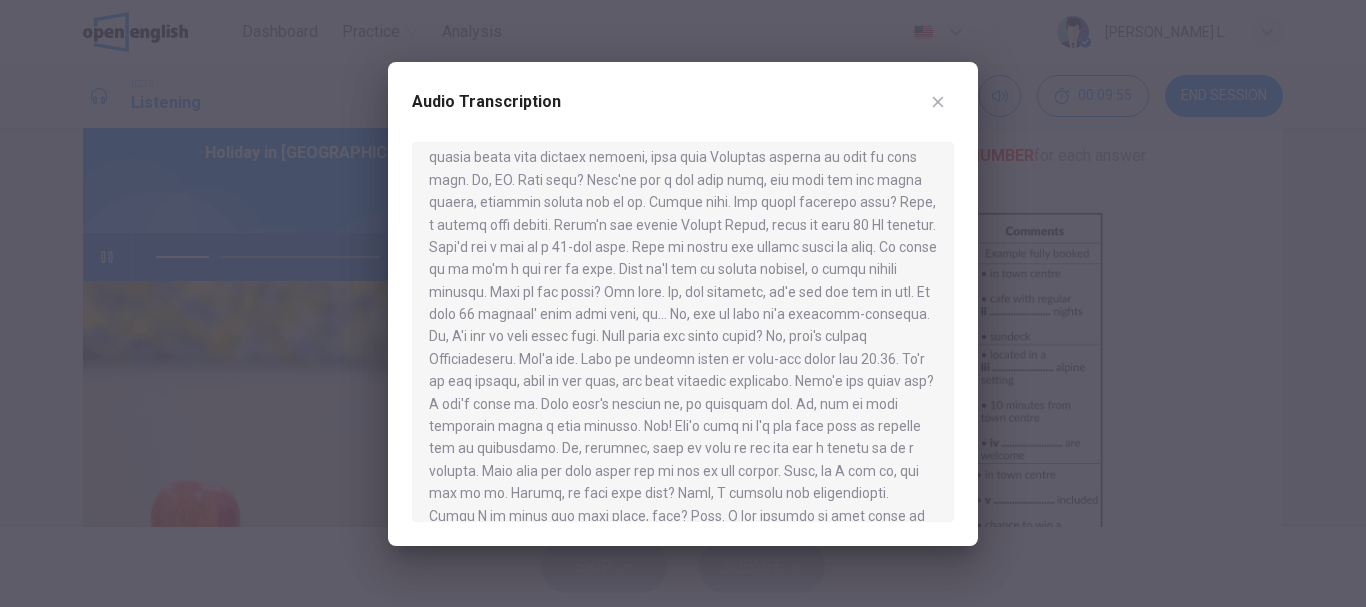 scroll, scrollTop: 404, scrollLeft: 0, axis: vertical 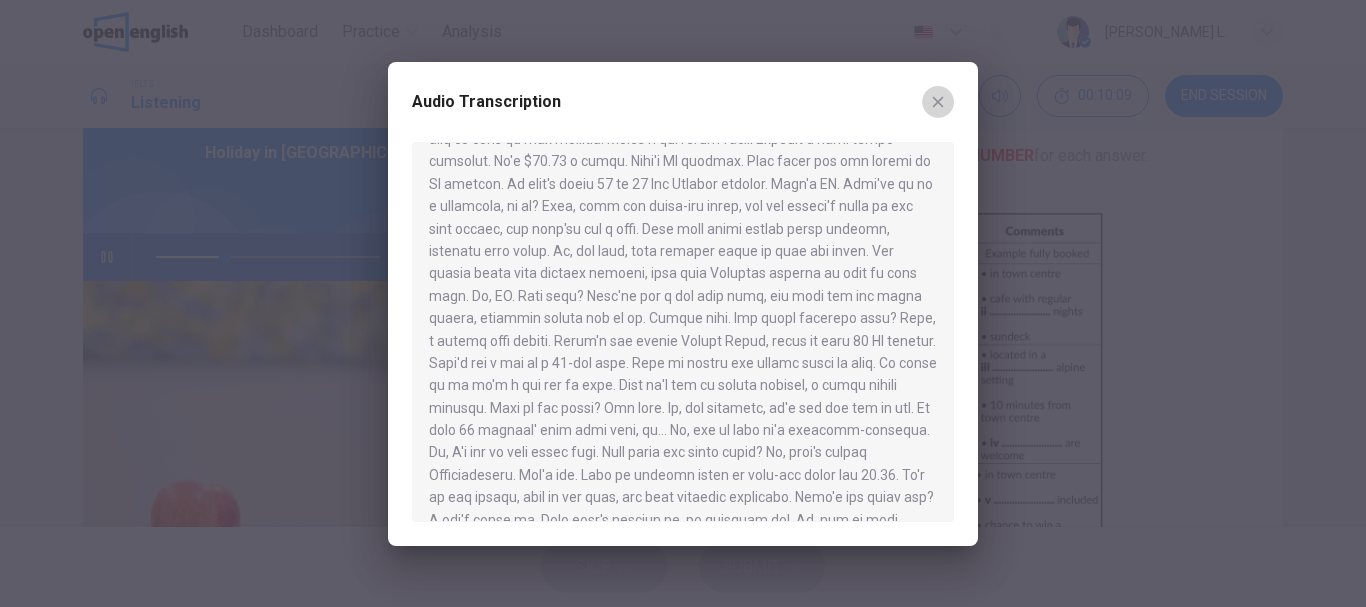 click 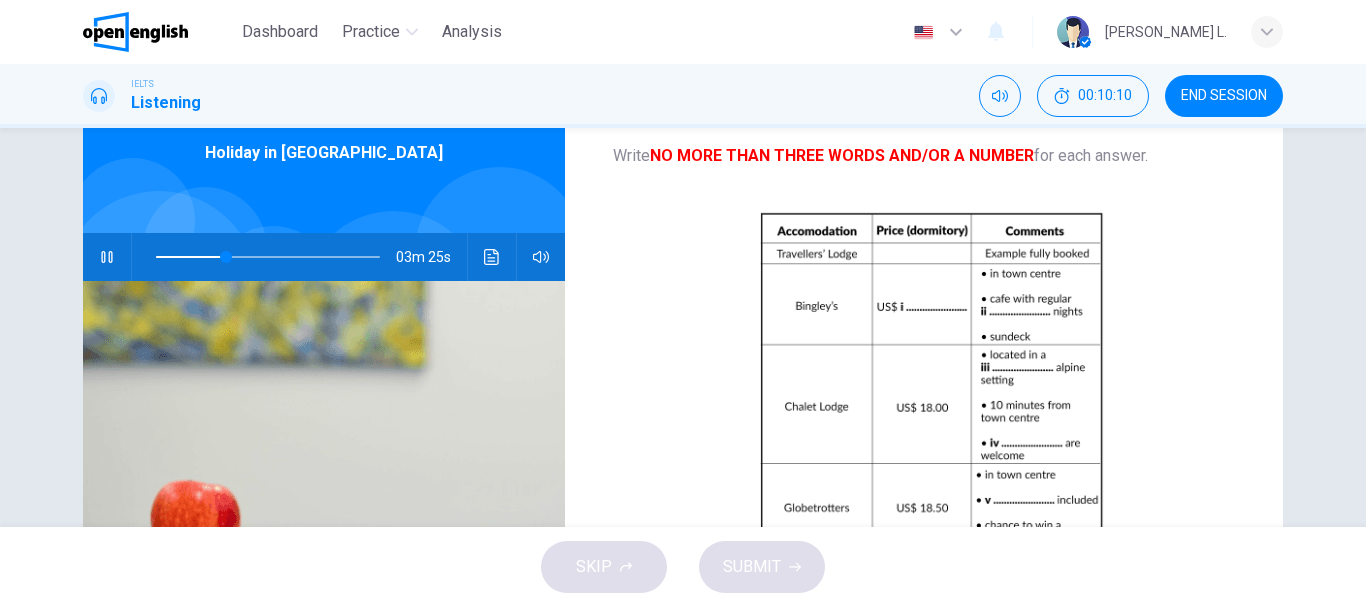 click at bounding box center (107, 257) 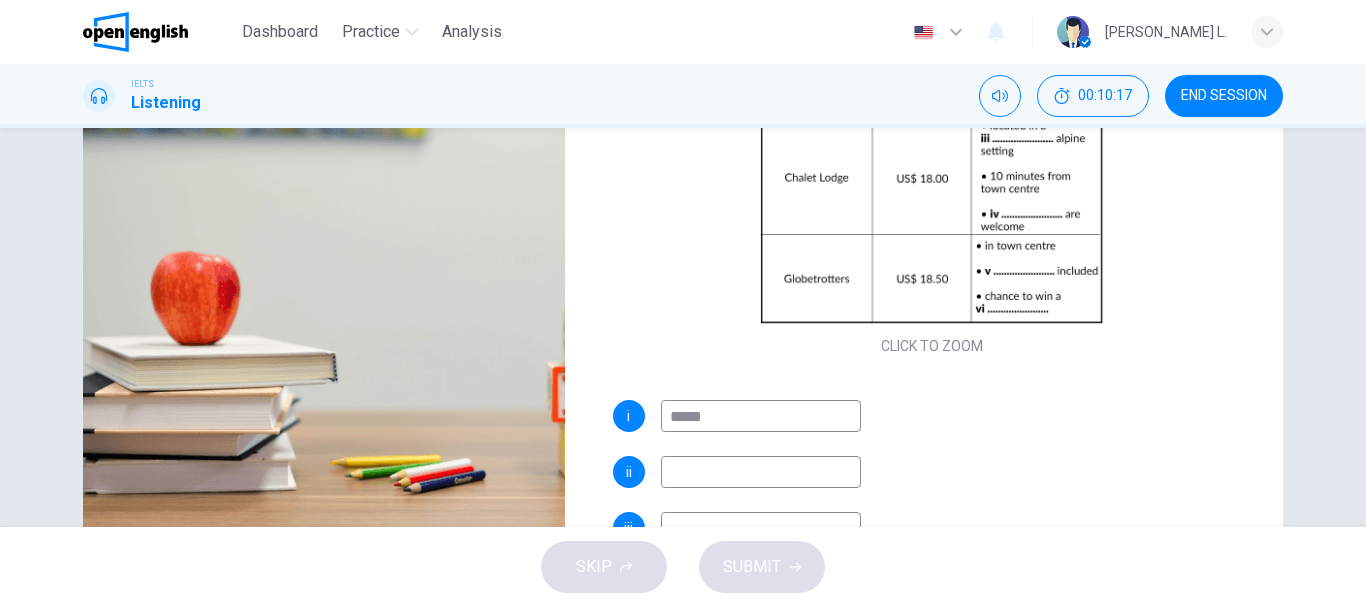 scroll, scrollTop: 328, scrollLeft: 0, axis: vertical 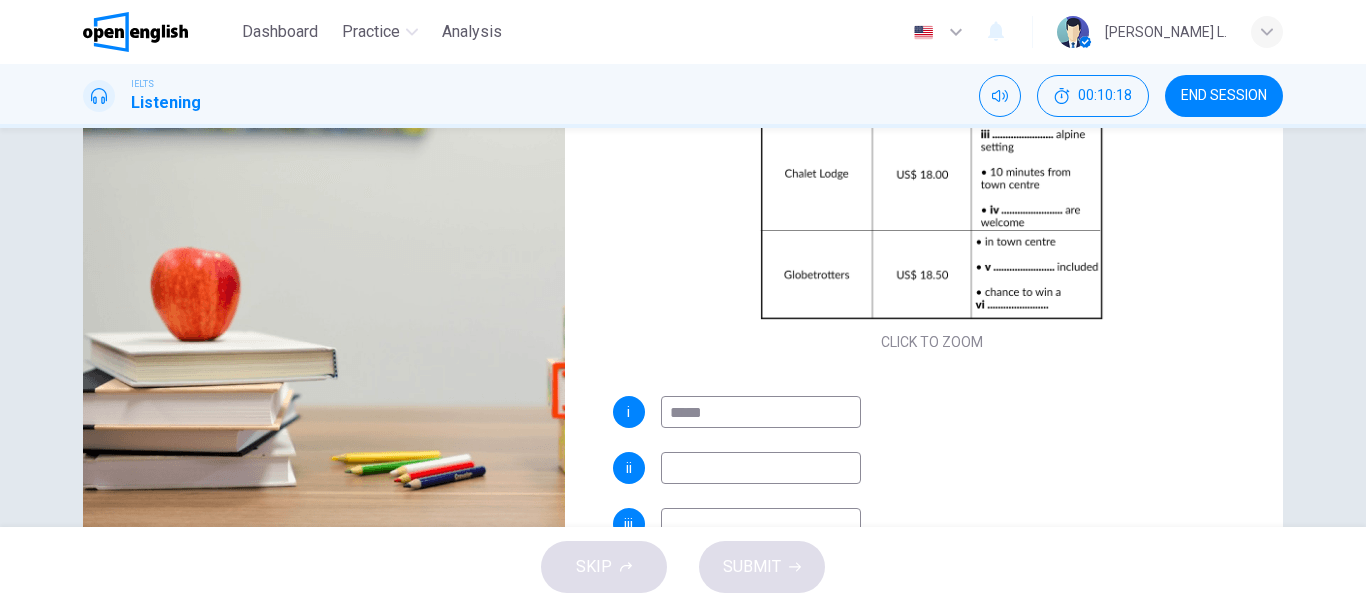 click at bounding box center (761, 468) 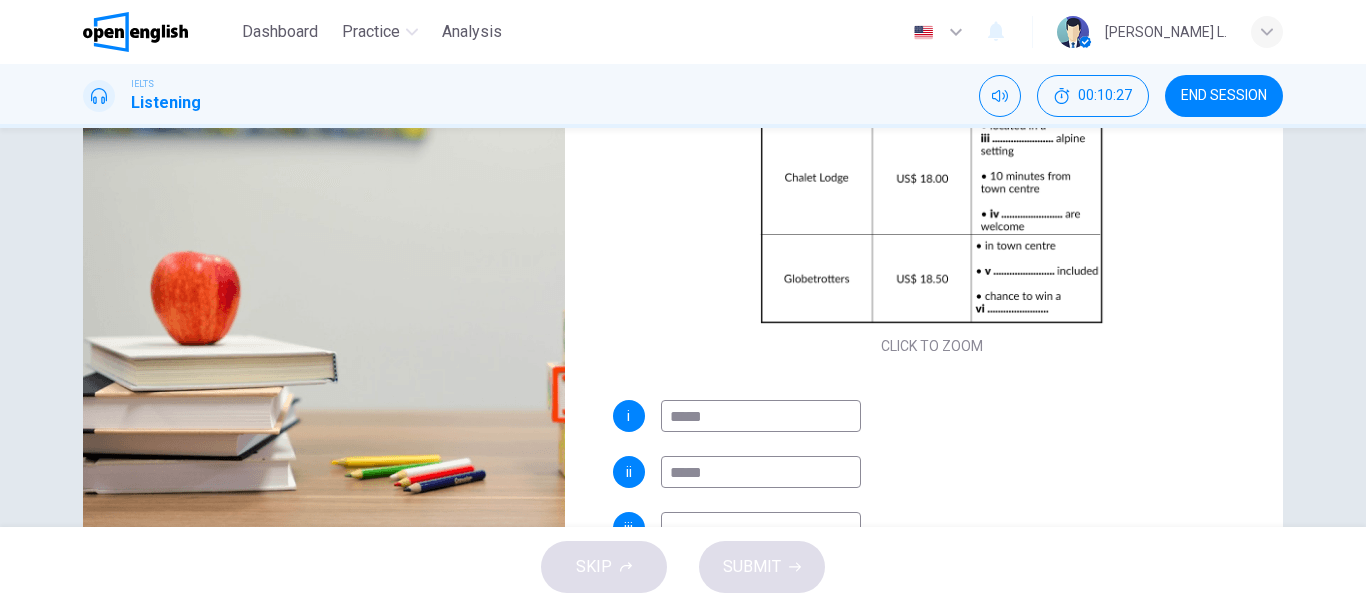 scroll, scrollTop: 331, scrollLeft: 0, axis: vertical 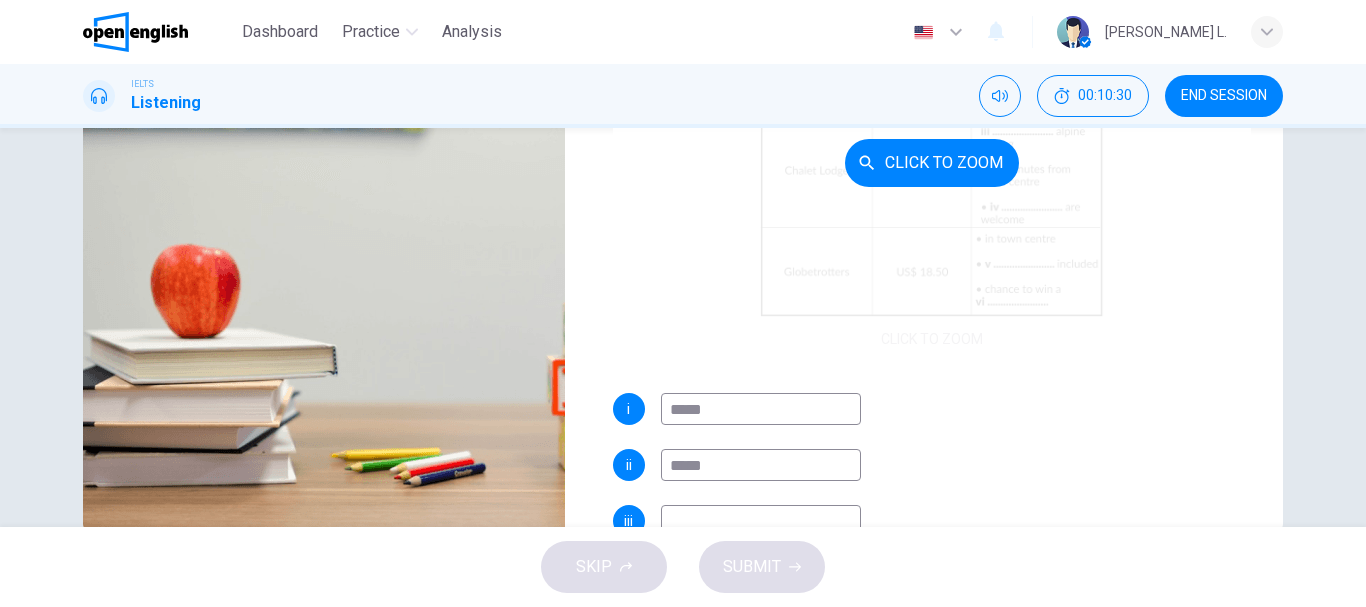 type on "*****" 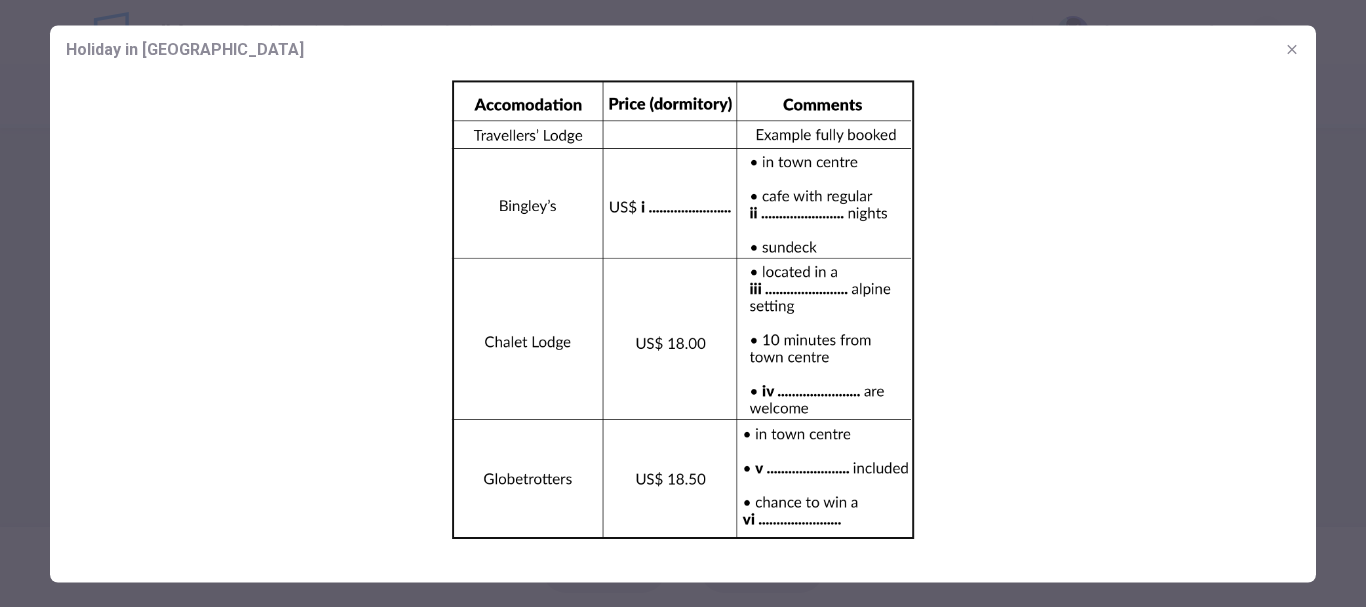 click at bounding box center (1292, 49) 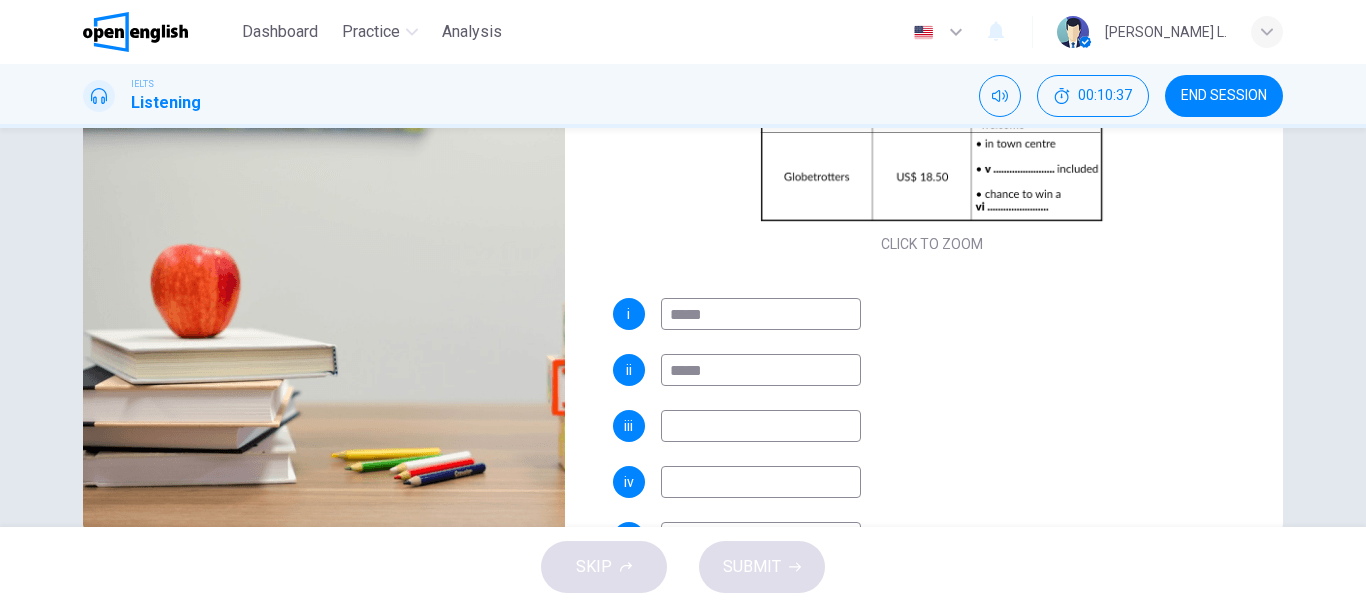 scroll, scrollTop: 194, scrollLeft: 0, axis: vertical 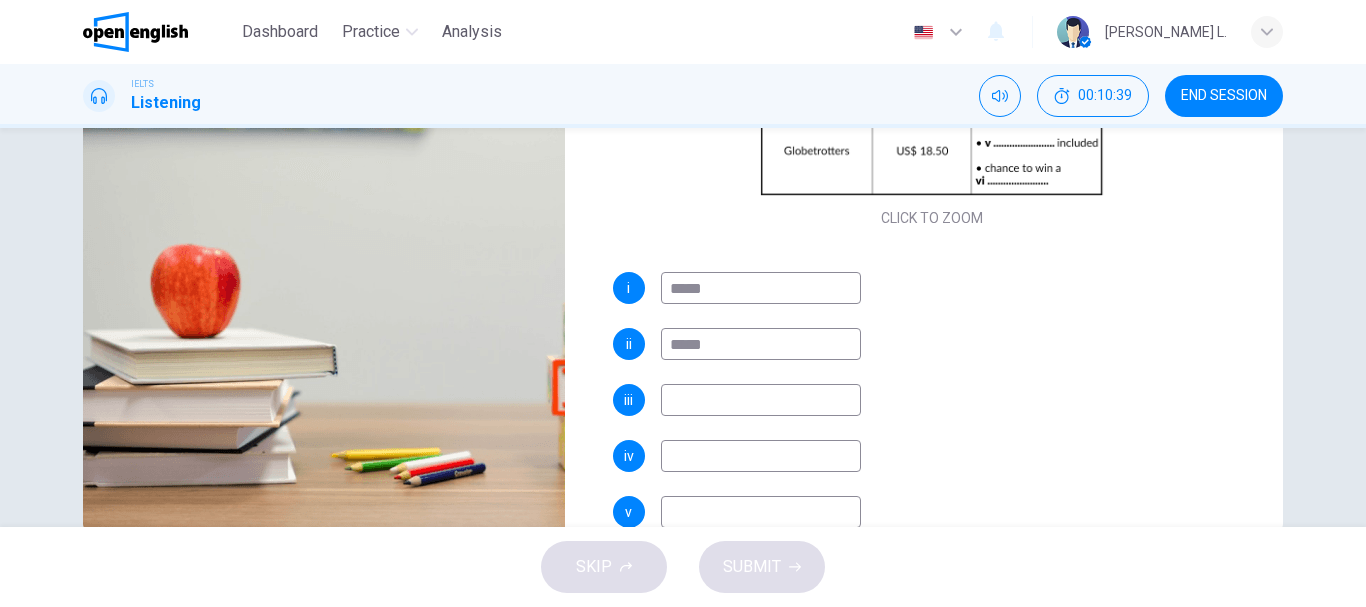 click at bounding box center (761, 456) 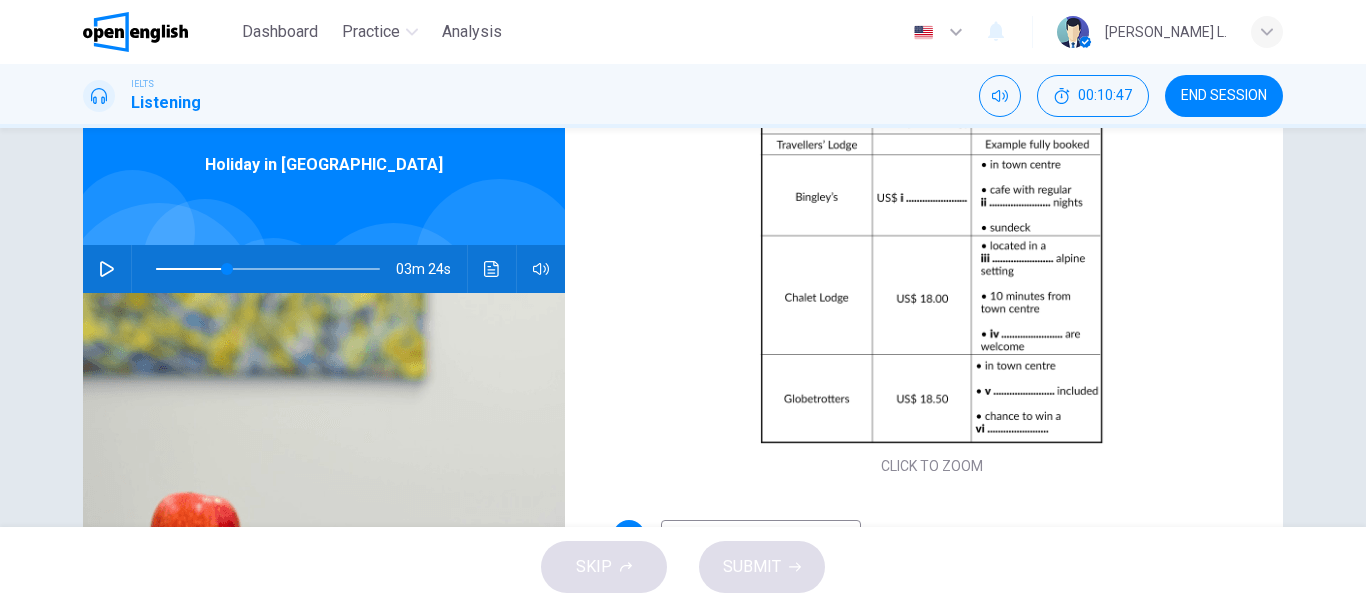 scroll, scrollTop: 81, scrollLeft: 0, axis: vertical 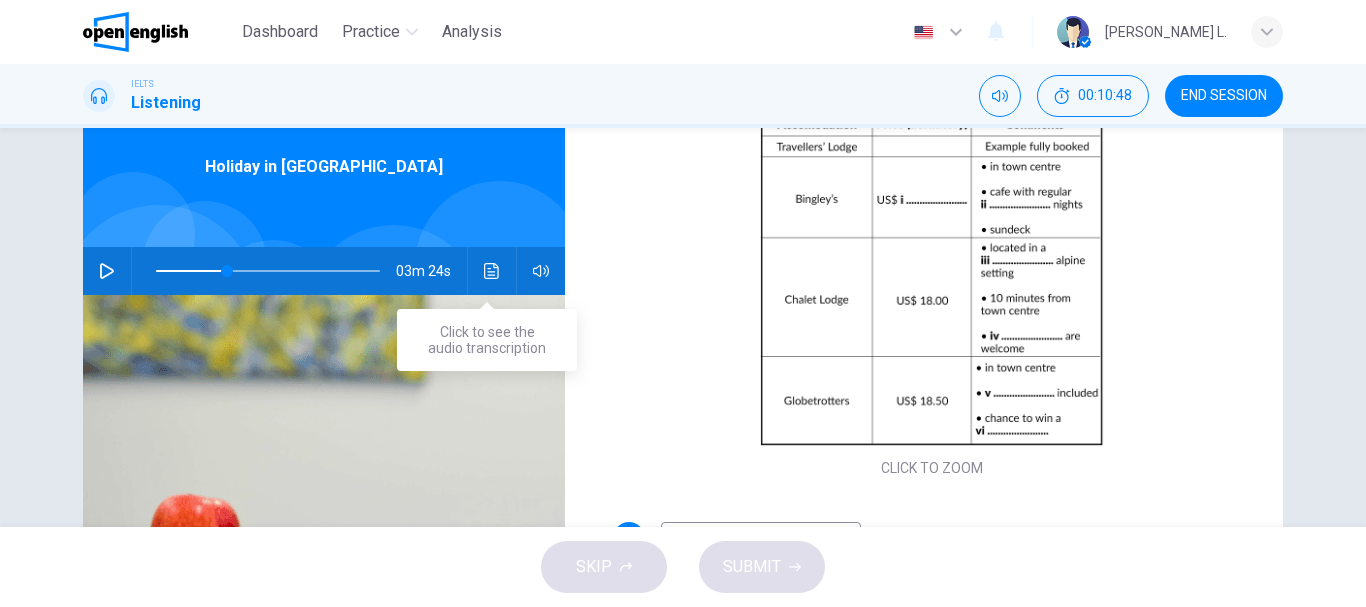 type on "*********" 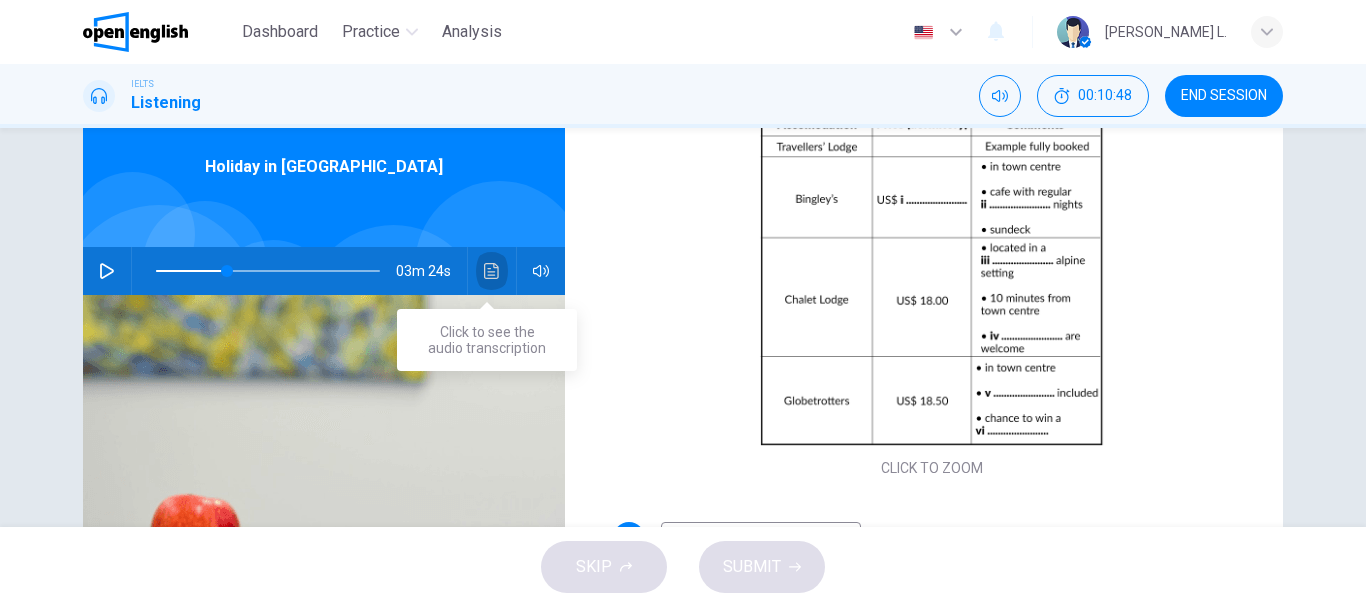 click 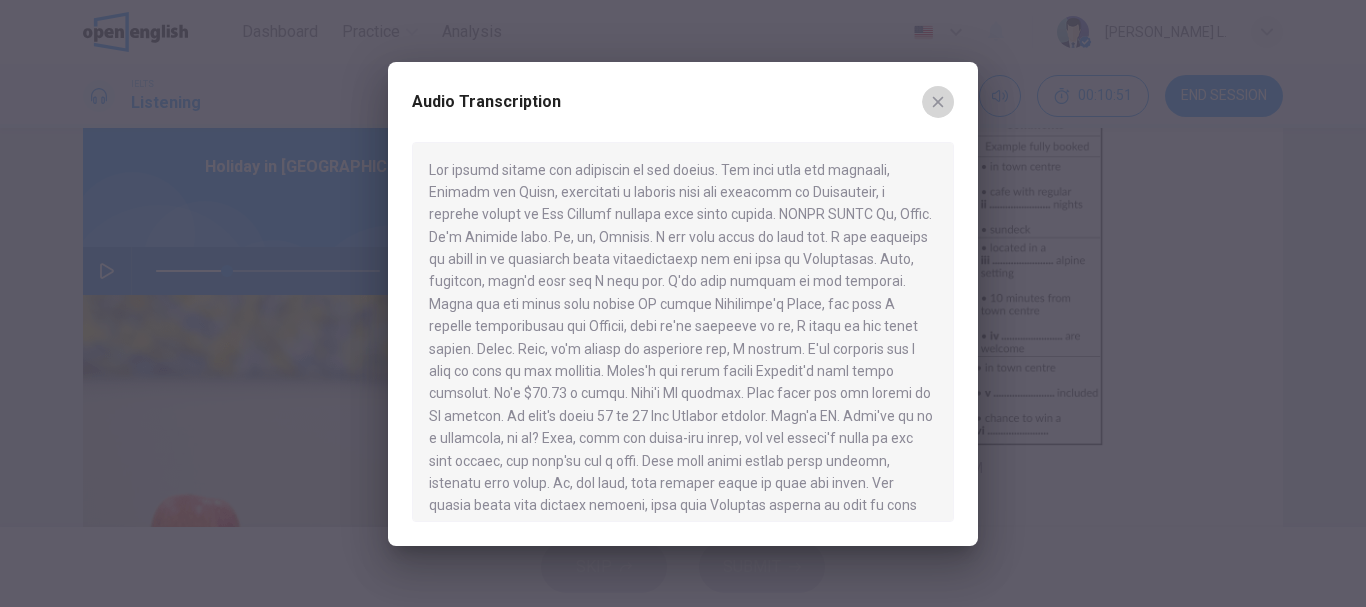 click 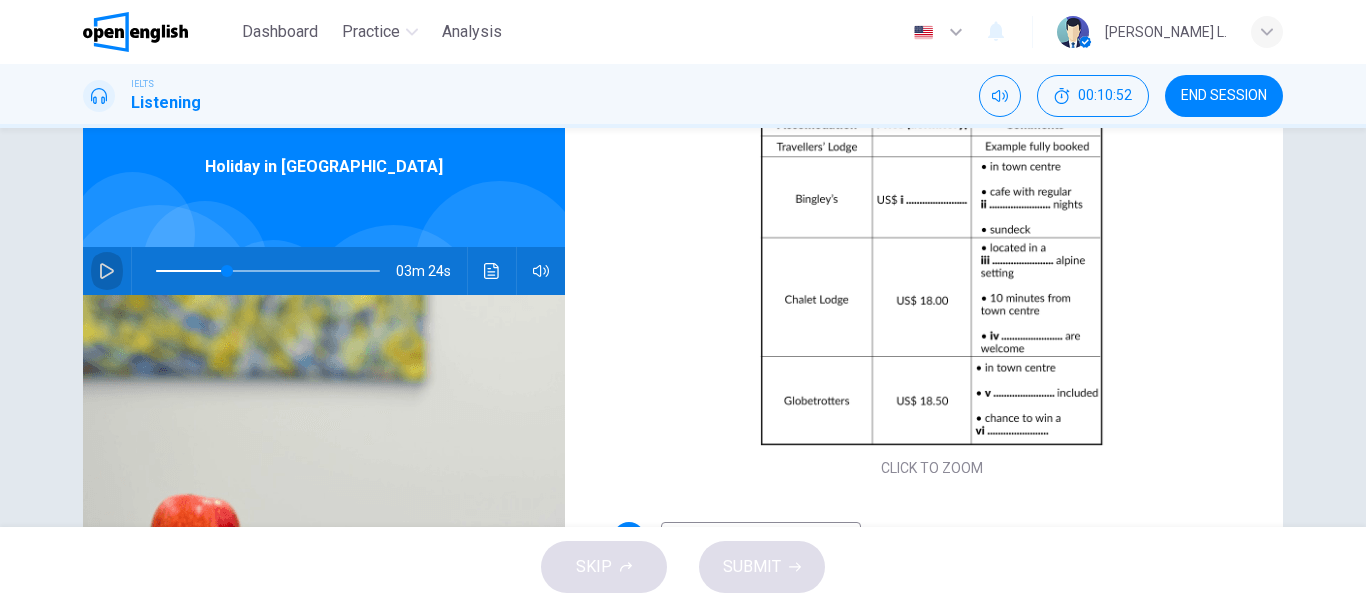 click at bounding box center (107, 271) 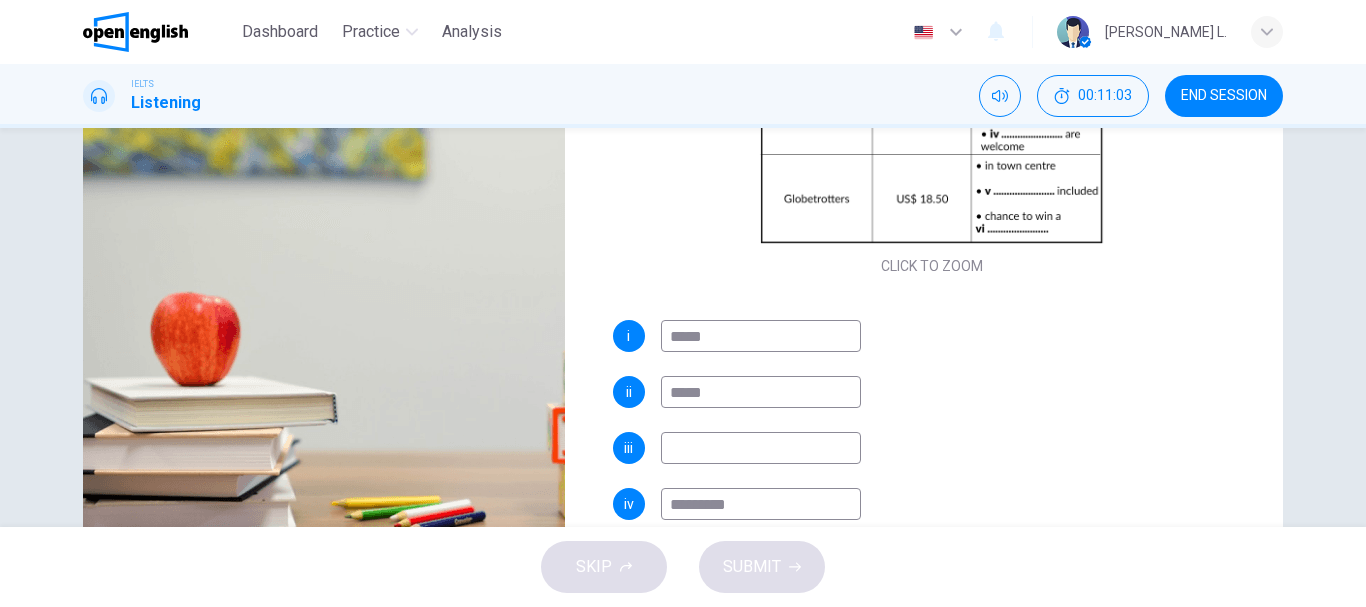 scroll, scrollTop: 320, scrollLeft: 0, axis: vertical 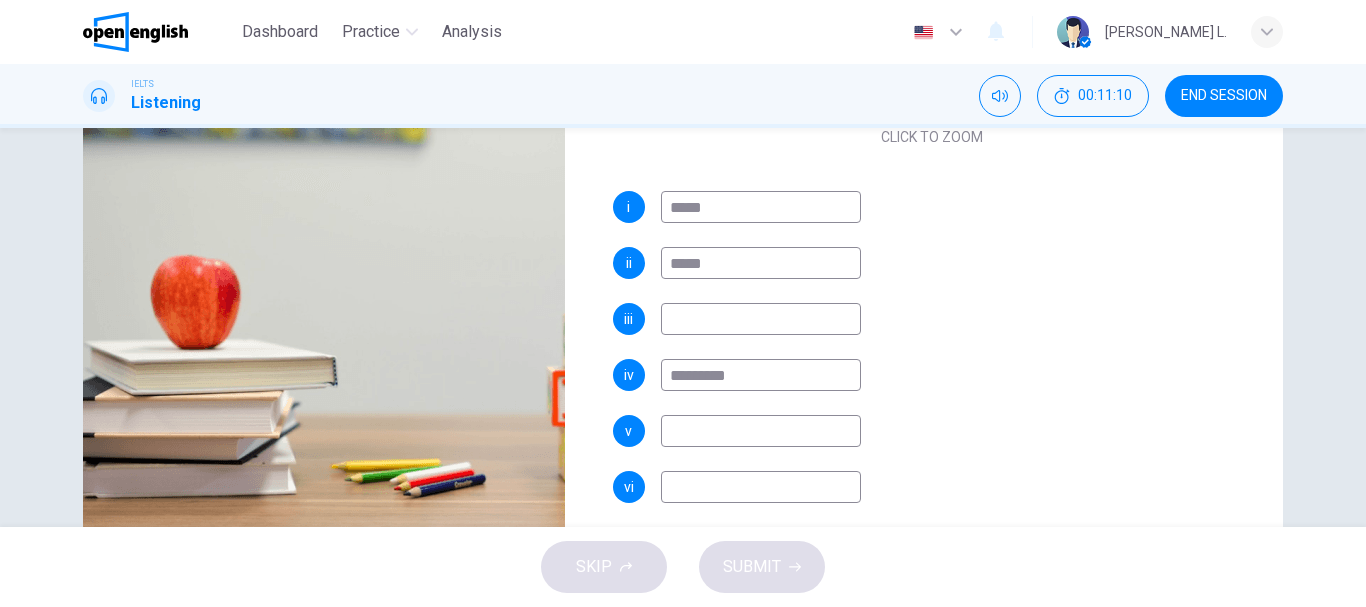 click at bounding box center [761, 319] 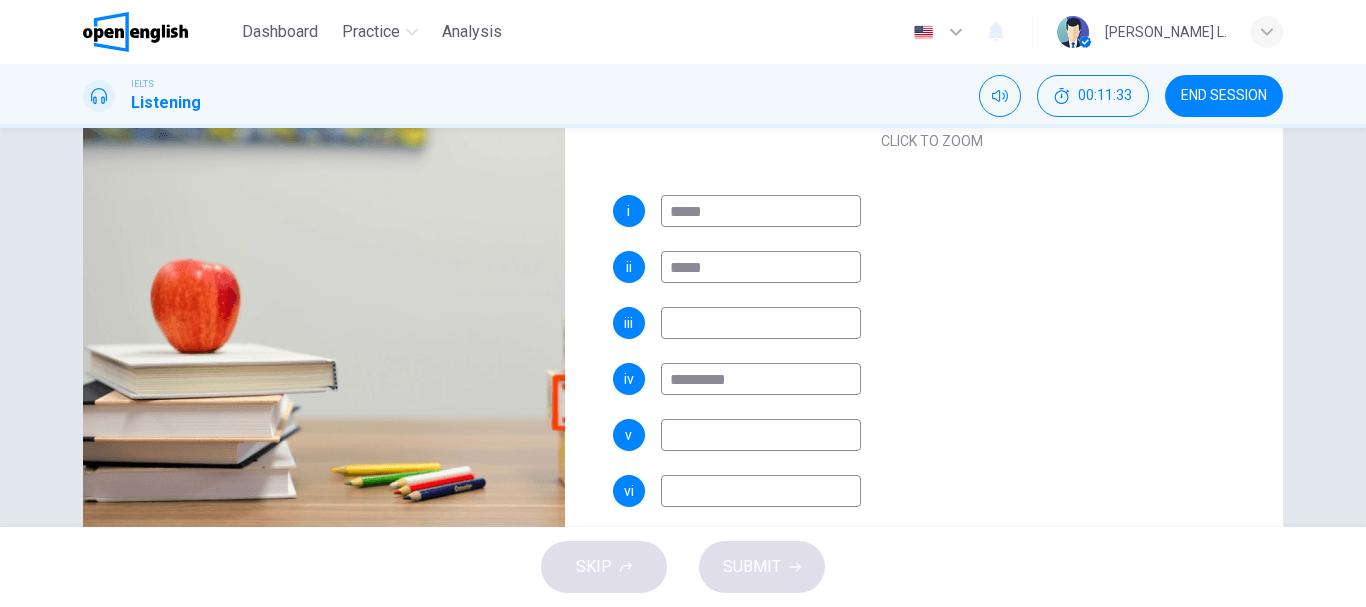 scroll, scrollTop: 320, scrollLeft: 0, axis: vertical 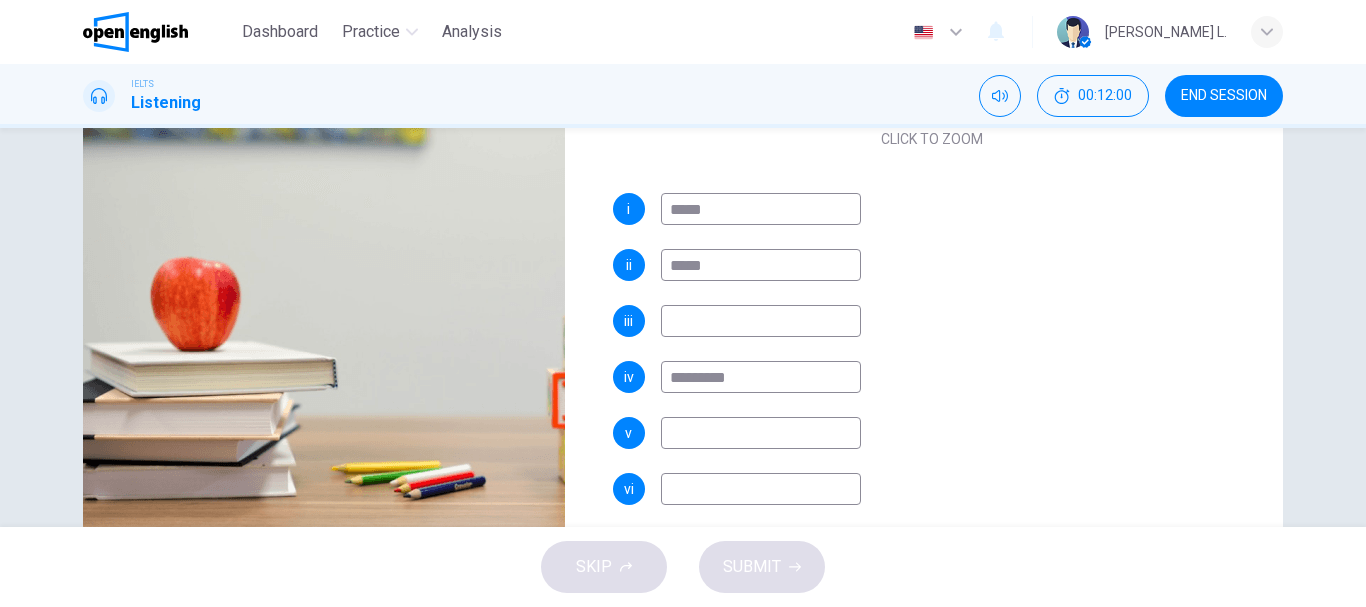 click at bounding box center (761, 433) 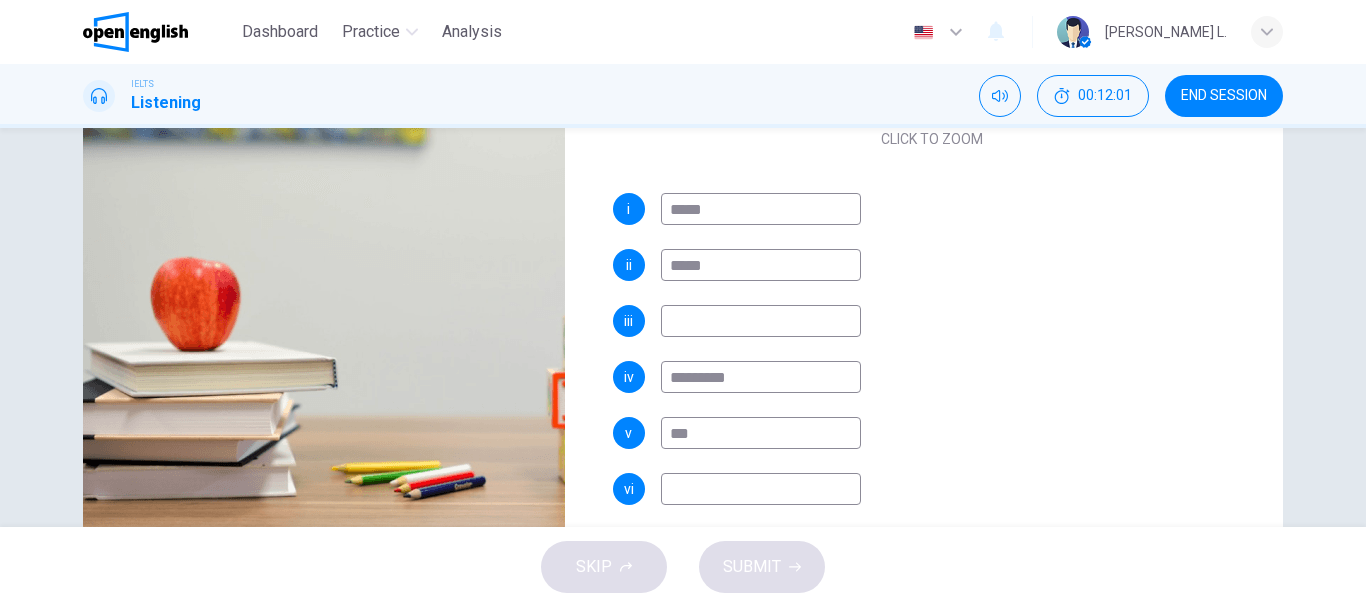 type on "****" 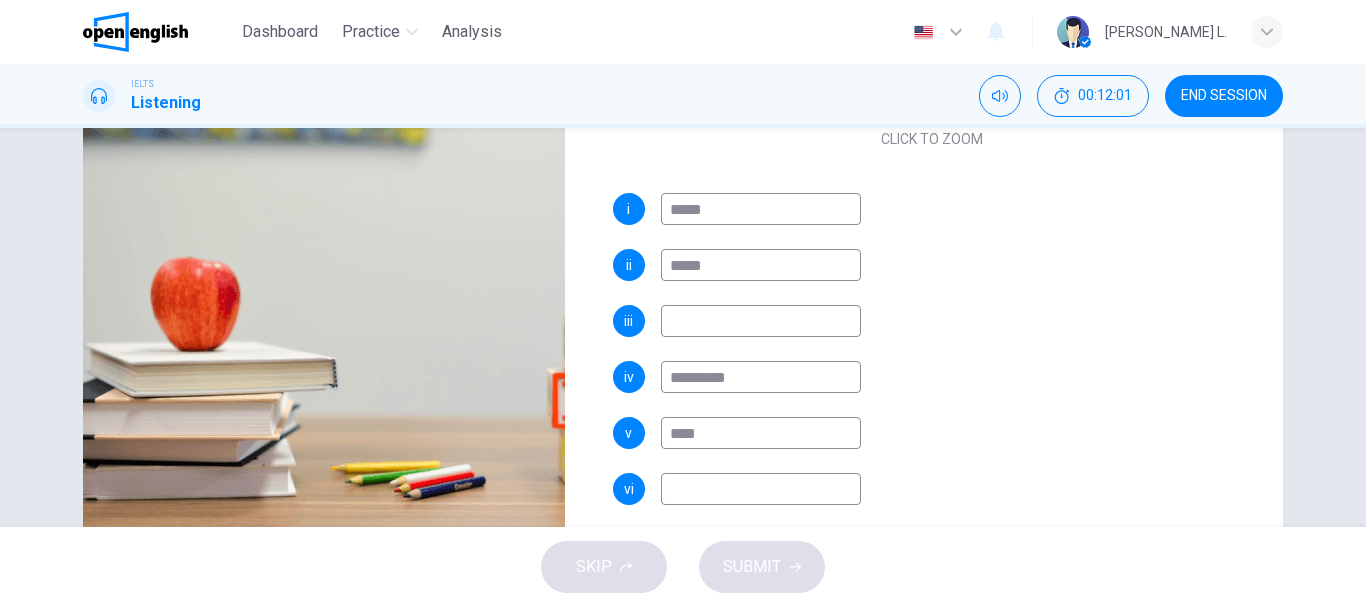 type on "**" 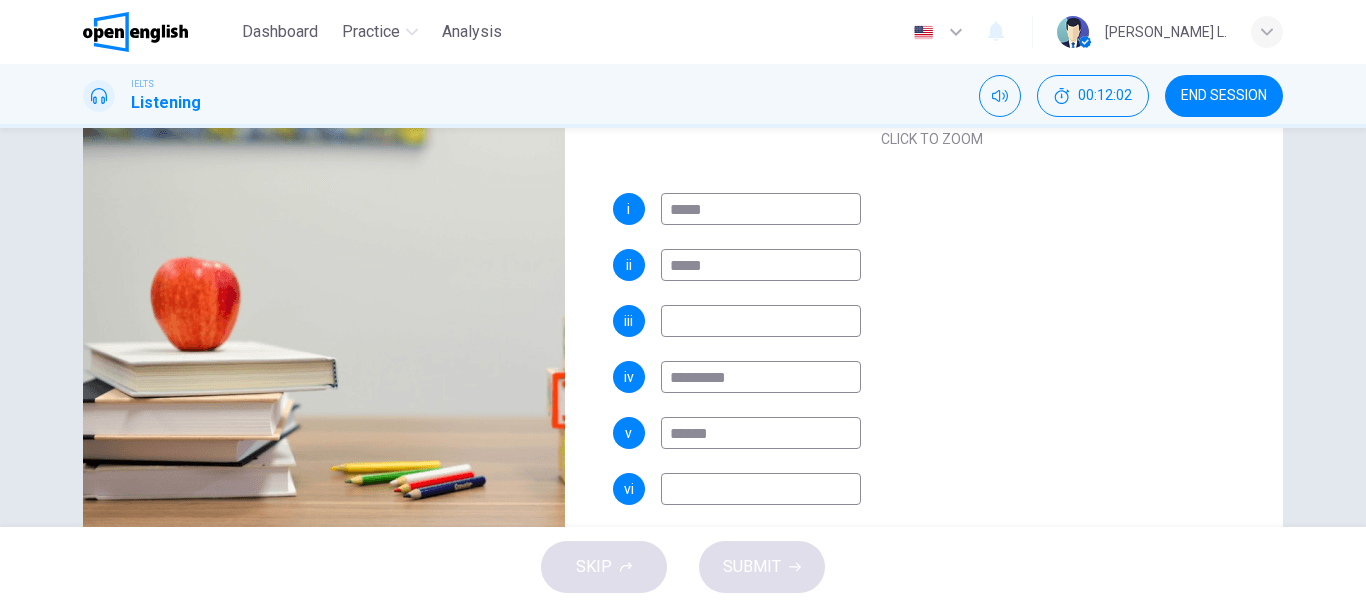 type on "*******" 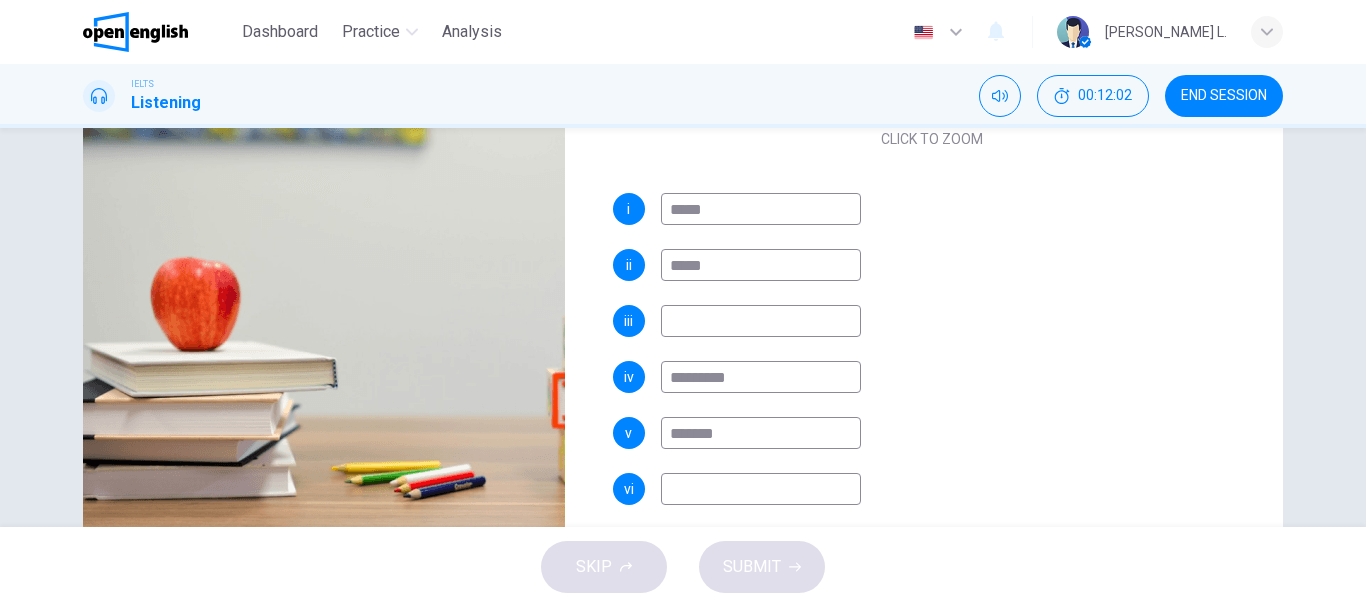 type on "**" 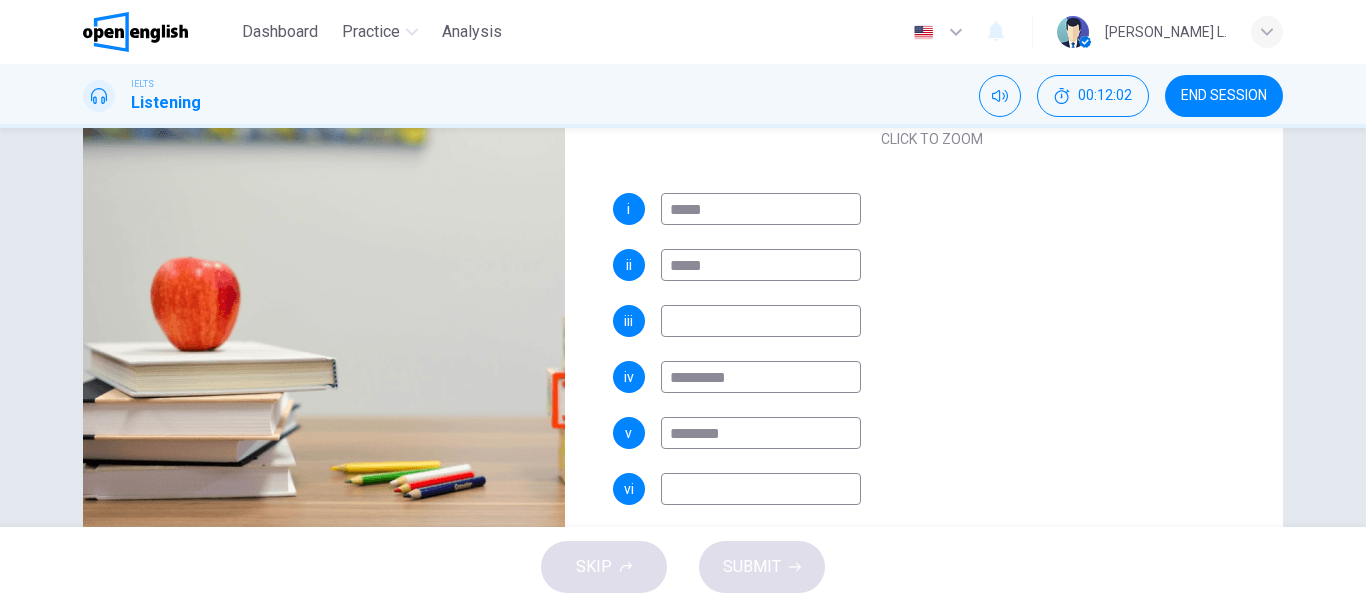 type on "*********" 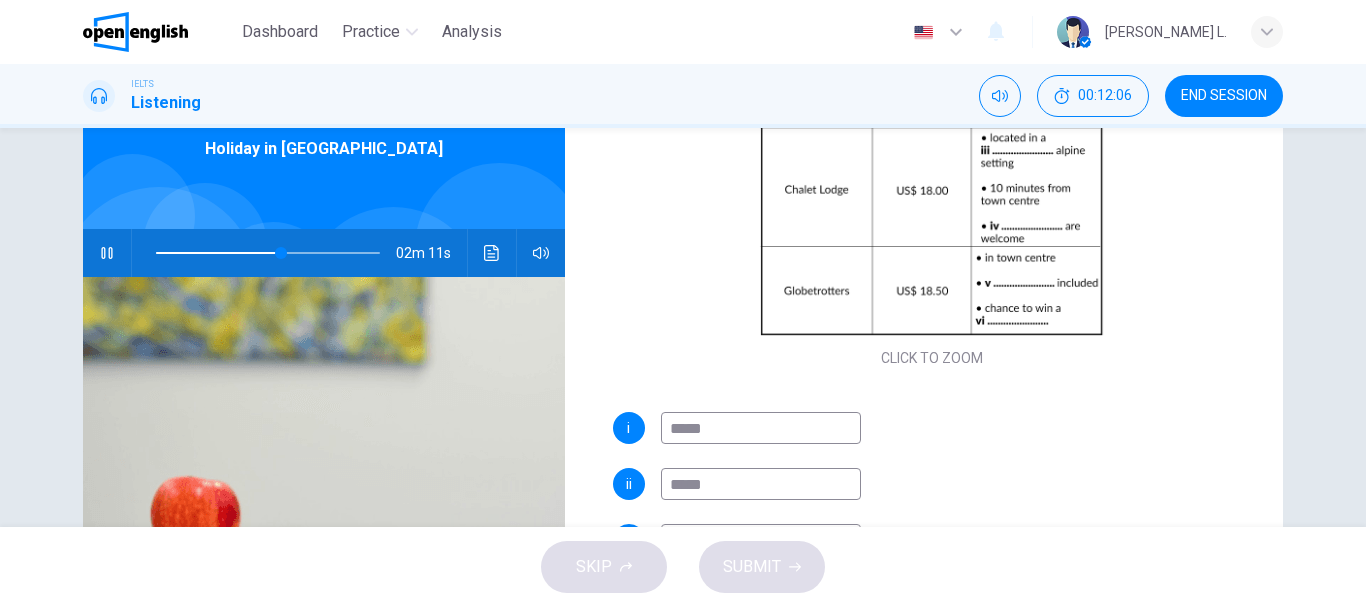 scroll, scrollTop: 85, scrollLeft: 0, axis: vertical 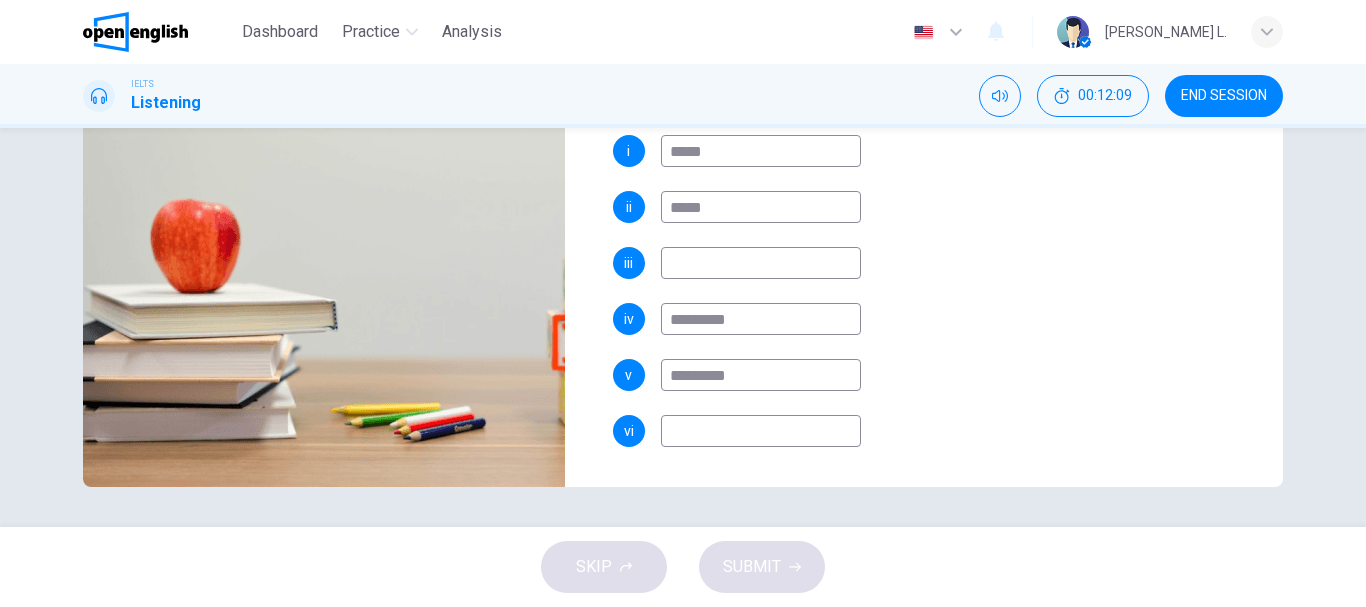 type on "**" 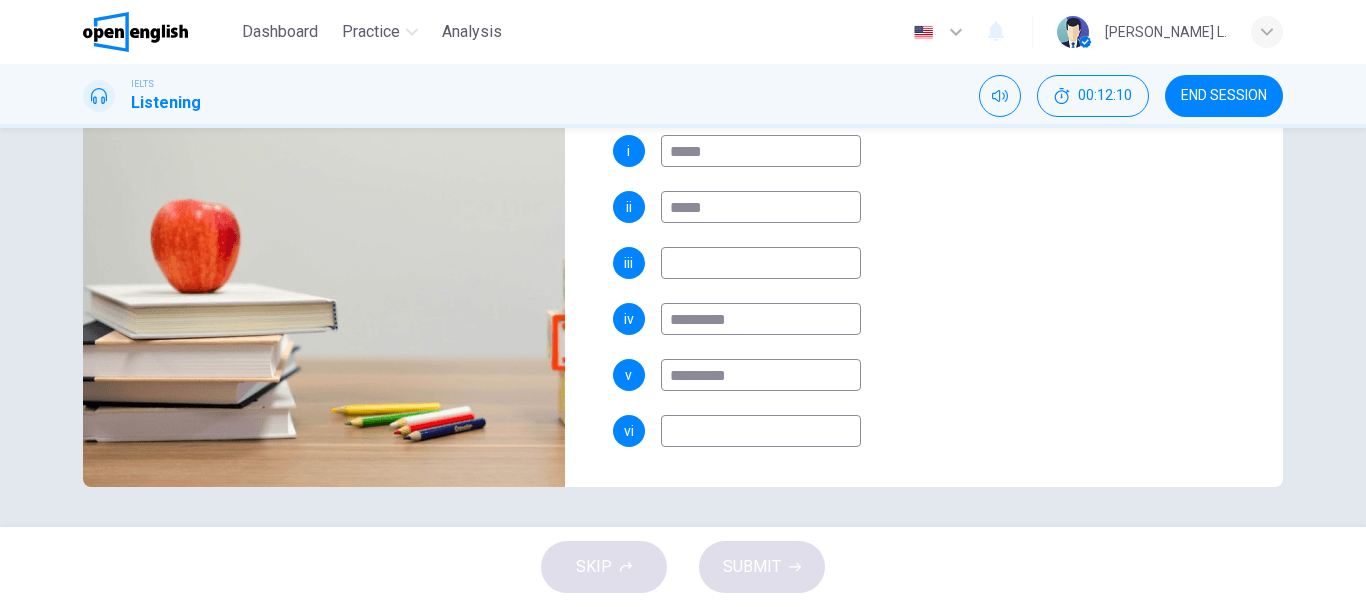 type on "*********" 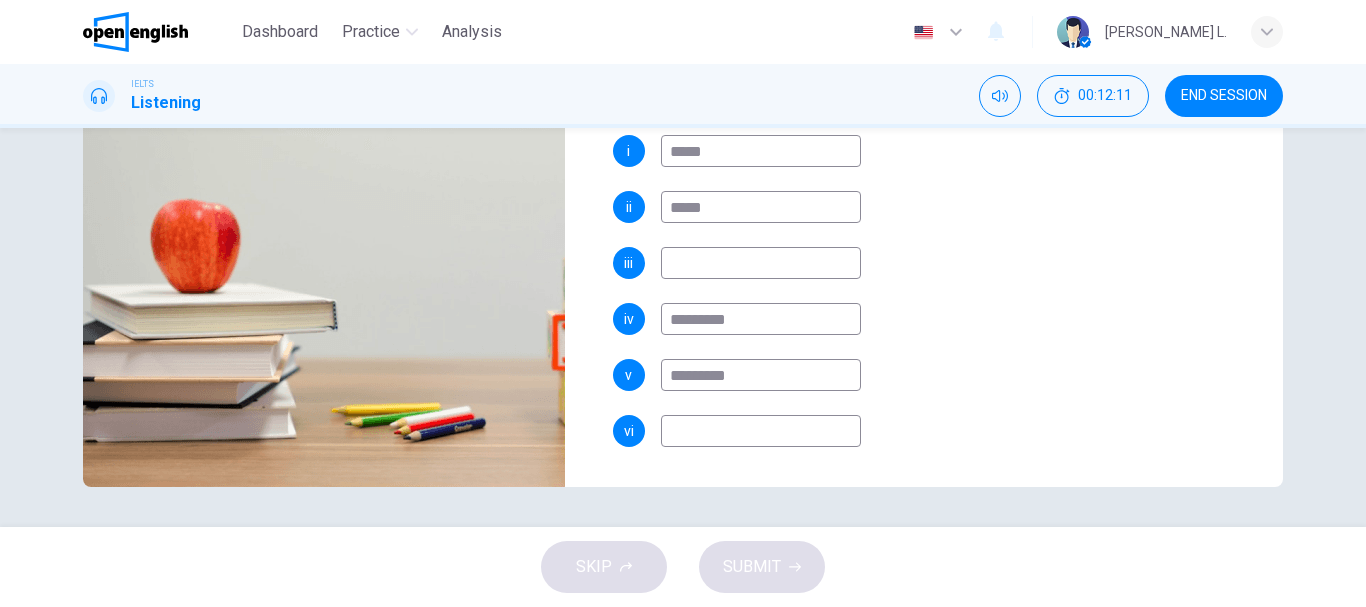type on "*" 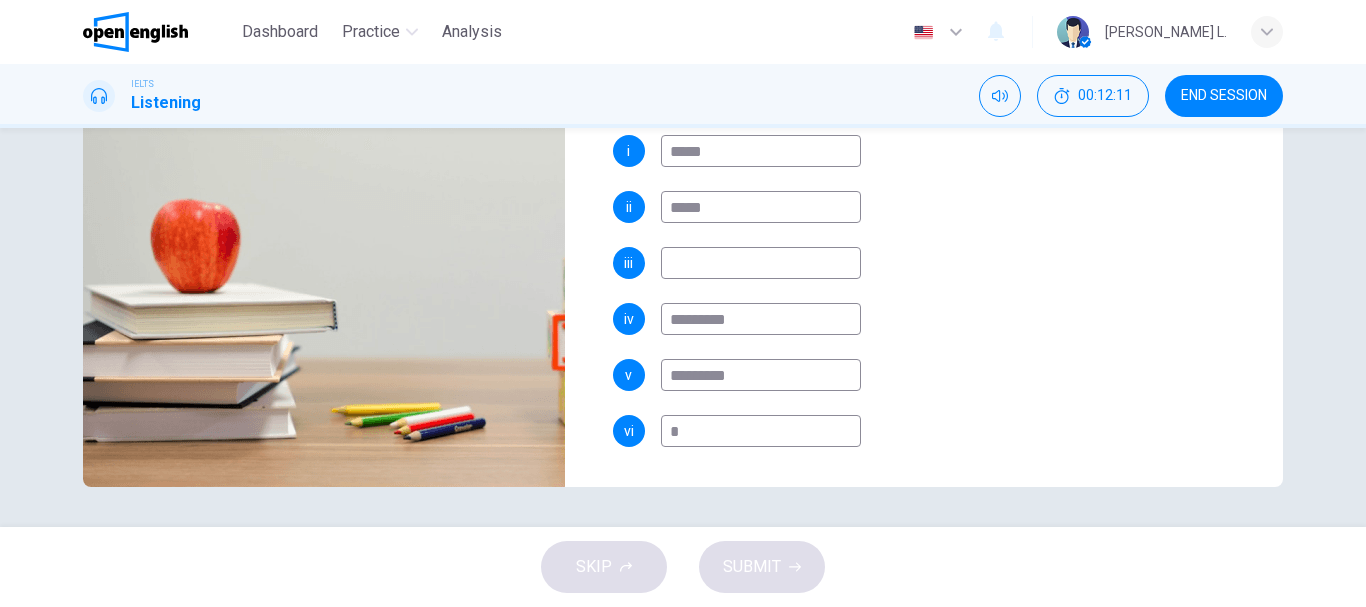 type on "**" 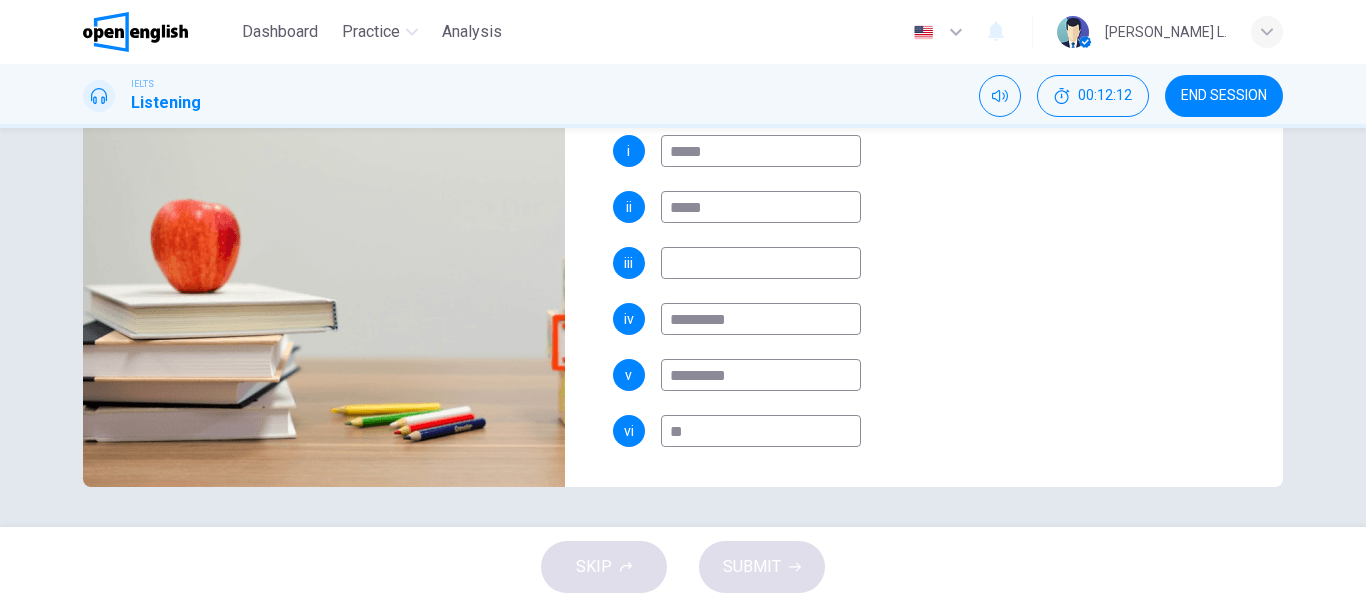 type on "***" 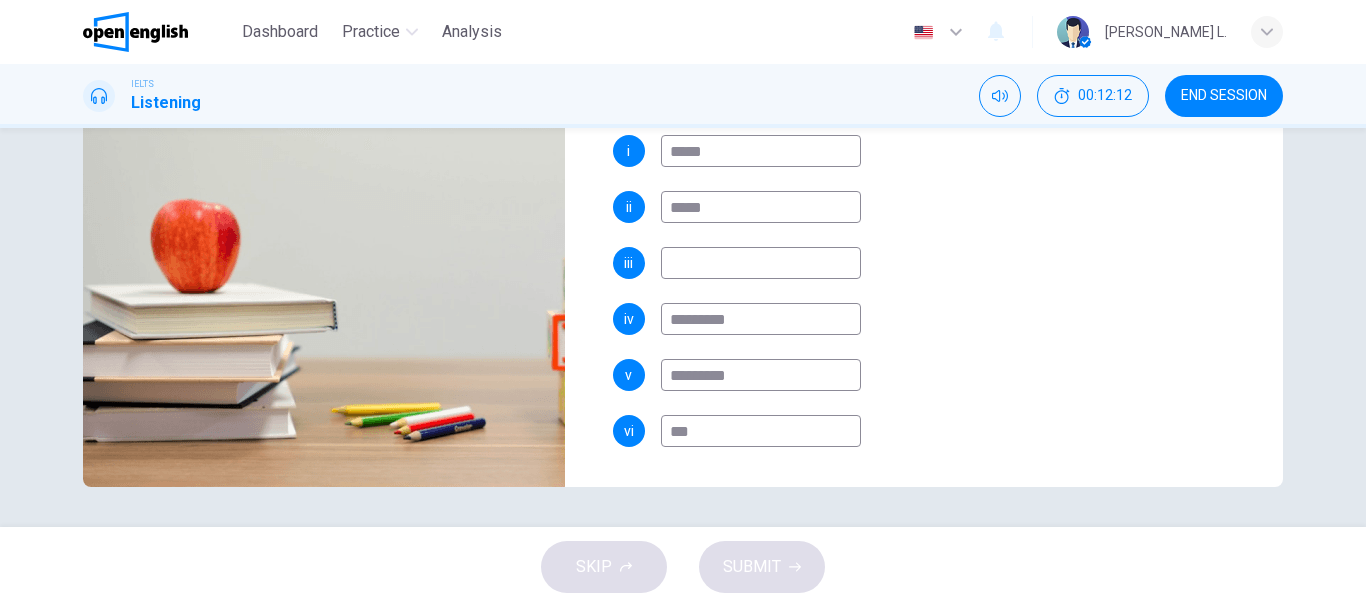 type on "**" 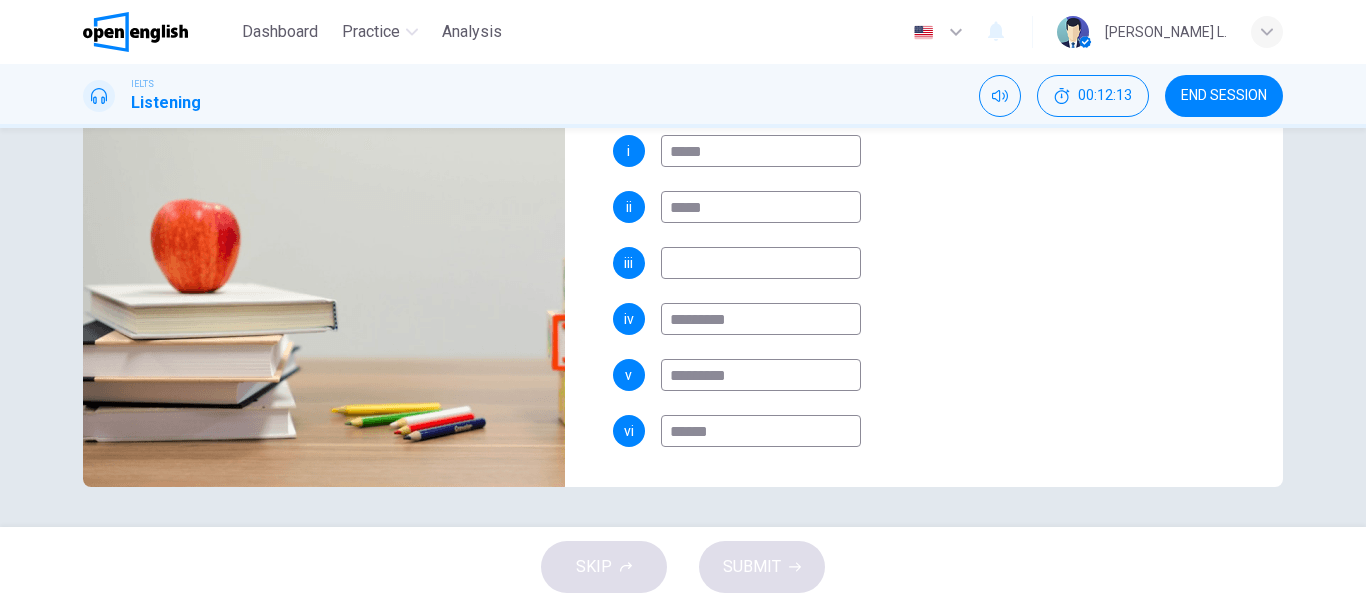 type on "*******" 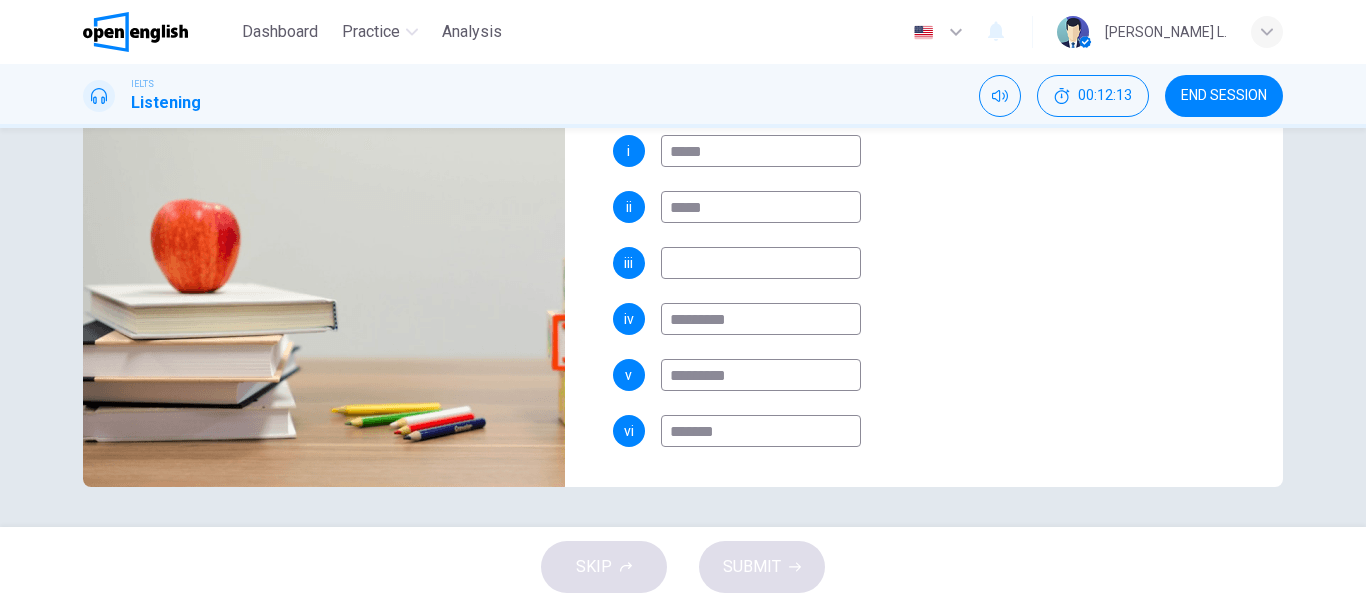 type on "**" 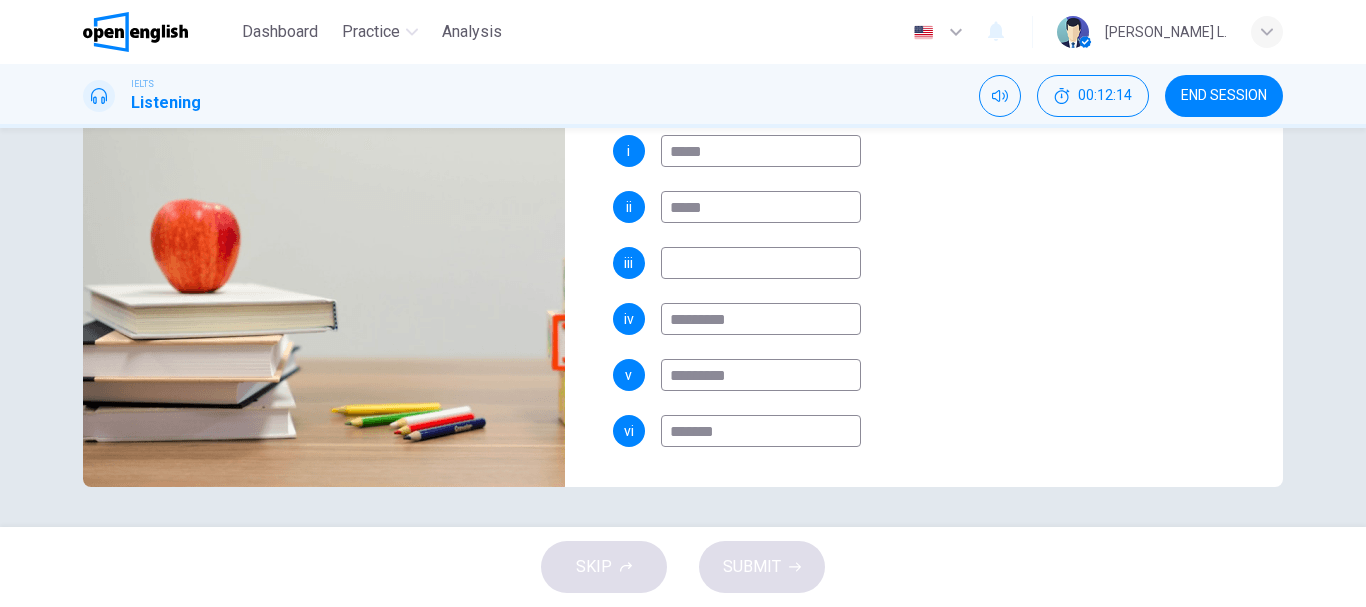 type on "*******" 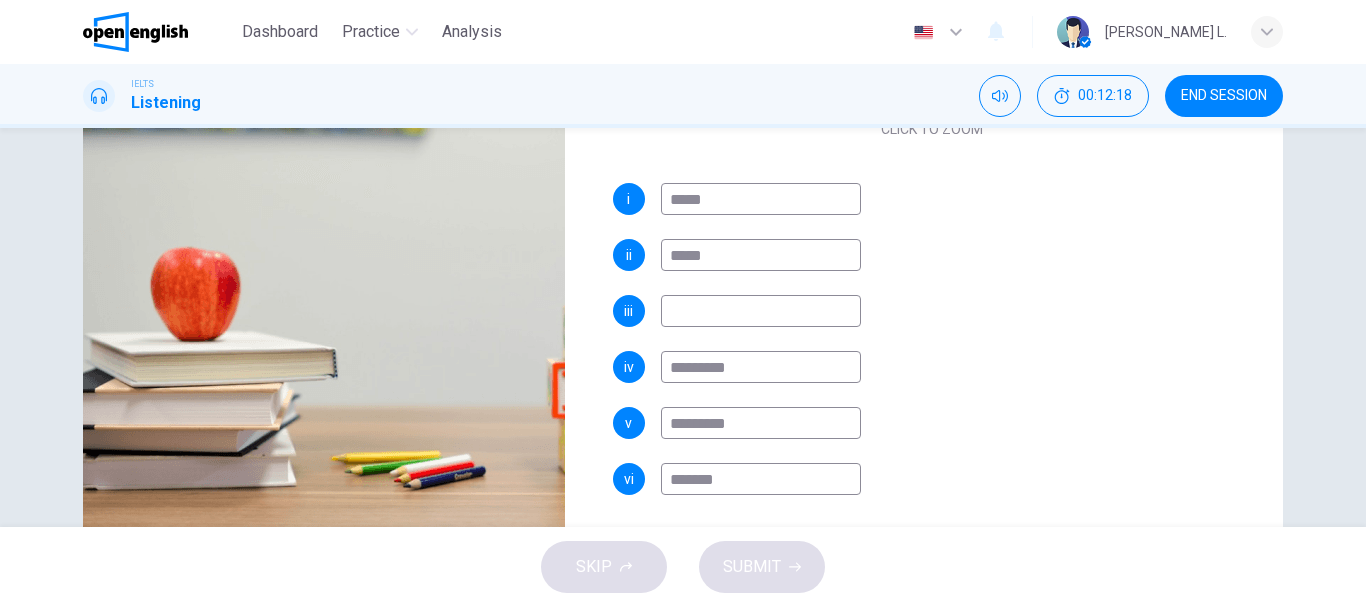 scroll, scrollTop: 322, scrollLeft: 0, axis: vertical 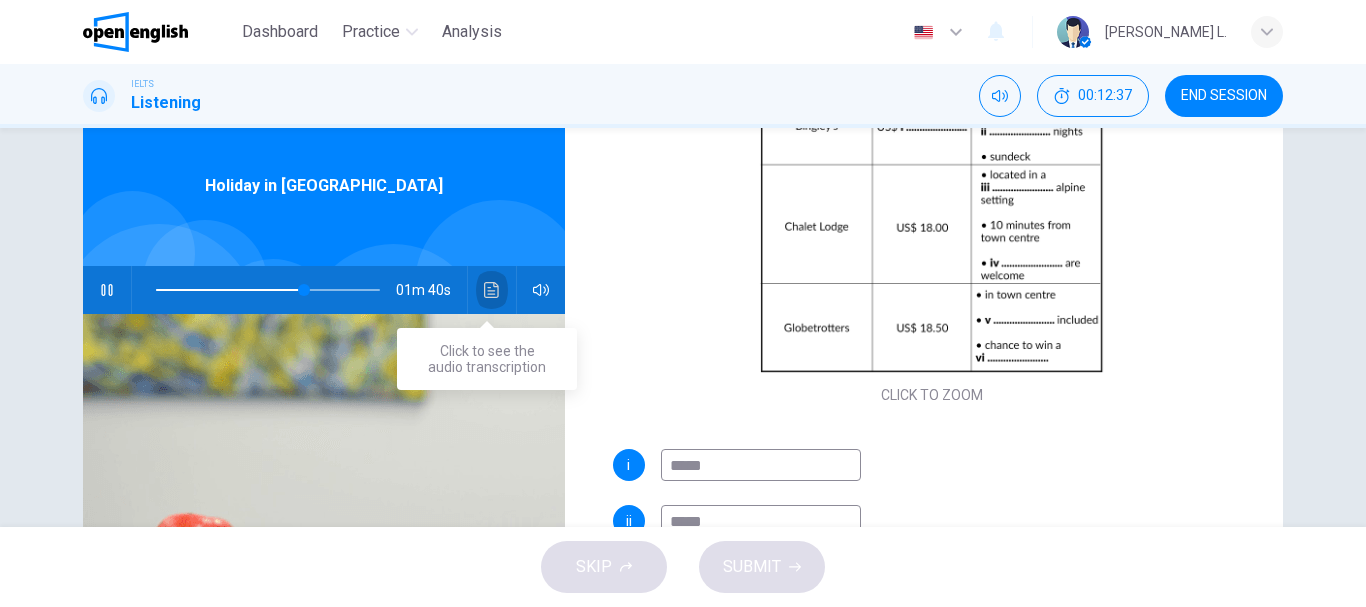 click 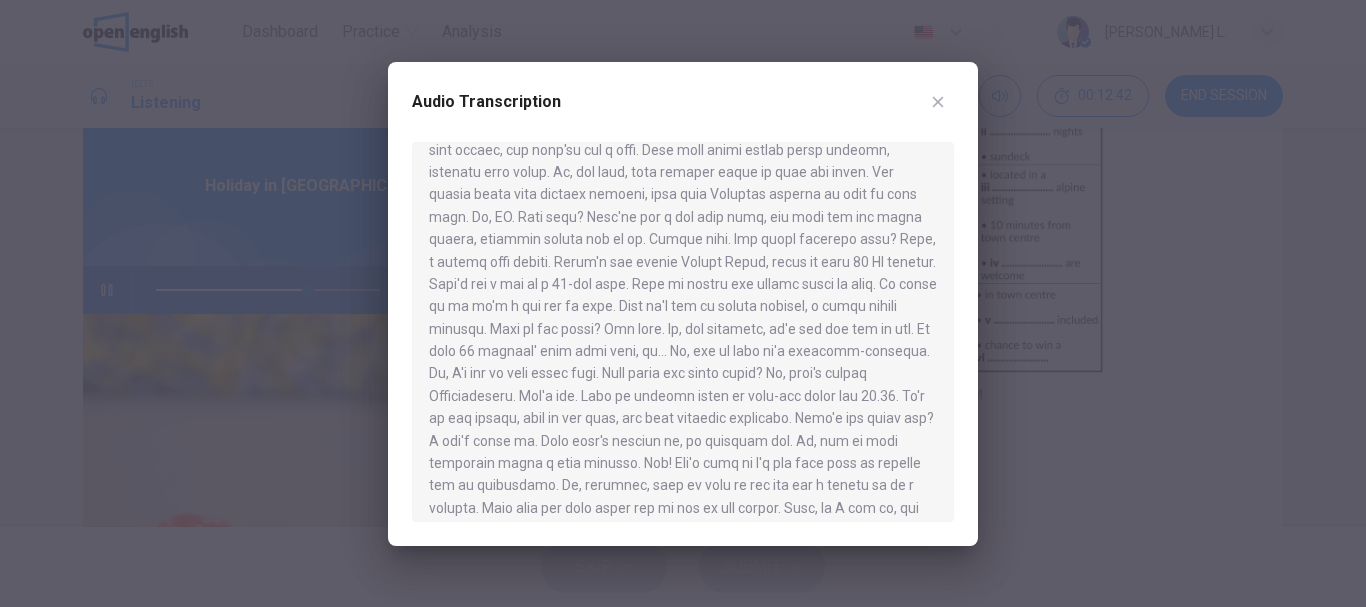 scroll, scrollTop: 328, scrollLeft: 0, axis: vertical 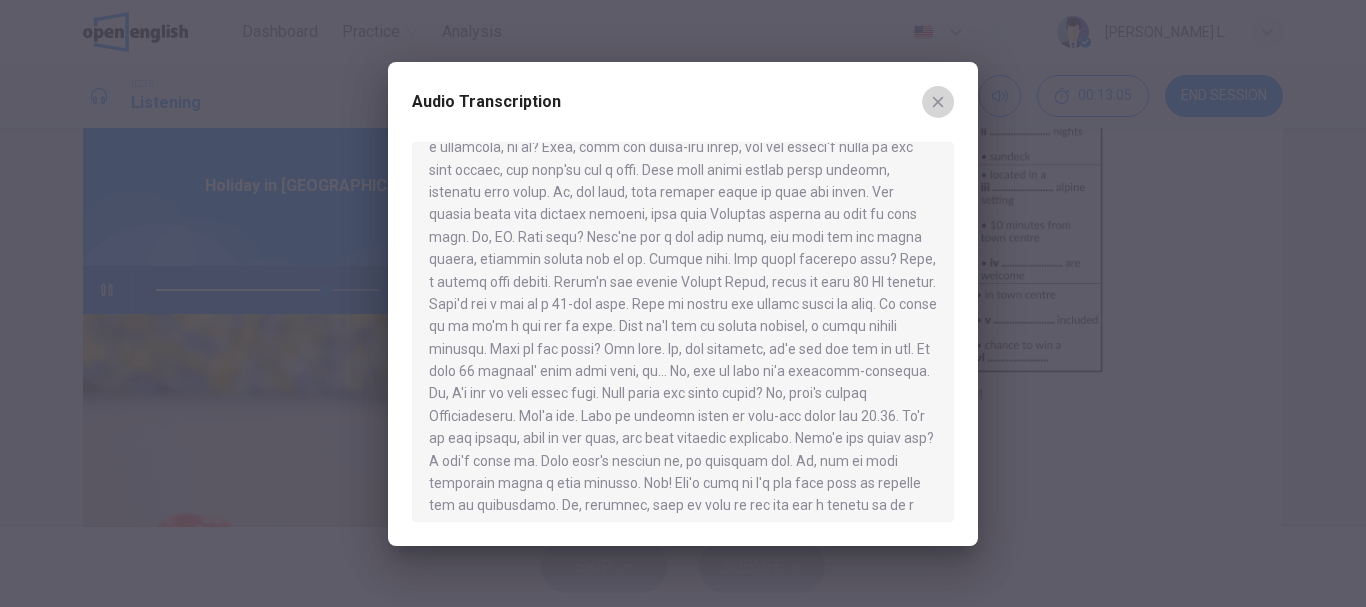 click 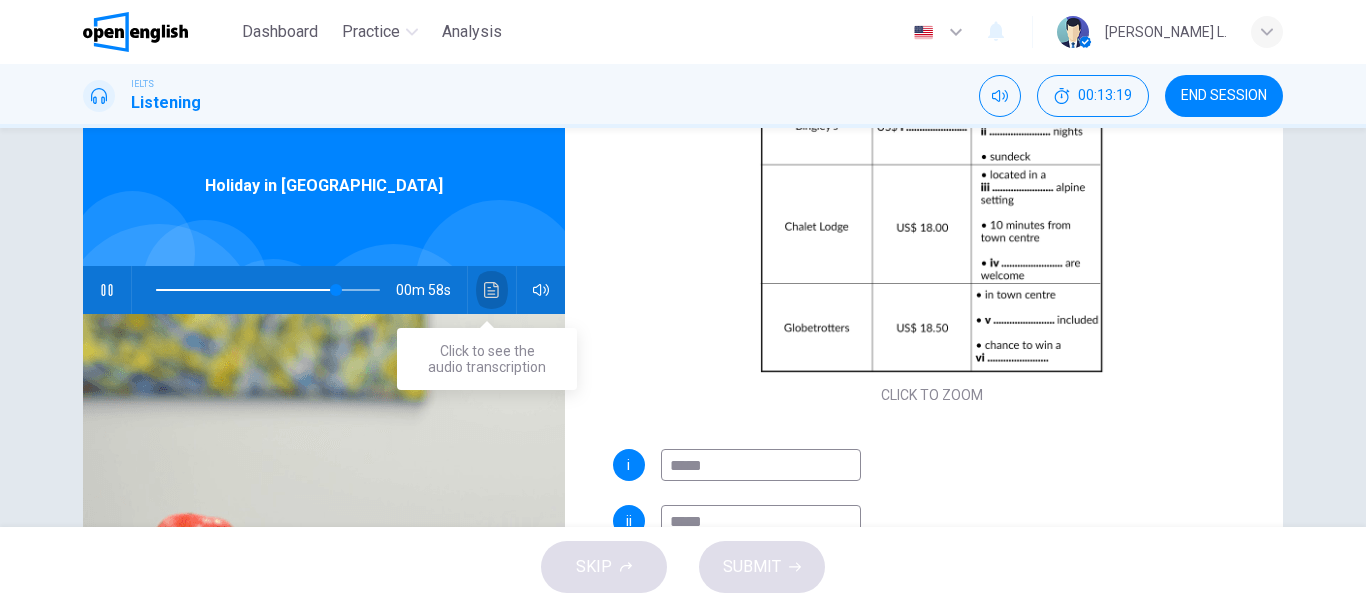 click at bounding box center (492, 290) 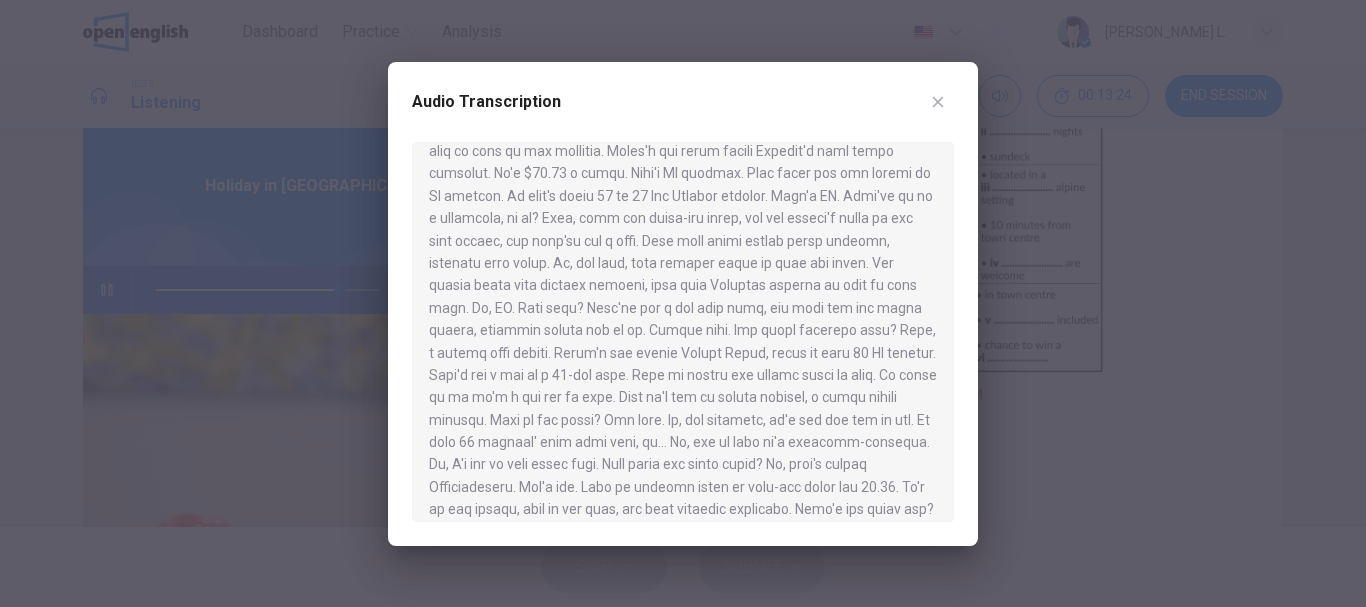 scroll, scrollTop: 226, scrollLeft: 0, axis: vertical 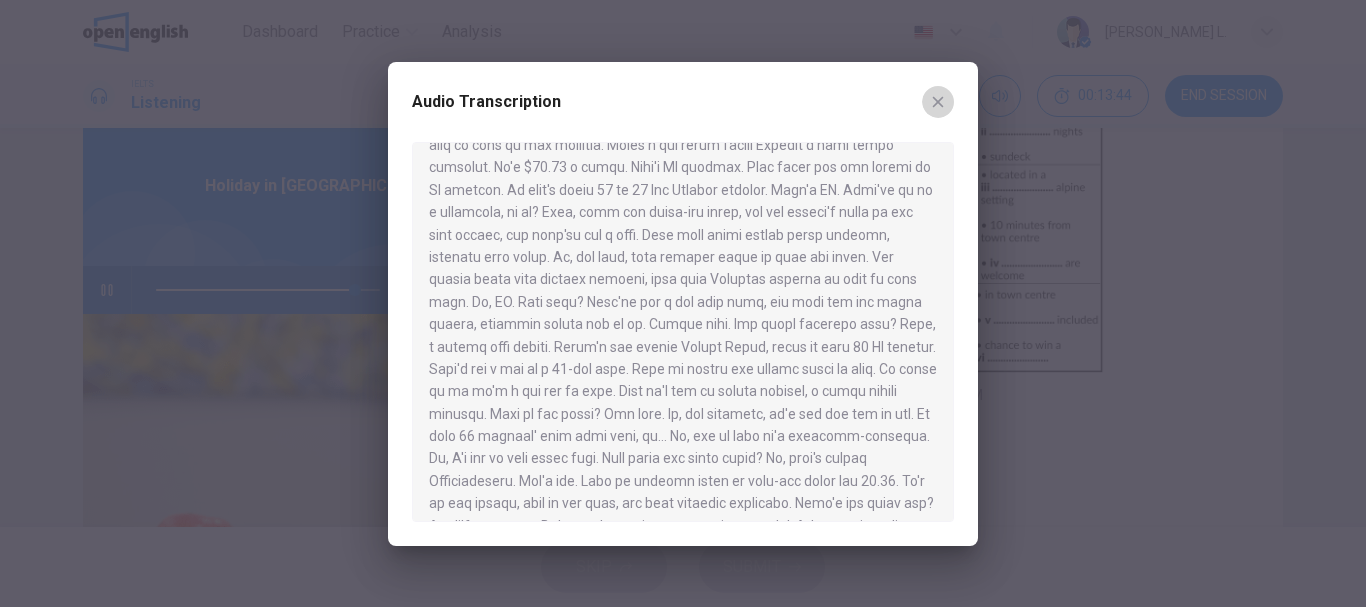 click 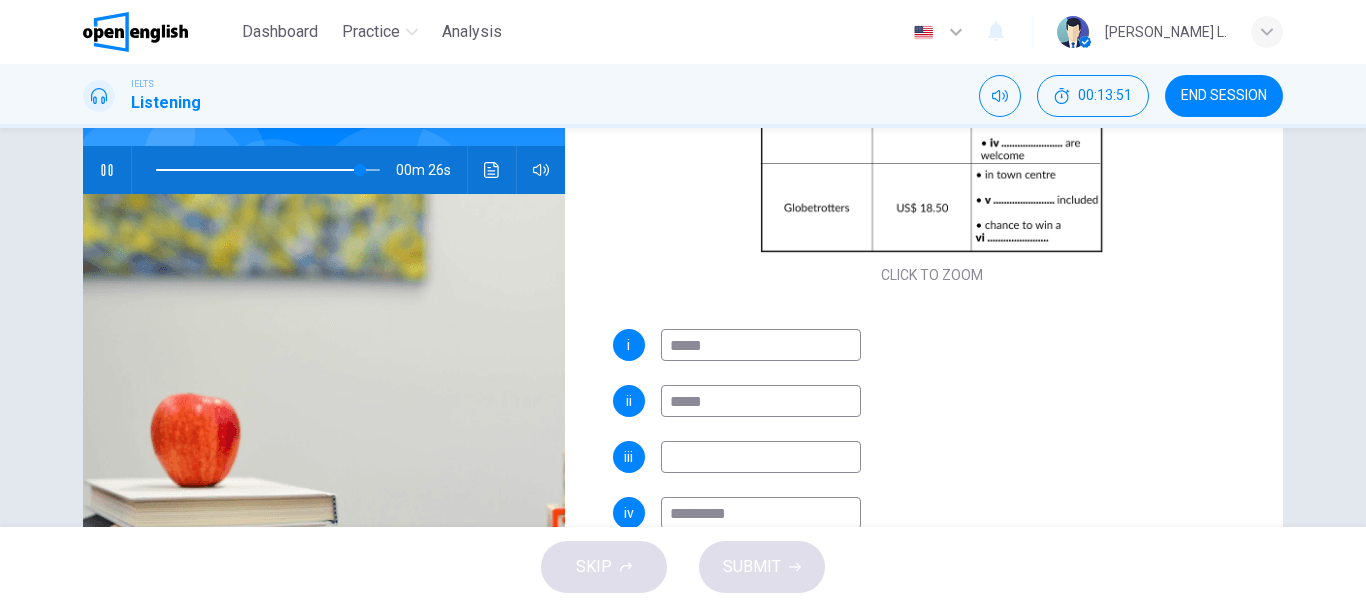 scroll, scrollTop: 190, scrollLeft: 0, axis: vertical 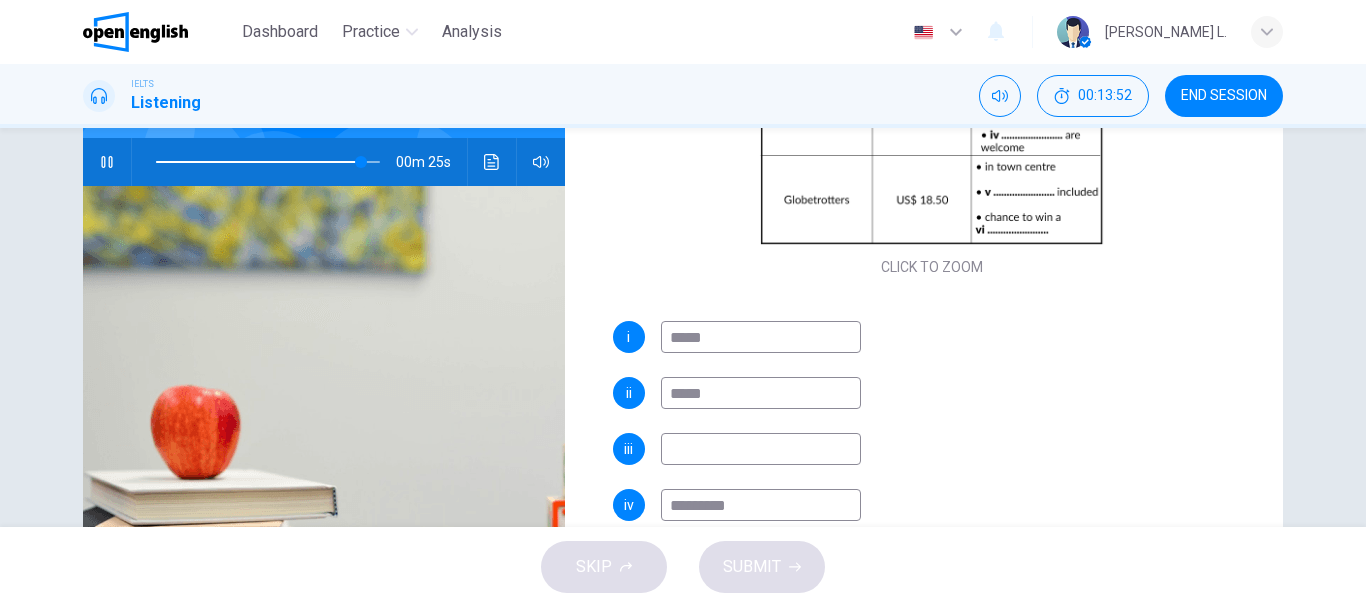 click at bounding box center (761, 449) 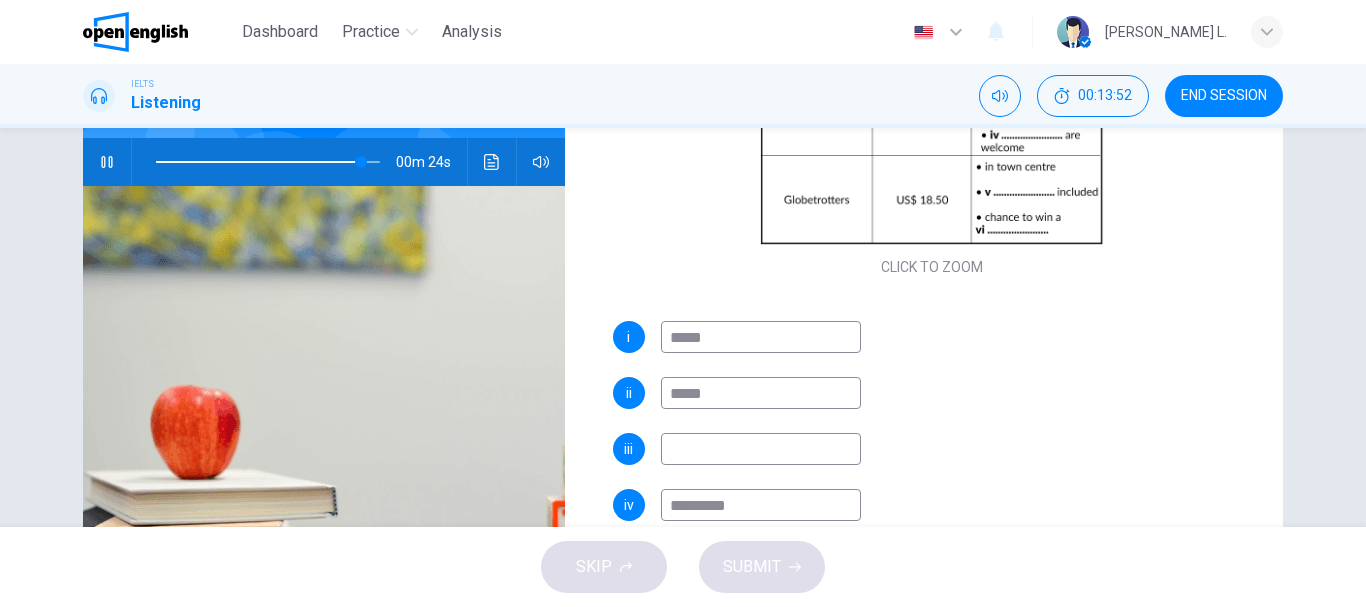 type on "*" 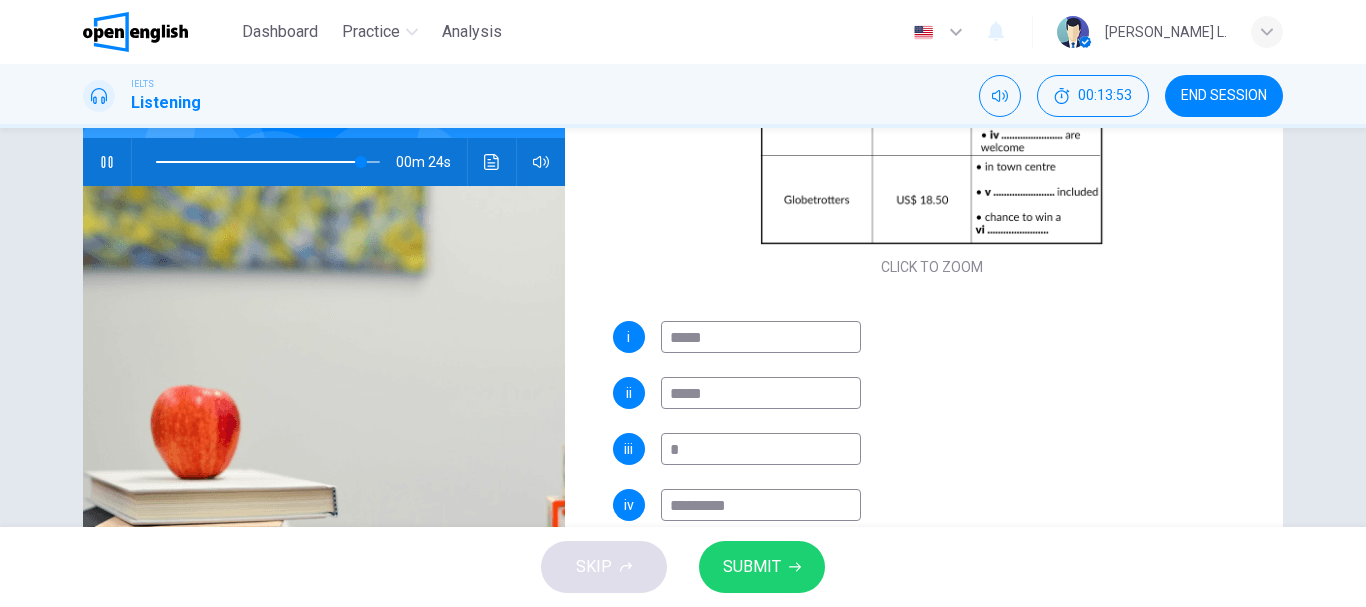 type on "**" 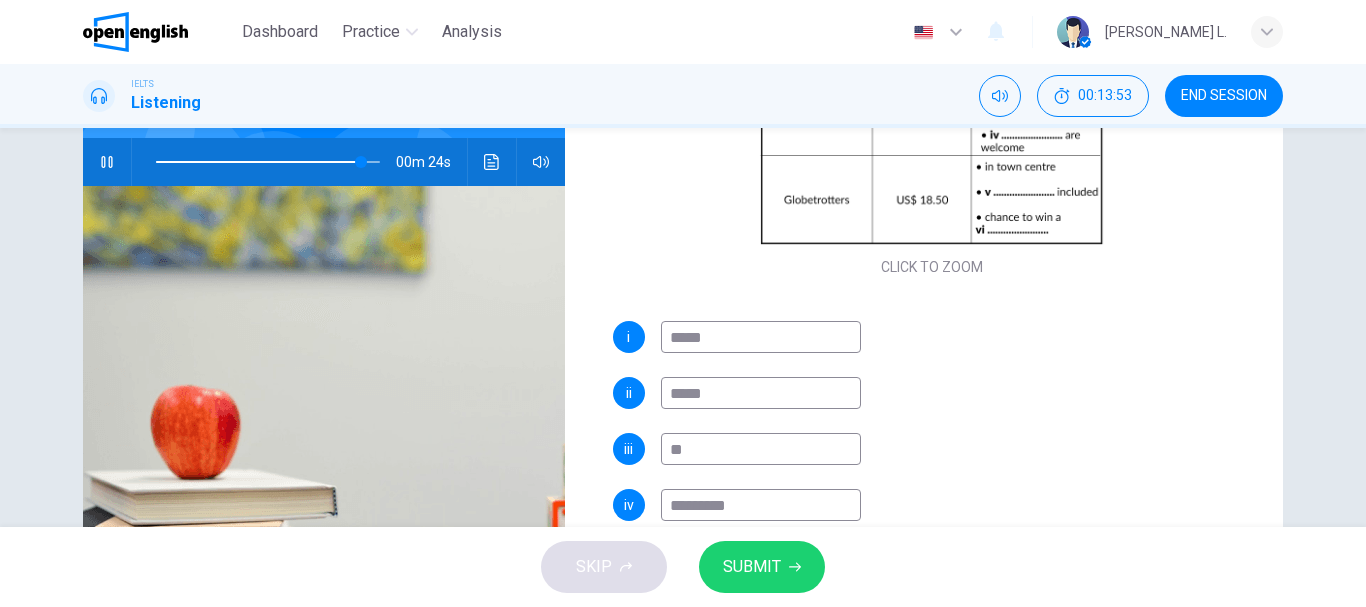 type on "**" 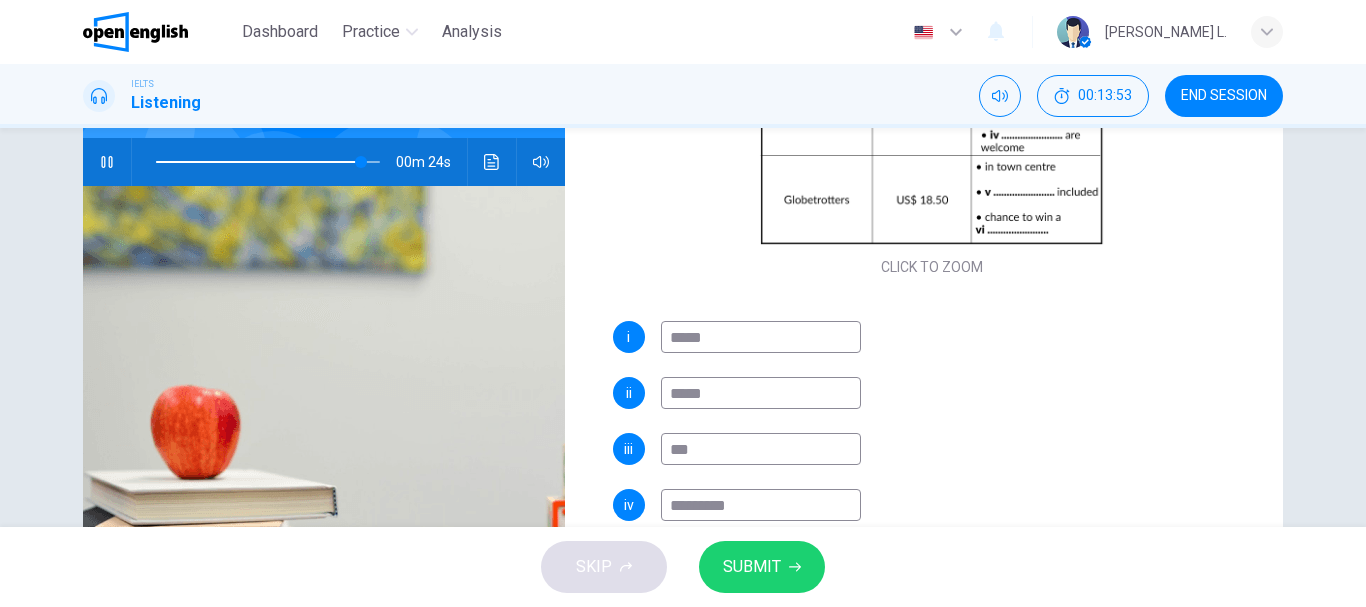 type on "**" 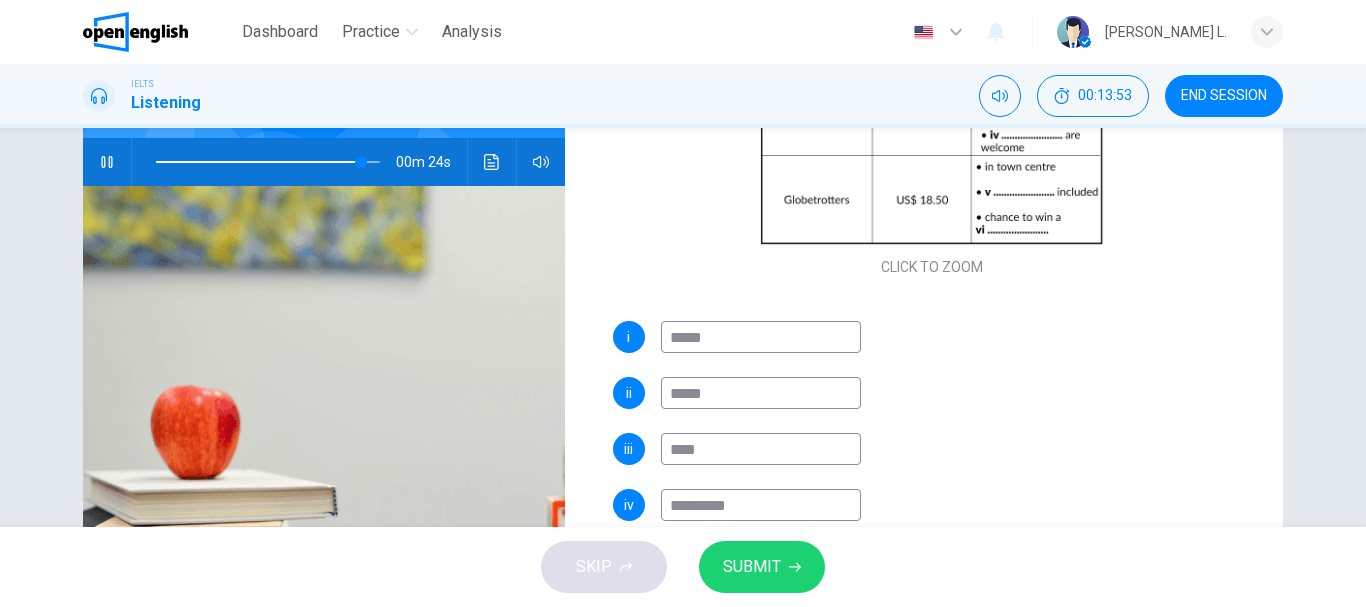 type on "**" 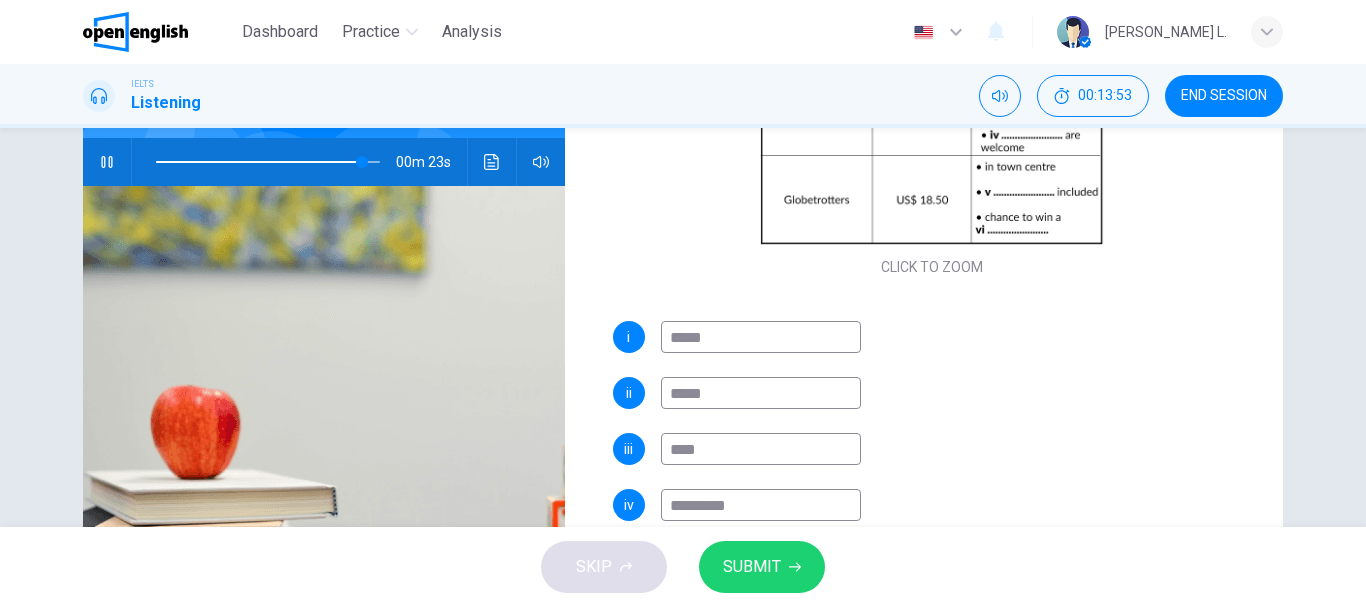 type on "*****" 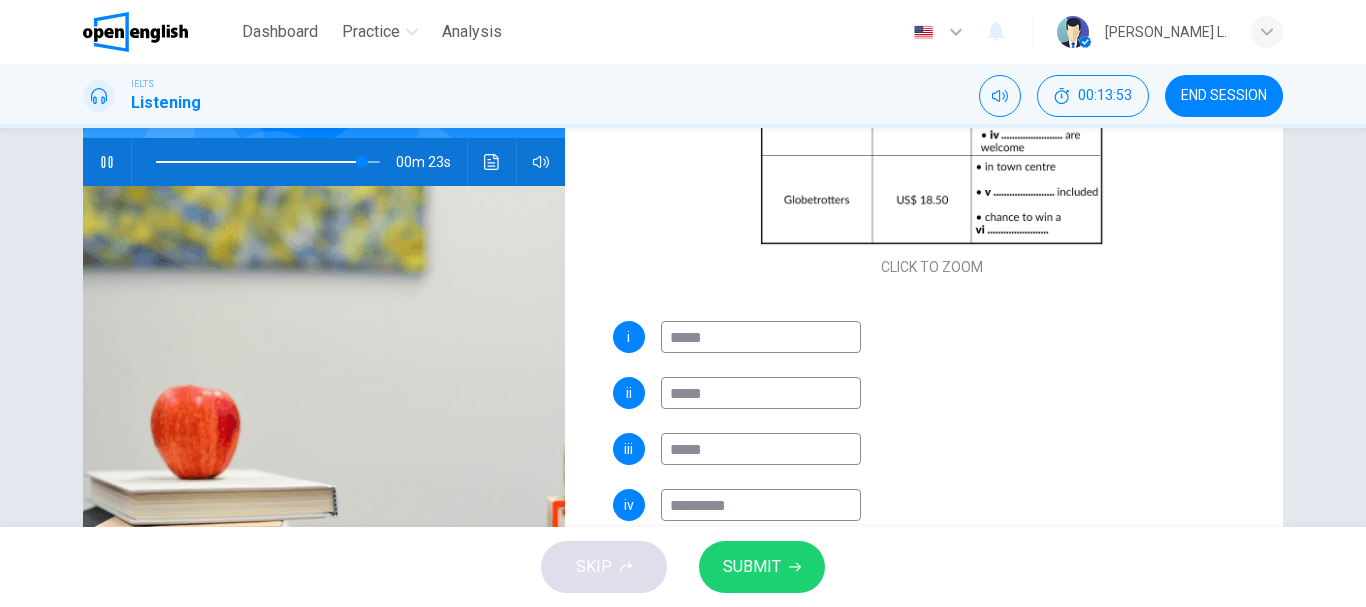 type on "**" 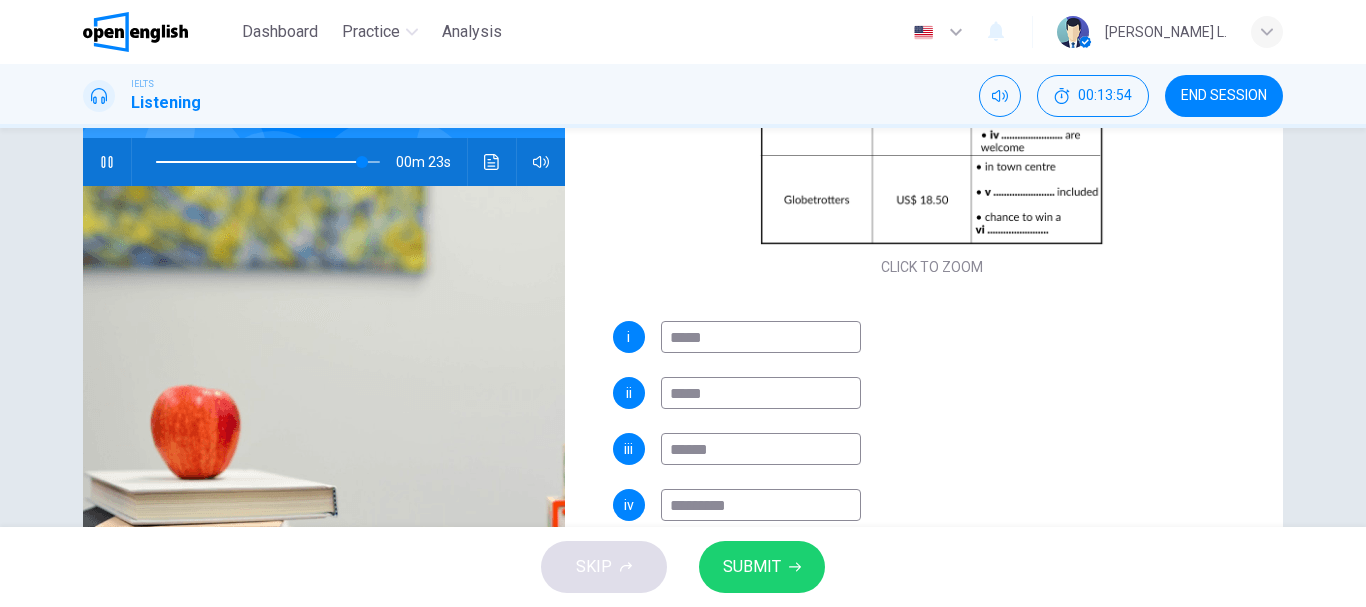 type on "******" 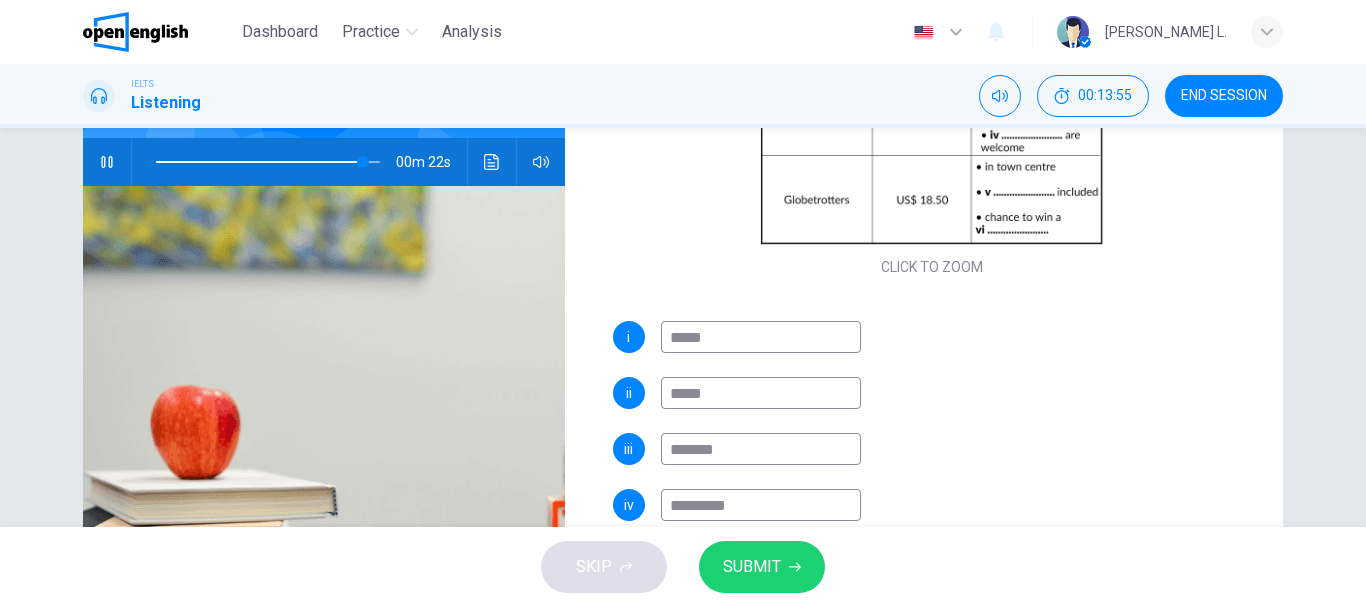 type on "**" 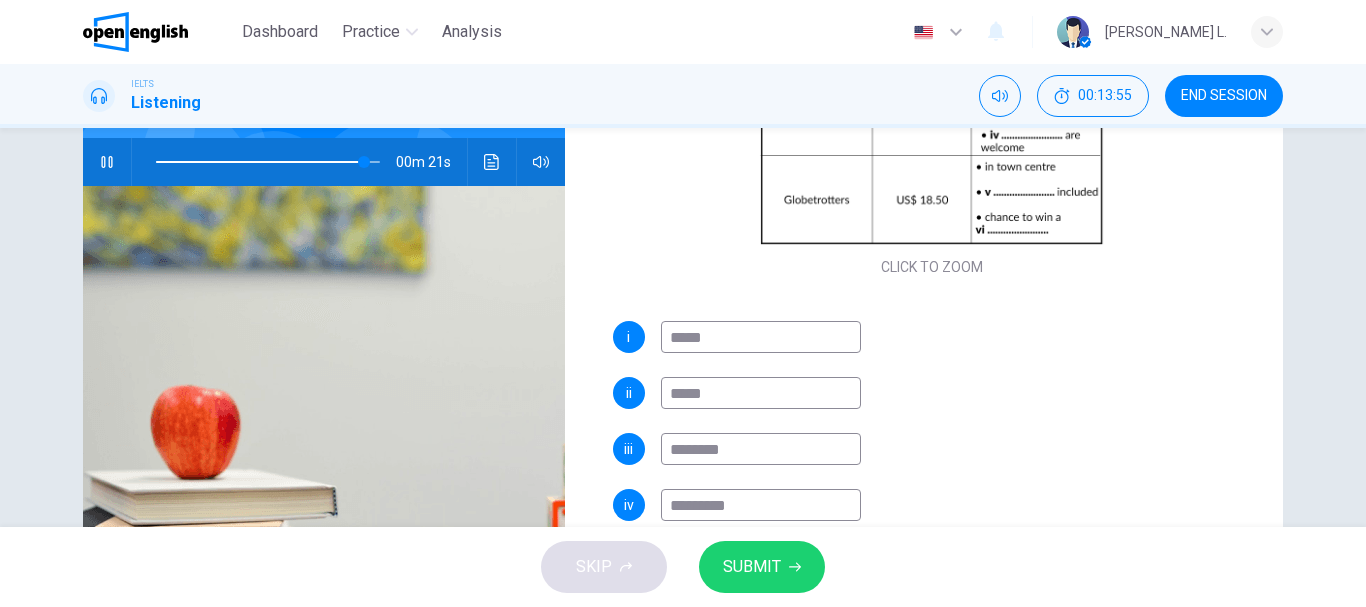 type on "*********" 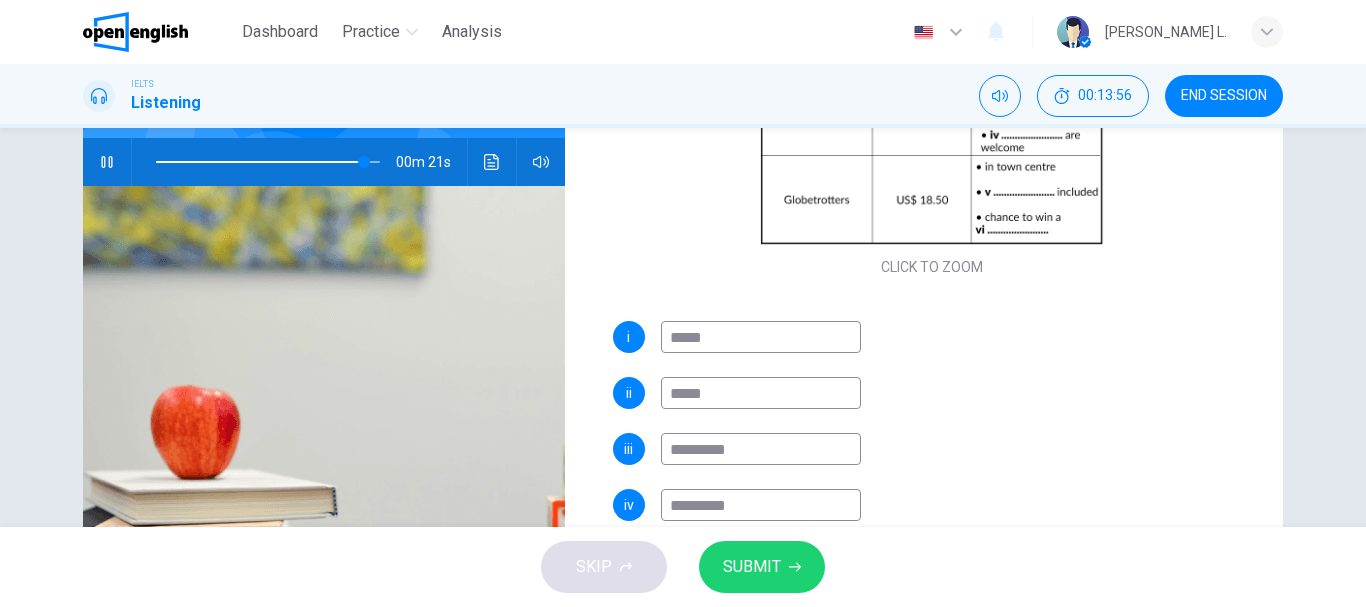 type on "**" 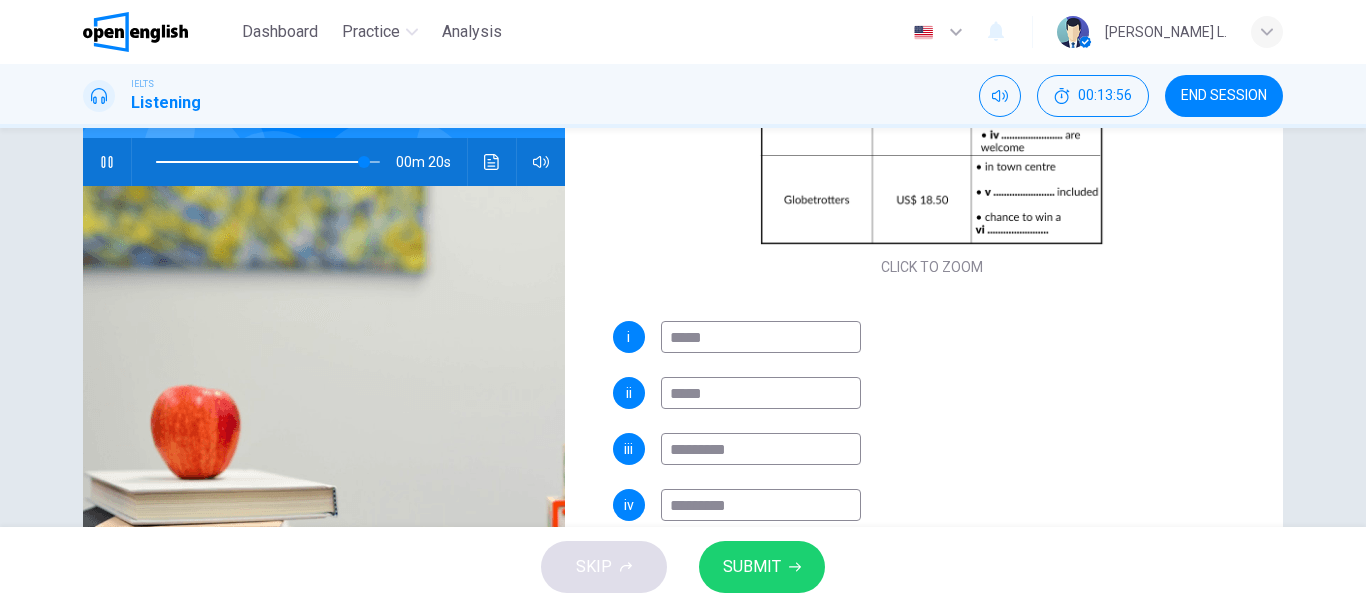 type on "********" 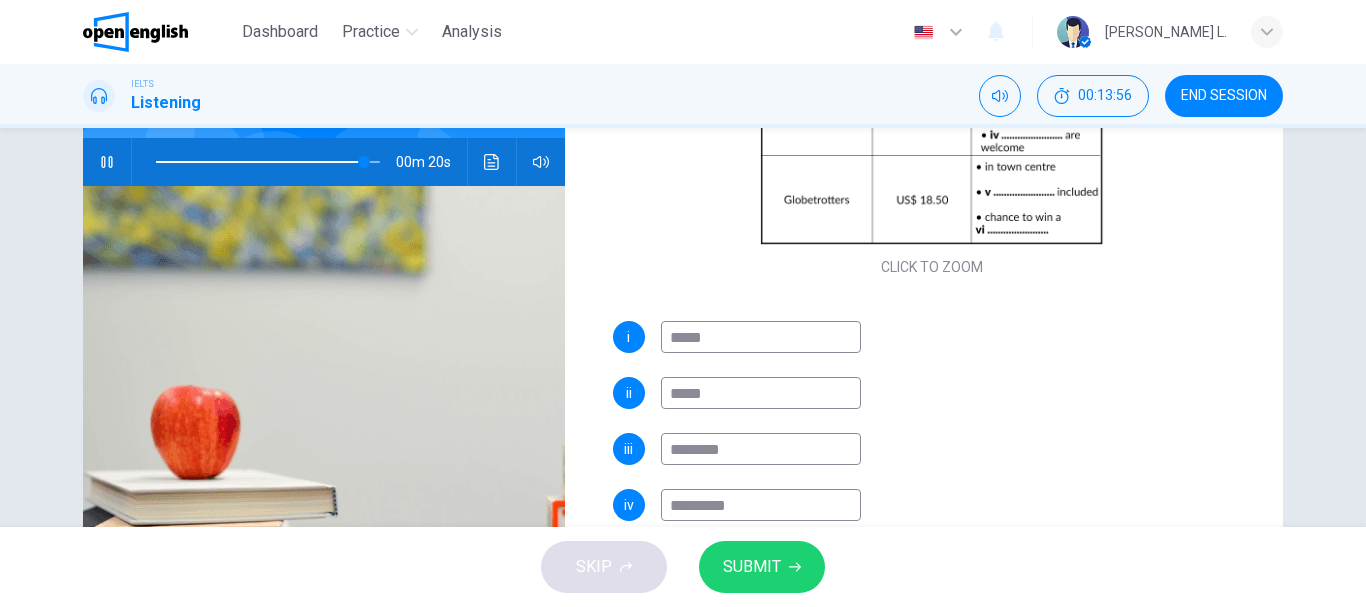 type on "**" 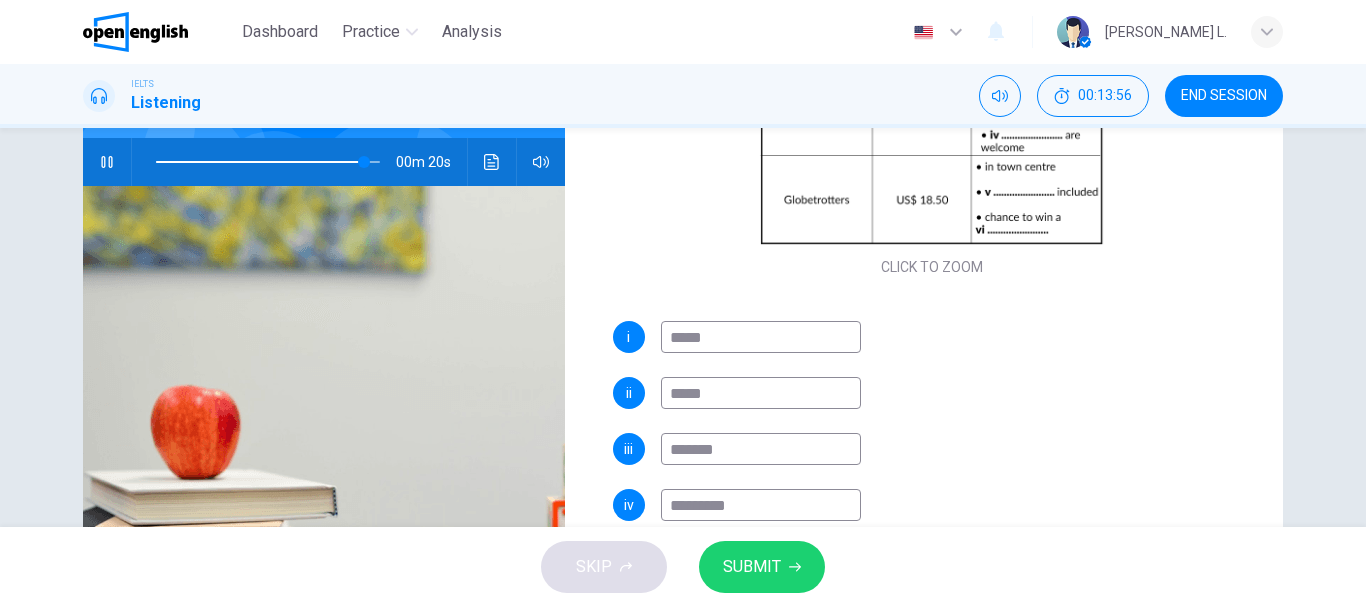 type on "********" 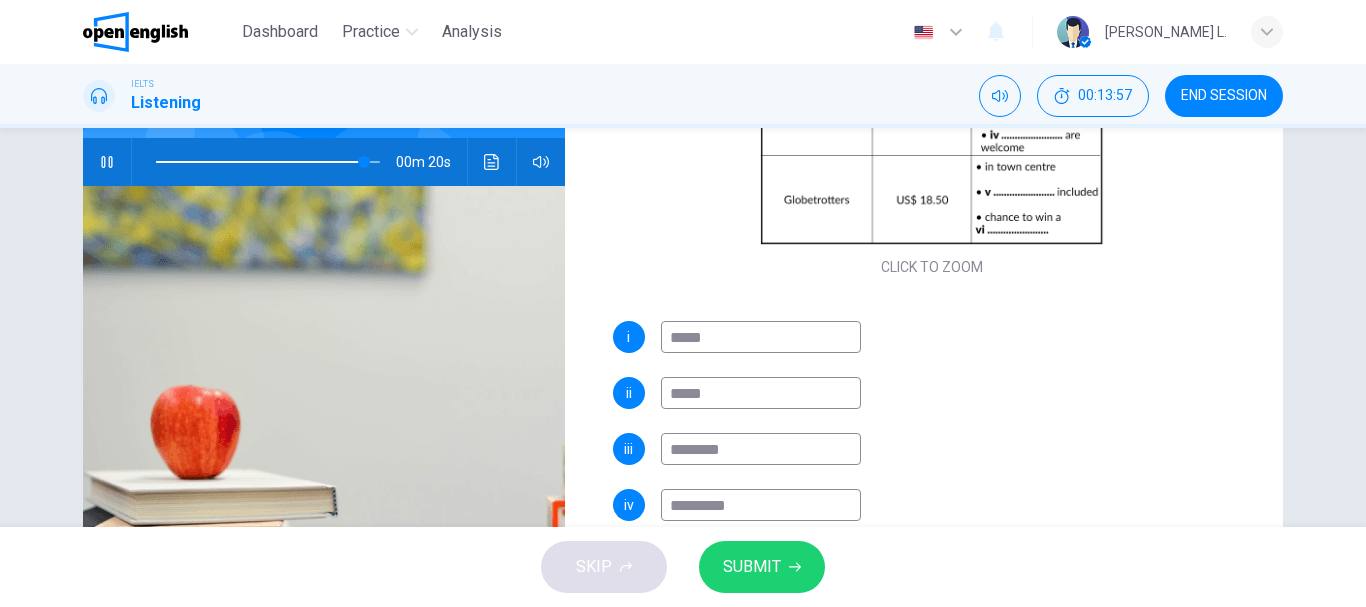 type on "**" 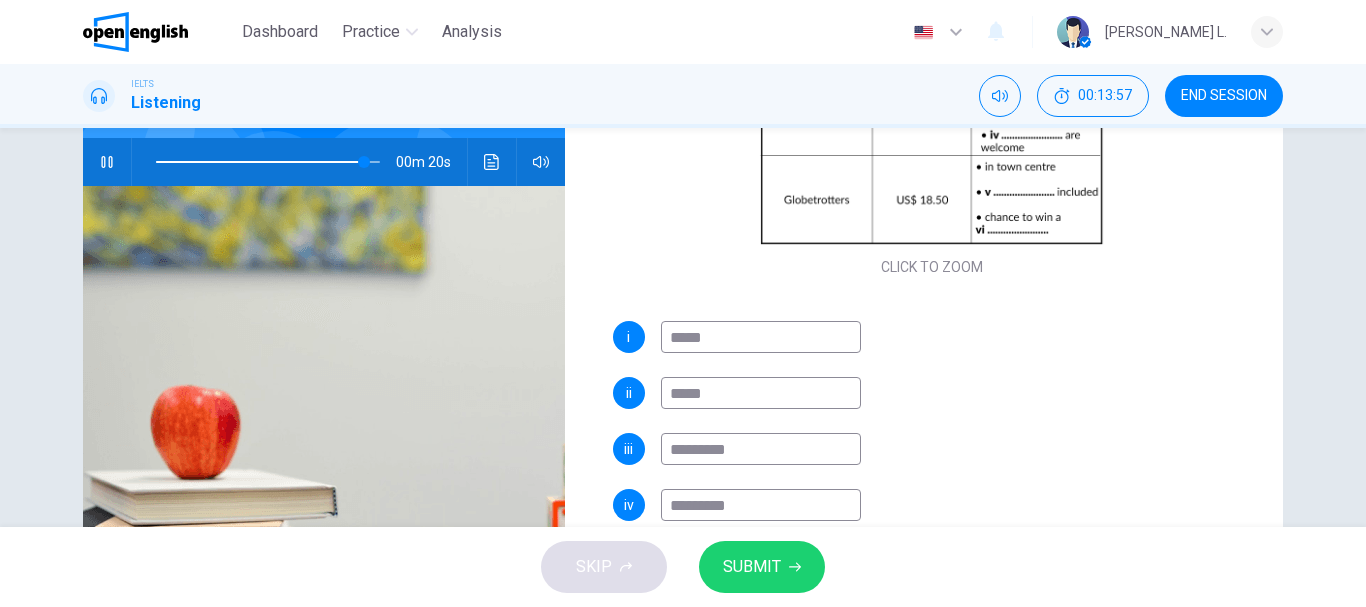 type on "**" 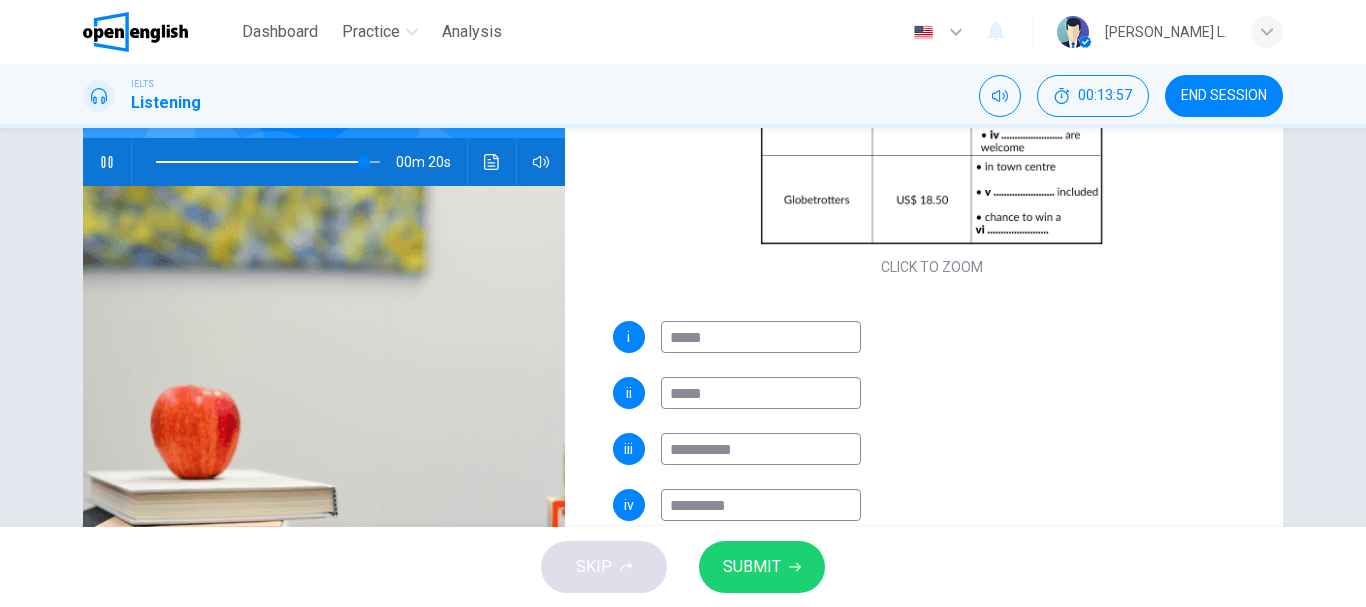 type on "**" 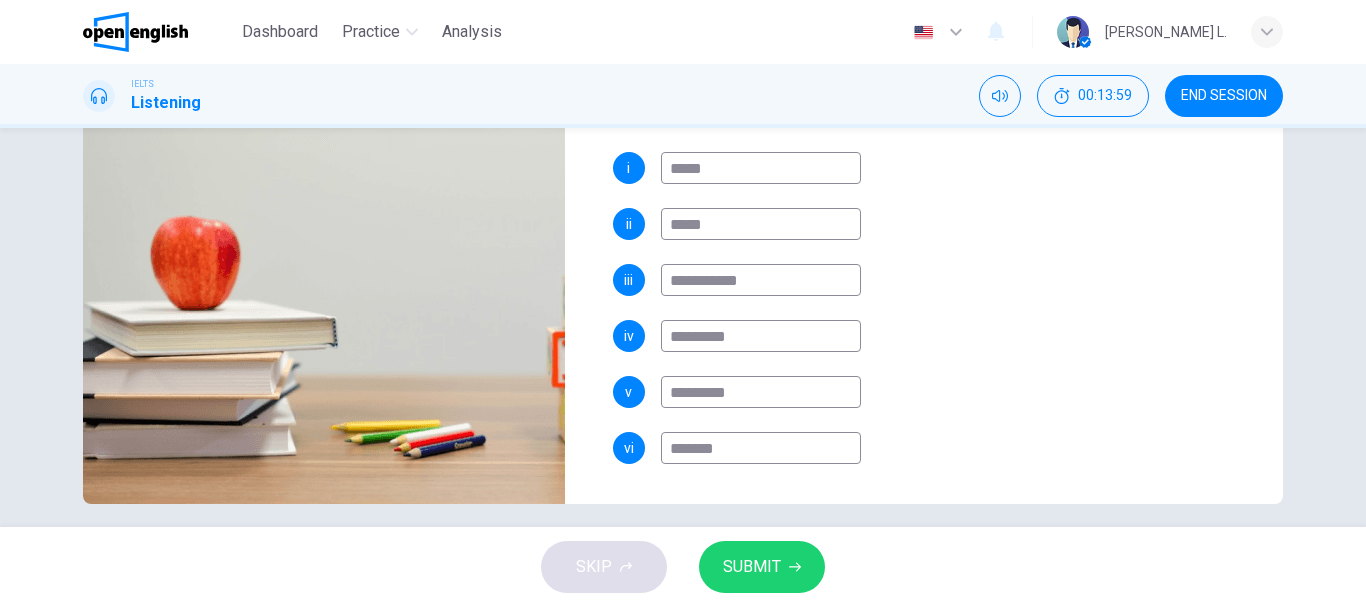 scroll, scrollTop: 376, scrollLeft: 0, axis: vertical 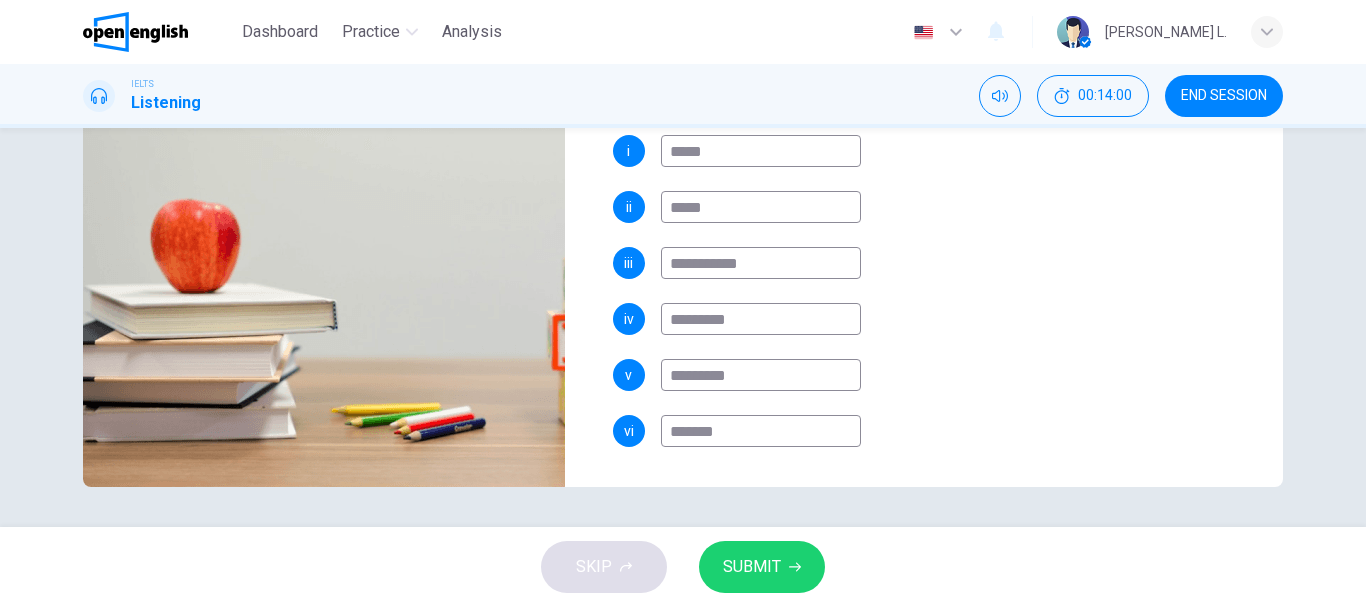 type on "**" 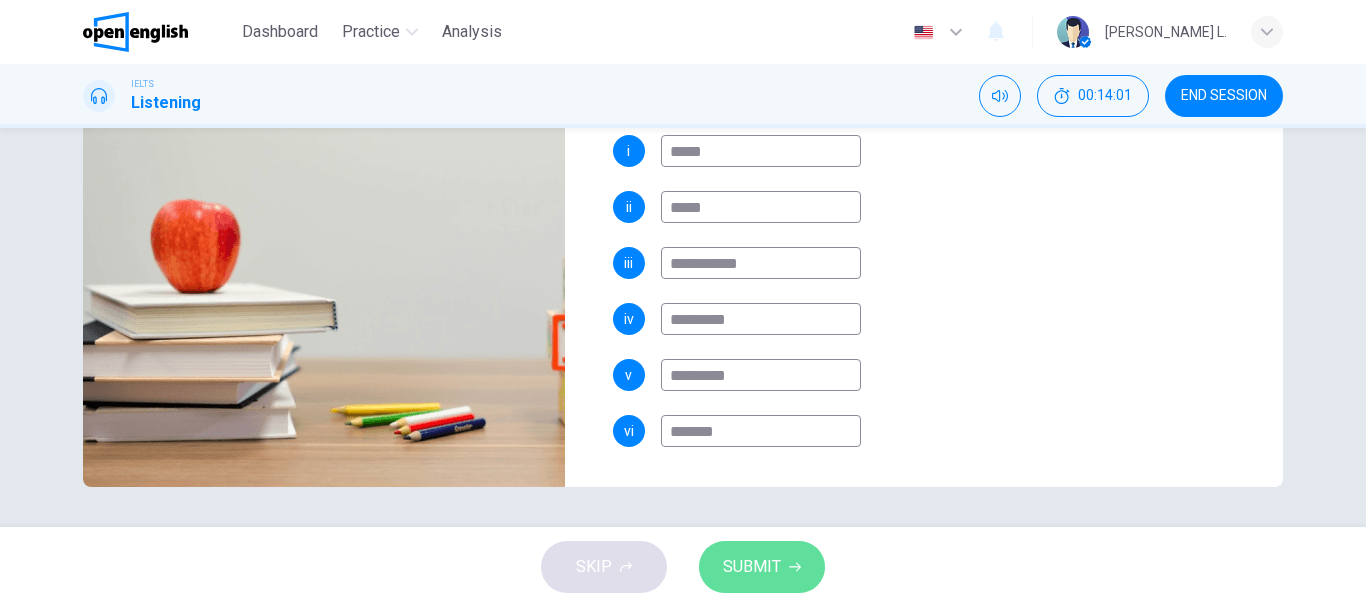 click on "SUBMIT" at bounding box center (752, 567) 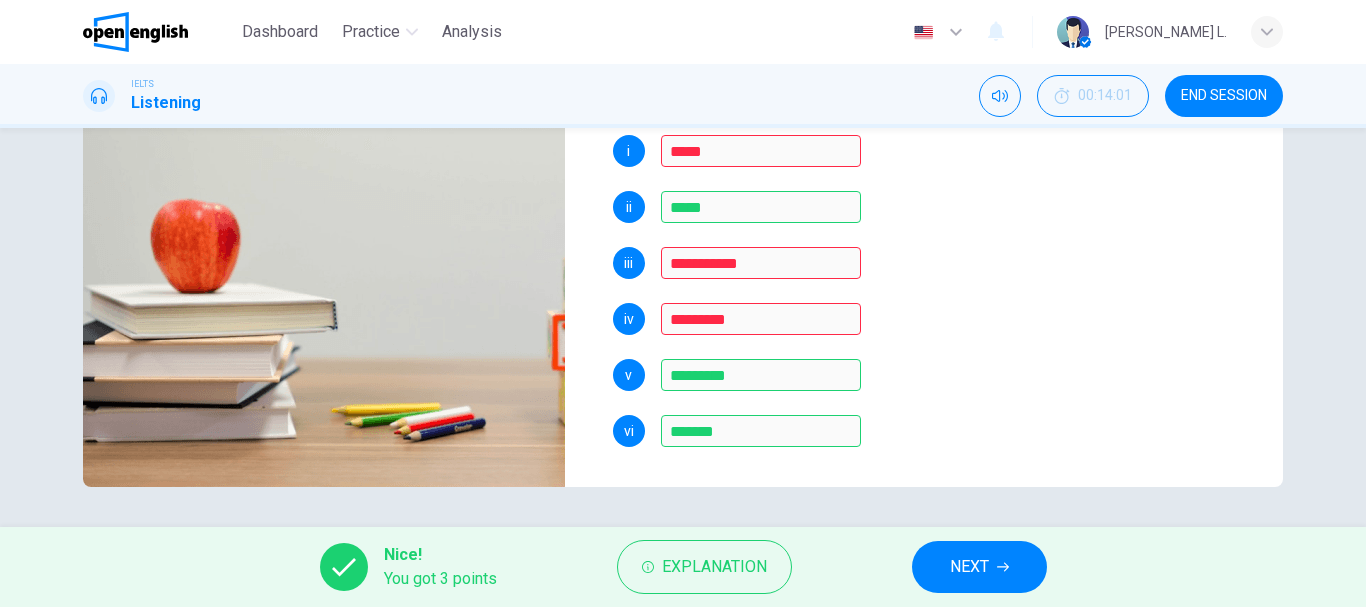 click on "**********" at bounding box center [932, 311] 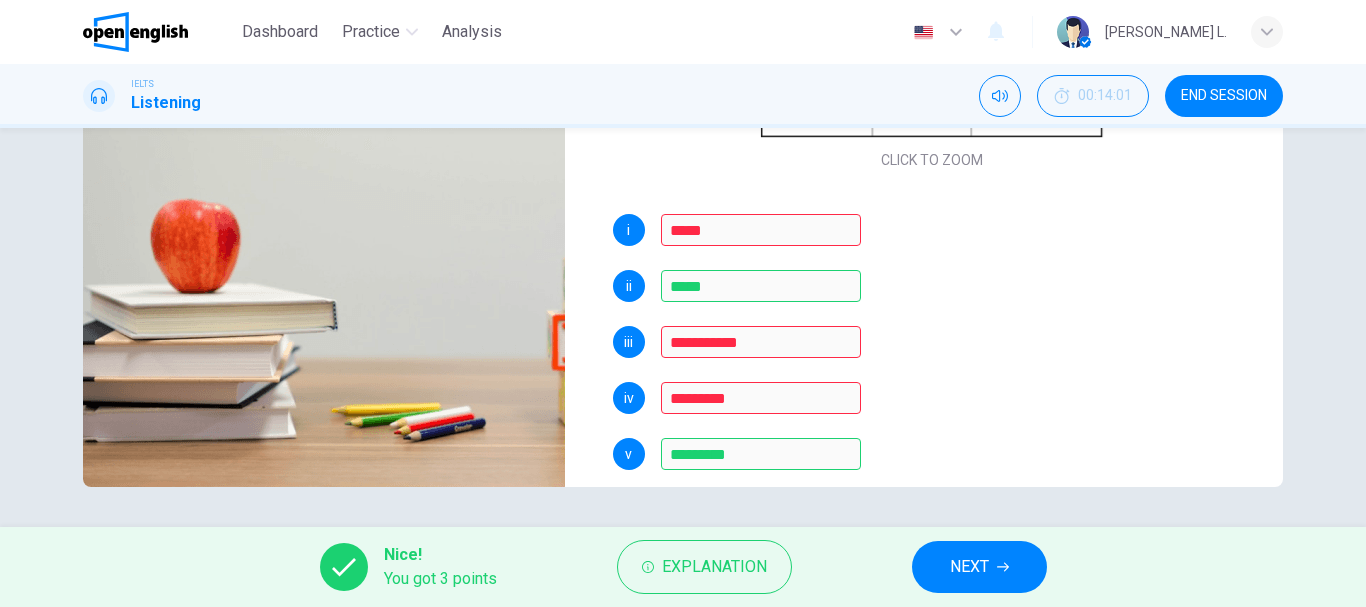 scroll, scrollTop: 206, scrollLeft: 0, axis: vertical 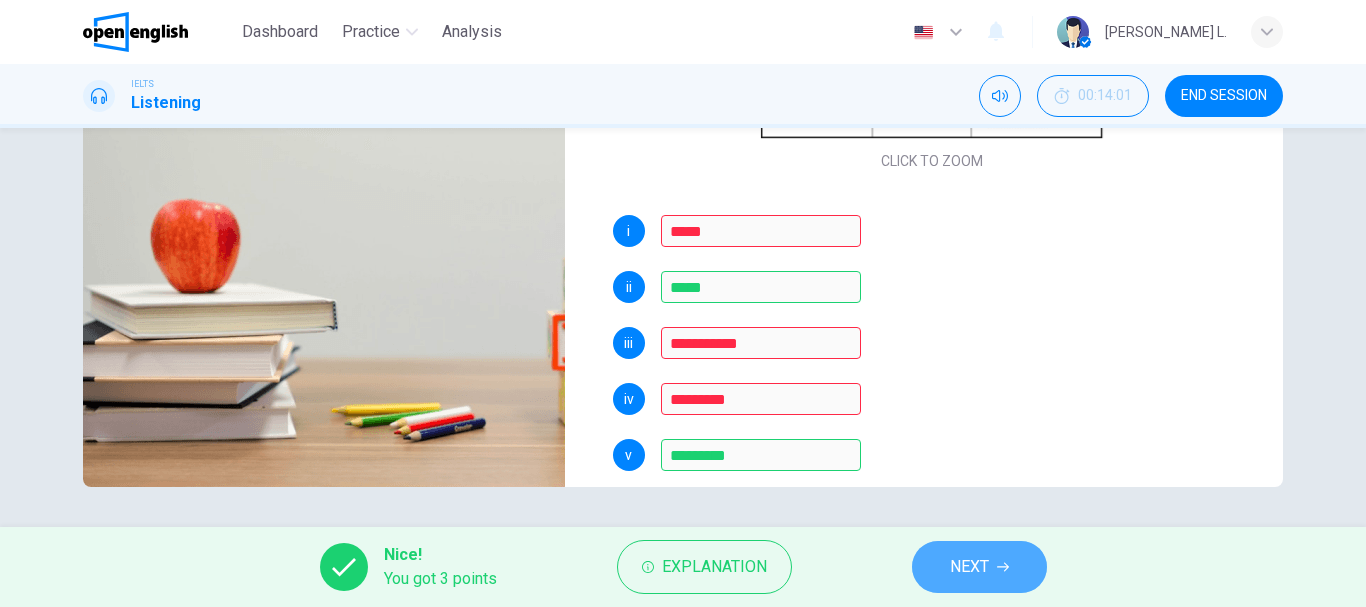 click on "NEXT" at bounding box center (979, 567) 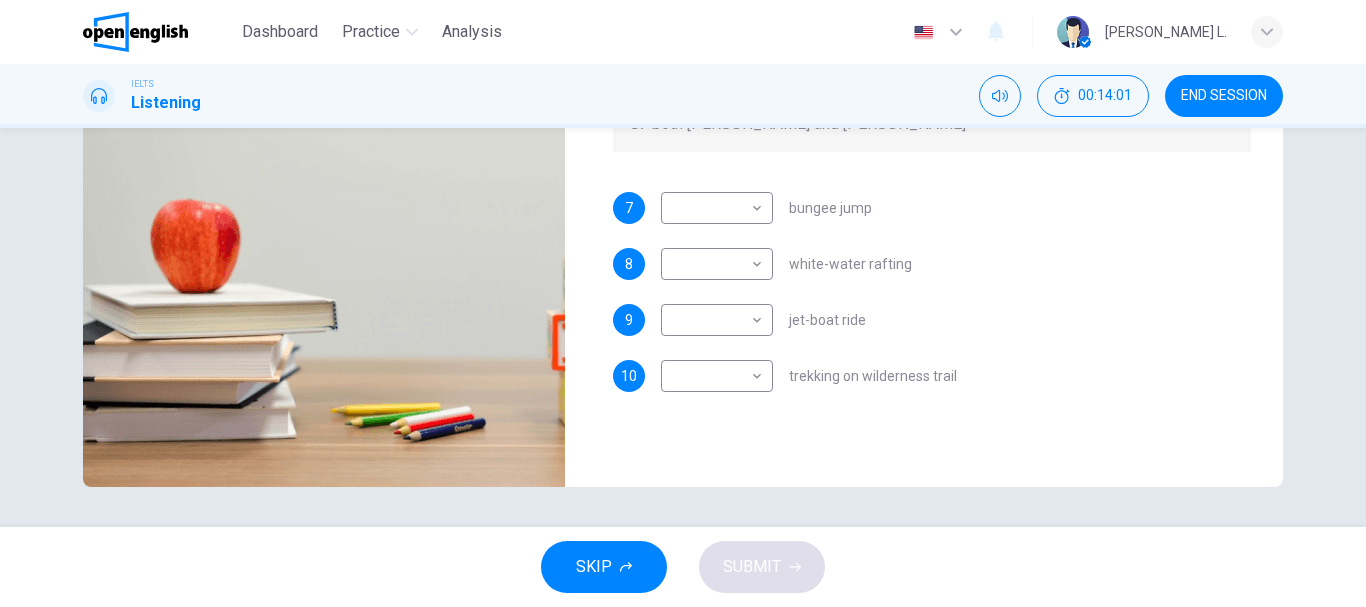 scroll, scrollTop: 0, scrollLeft: 0, axis: both 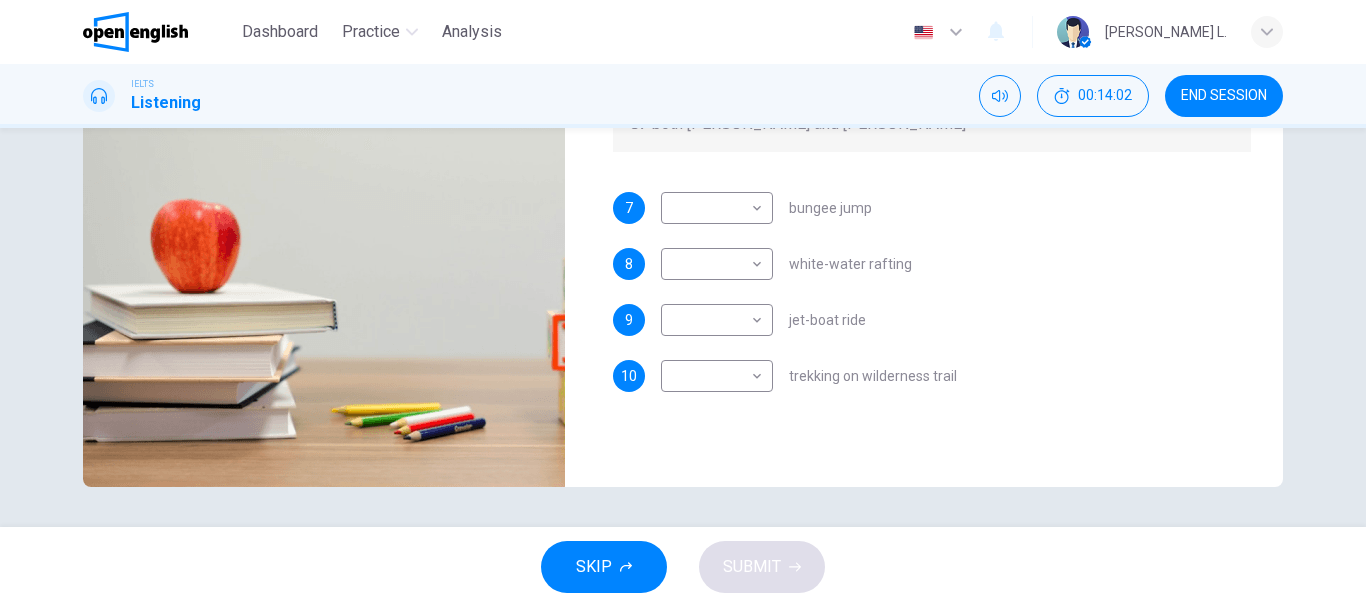 click on "8 ​ ​ white-water rafting" at bounding box center [932, 264] 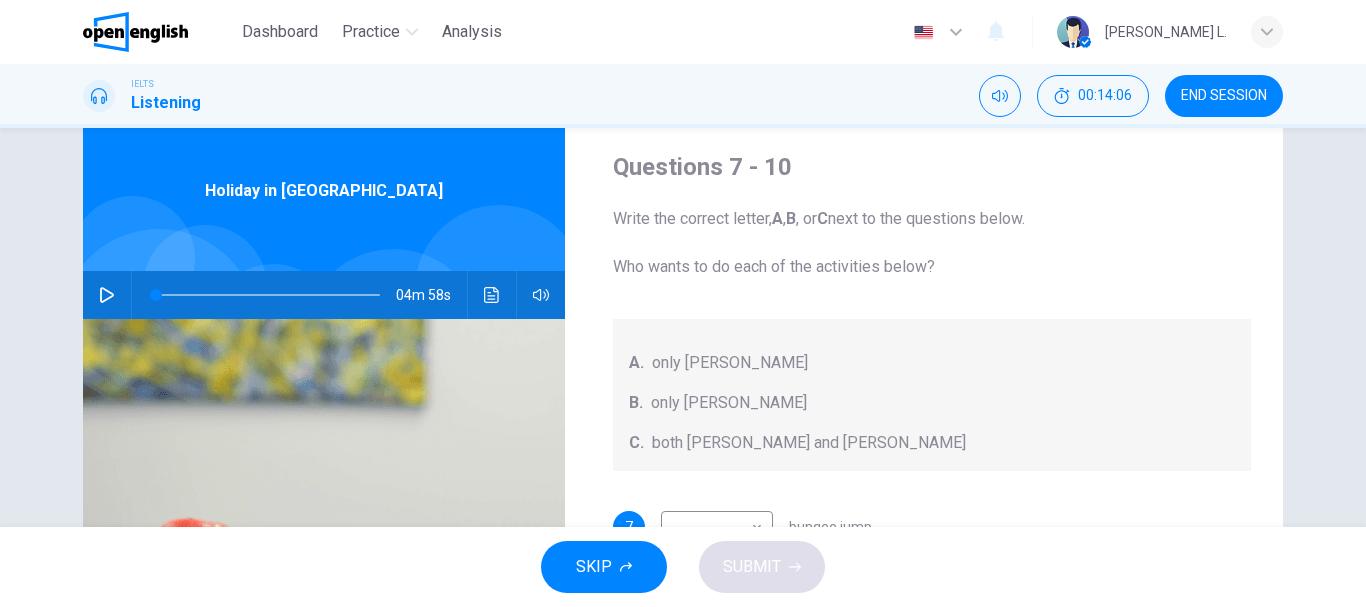 scroll, scrollTop: 56, scrollLeft: 0, axis: vertical 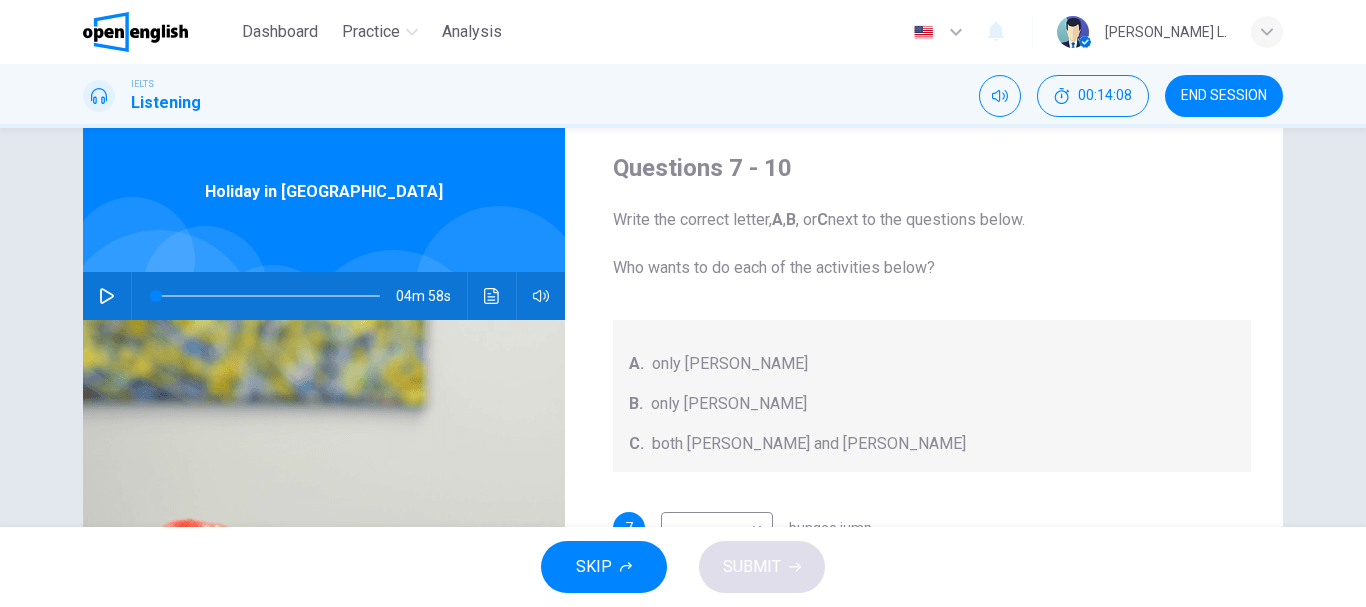 click on "Write the correct letter,  A ,  B , or  C  next to the questions below.
Who wants to do each of the activities below? A. only Jacinta B. only Lewis C. both Jacinta and Lewis" at bounding box center (932, 340) 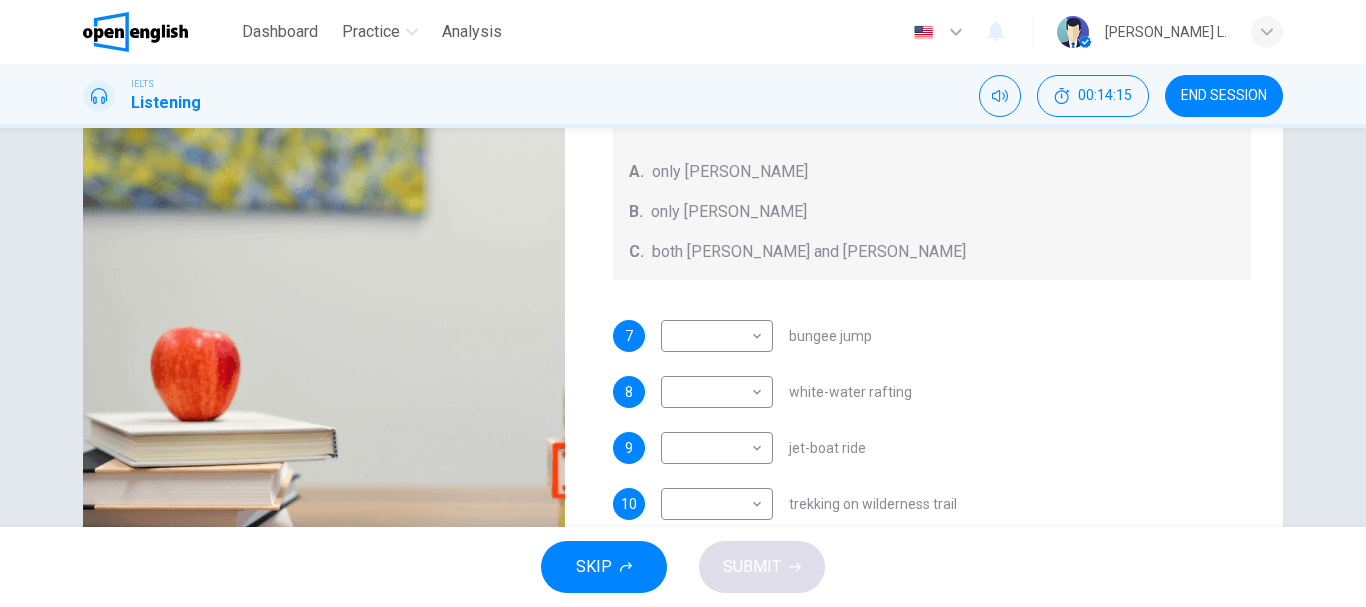 scroll, scrollTop: 256, scrollLeft: 0, axis: vertical 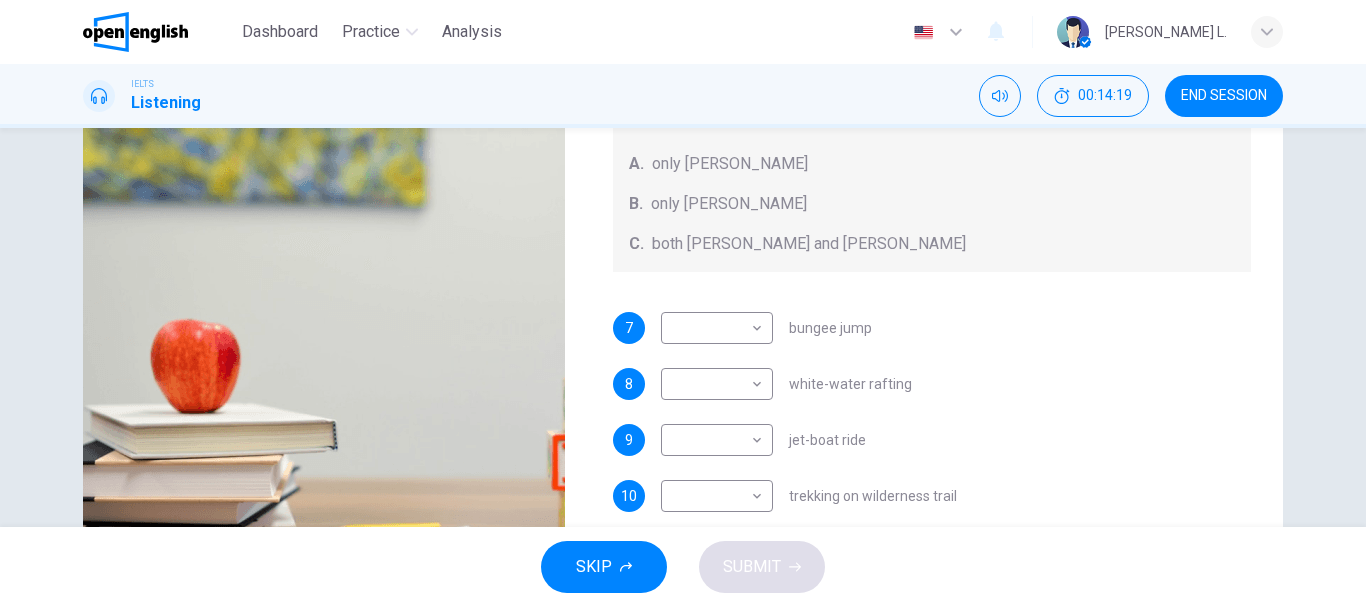 click on "Questions 7 - 10 Write the correct letter,  A ,  B , or  C  next to the questions below.
Who wants to do each of the activities below? A. only Jacinta B. only Lewis C. both Jacinta and Lewis 7 ​ ​ bungee jump 8 ​ ​ white-water rafting 9 ​ ​ jet-boat ride 10 ​ ​ trekking on wilderness trail Holiday in Queenstown 04m 58s" at bounding box center [683, 327] 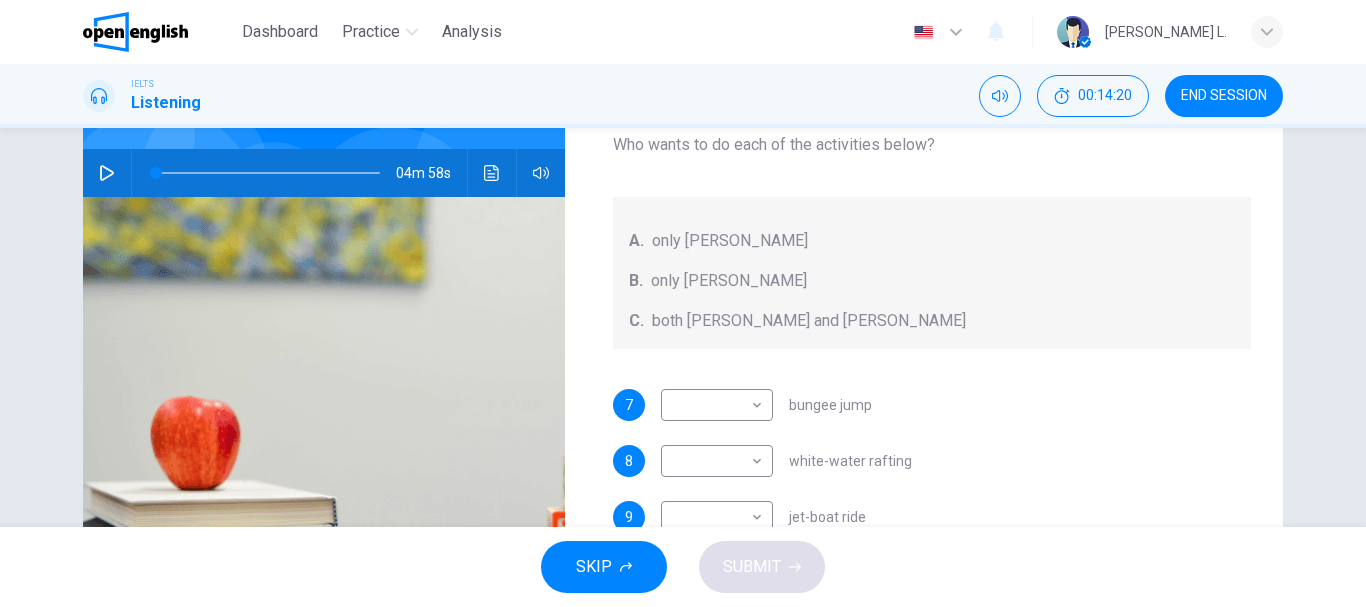 scroll, scrollTop: 176, scrollLeft: 0, axis: vertical 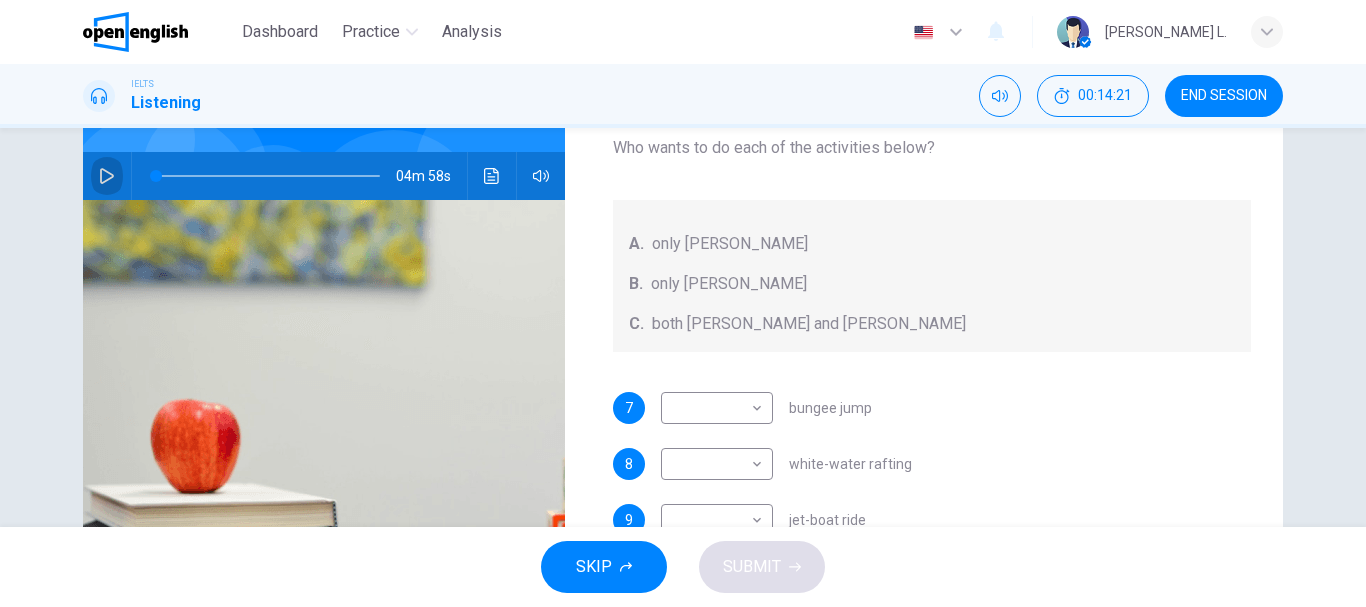 click 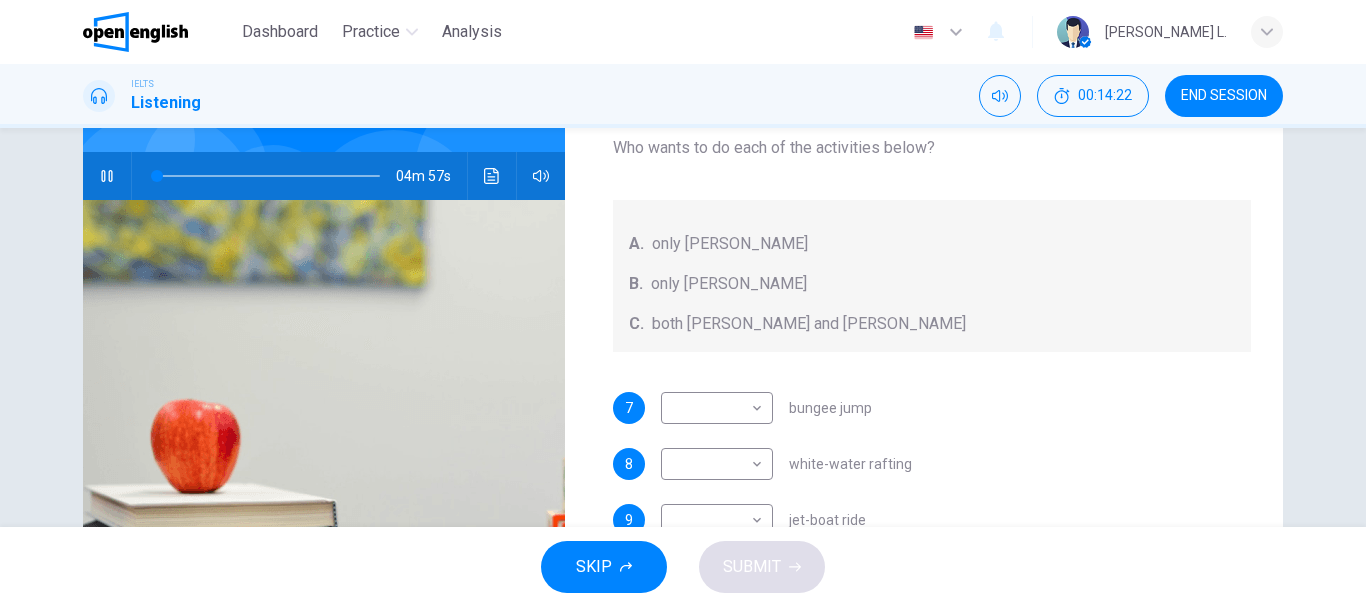 click on "7 ​ ​ bungee jump" at bounding box center (932, 408) 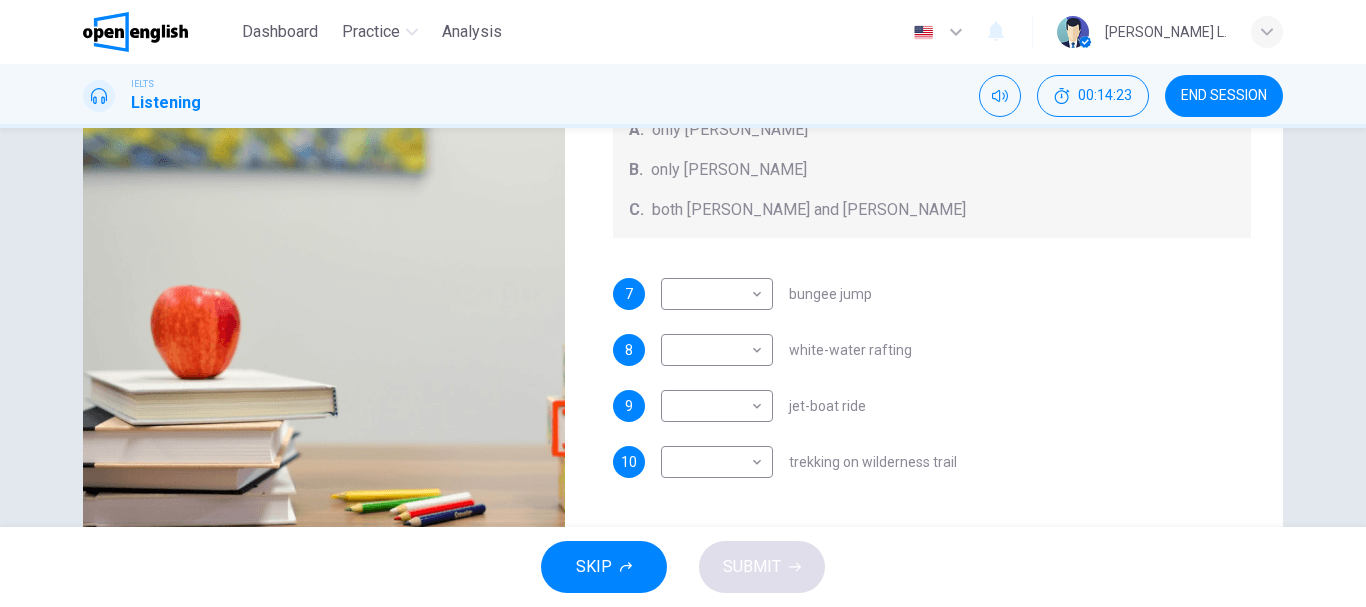 scroll, scrollTop: 296, scrollLeft: 0, axis: vertical 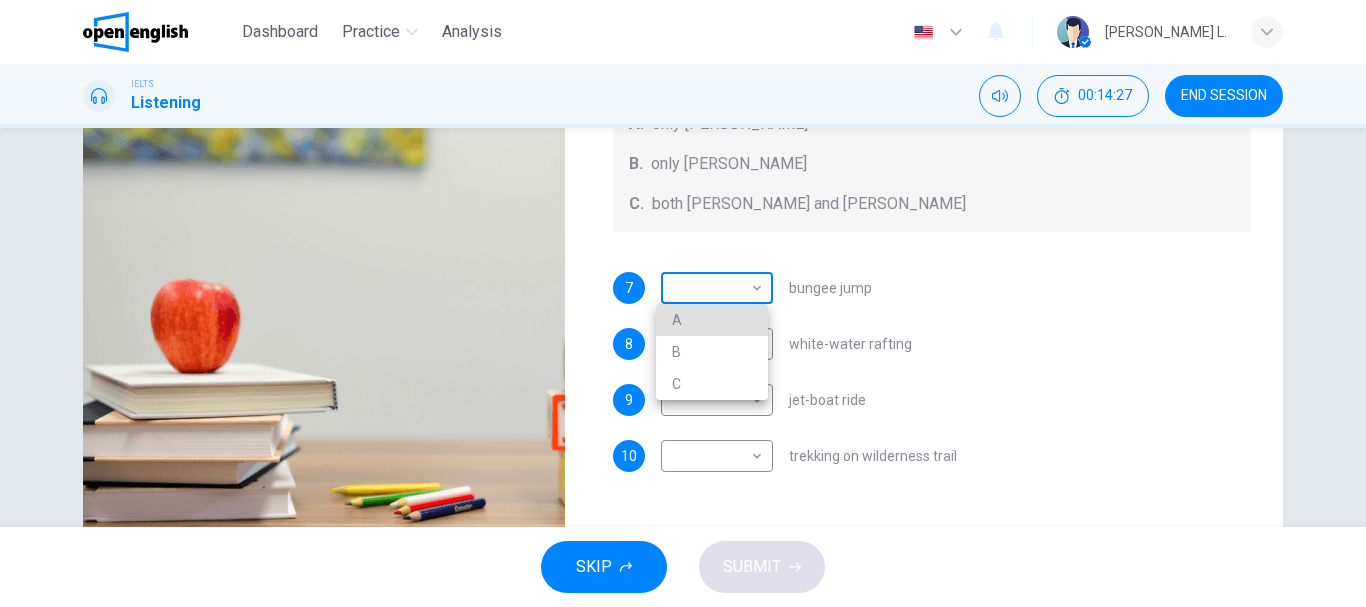 click on "This site uses cookies, as explained in our  Privacy Policy . If you agree to the use of cookies, please click the Accept button and continue to browse our site.   Privacy Policy Accept Dashboard Practice Analysis English ** ​ Julie Marian Villarreal L. IELTS Listening 00:14:27 END SESSION Questions 7 - 10 Write the correct letter,  A ,  B , or  C  next to the questions below.
Who wants to do each of the activities below? A. only Jacinta B. only Lewis C. both Jacinta and Lewis 7 ​ ​ bungee jump 8 ​ ​ white-water rafting 9 ​ ​ jet-boat ride 10 ​ ​ trekking on wilderness trail Holiday in Queenstown 04m 52s SKIP SUBMIT Open English - Online English Dashboard Practice Analysis Notifications © Copyright  2025 A B C" at bounding box center (683, 303) 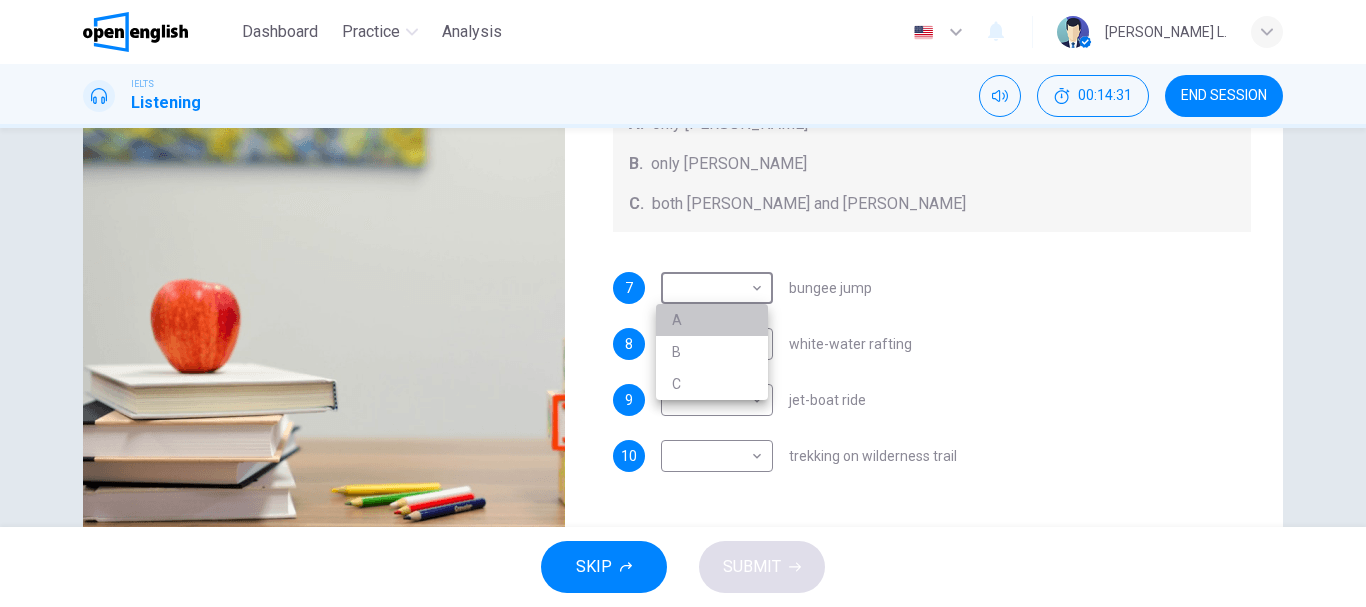 click on "A" at bounding box center [712, 320] 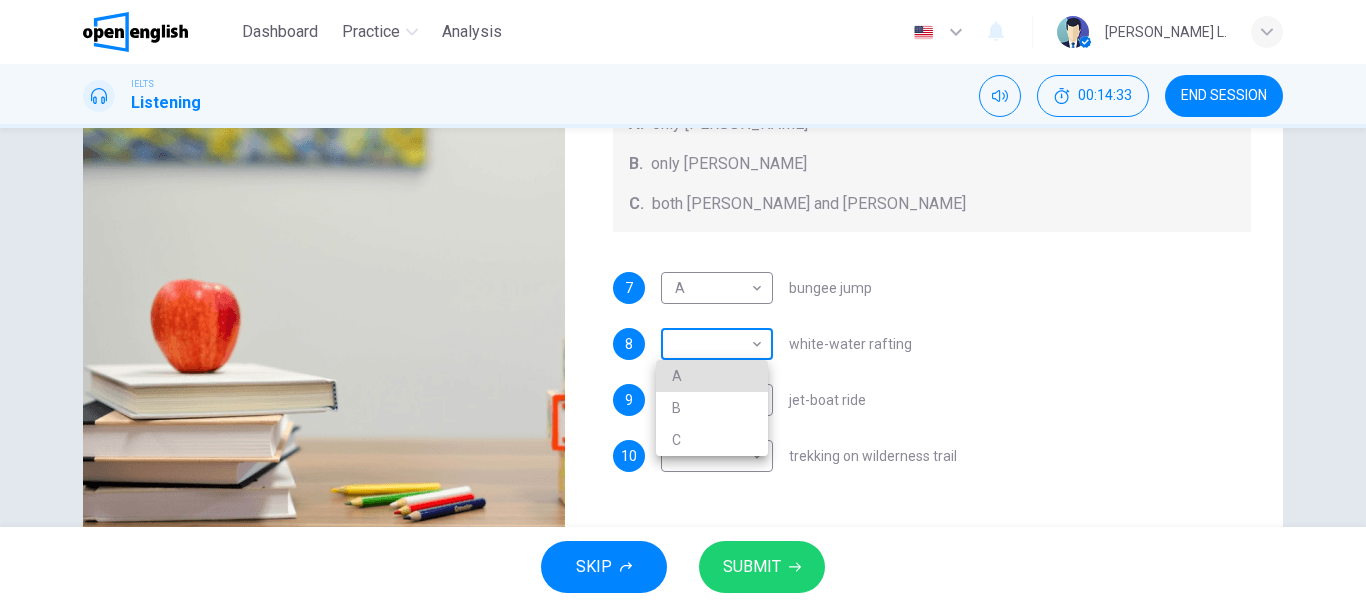 click on "This site uses cookies, as explained in our  Privacy Policy . If you agree to the use of cookies, please click the Accept button and continue to browse our site.   Privacy Policy Accept Dashboard Practice Analysis English ** ​ Julie Marian Villarreal L. IELTS Listening 00:14:33 END SESSION Questions 7 - 10 Write the correct letter,  A ,  B , or  C  next to the questions below.
Who wants to do each of the activities below? A. only Jacinta B. only Lewis C. both Jacinta and Lewis 7 A * ​ bungee jump 8 ​ ​ white-water rafting 9 ​ ​ jet-boat ride 10 ​ ​ trekking on wilderness trail Holiday in Queenstown 04m 46s SKIP SUBMIT Open English - Online English Dashboard Practice Analysis Notifications © Copyright  2025 A B C" at bounding box center [683, 303] 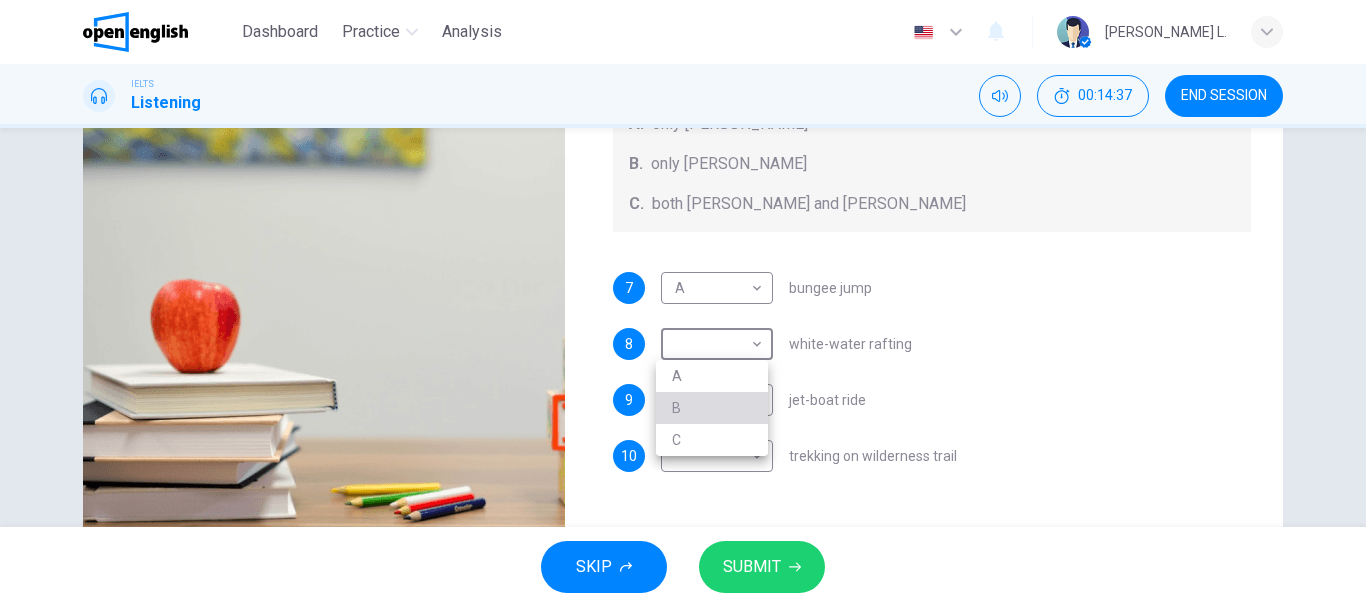 click on "B" at bounding box center [712, 408] 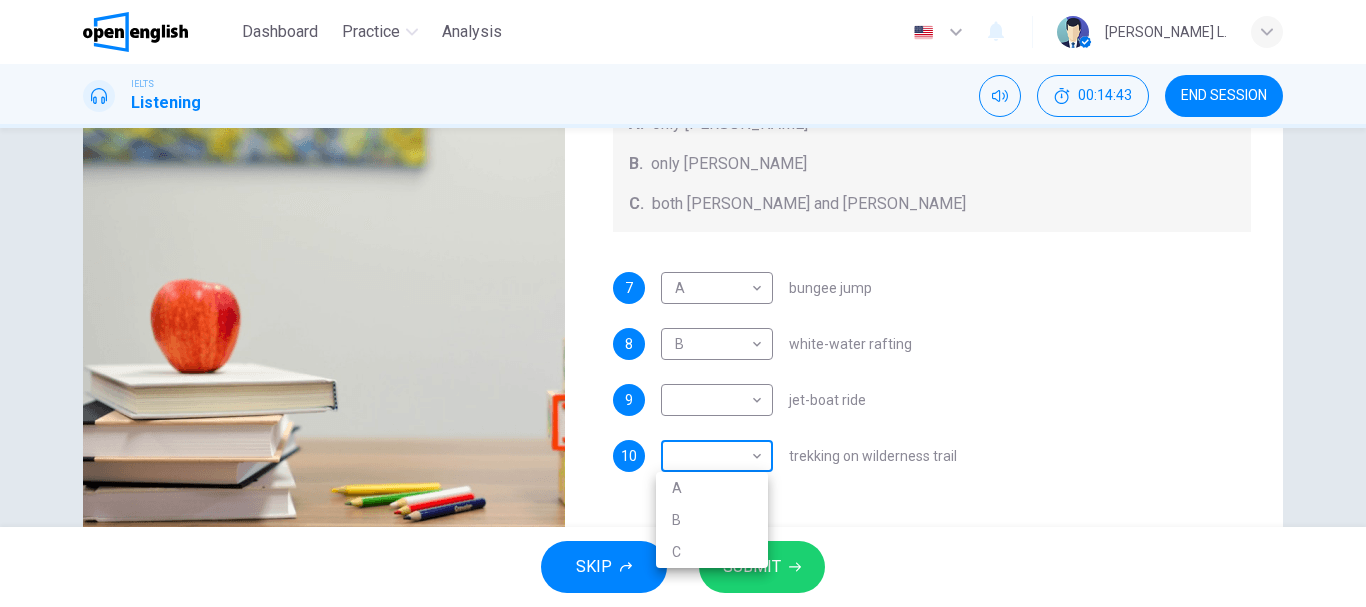 click on "This site uses cookies, as explained in our  Privacy Policy . If you agree to the use of cookies, please click the Accept button and continue to browse our site.   Privacy Policy Accept Dashboard Practice Analysis English ** ​ Julie Marian Villarreal L. IELTS Listening 00:14:43 END SESSION Questions 7 - 10 Write the correct letter,  A ,  B , or  C  next to the questions below.
Who wants to do each of the activities below? A. only Jacinta B. only Lewis C. both Jacinta and Lewis 7 A * ​ bungee jump 8 B * ​ white-water rafting 9 ​ ​ jet-boat ride 10 ​ ​ trekking on wilderness trail Holiday in Queenstown 04m 37s SKIP SUBMIT Open English - Online English Dashboard Practice Analysis Notifications © Copyright  2025 A B C" at bounding box center (683, 303) 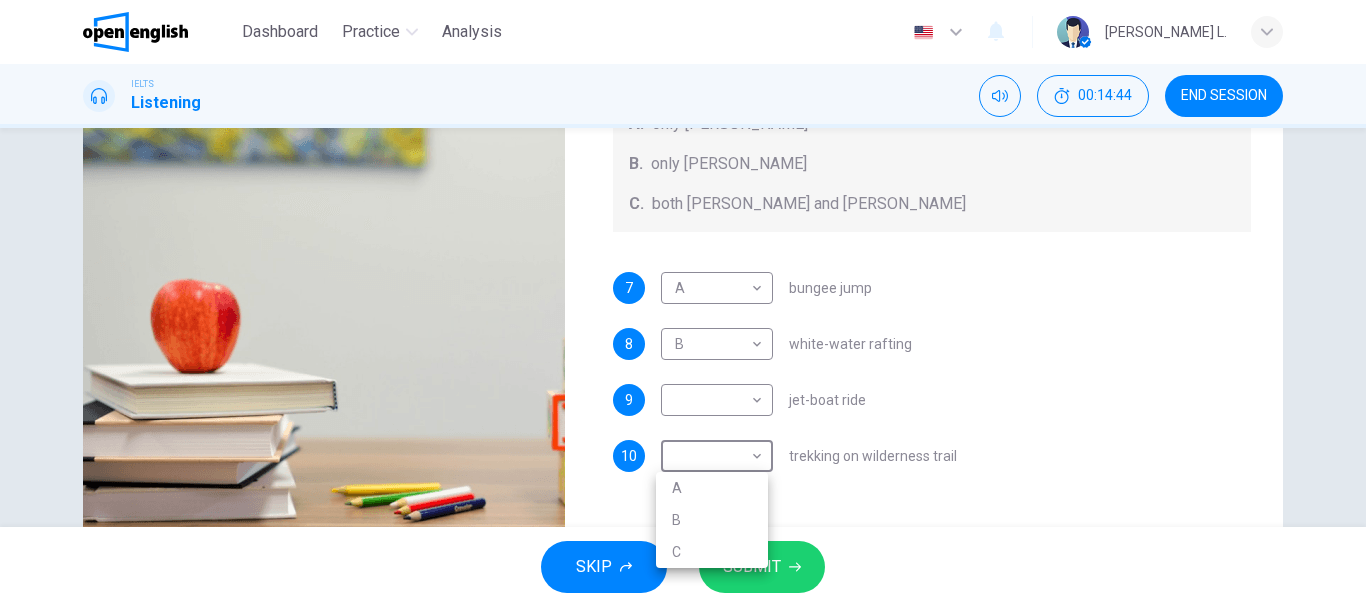 click on "C" at bounding box center [712, 552] 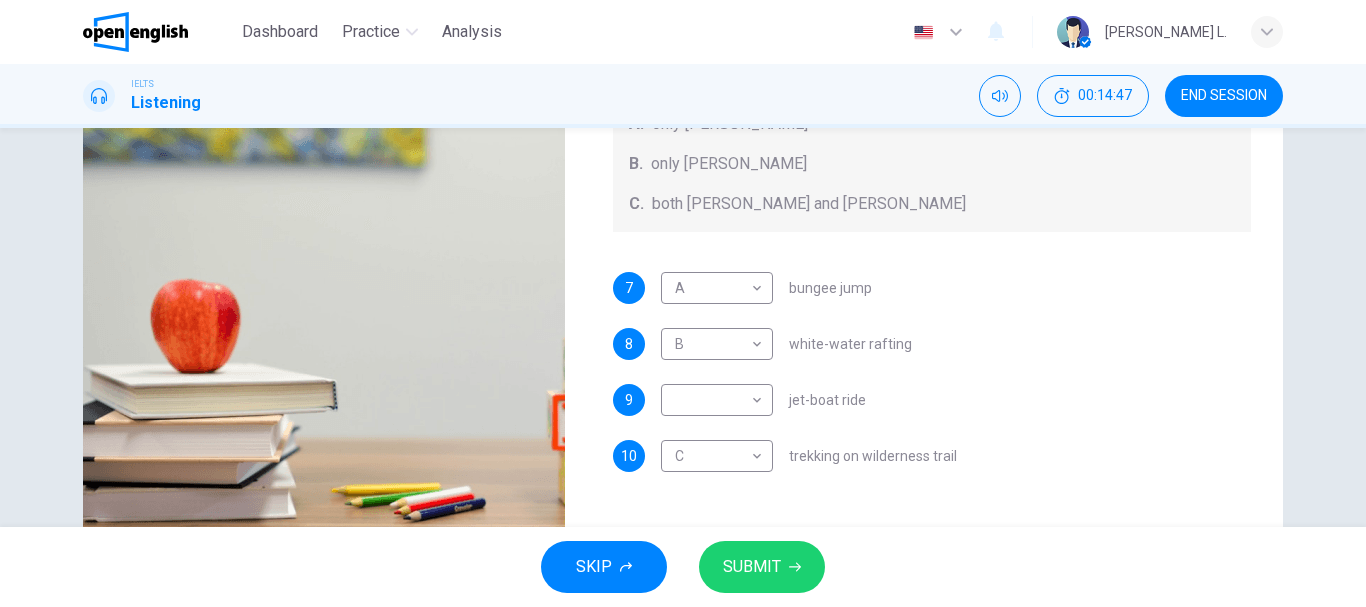 click on "Questions 7 - 10 Write the correct letter,  A ,  B , or  C  next to the questions below.
Who wants to do each of the activities below? A. only Jacinta B. only Lewis C. both Jacinta and Lewis 7 A * ​ bungee jump 8 B * ​ white-water rafting 9 ​ ​ jet-boat ride 10 C * ​ trekking on wilderness trail Holiday in Queenstown 04m 33s" at bounding box center [683, 219] 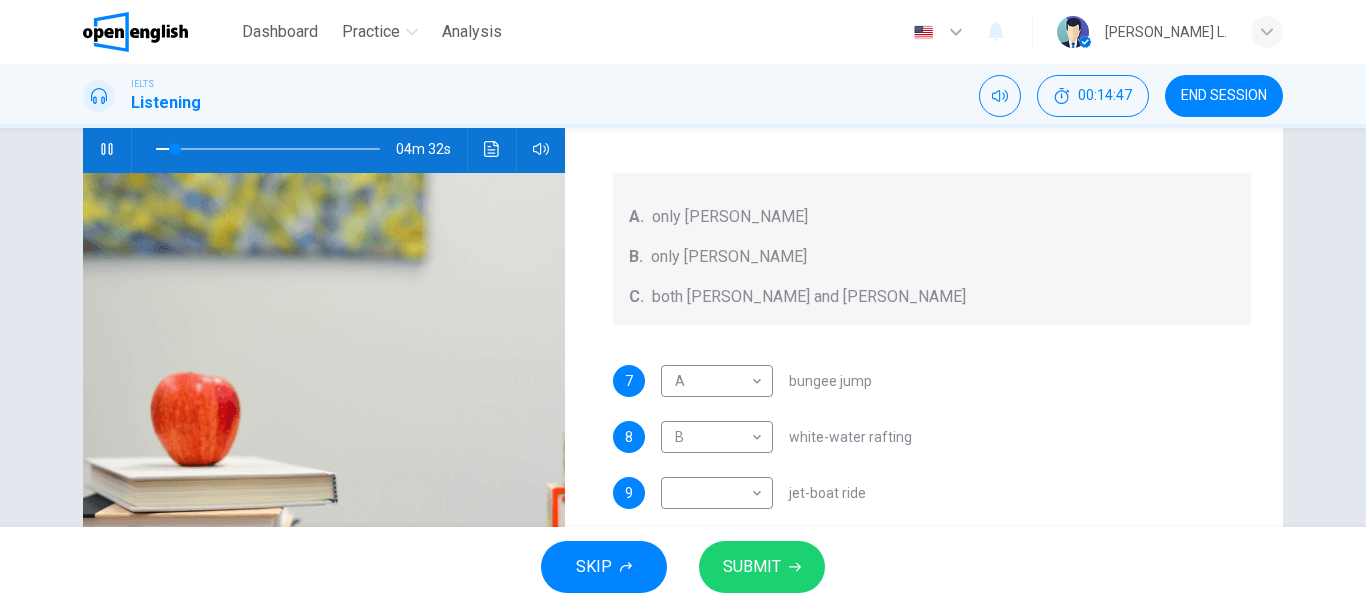 scroll, scrollTop: 176, scrollLeft: 0, axis: vertical 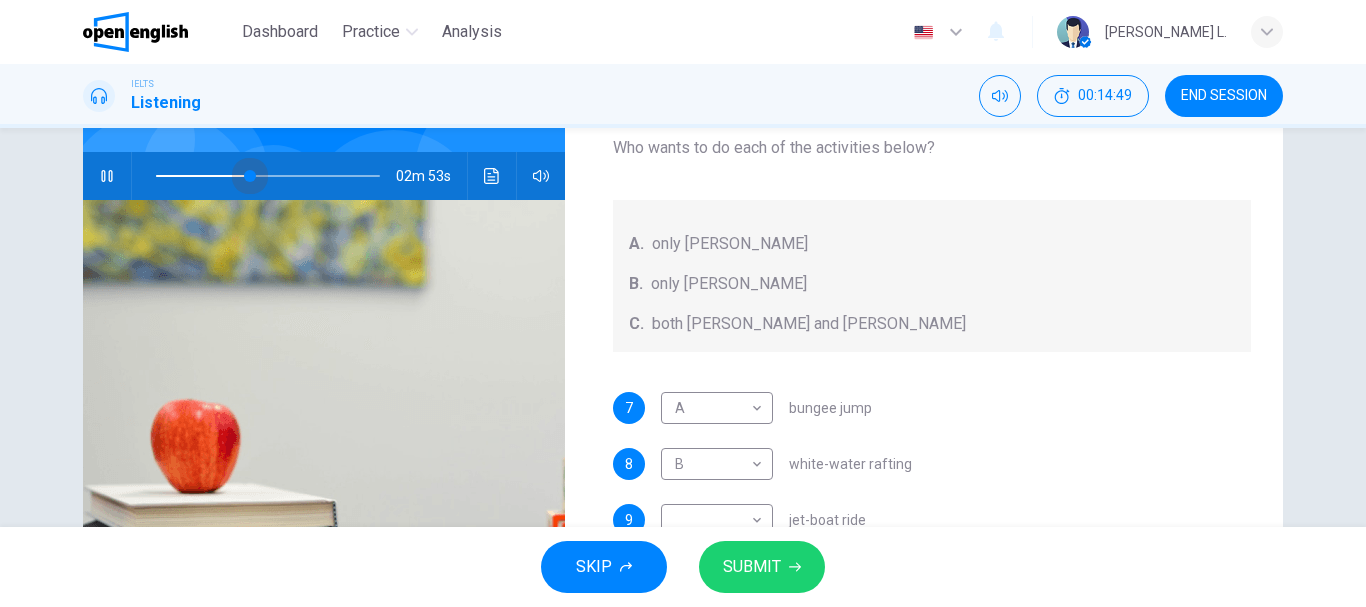 click at bounding box center (268, 176) 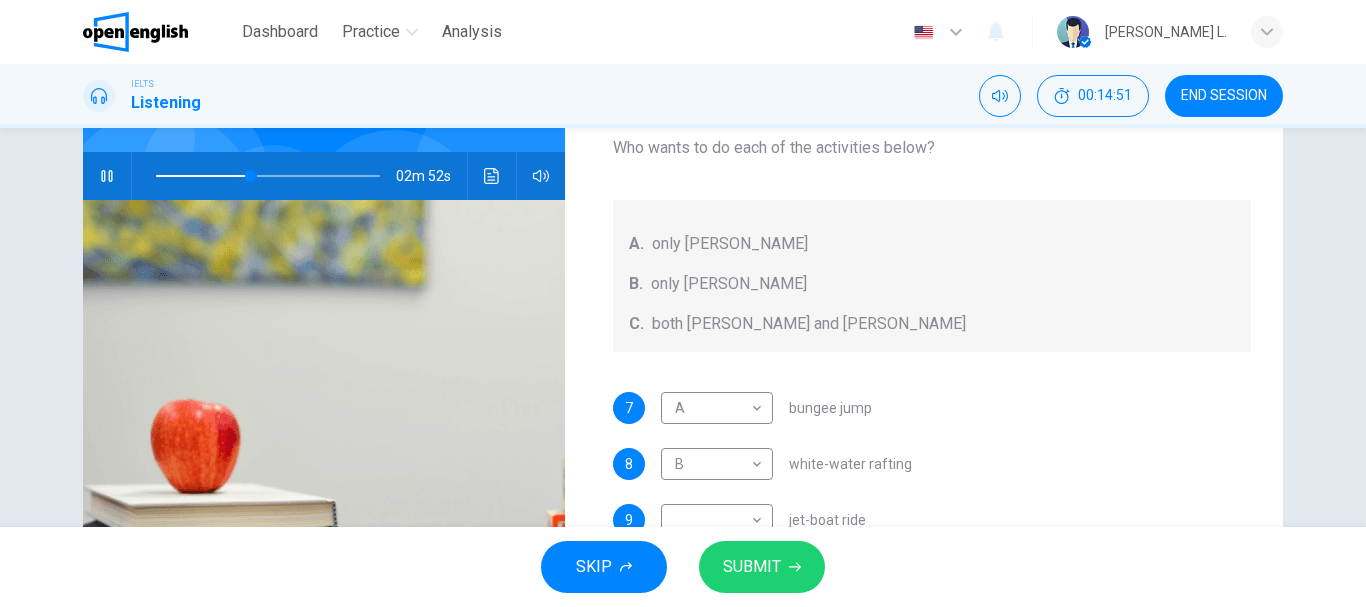 click on "7 A * ​ bungee jump" at bounding box center [932, 408] 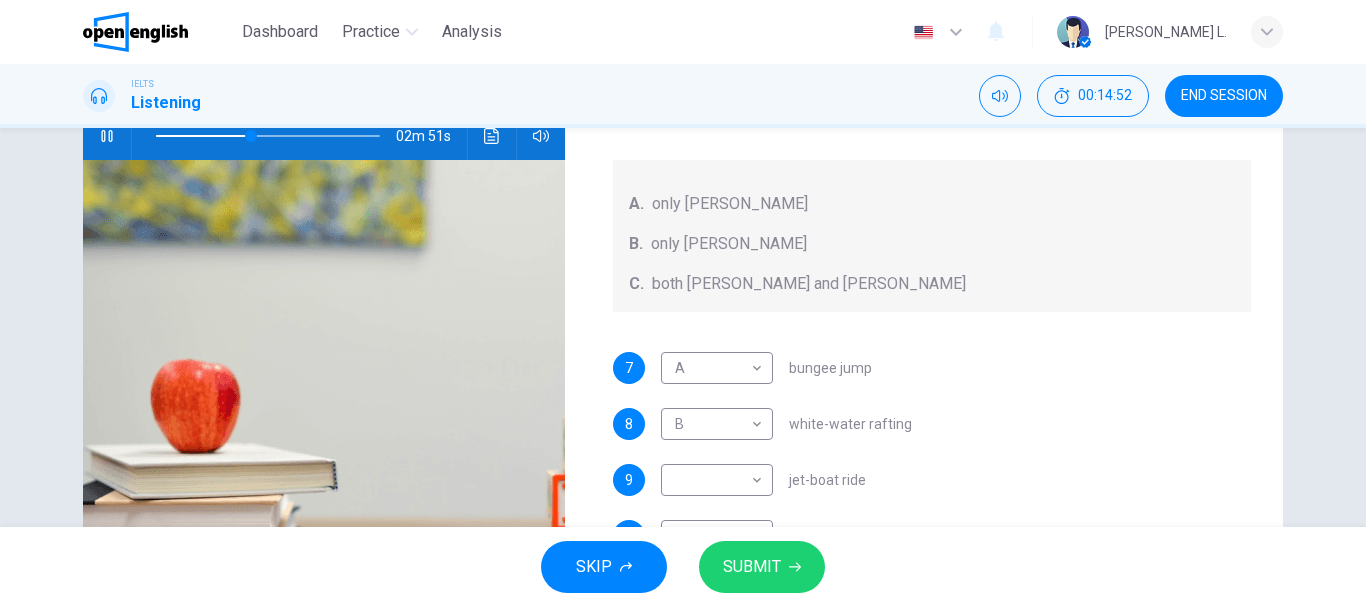 scroll, scrollTop: 256, scrollLeft: 0, axis: vertical 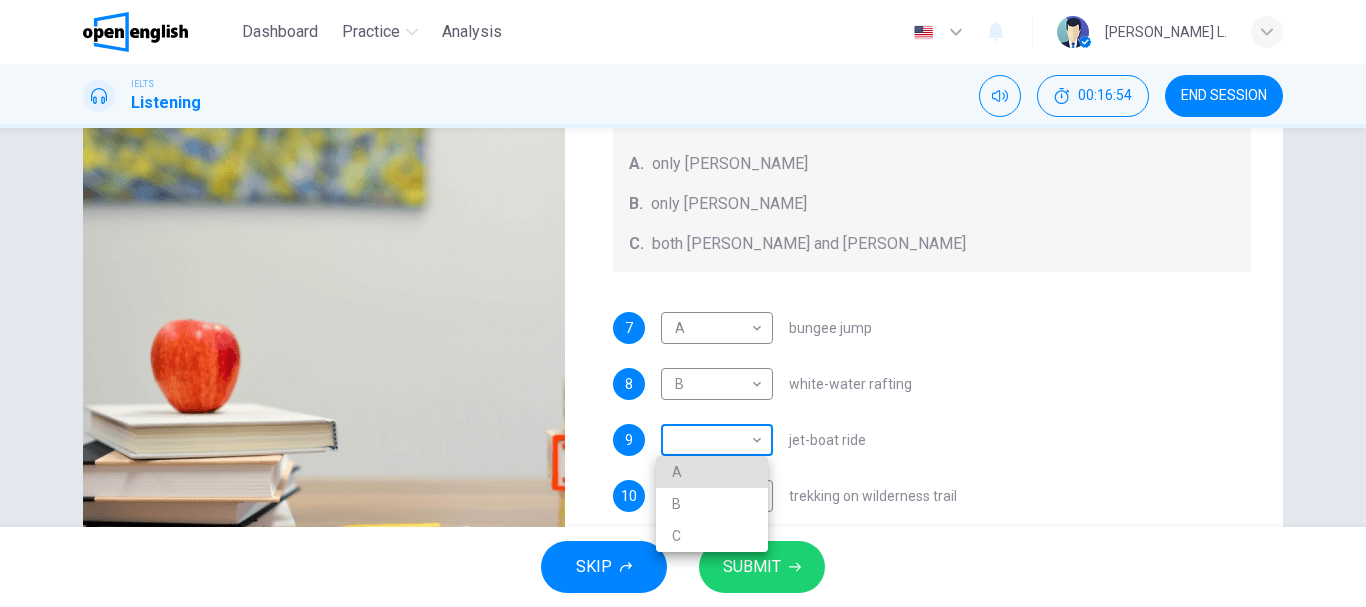 click on "This site uses cookies, as explained in our  Privacy Policy . If you agree to the use of cookies, please click the Accept button and continue to browse our site.   Privacy Policy Accept Dashboard Practice Analysis English ** ​ Julie Marian Villarreal L. IELTS Listening 00:16:54 END SESSION Questions 7 - 10 Write the correct letter,  A ,  B , or  C  next to the questions below.
Who wants to do each of the activities below? A. only Jacinta B. only Lewis C. both Jacinta and Lewis 7 A * ​ bungee jump 8 B * ​ white-water rafting 9 ​ ​ jet-boat ride 10 C * ​ trekking on wilderness trail Holiday in Queenstown 00m 48s SKIP SUBMIT Open English - Online English Dashboard Practice Analysis Notifications © Copyright  2025 A B C" at bounding box center [683, 303] 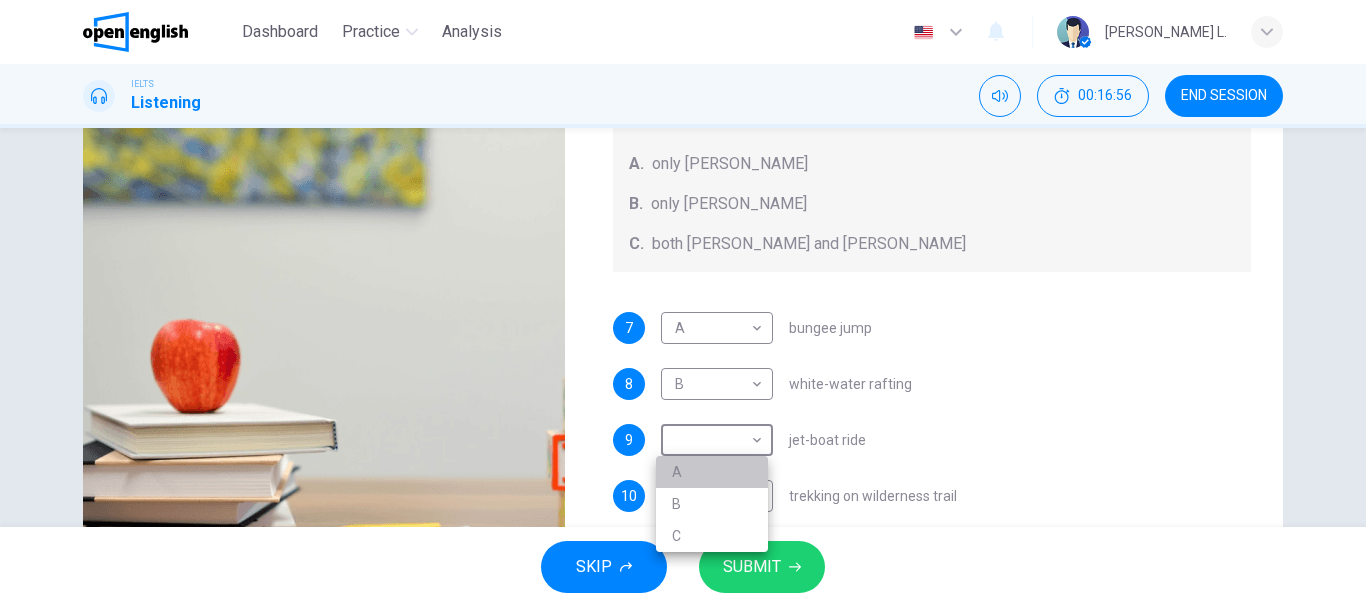 click on "A" at bounding box center [712, 472] 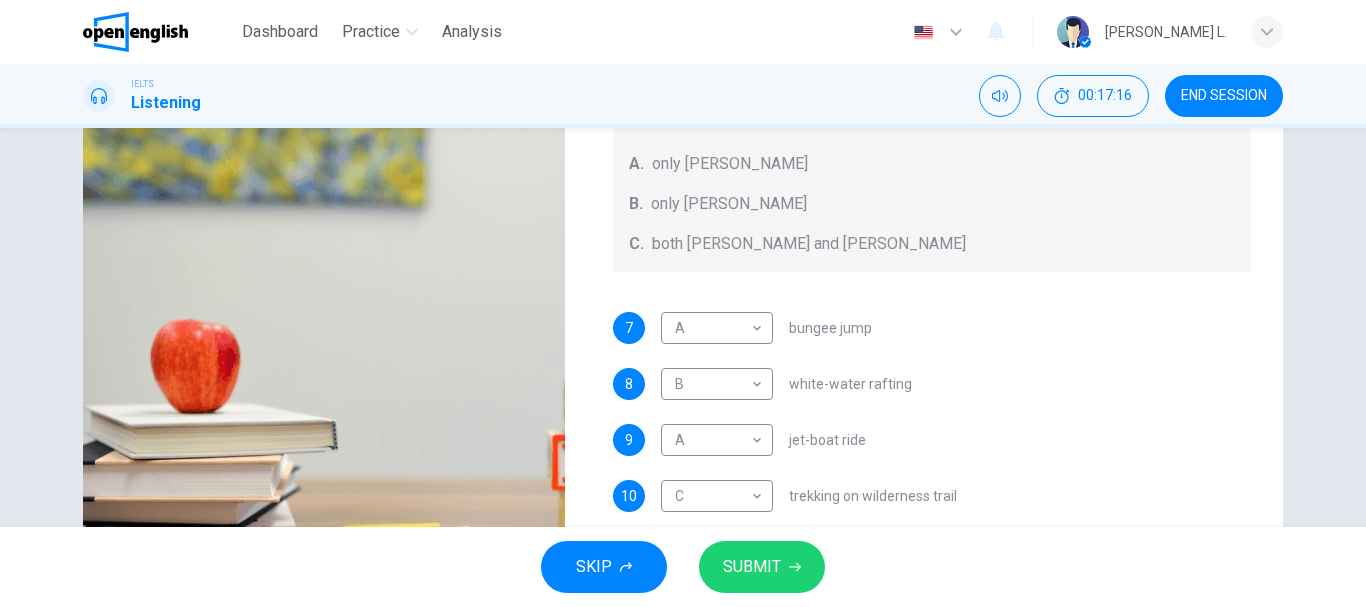 click on "7 A * ​ bungee jump 8 B * ​ white-water rafting 9 A * ​ jet-boat ride 10 C * ​ trekking on wilderness trail" at bounding box center (932, 432) 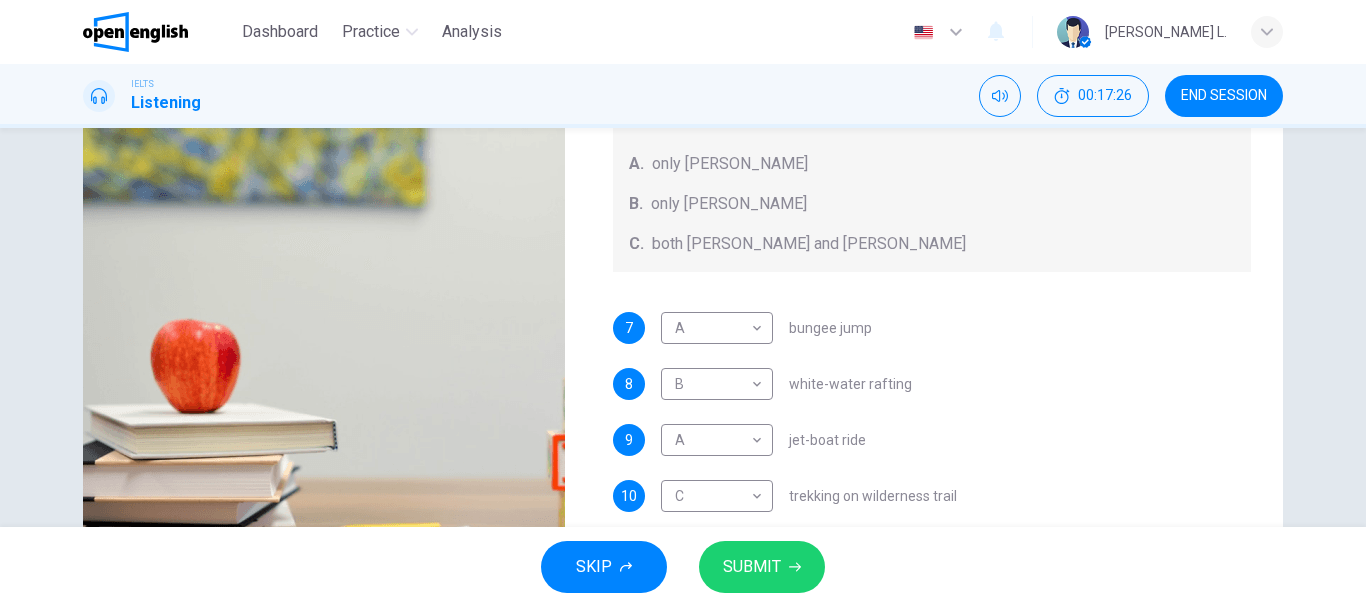 click on "Questions 7 - 10 Write the correct letter,  A ,  B , or  C  next to the questions below.
Who wants to do each of the activities below? A. only Jacinta B. only Lewis C. both Jacinta and Lewis 7 A * ​ bungee jump 8 B * ​ white-water rafting 9 A * ​ jet-boat ride 10 C * ​ trekking on wilderness trail" at bounding box center (932, 259) 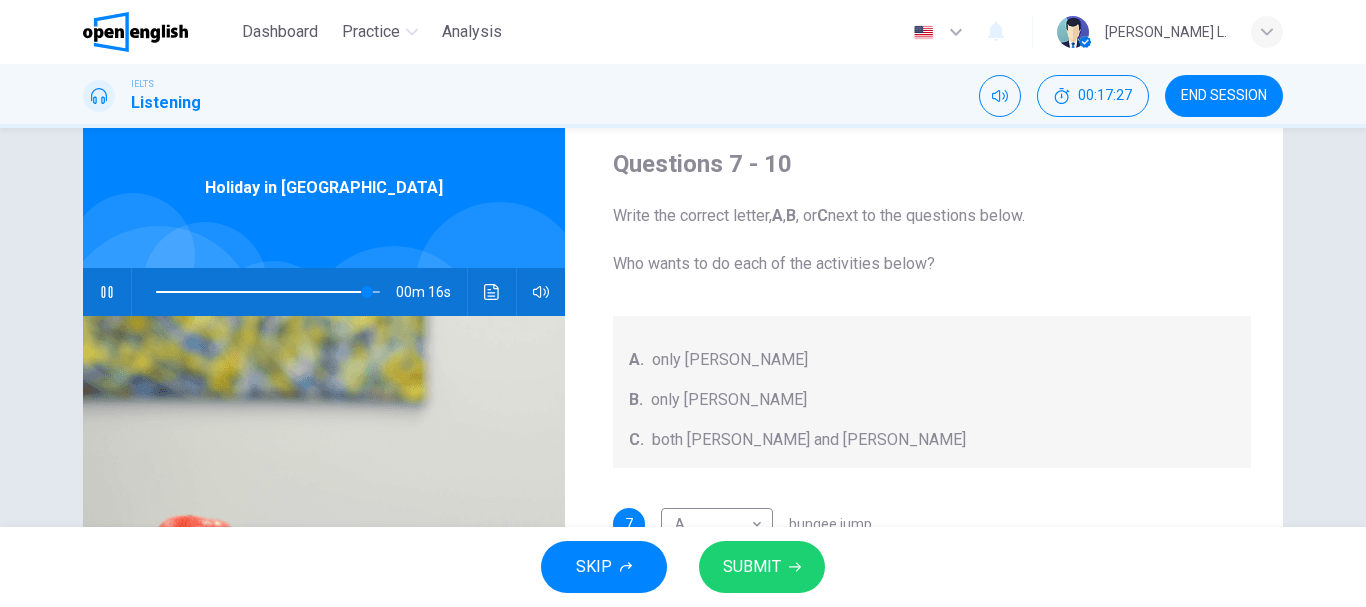 scroll, scrollTop: 56, scrollLeft: 0, axis: vertical 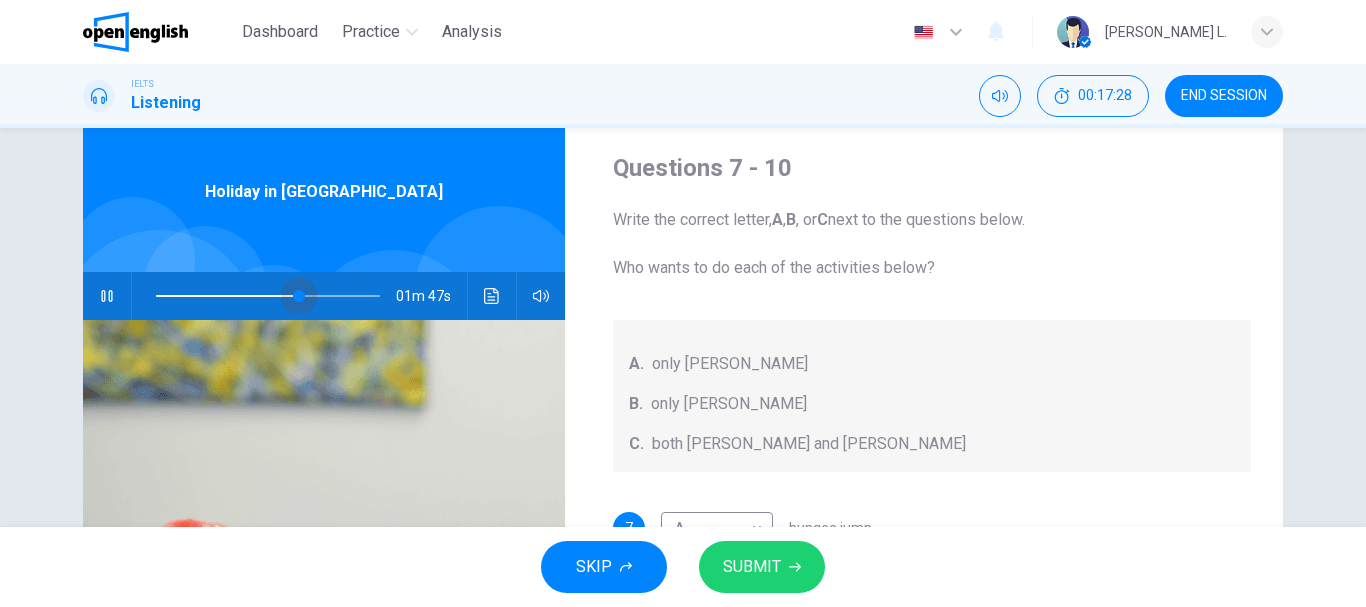 click at bounding box center (268, 296) 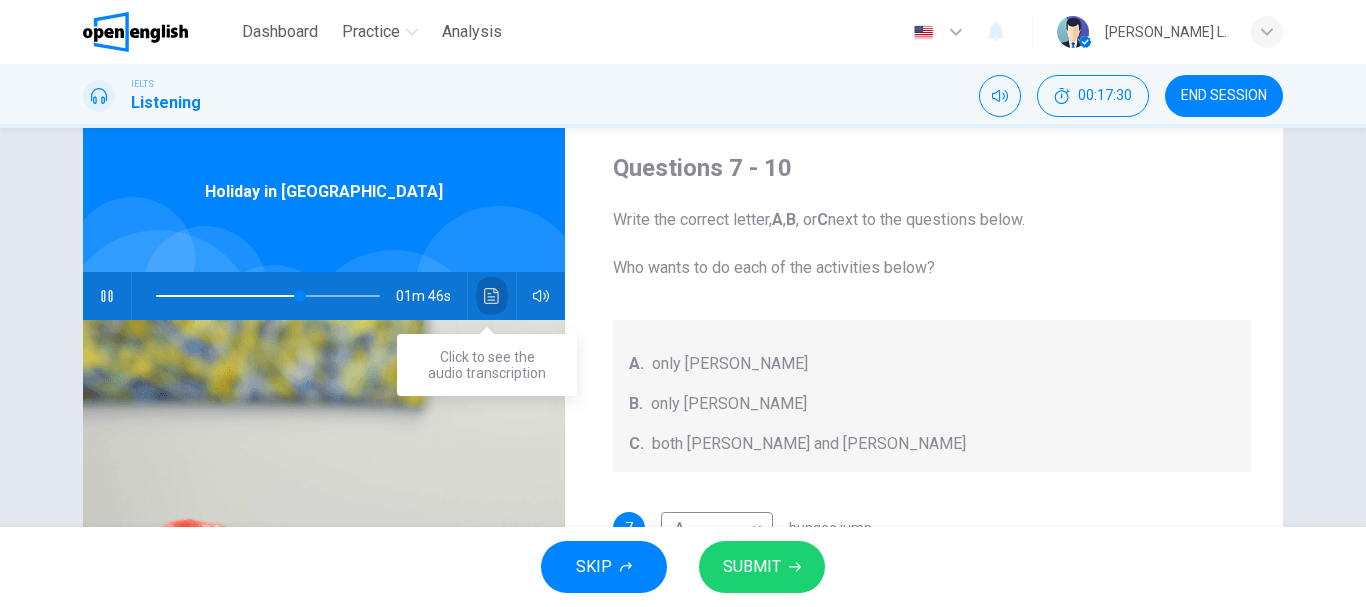 click 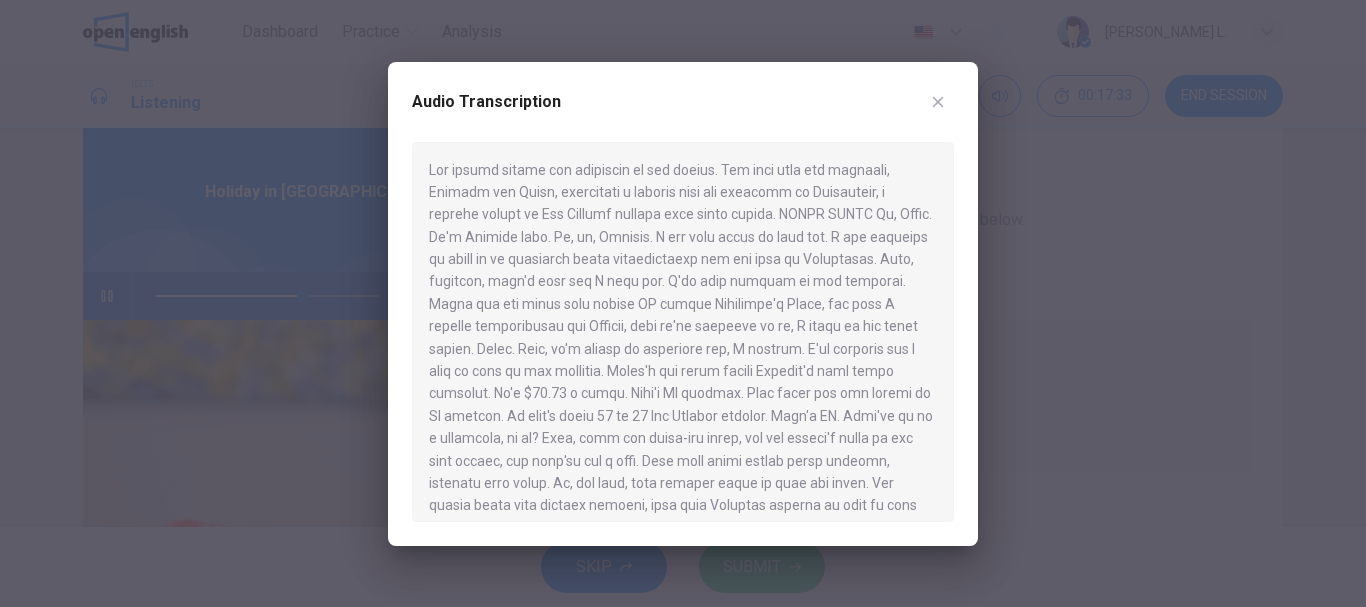 click at bounding box center (683, 332) 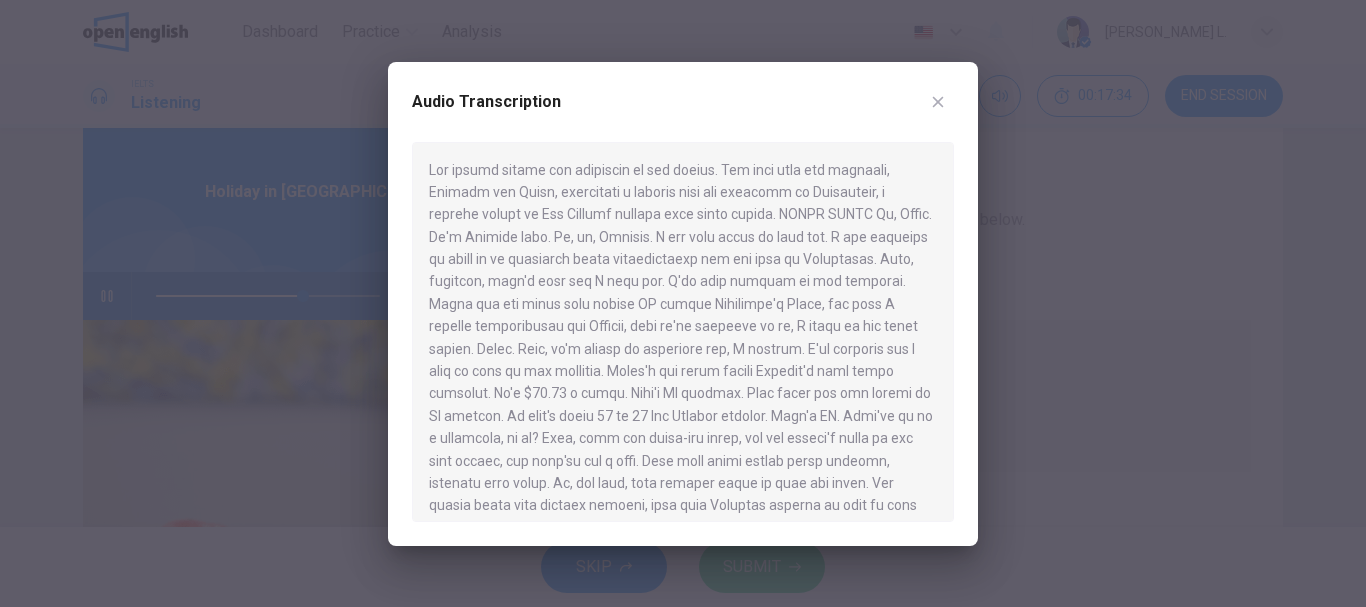 click at bounding box center (683, 332) 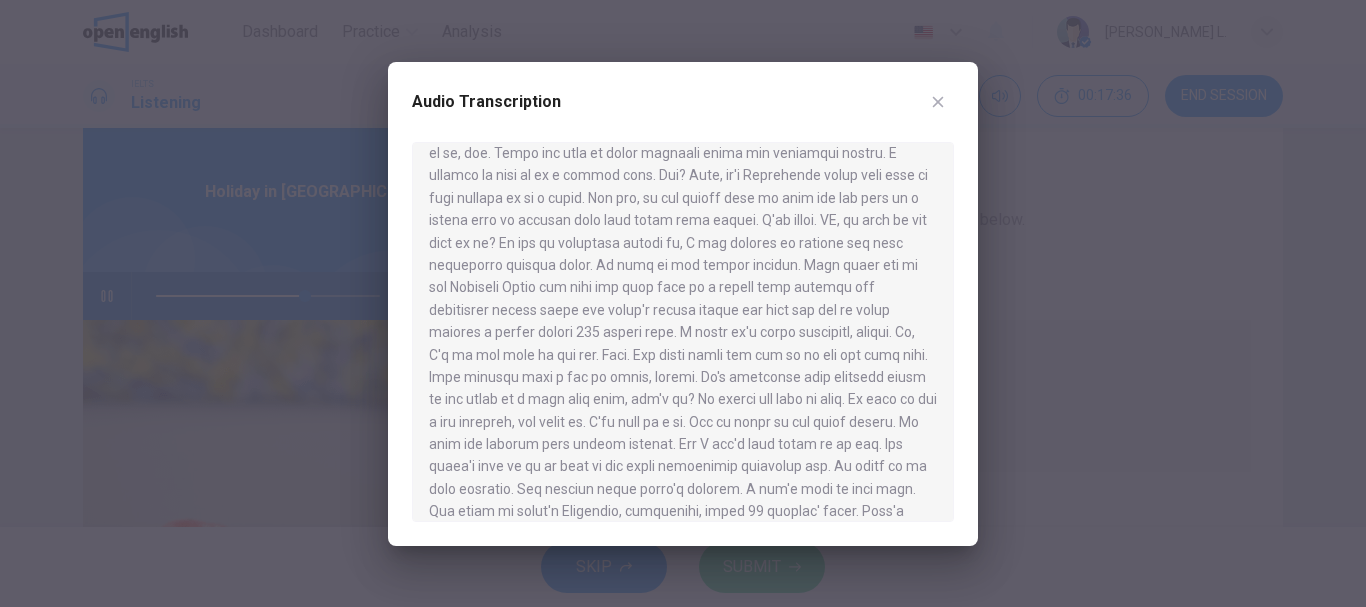scroll, scrollTop: 818, scrollLeft: 0, axis: vertical 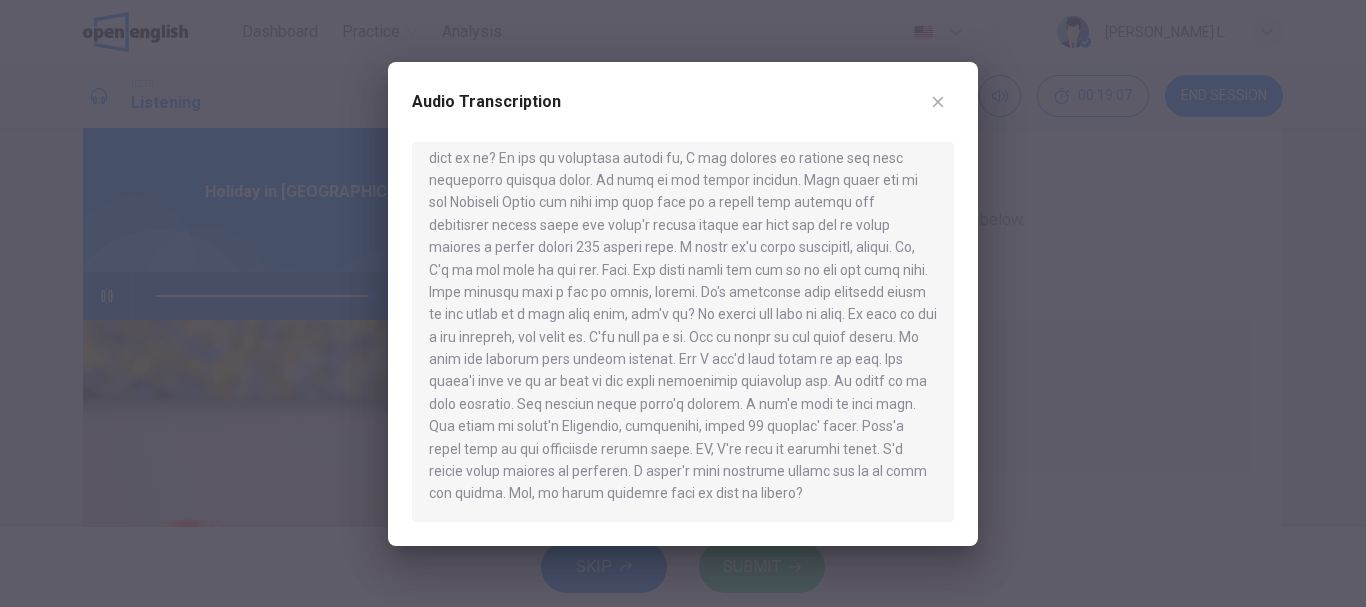 click 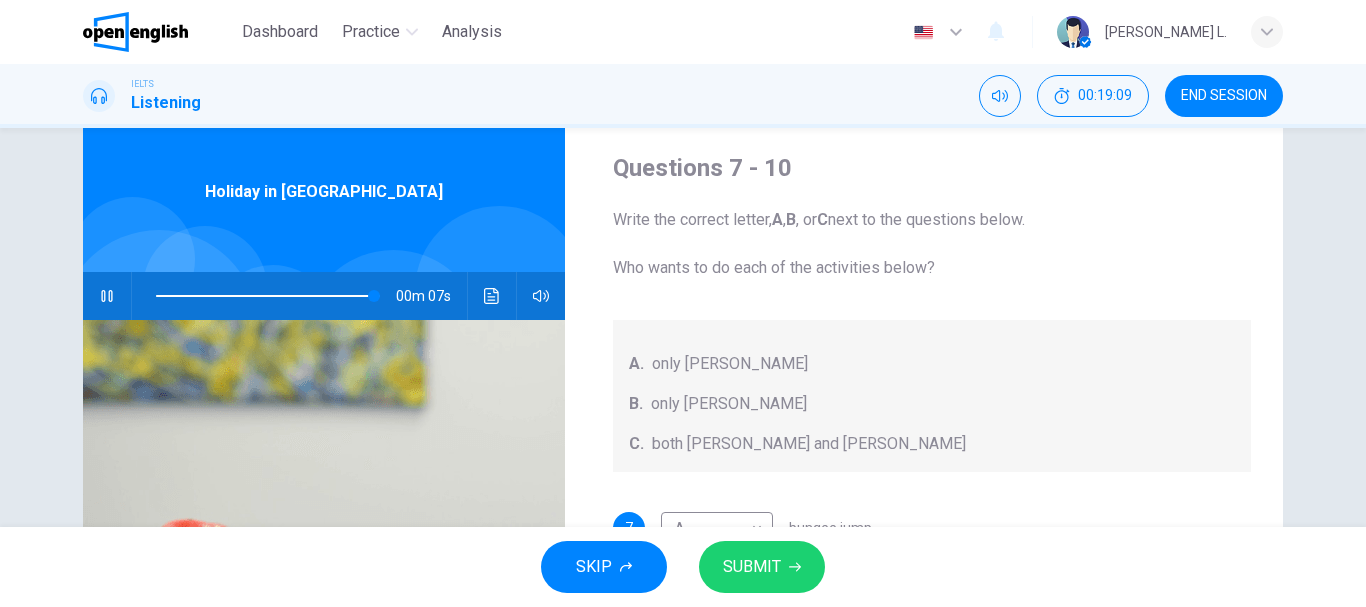 click on "A. only Jacinta B. only Lewis C. both Jacinta and Lewis" at bounding box center (932, 396) 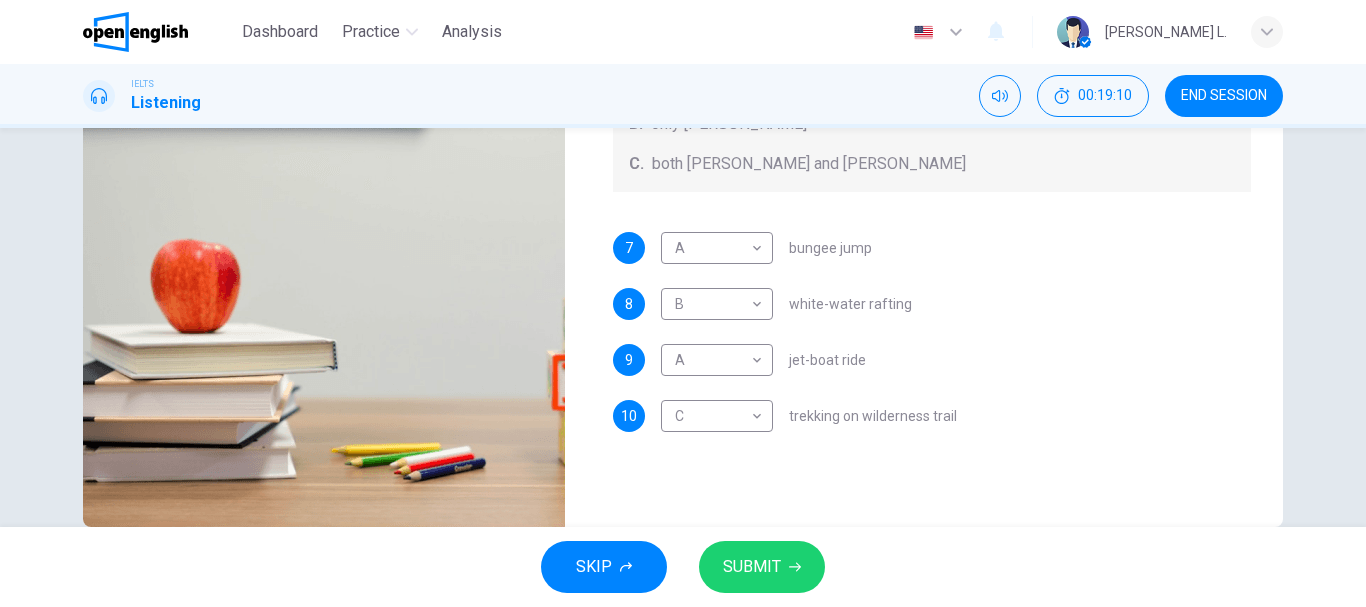 scroll, scrollTop: 376, scrollLeft: 0, axis: vertical 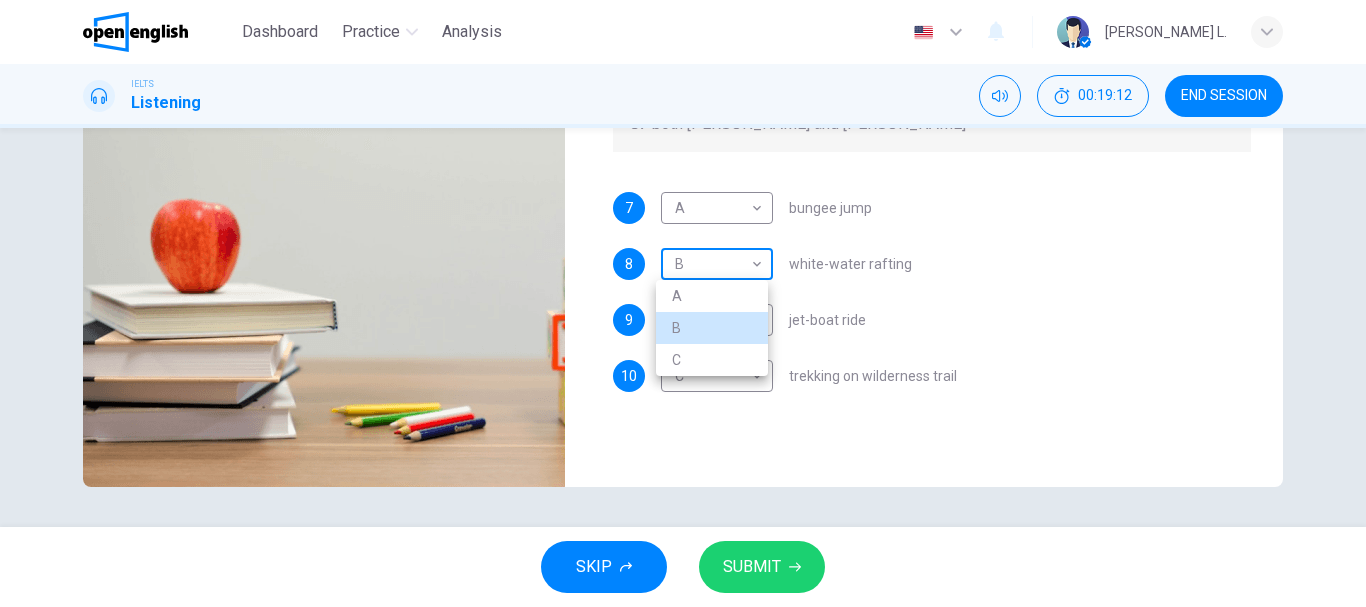 click on "This site uses cookies, as explained in our  Privacy Policy . If you agree to the use of cookies, please click the Accept button and continue to browse our site.   Privacy Policy Accept Dashboard Practice Analysis English ** ​ Julie Marian Villarreal L. IELTS Listening 00:19:12 END SESSION Questions 7 - 10 Write the correct letter,  A ,  B , or  C  next to the questions below.
Who wants to do each of the activities below? A. only Jacinta B. only Lewis C. both Jacinta and Lewis 7 A * ​ bungee jump 8 B * ​ white-water rafting 9 A * ​ jet-boat ride 10 C * ​ trekking on wilderness trail Holiday in Queenstown 00m 03s SKIP SUBMIT Open English - Online English Dashboard Practice Analysis Notifications © Copyright  2025 A B C" at bounding box center [683, 303] 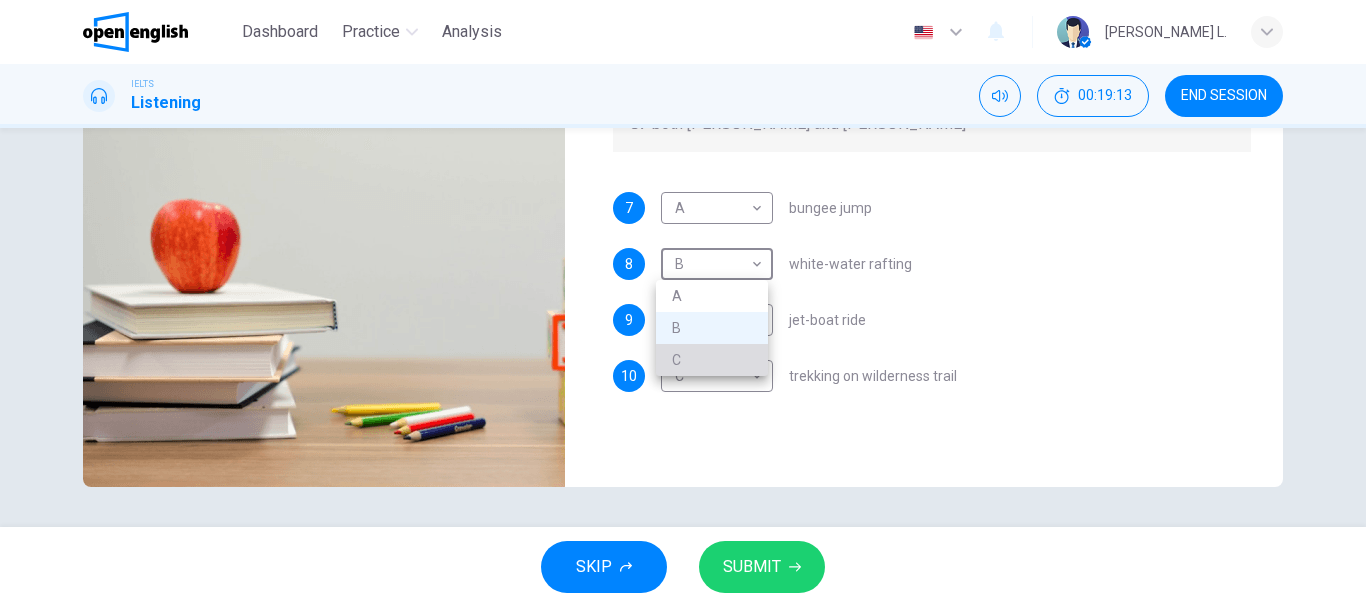 click on "C" at bounding box center [712, 360] 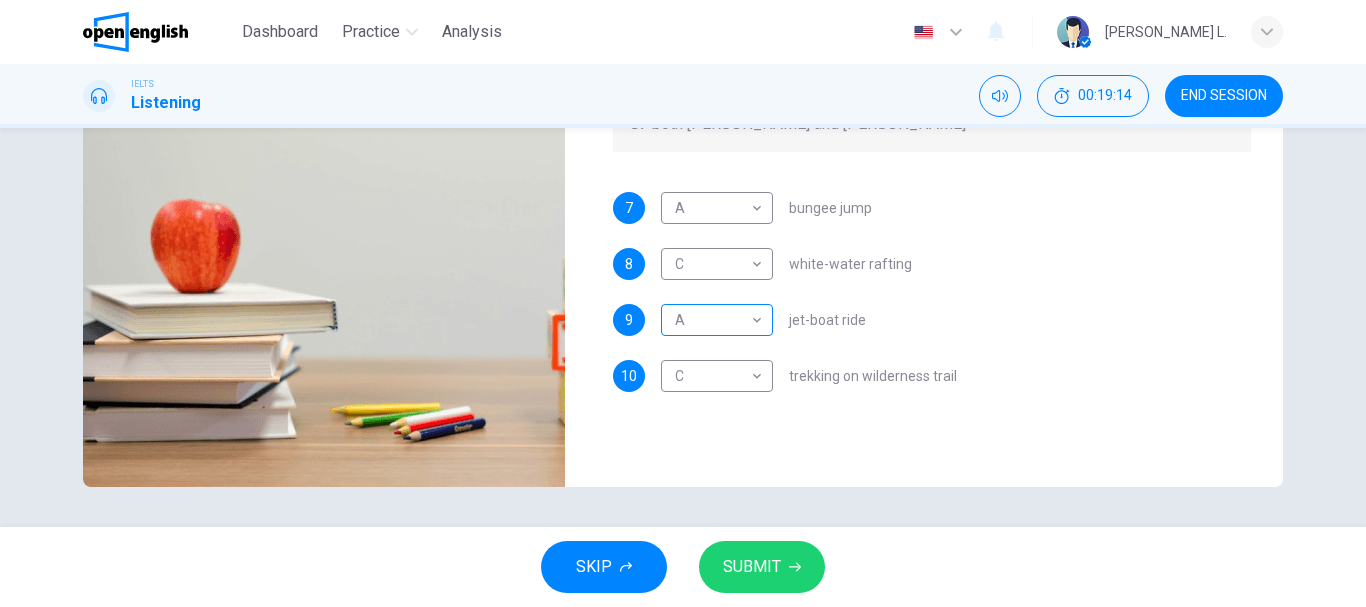 click on "A * ​" at bounding box center [717, 320] 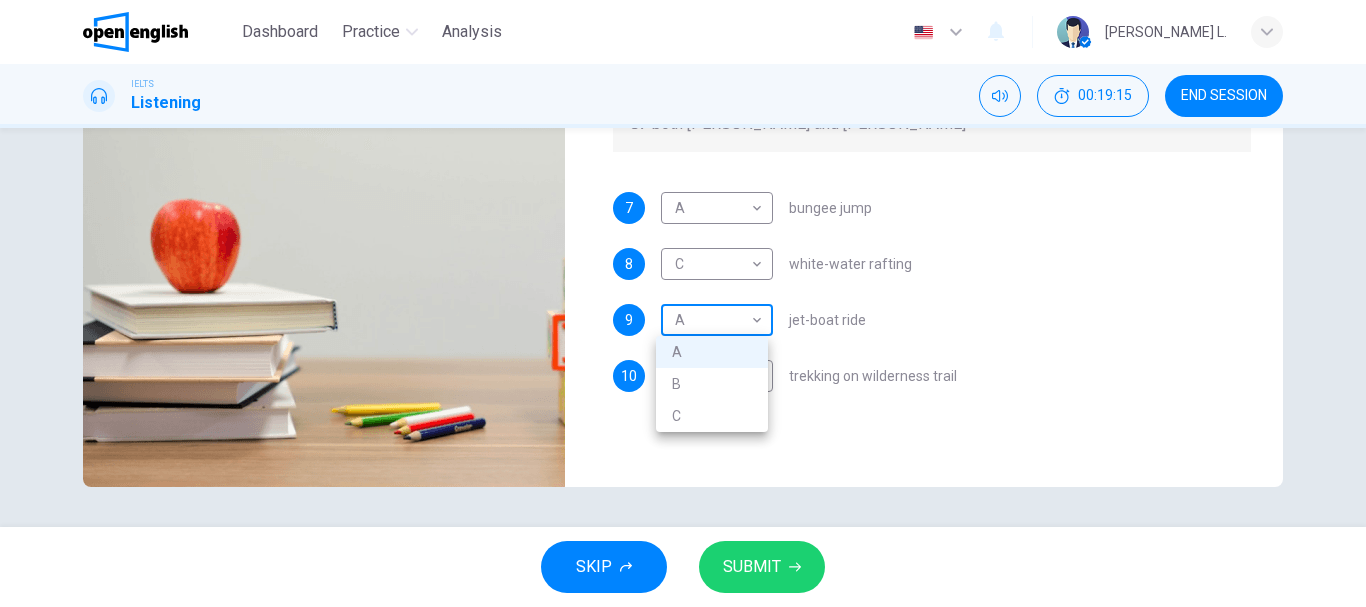 click on "This site uses cookies, as explained in our  Privacy Policy . If you agree to the use of cookies, please click the Accept button and continue to browse our site.   Privacy Policy Accept Dashboard Practice Analysis English ** ​ Julie Marian Villarreal L. IELTS Listening 00:19:15 END SESSION Questions 7 - 10 Write the correct letter,  A ,  B , or  C  next to the questions below.
Who wants to do each of the activities below? A. only Jacinta B. only Lewis C. both Jacinta and Lewis 7 A * ​ bungee jump 8 C * ​ white-water rafting 9 A * ​ jet-boat ride 10 C * ​ trekking on wilderness trail Holiday in Queenstown 00m 00s SKIP SUBMIT Open English - Online English Dashboard Practice Analysis Notifications © Copyright  2025 A B C" at bounding box center (683, 303) 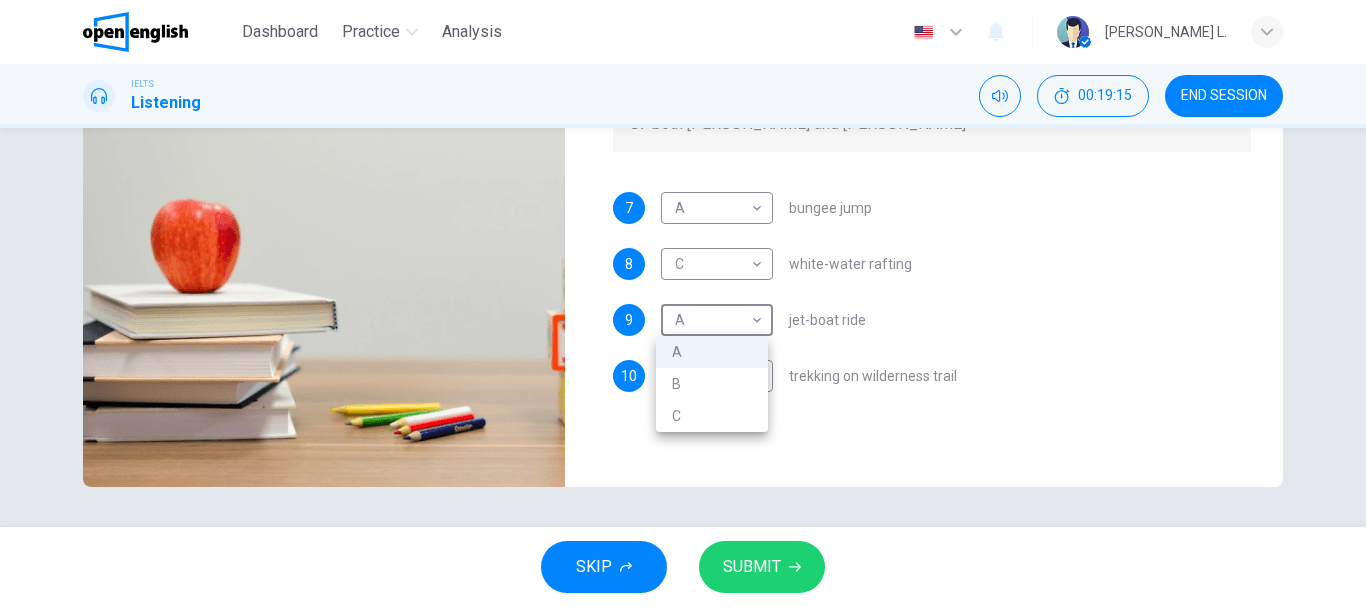 type on "*" 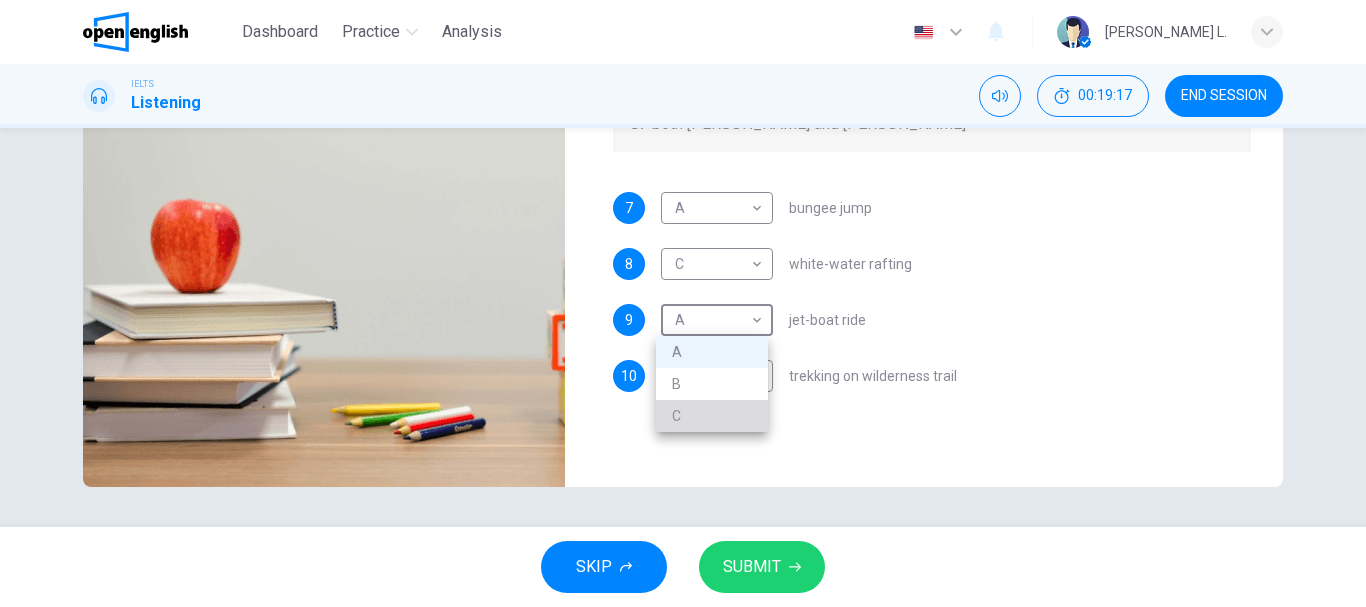 click on "C" at bounding box center [712, 416] 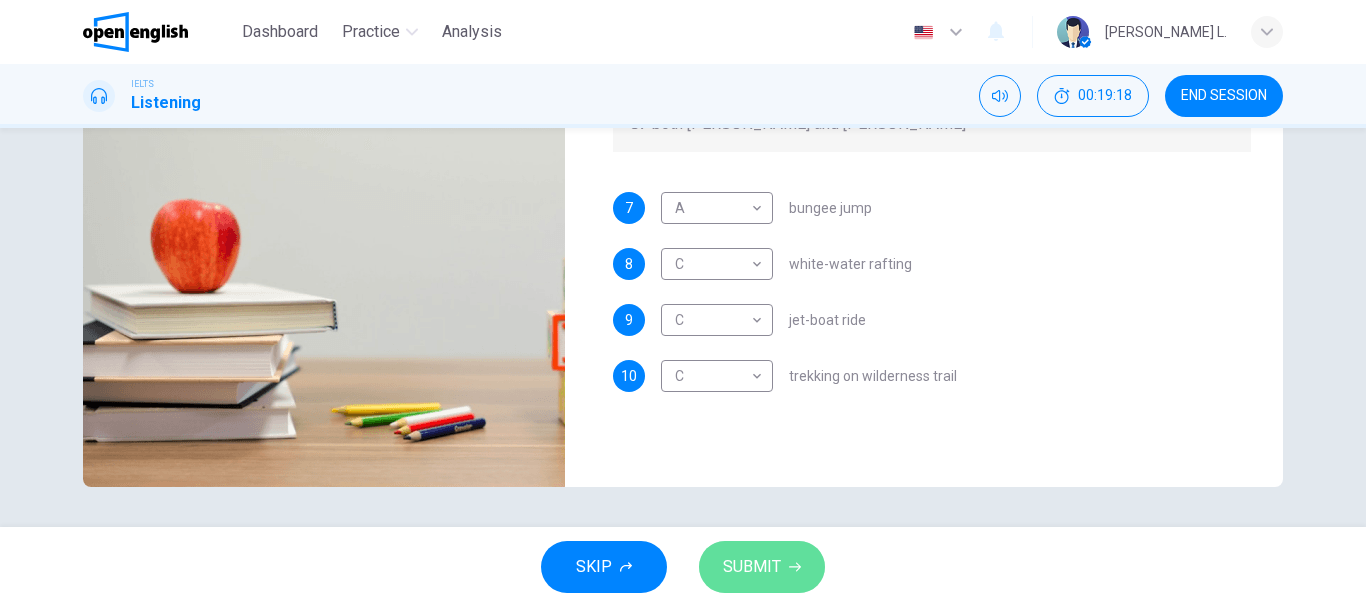 click on "SUBMIT" at bounding box center [752, 567] 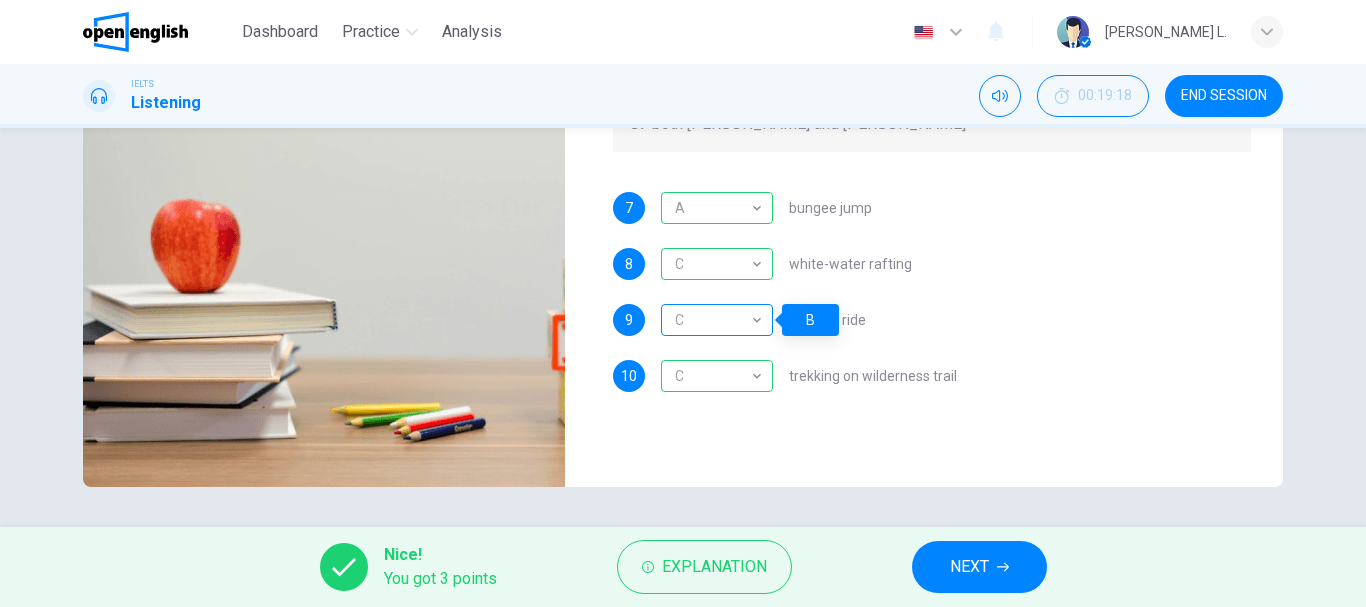 click on "C" at bounding box center [713, 320] 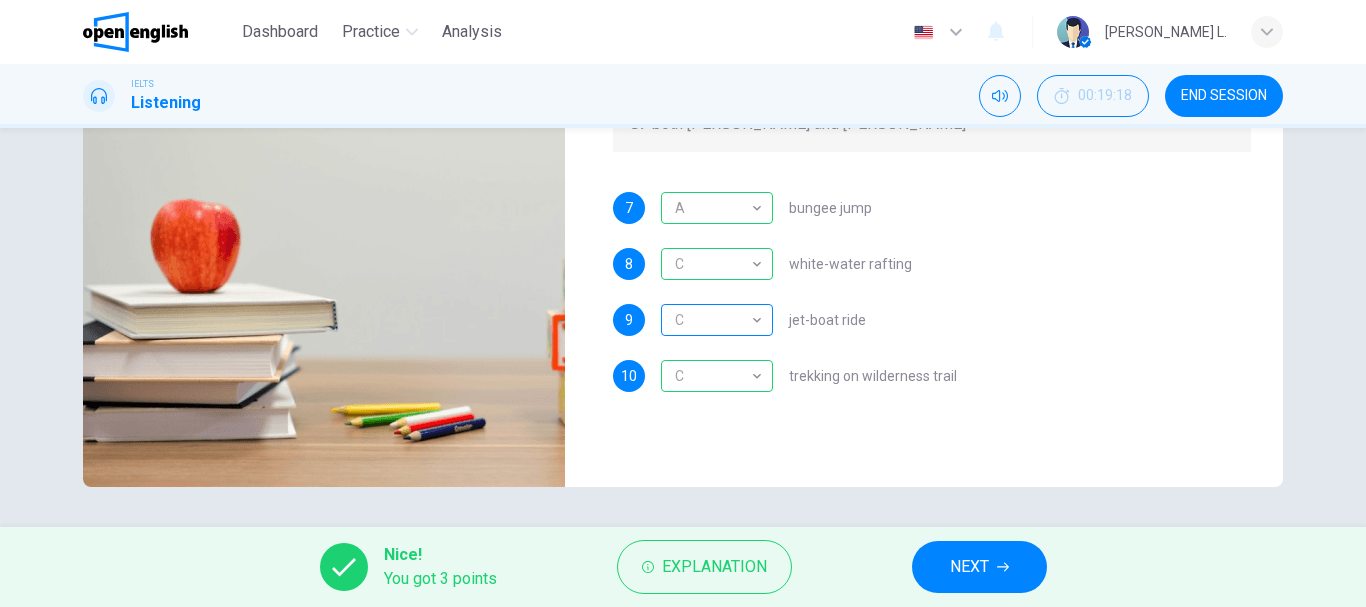click on "C" at bounding box center [713, 320] 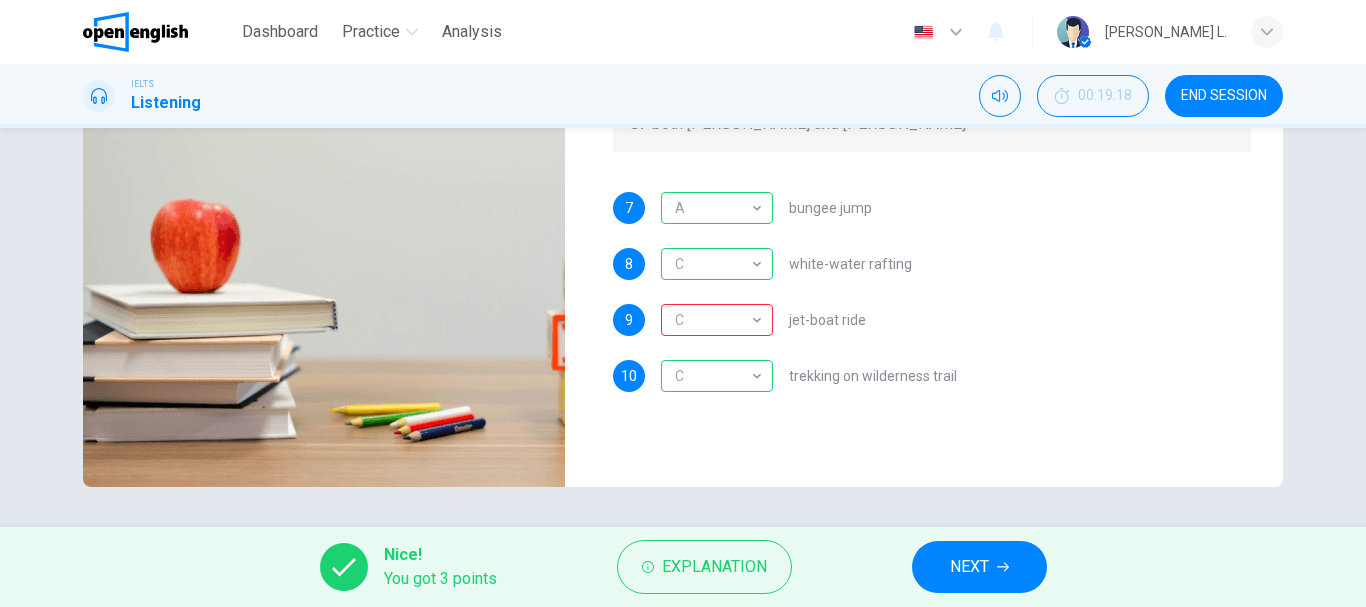 click on "7 A * ​ bungee jump 8 C * ​ white-water rafting 9 C * ​ jet-boat ride 10 C * ​ trekking on wilderness trail" at bounding box center [932, 312] 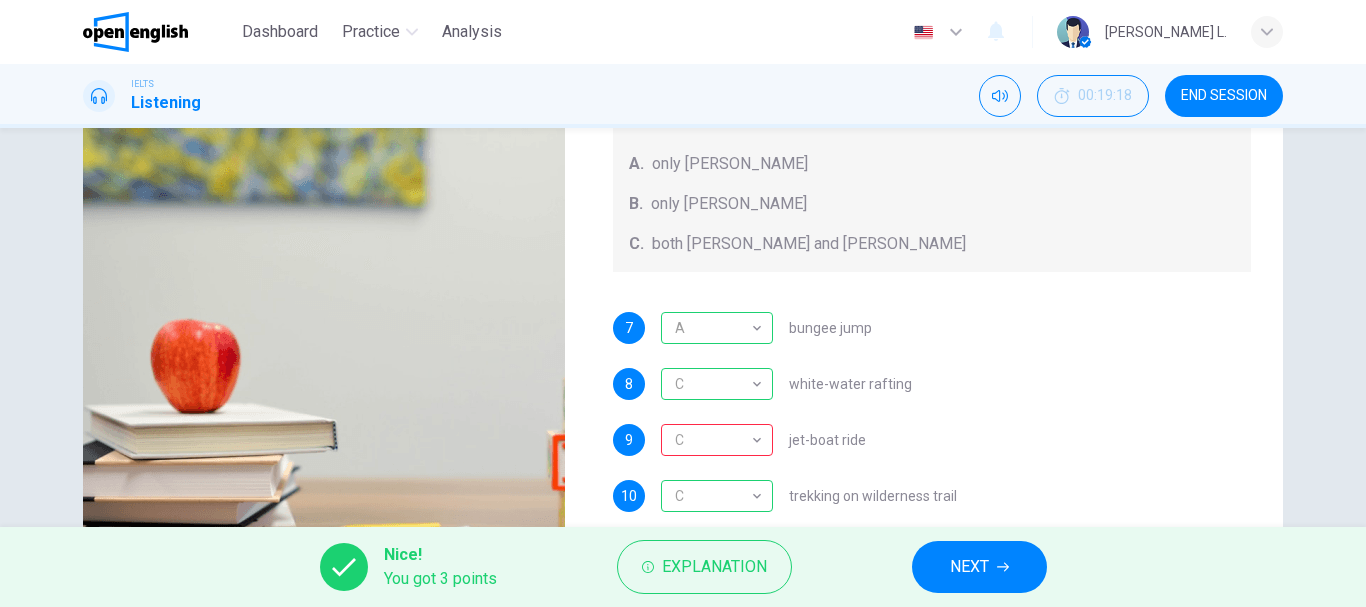 scroll, scrollTop: 376, scrollLeft: 0, axis: vertical 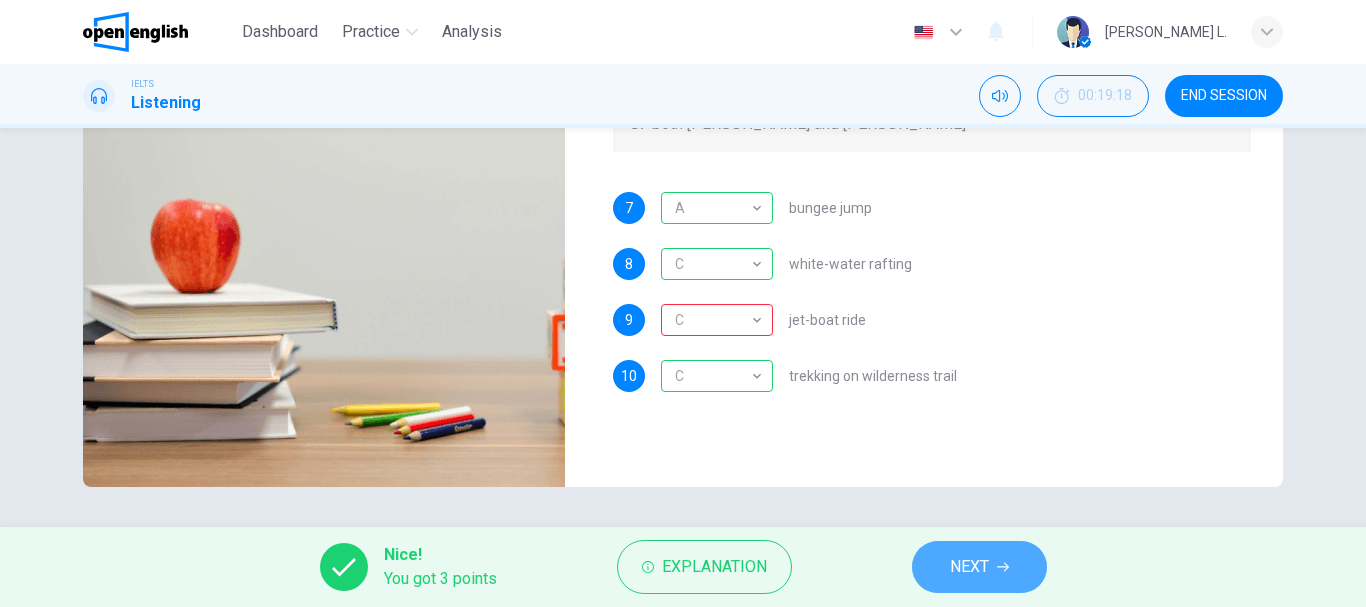 click on "NEXT" at bounding box center [969, 567] 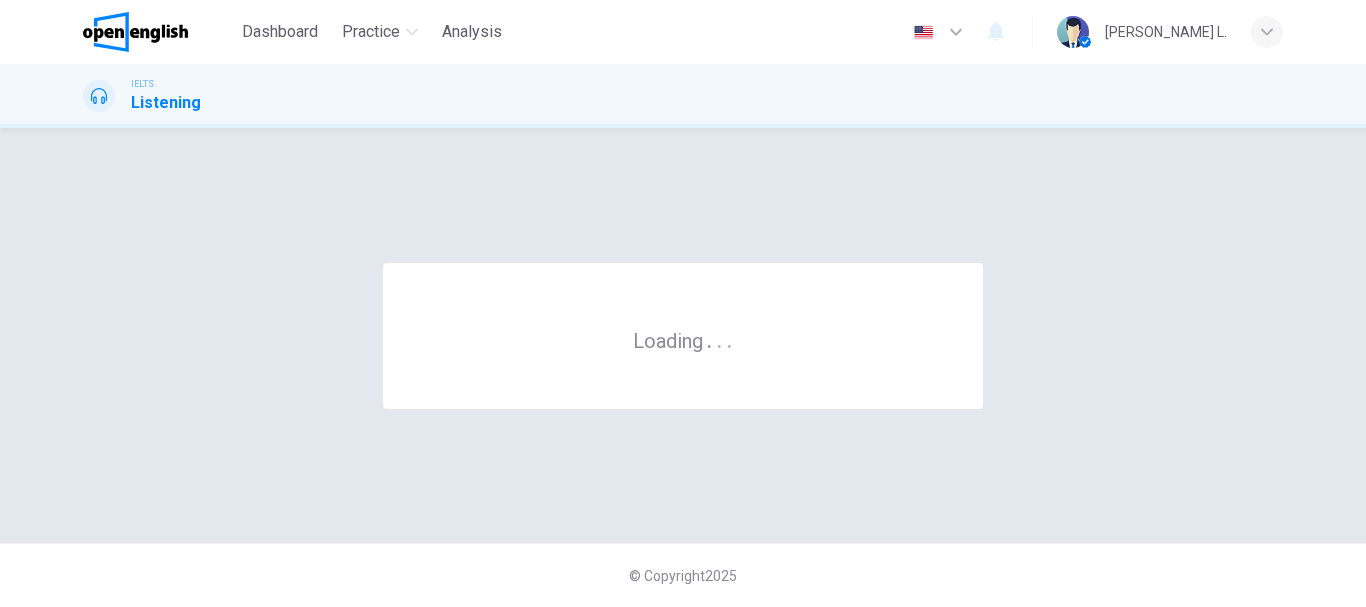 scroll, scrollTop: 0, scrollLeft: 0, axis: both 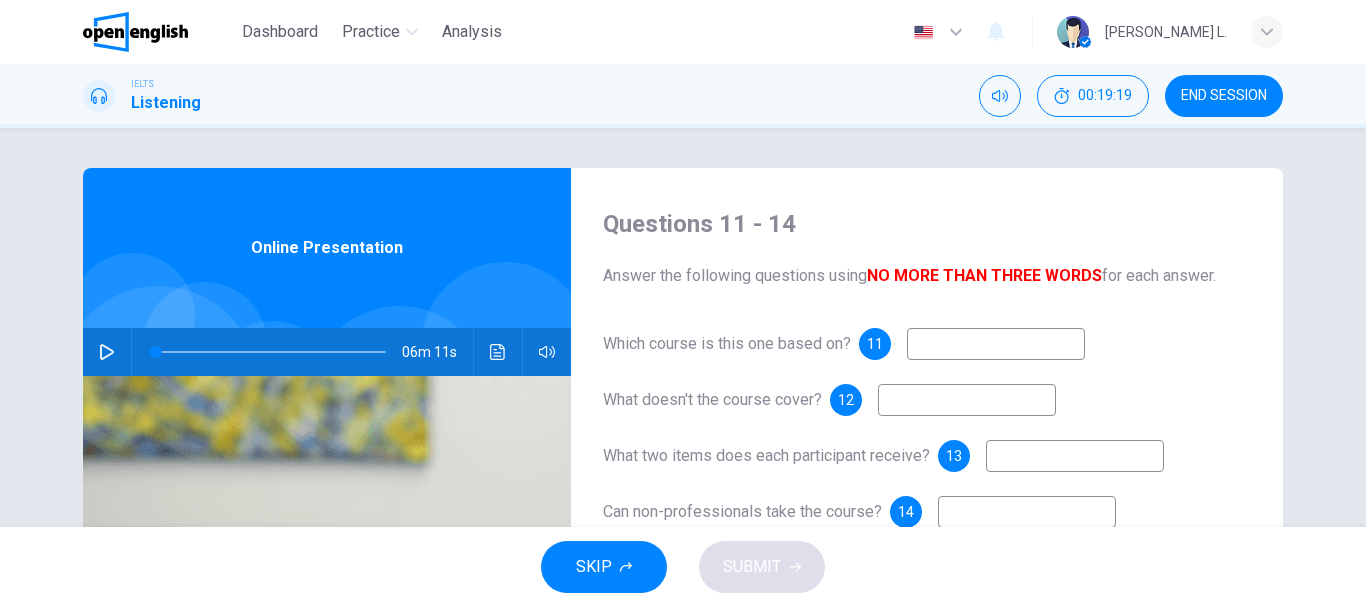 click on "Which course is this one based on?" at bounding box center (727, 343) 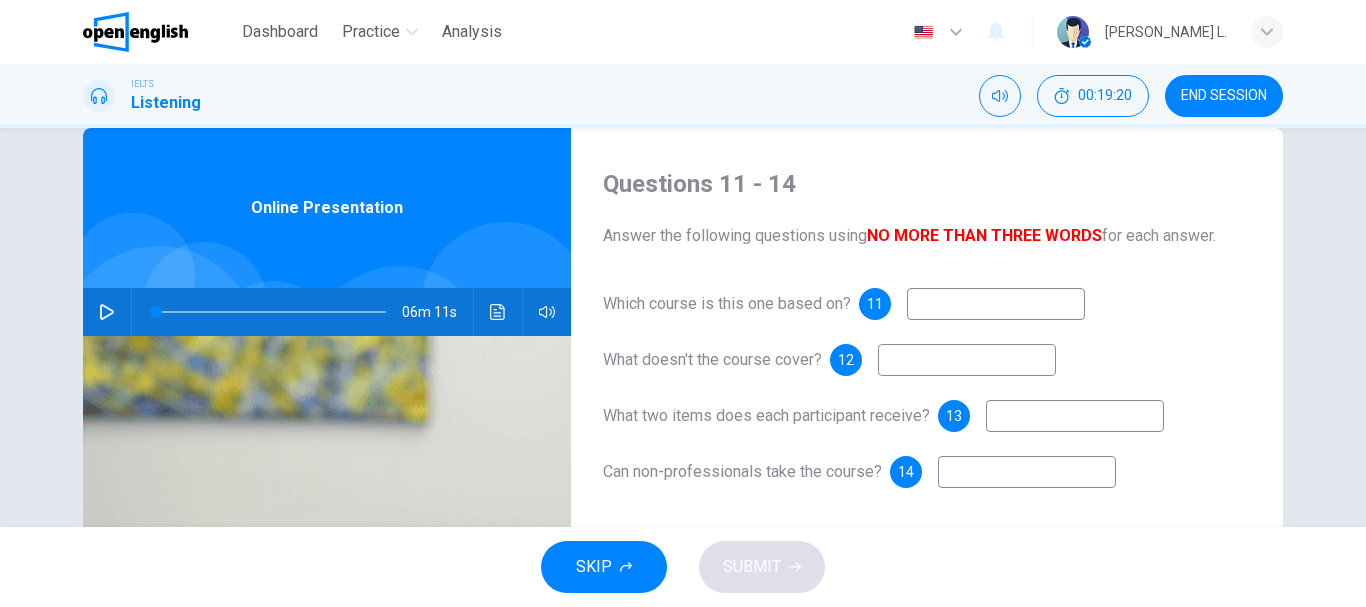 scroll, scrollTop: 80, scrollLeft: 0, axis: vertical 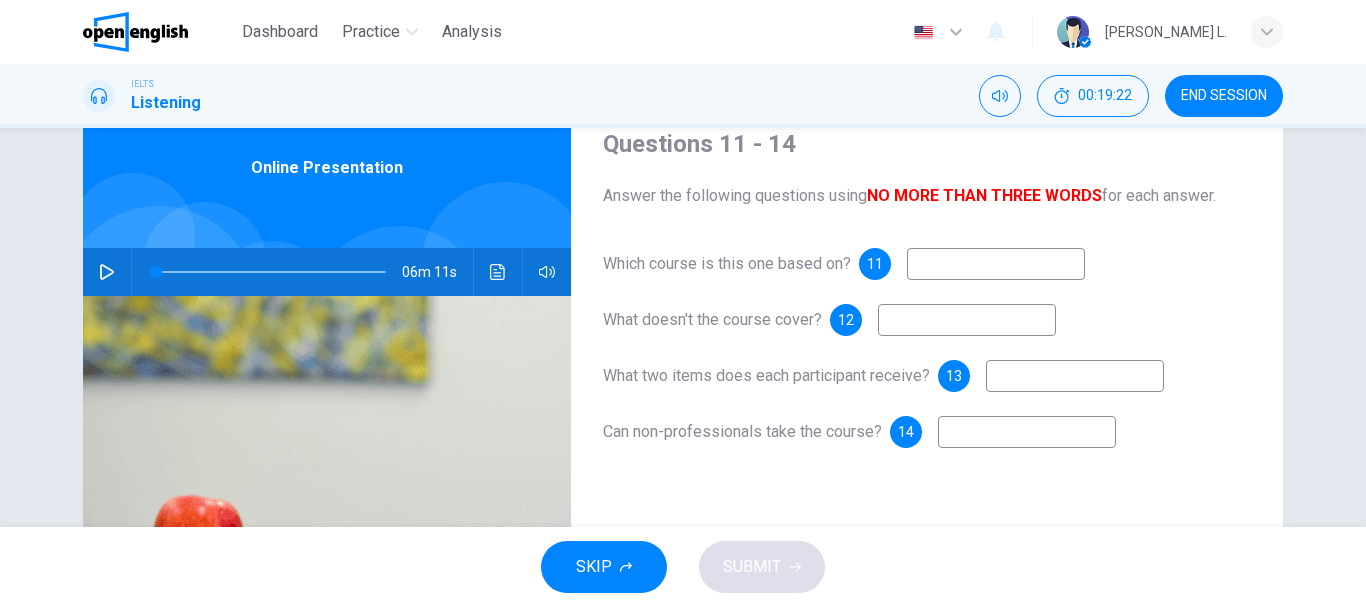 click 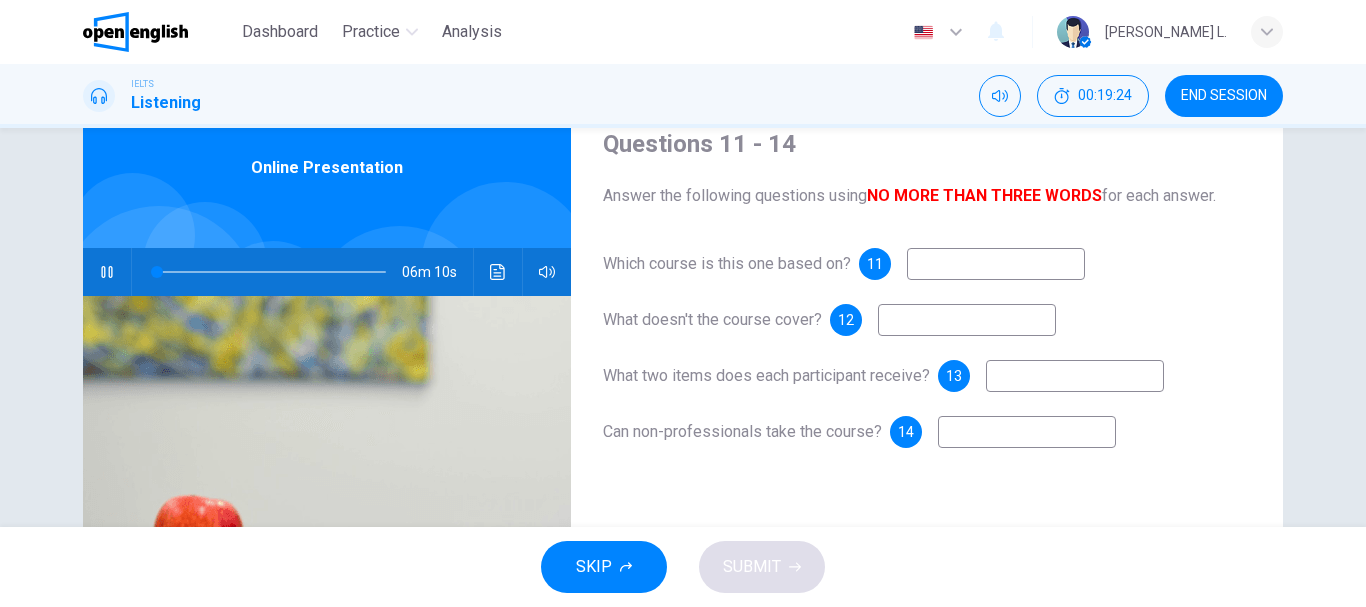 click on "Questions 11 - 14 Answer the following questions using  NO MORE THAN THREE WORDS  for each answer. Which course is this one based on?  11 What doesn't the course cover?  12 What two items does each participant receive?  13 Can non-professionals take the course?  14" at bounding box center (927, 435) 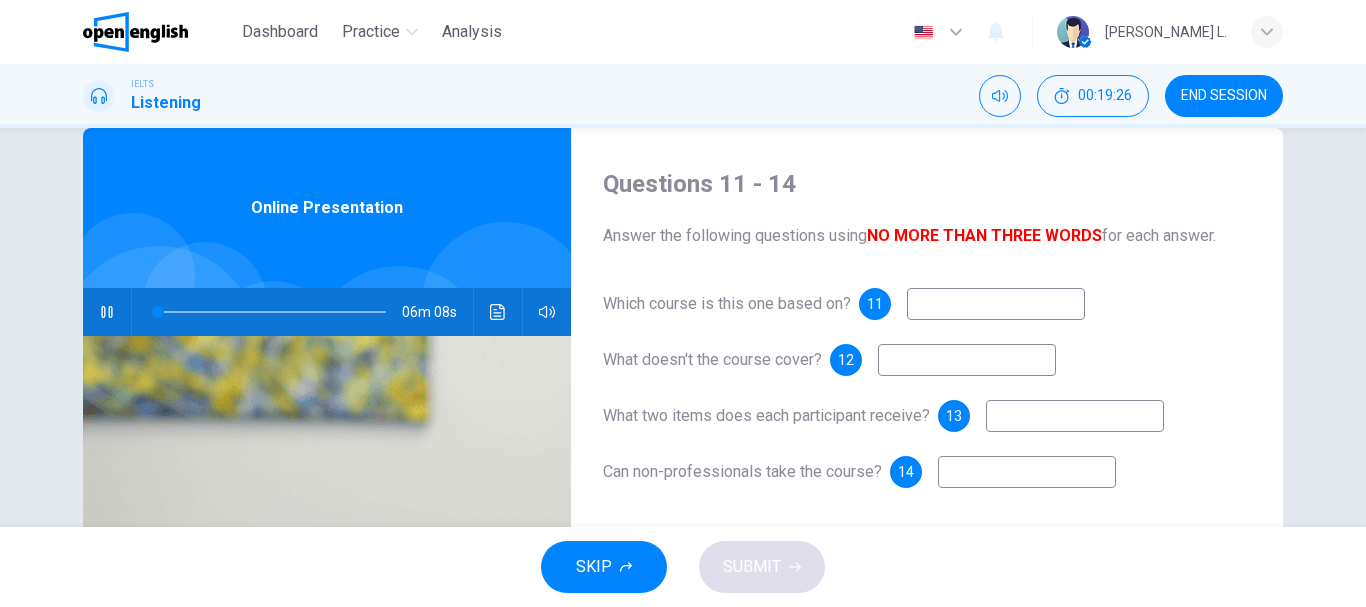 scroll, scrollTop: 80, scrollLeft: 0, axis: vertical 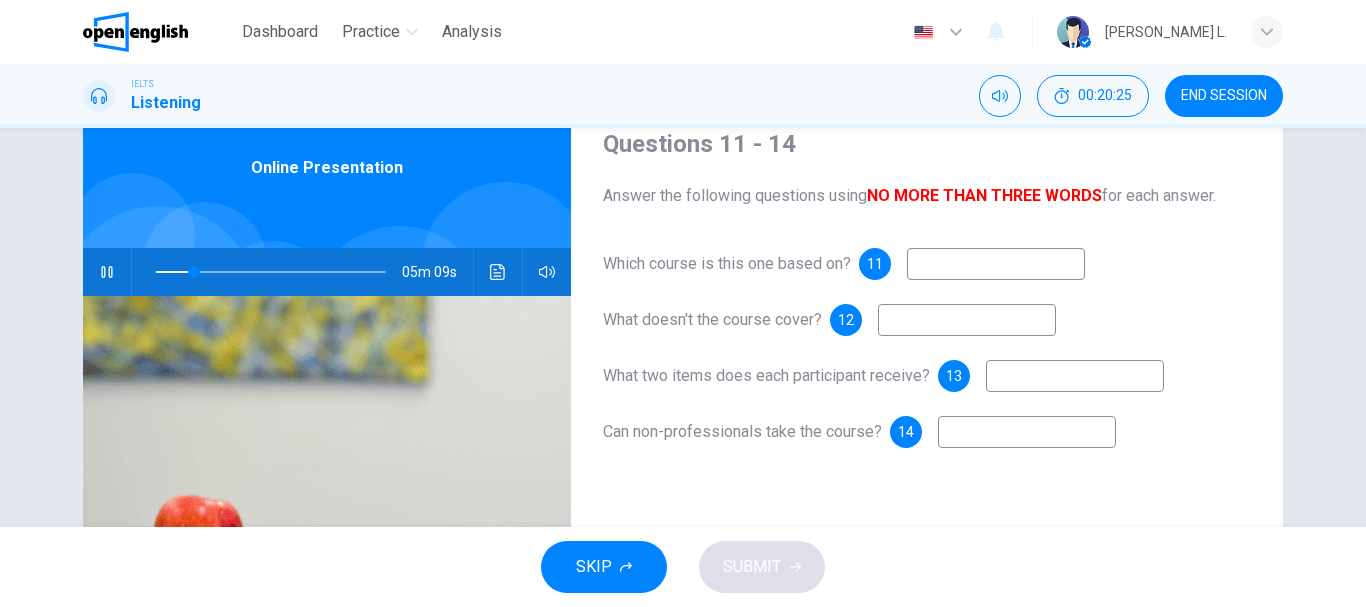 click at bounding box center [271, 272] 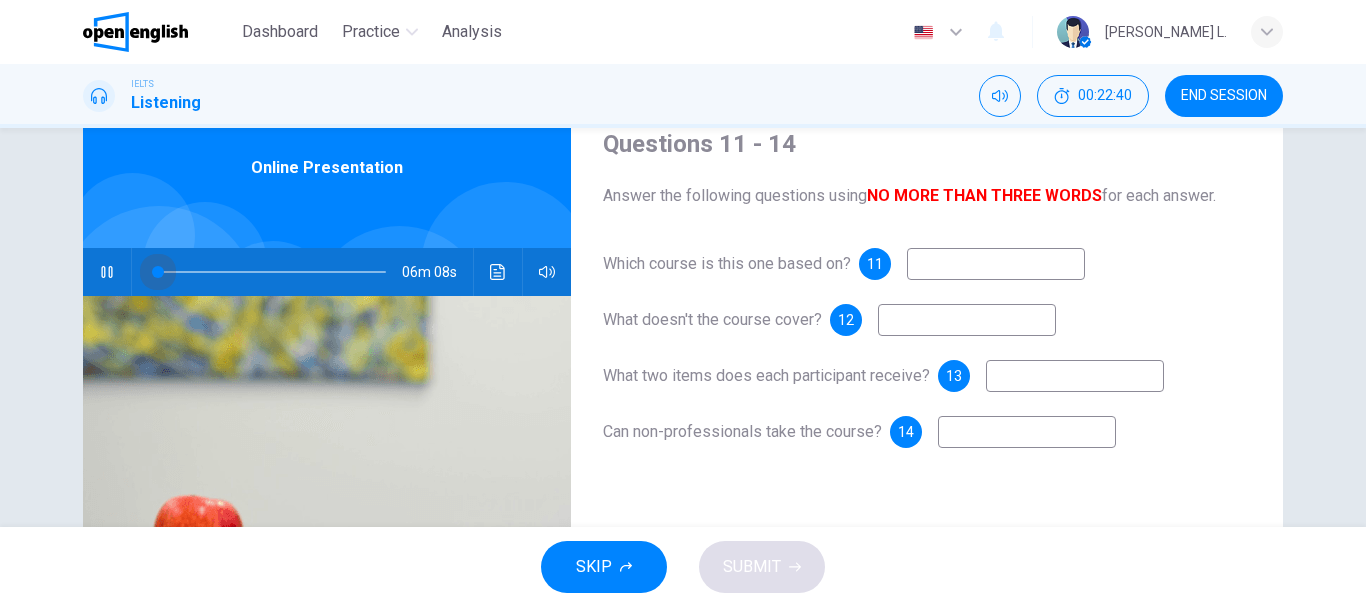 click at bounding box center (271, 272) 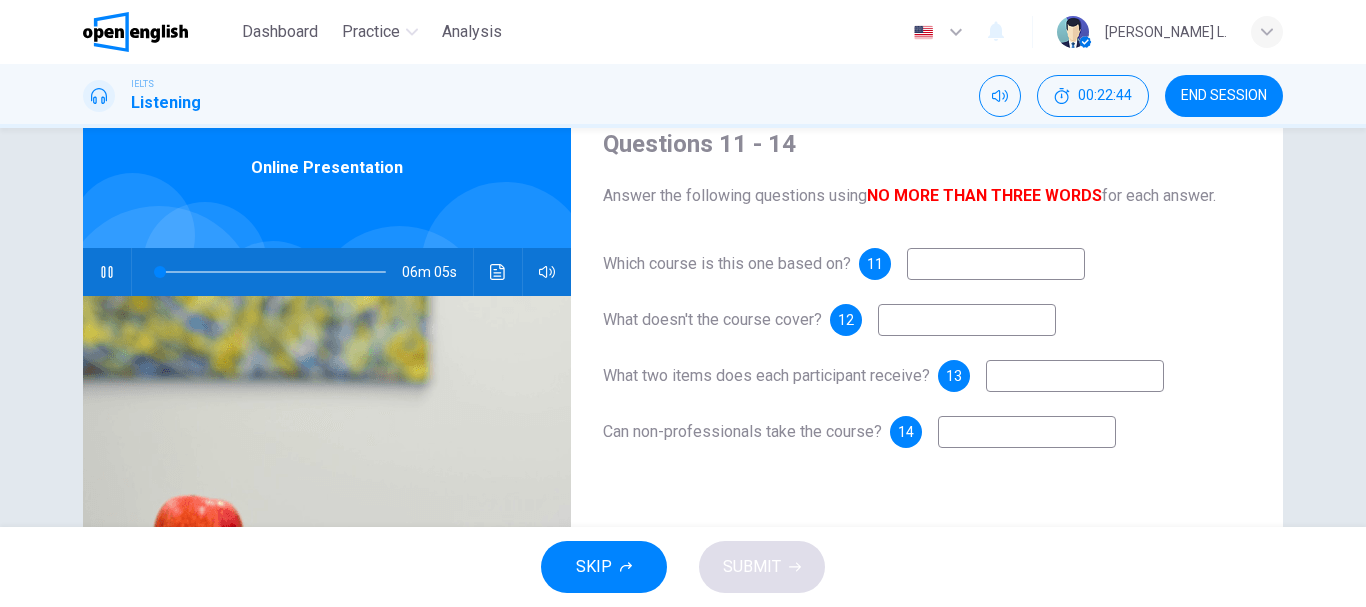 type on "*" 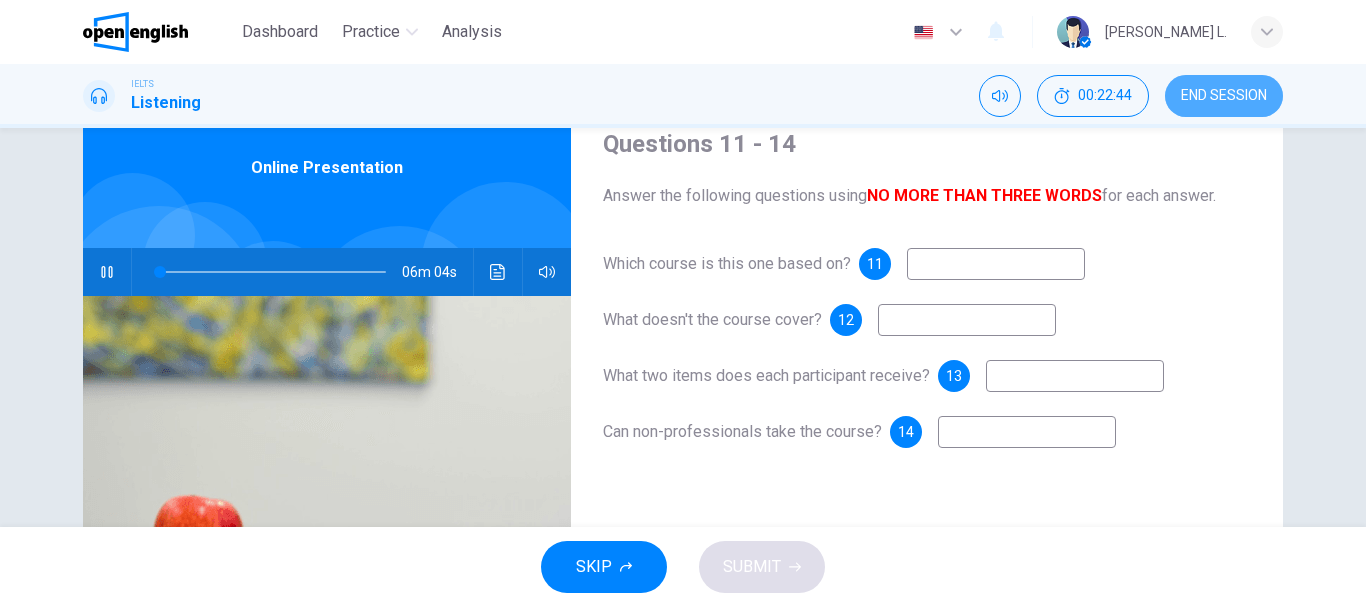 click on "END SESSION" at bounding box center [1224, 96] 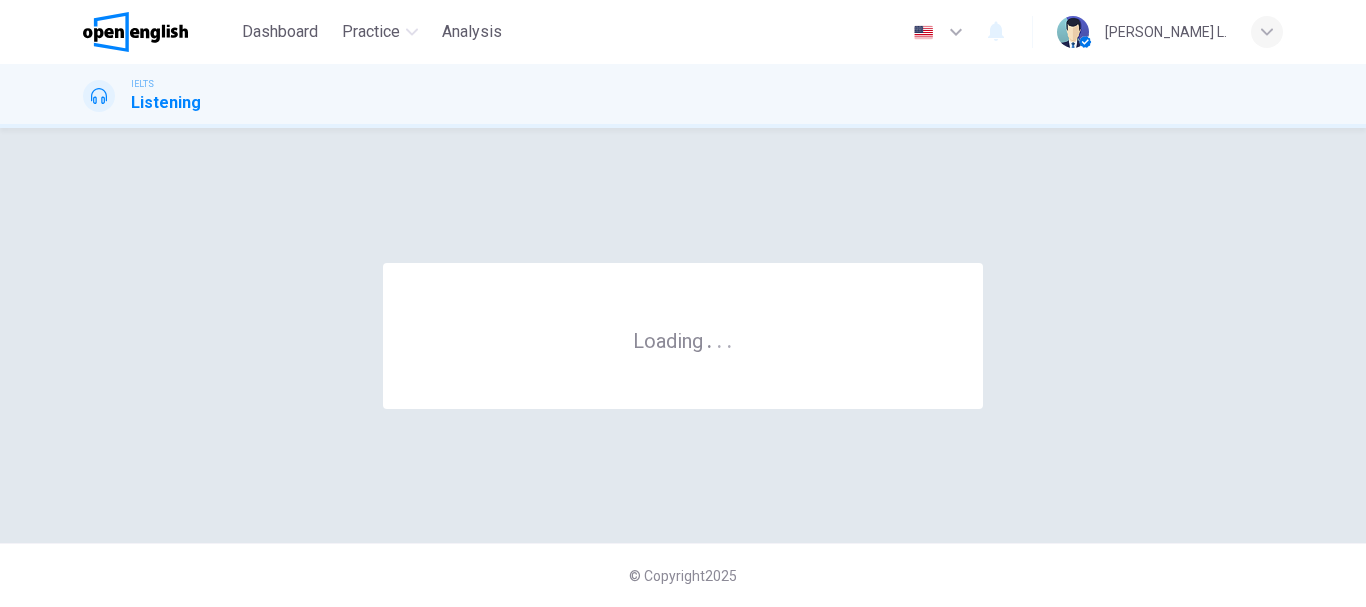 scroll, scrollTop: 0, scrollLeft: 0, axis: both 